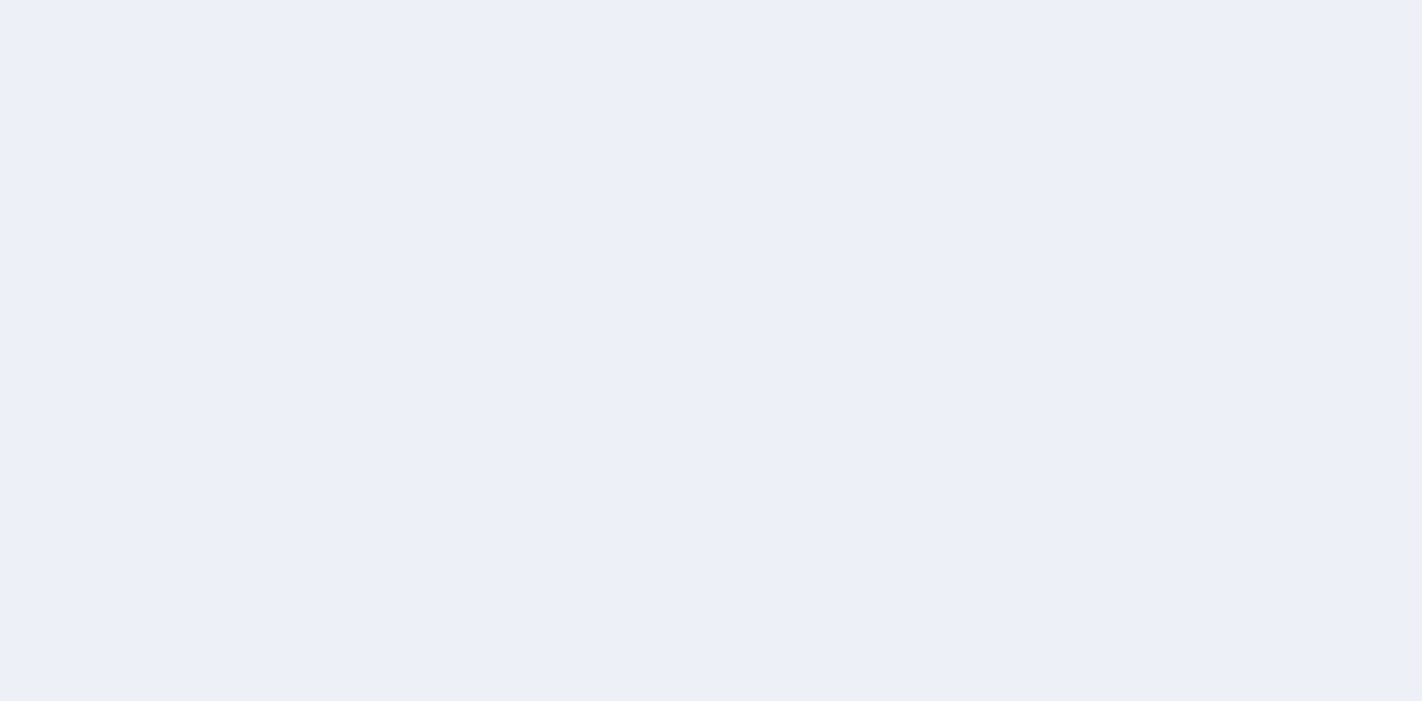 scroll, scrollTop: 0, scrollLeft: 0, axis: both 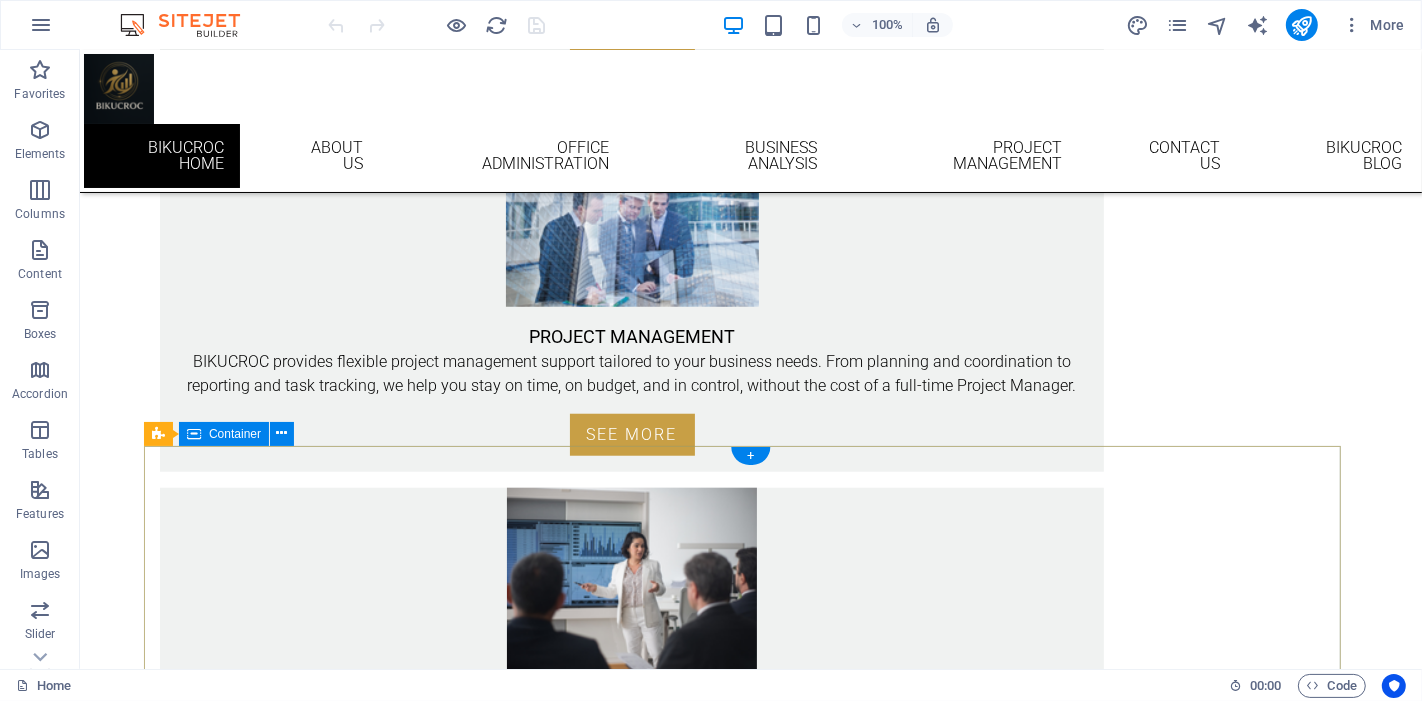 click on "Social Facebook Instagram linkedin CONTACT Email:  info@bikucroc.com.au Phone VIC:          [PHONE] Phone QLD:         [PHONE] Mobile:                [PHONE] ADDRESS [NUMBER] [STREET], [CITY], [POSTAL_CODE] [NUMBER] [STREET]  [CITY] [POSTAL_CODE]" at bounding box center [750, 1535] 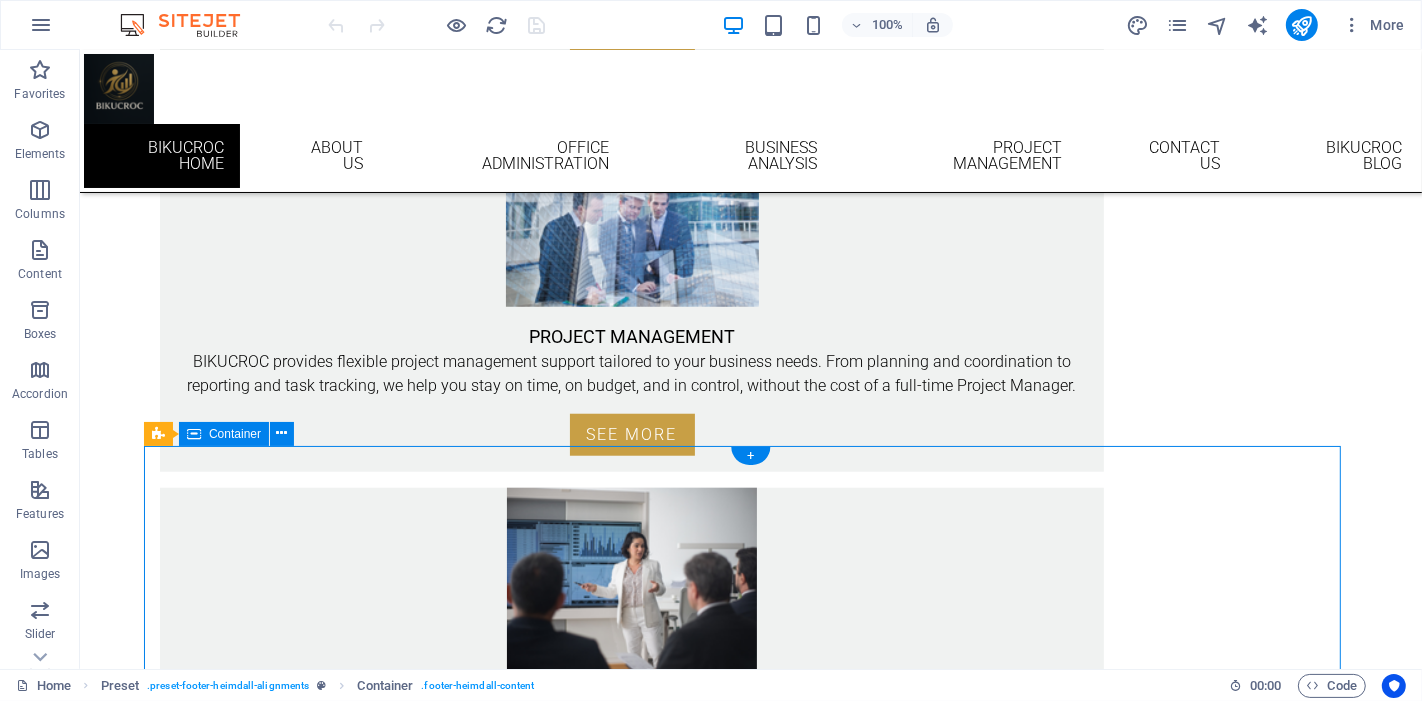 click on "Social Facebook Instagram linkedin CONTACT Email:   info@bikucroc.com.au Phone VIC:          03 4232 2582 Phone QLD:         07 5222 0210 Mobile:                 0410 192 515 ADDRESS 1 Vista Rd, Newtown, VIC 3220 46 Cavill Ave Surfers  Paradise  QLD 4217" at bounding box center (750, 1535) 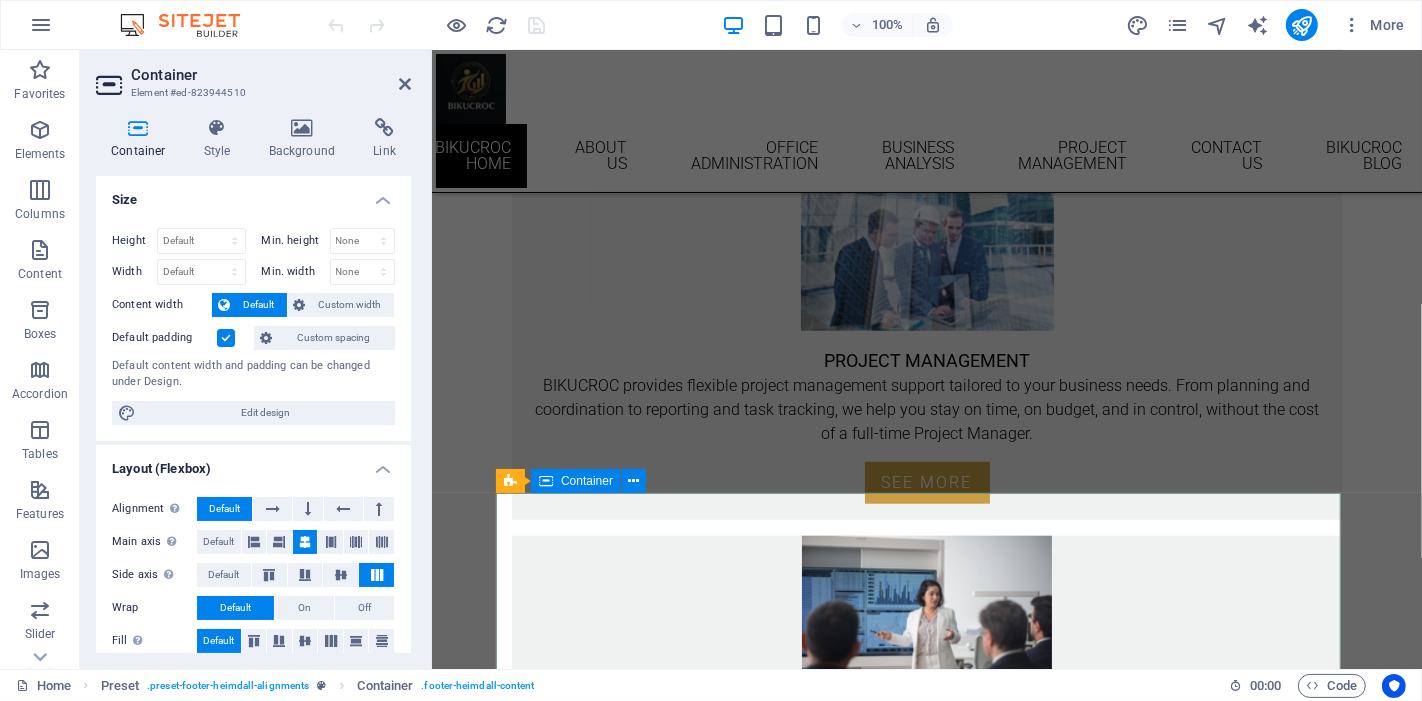 click on "Social Facebook Instagram linkedin CONTACT Email:   info@bikucroc.com.au Phone VIC:          [PHONE] Phone QLD:         [PHONE] Mobile:                 [PHONE] ADDRESS 1 Vista Rd, Newtown, [POSTAL_CODE] 46 Cavill Ave Surfers  Paradise  QLD [POSTAL_CODE]" at bounding box center [926, 1607] 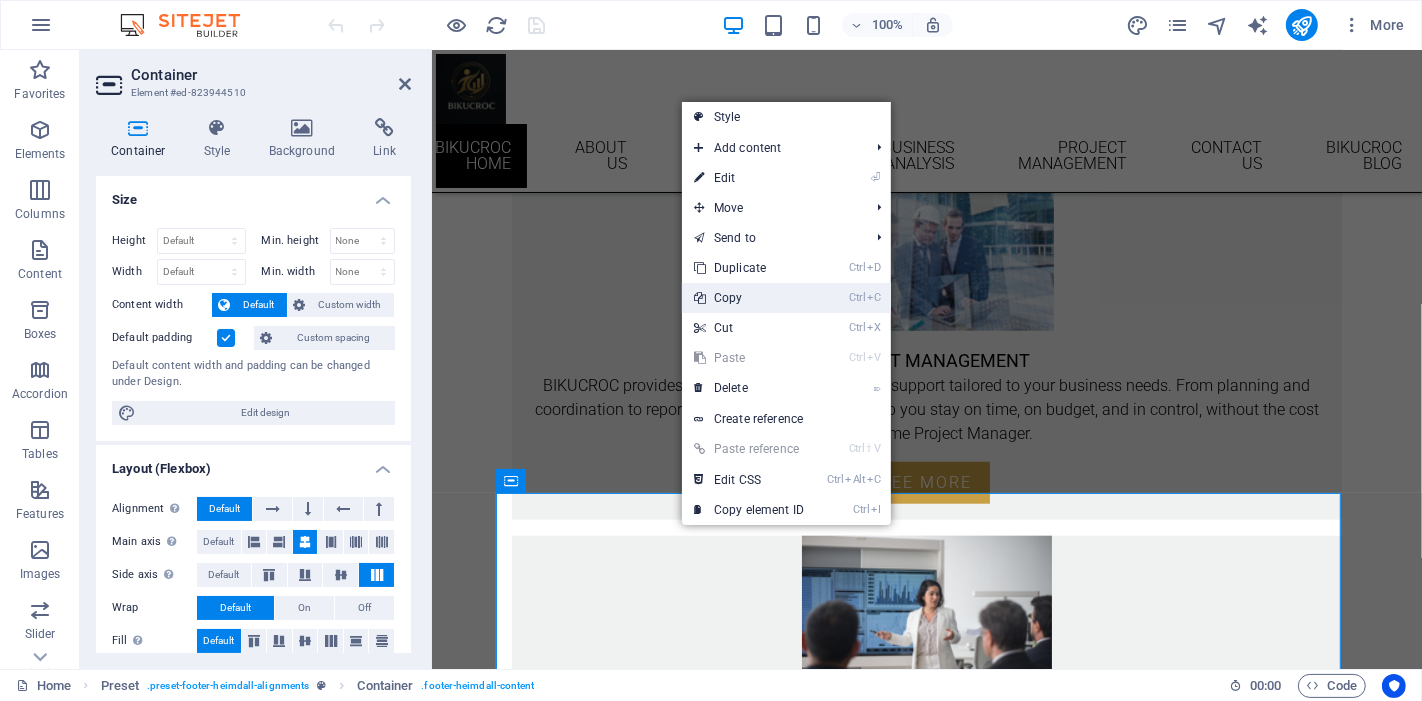 click on "Ctrl C  Copy" at bounding box center [749, 298] 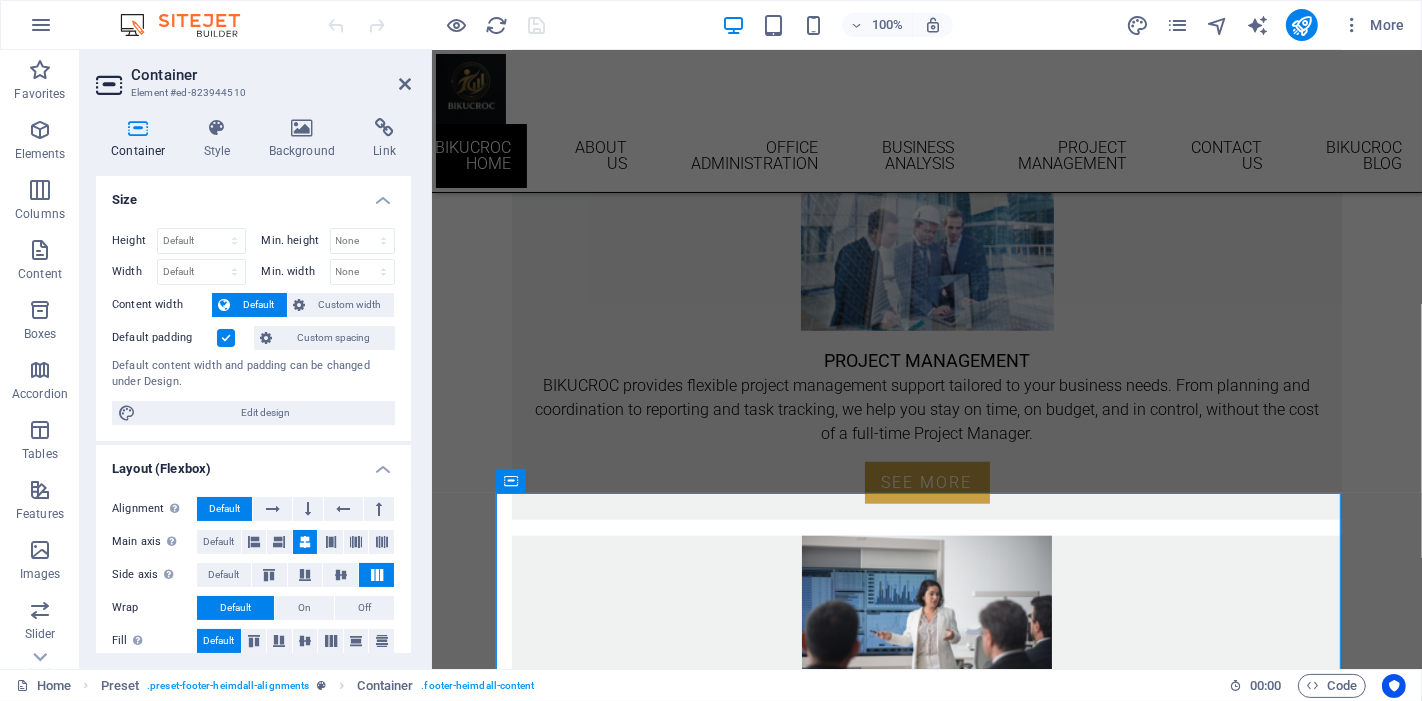 click on "Skip to main content
Bikucroc Home About Us Office Administration Business Analysis Project Management Contact Us Bikucroc Blog Focus on your business,  we’ll handle the rest. At BIKUCROC, we help small business owners, tradies, and contractors to run smarter, not harder. From admin headaches and staff tracking to project coordination and business analysis, we’ve got your back. You stay on the tools. We stay on top of the paperwork. Simple. Local. Reliable. You run your business all day, and spend your nights chasing paperwork?! Quoting, invoicing, emails, timesheets, permits, staff mangement, and government rebate forms… it never ends. Office setup and hiring full-time staff is expensive. Outsourcing overseas? Risky, disconnected, and often unreliable. As a business owner, you have the right to enjoy your life too, not just be buried in office tasks. That’s where we step in. We’re local, flexible, and cost-effective. We help you reclaim your time, reduce stress, and grow with confidence. BLOG" at bounding box center [926, 286] 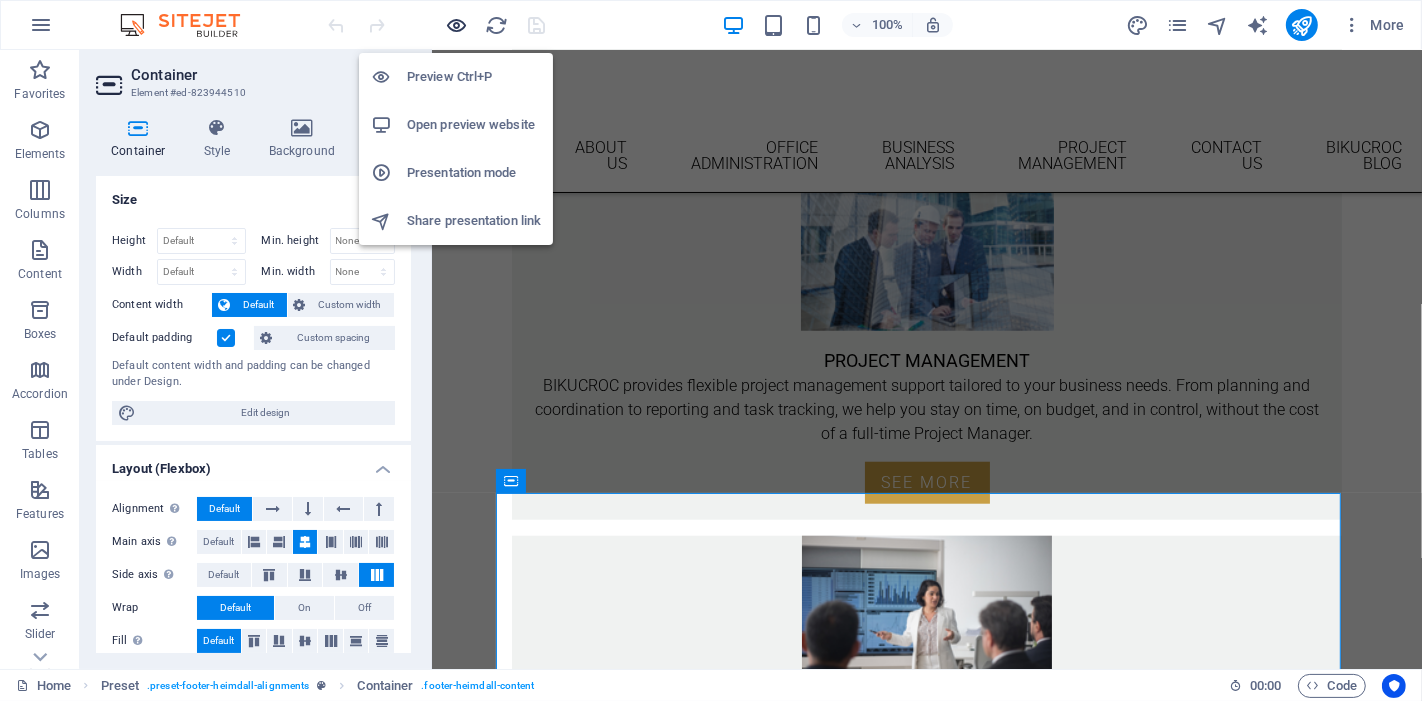 click at bounding box center (457, 25) 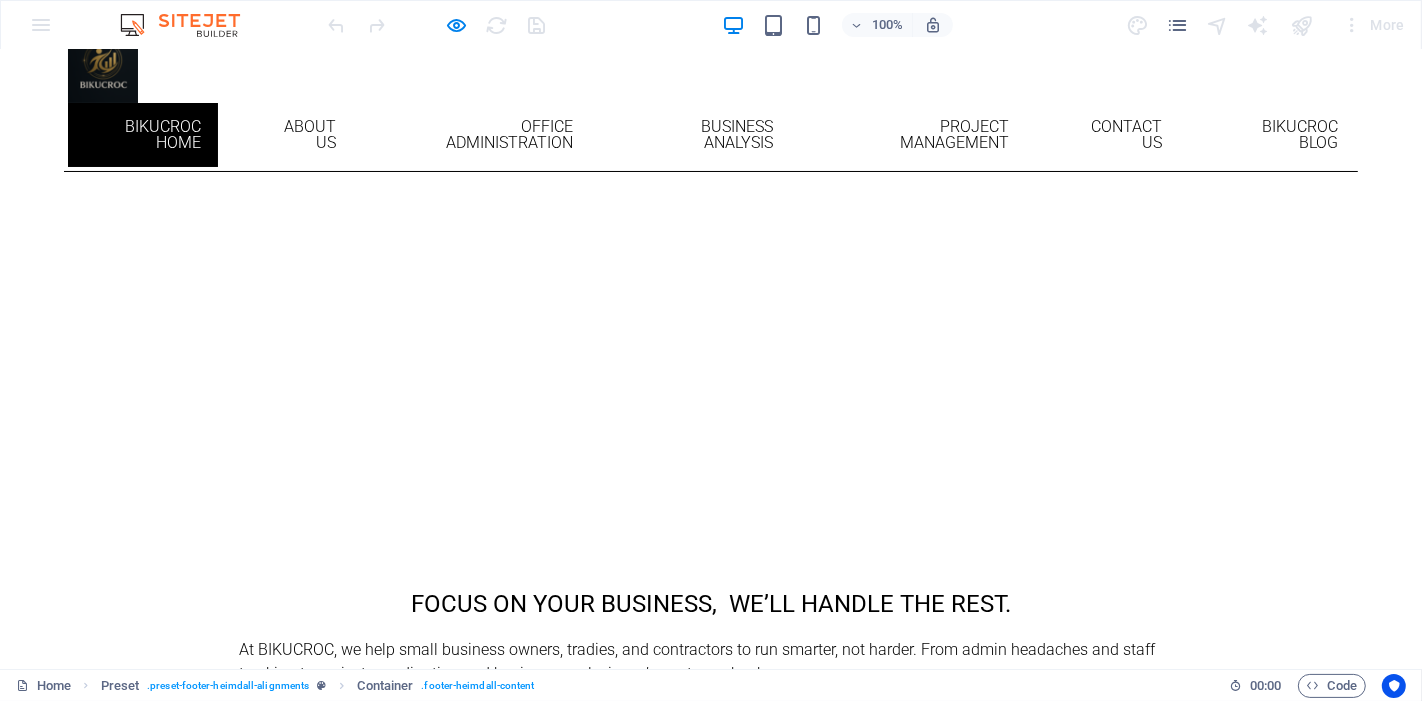 scroll, scrollTop: 0, scrollLeft: 0, axis: both 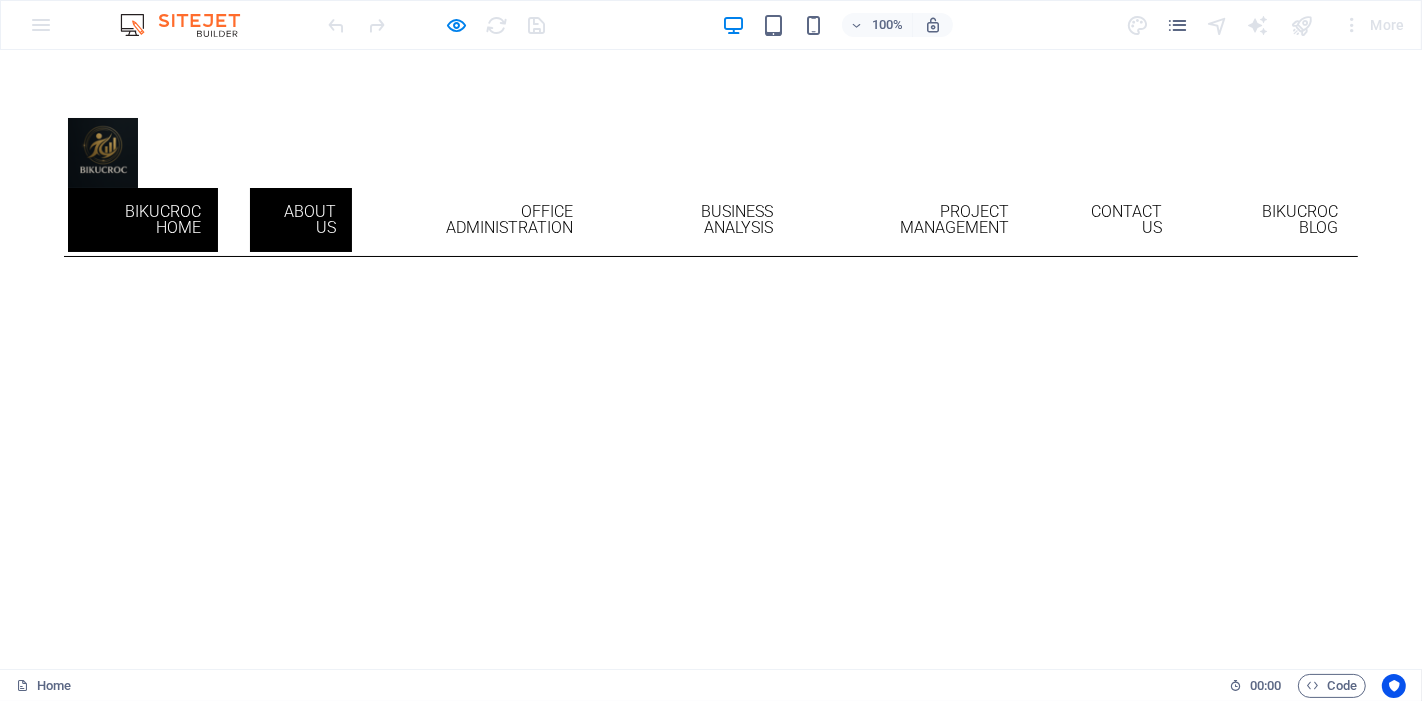 click on "About Us" at bounding box center (301, 220) 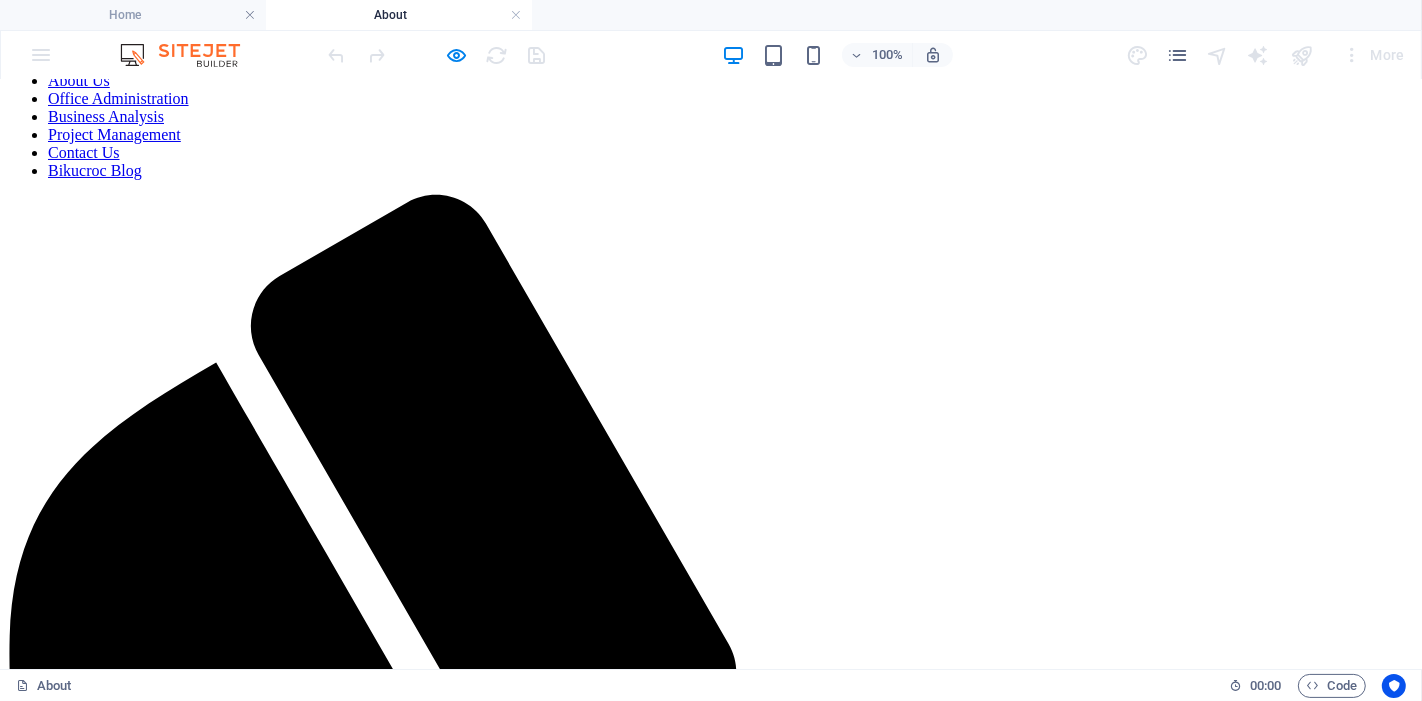 scroll, scrollTop: 0, scrollLeft: 0, axis: both 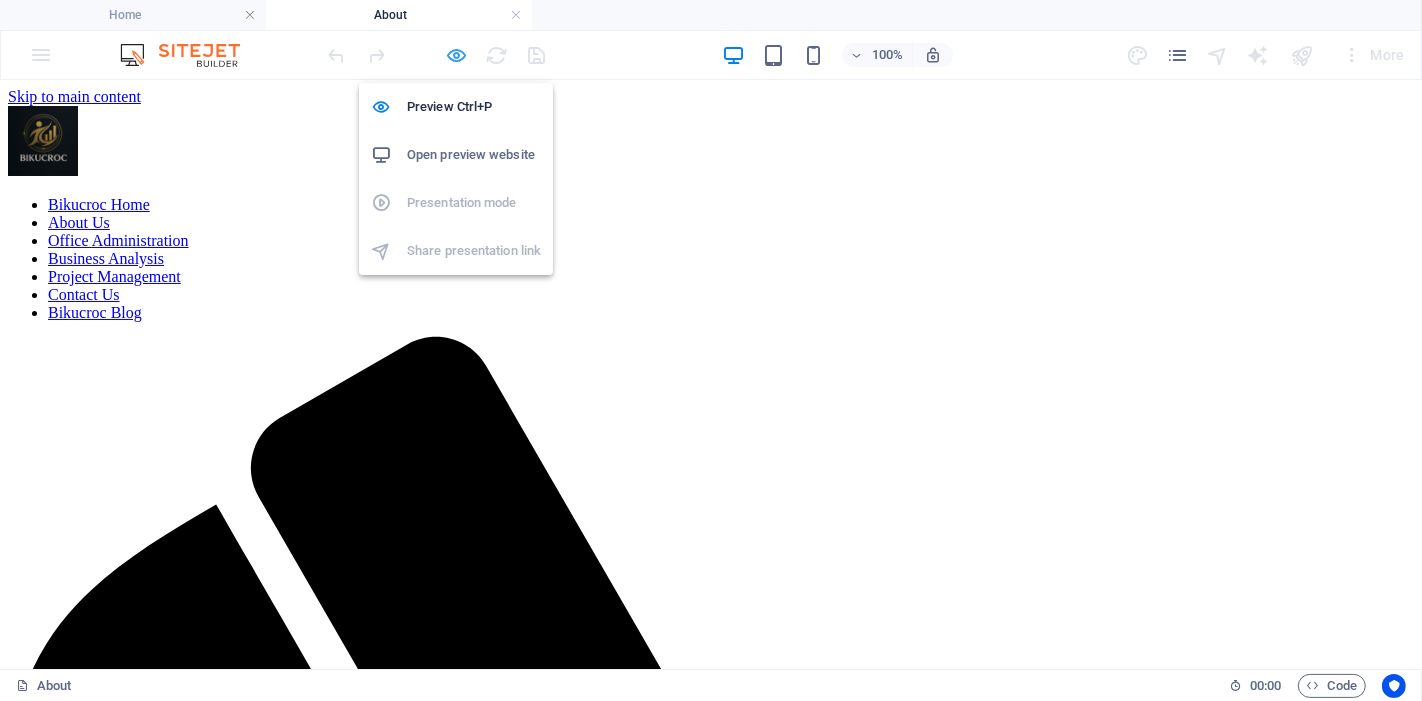 click at bounding box center [457, 55] 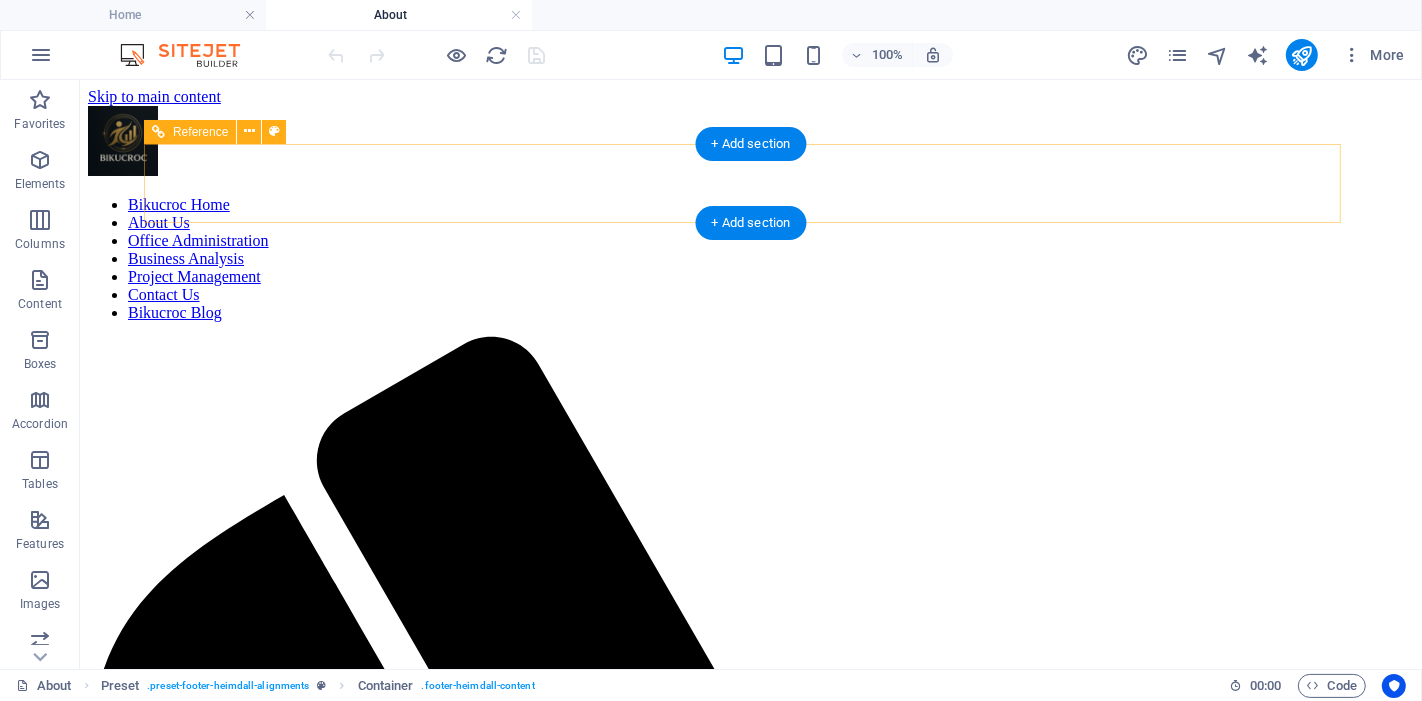 click on "Bikucroc Home About Us Office Administration Business Analysis Project Management Contact Us Bikucroc Blog" at bounding box center [750, 258] 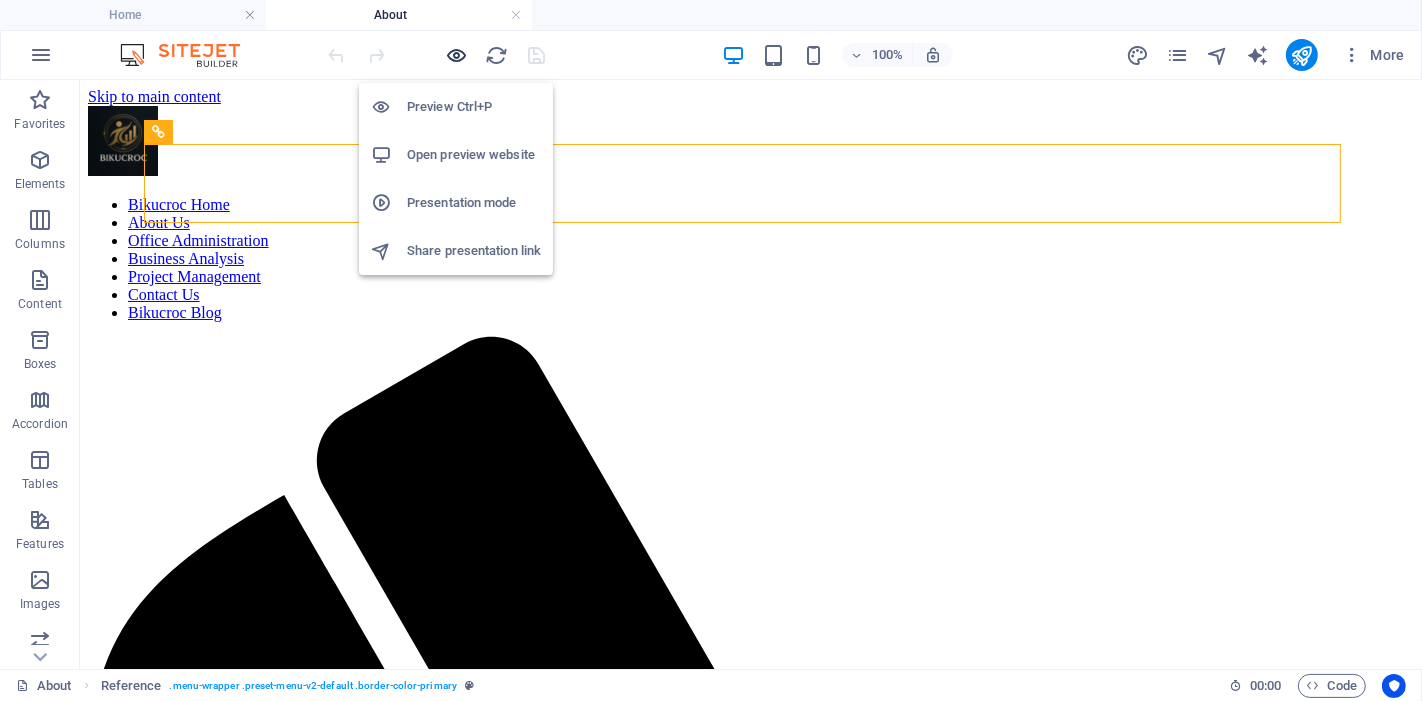 click at bounding box center (457, 55) 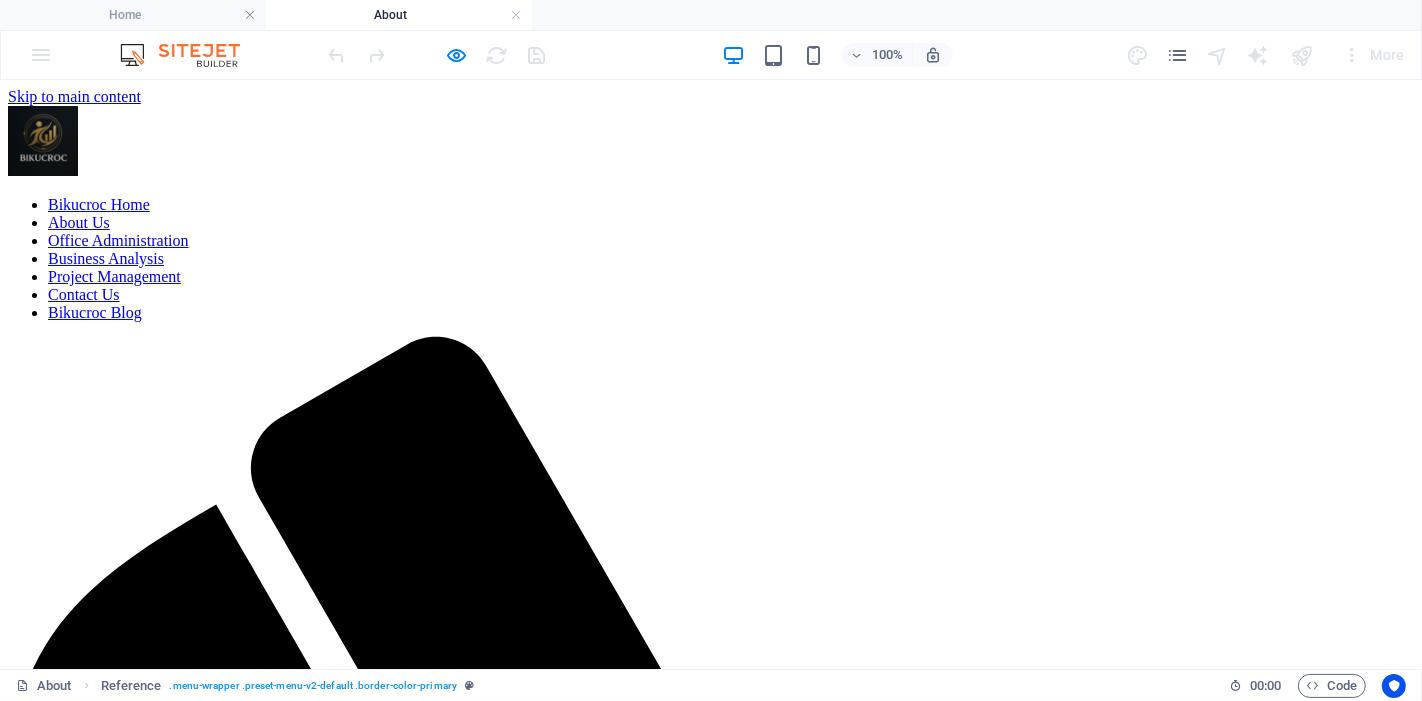 click on "Office Administration" at bounding box center [118, 239] 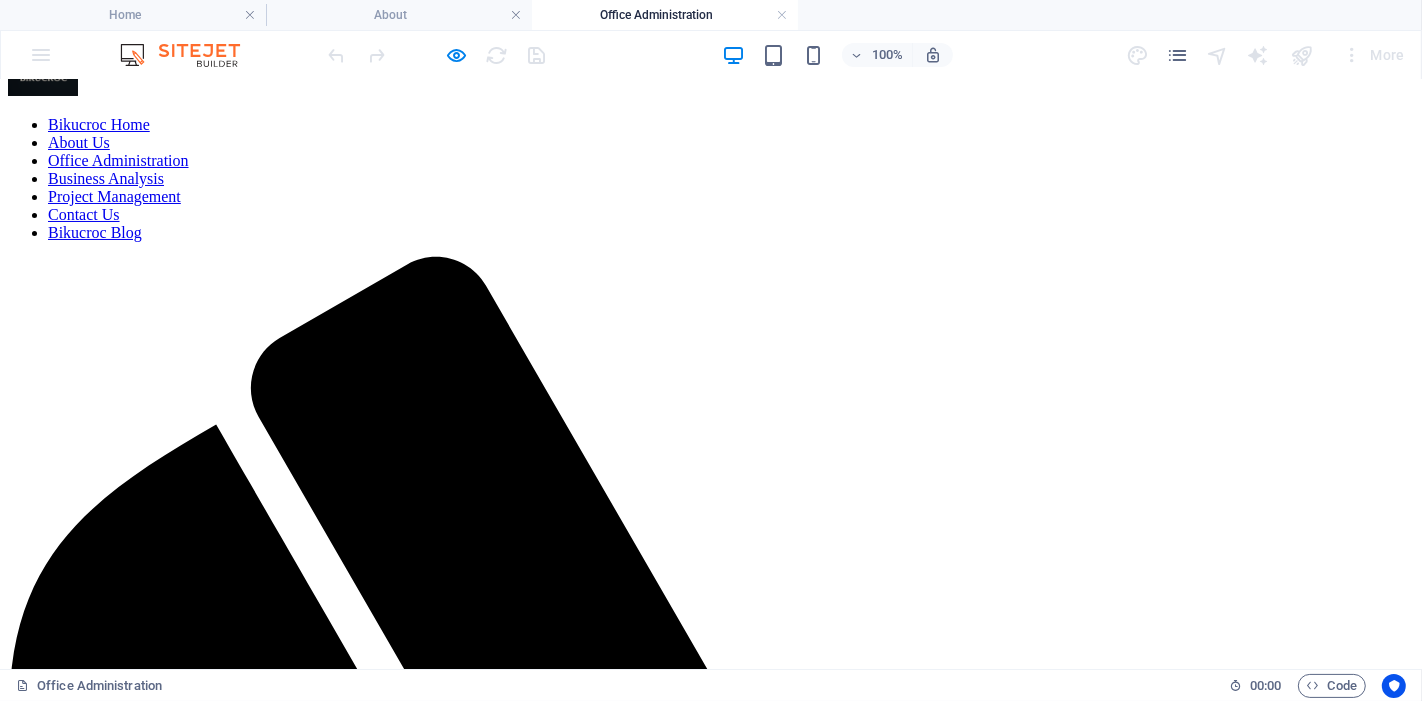 scroll, scrollTop: 0, scrollLeft: 0, axis: both 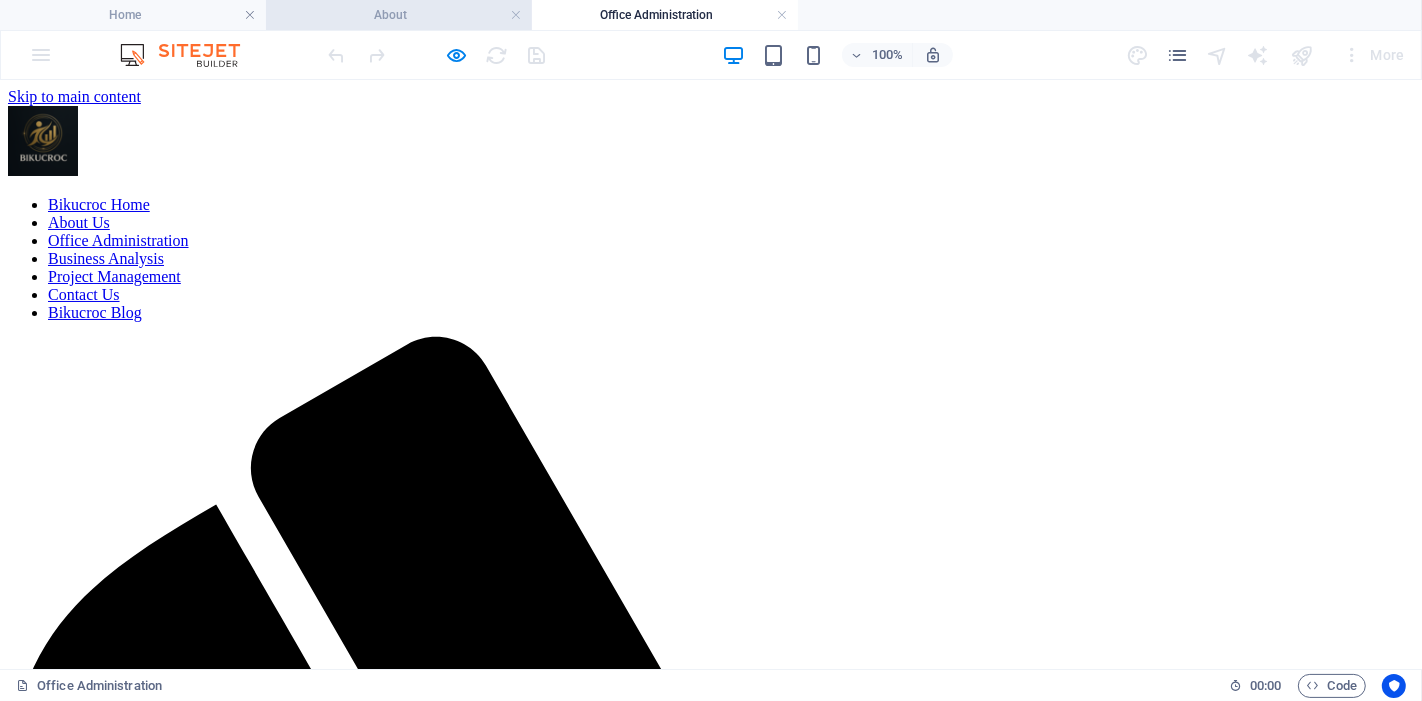 click on "About" at bounding box center (399, 15) 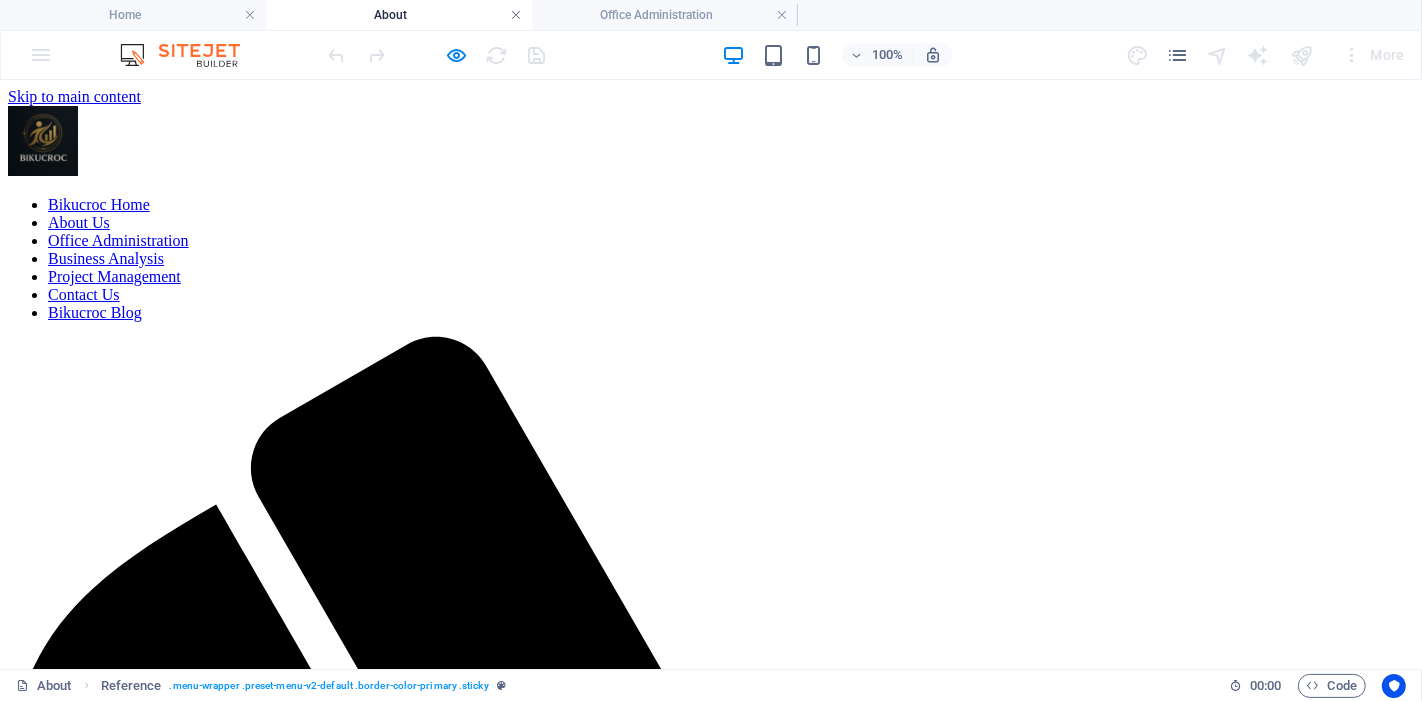 click at bounding box center (516, 15) 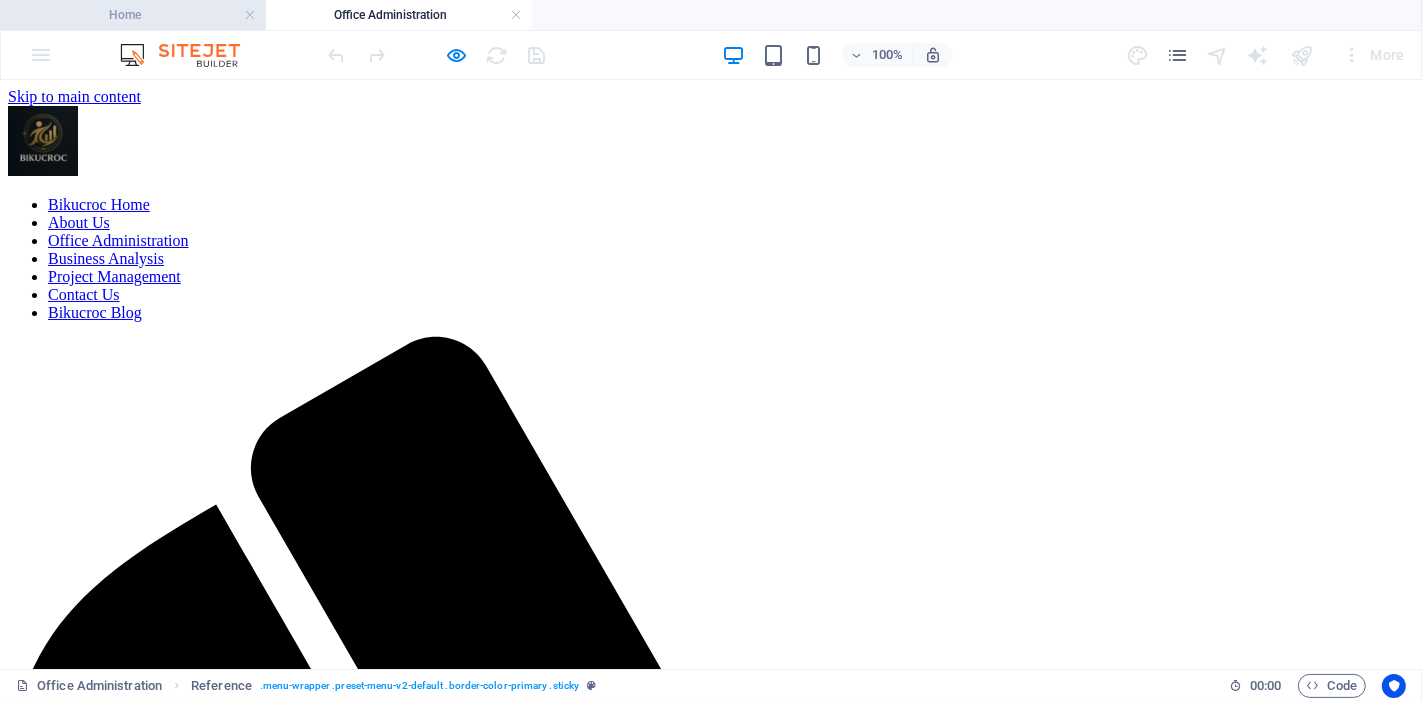 click on "Home" at bounding box center [133, 15] 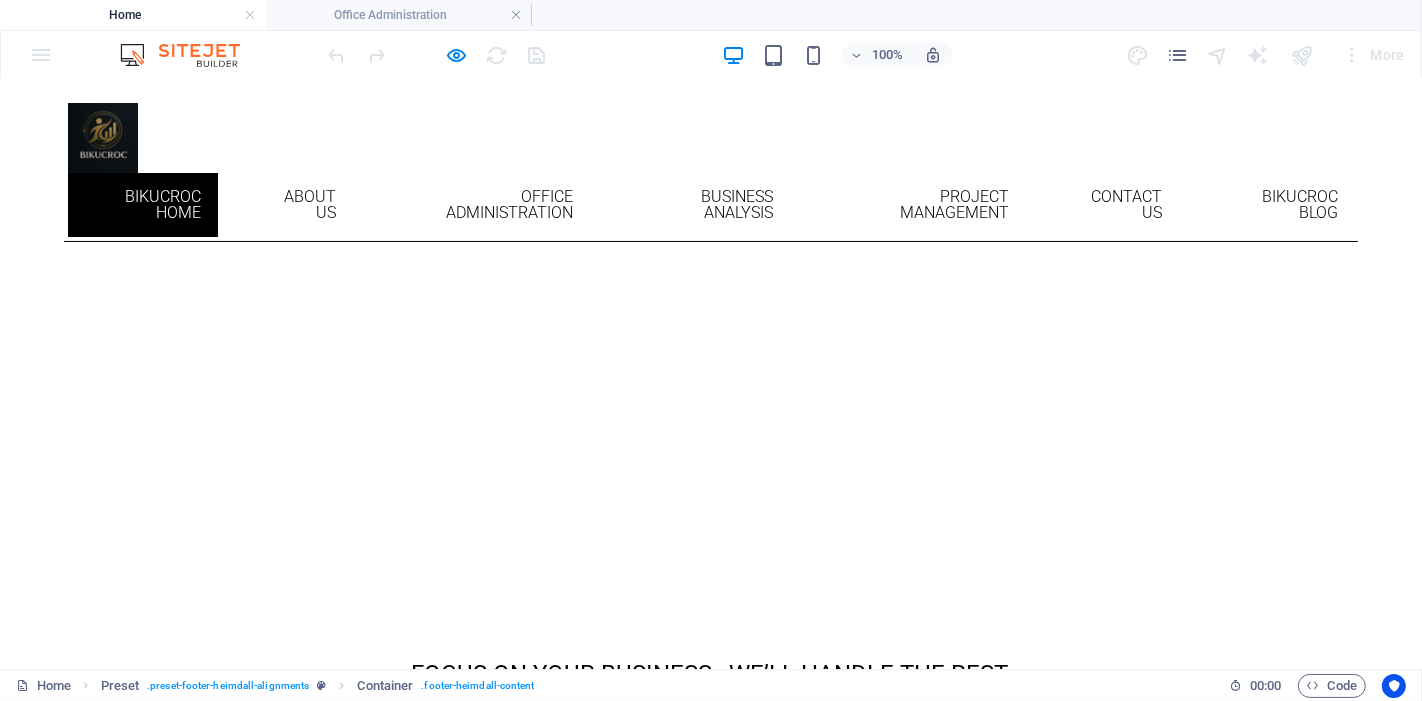 scroll, scrollTop: 0, scrollLeft: 0, axis: both 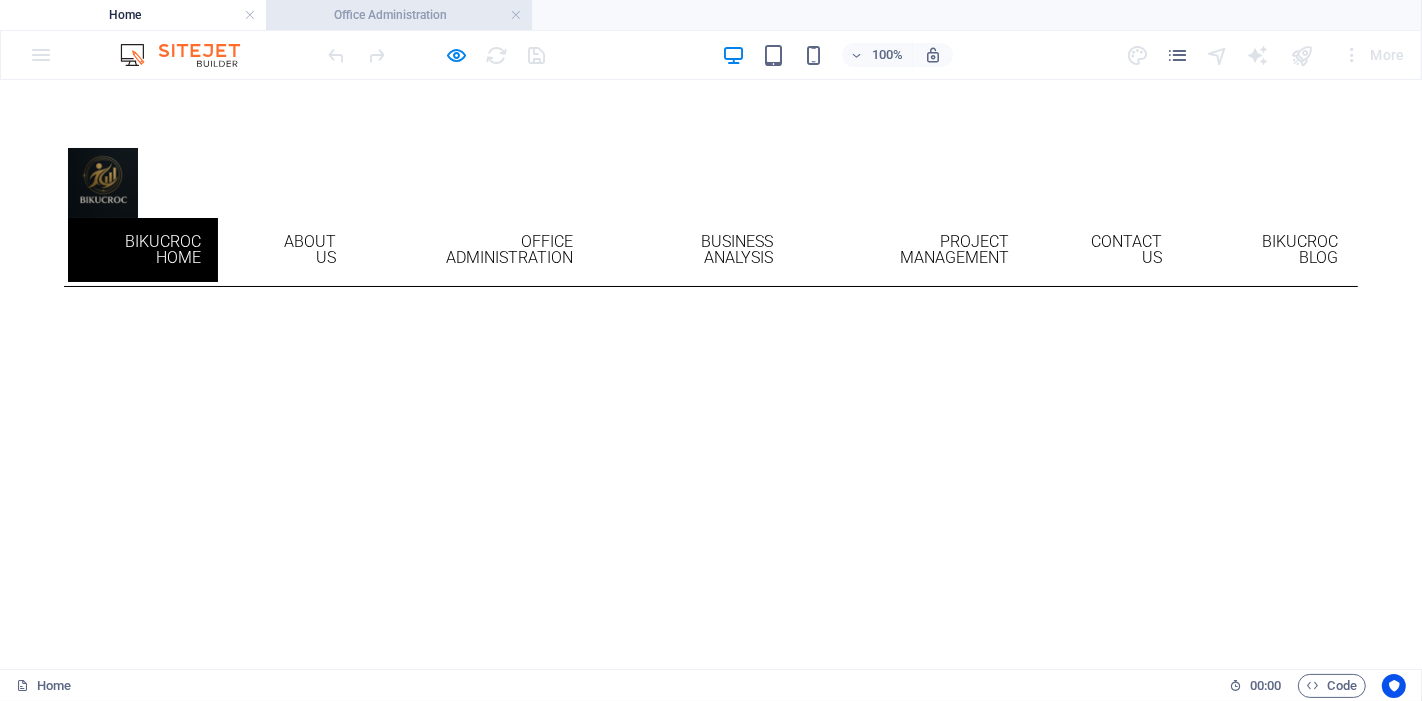 click on "Office Administration" at bounding box center (399, 15) 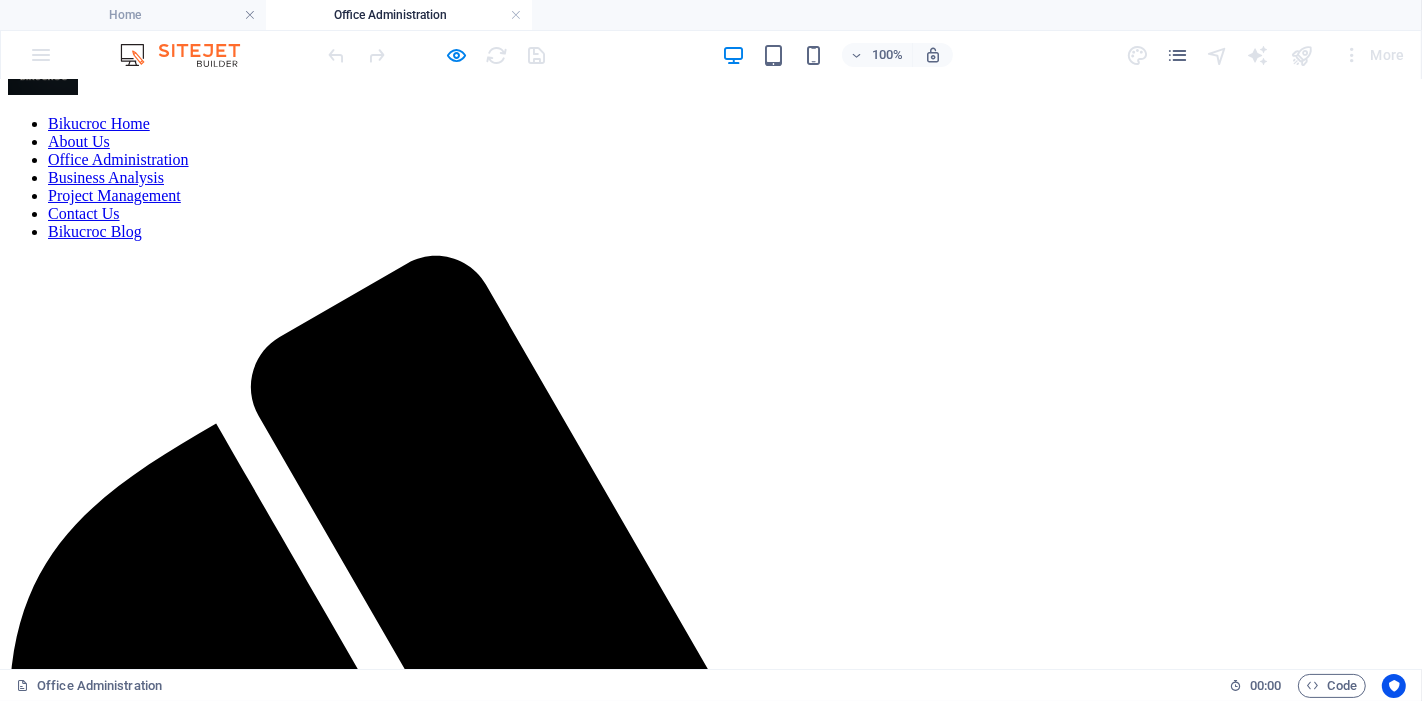 scroll, scrollTop: 0, scrollLeft: 0, axis: both 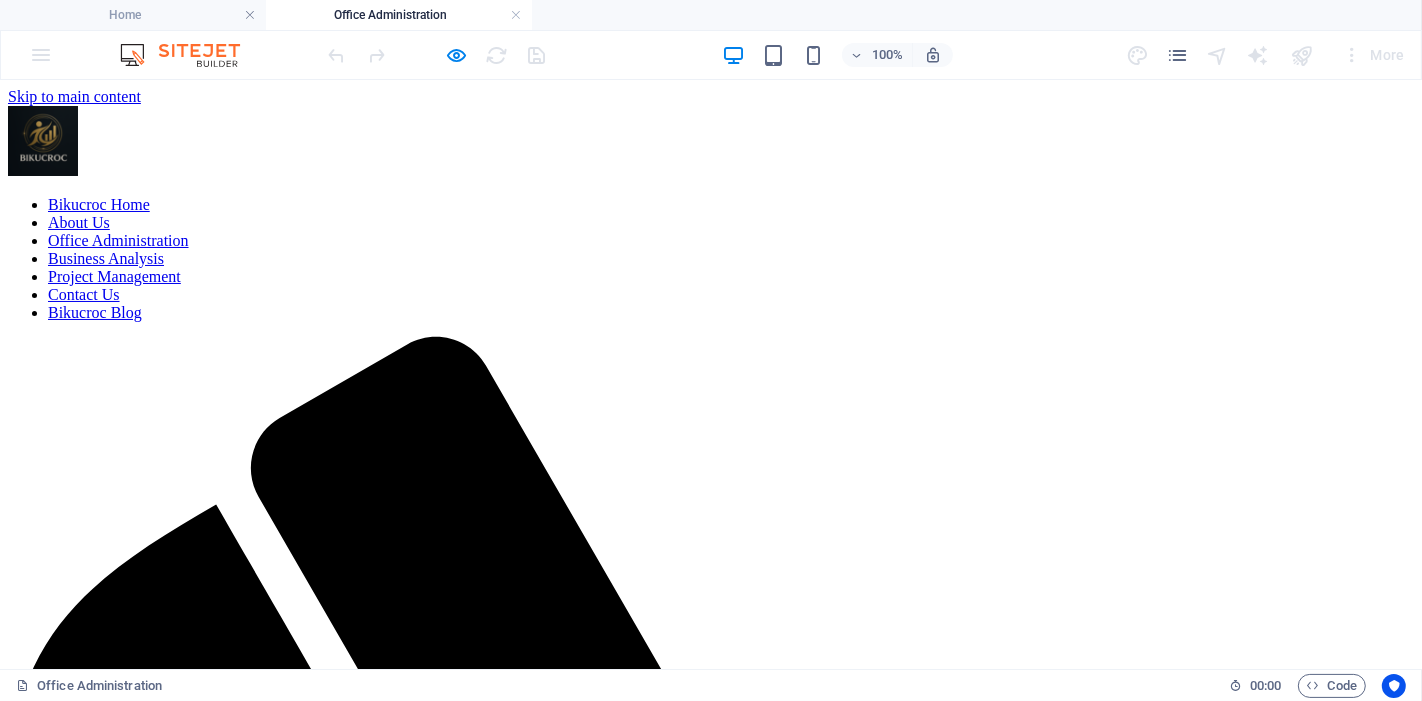 click on "Office Administration" at bounding box center (399, 15) 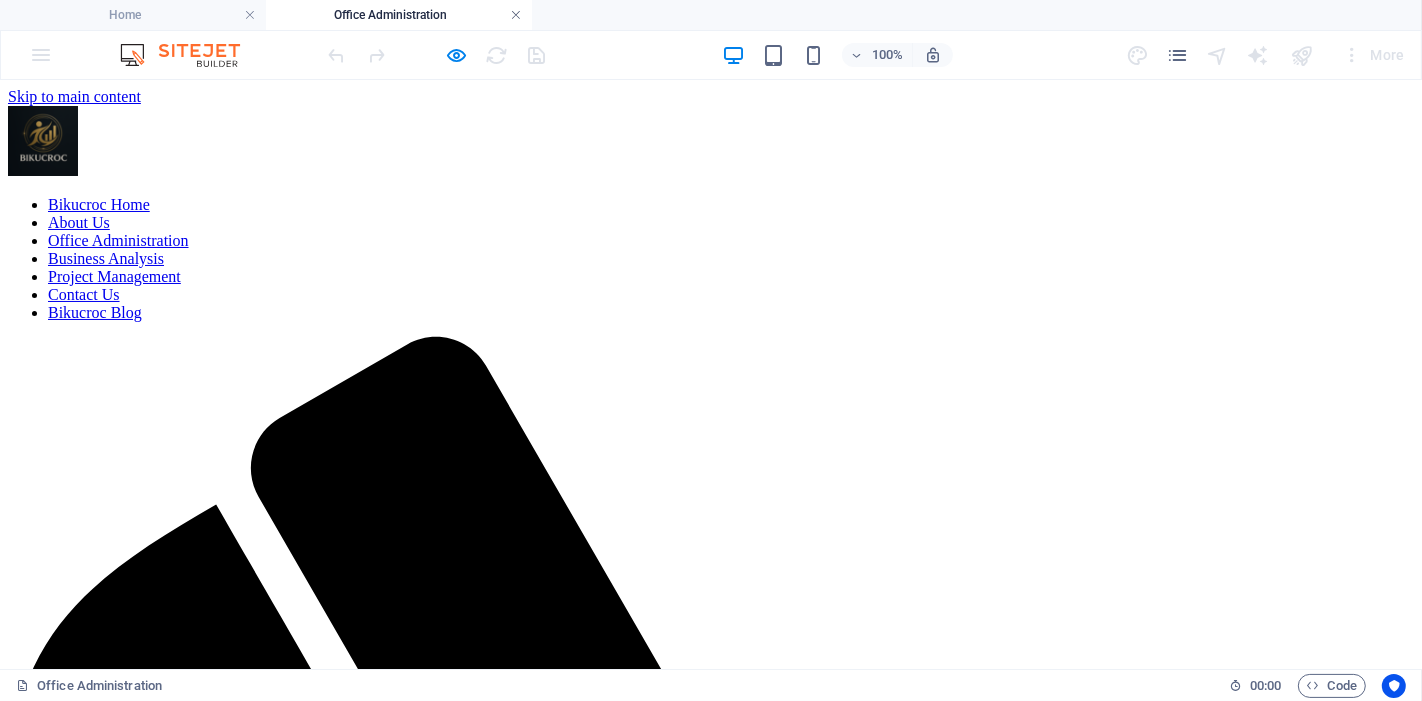 click at bounding box center (516, 15) 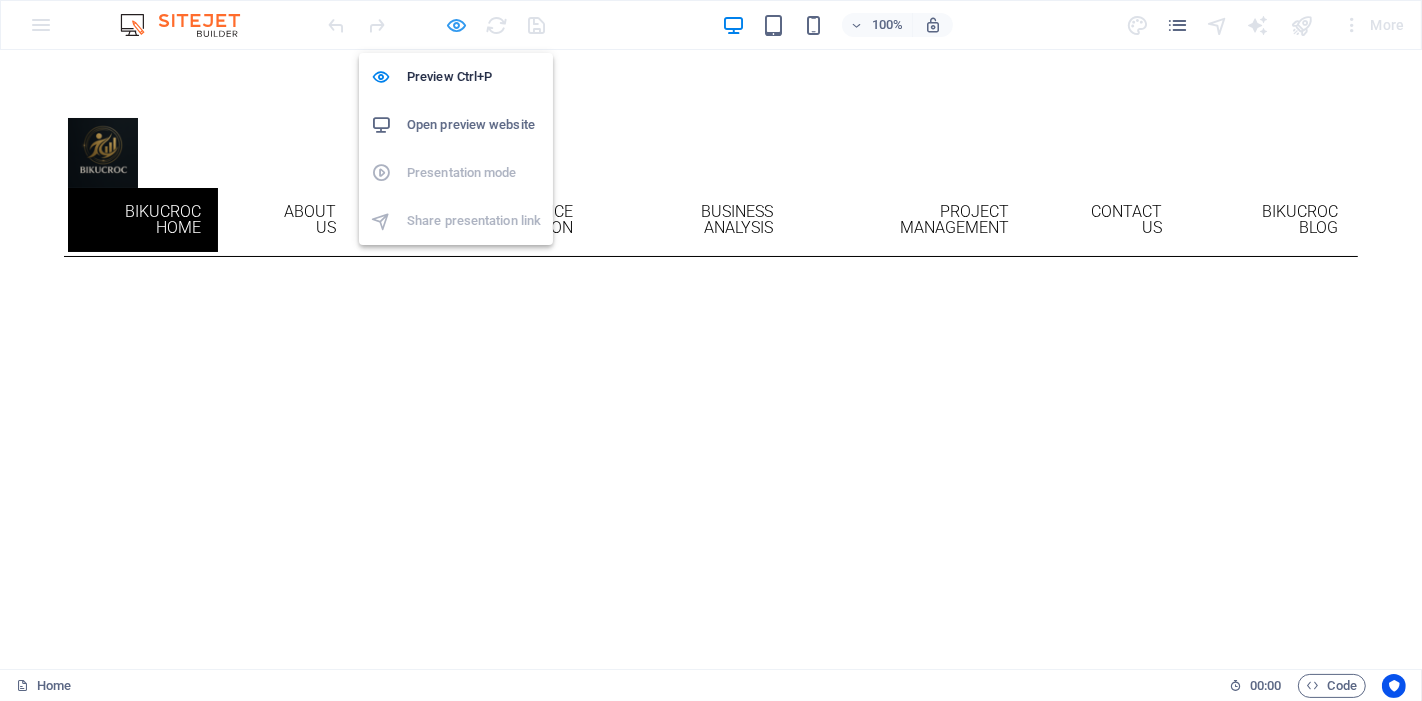 click at bounding box center (457, 25) 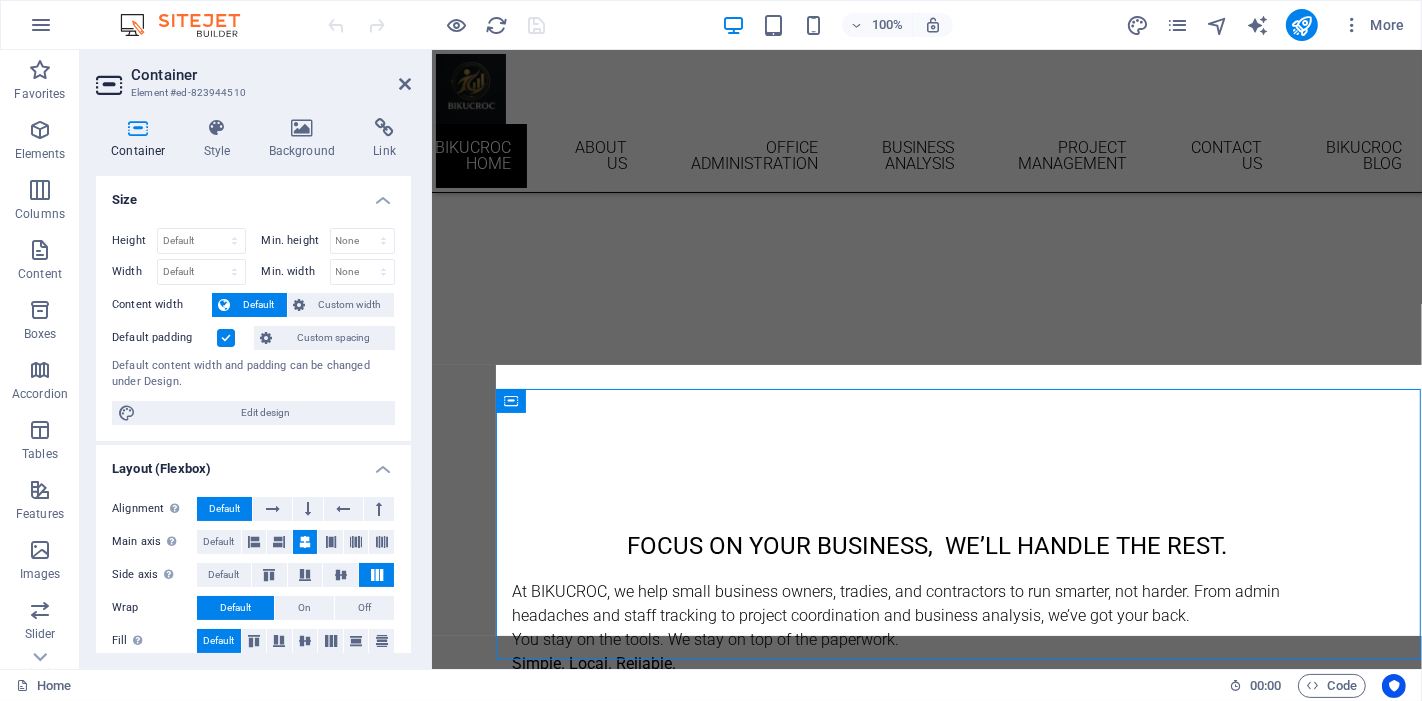 scroll, scrollTop: 1577, scrollLeft: 0, axis: vertical 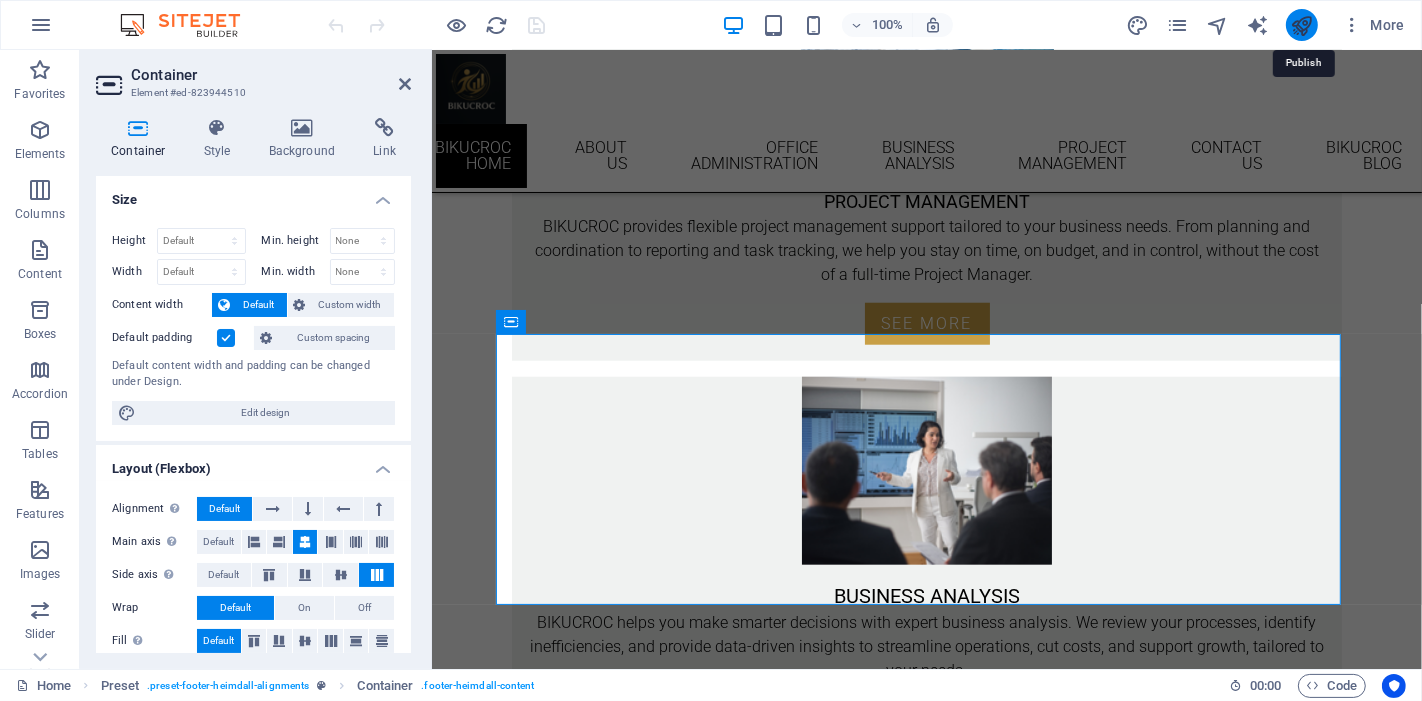 click at bounding box center [1301, 25] 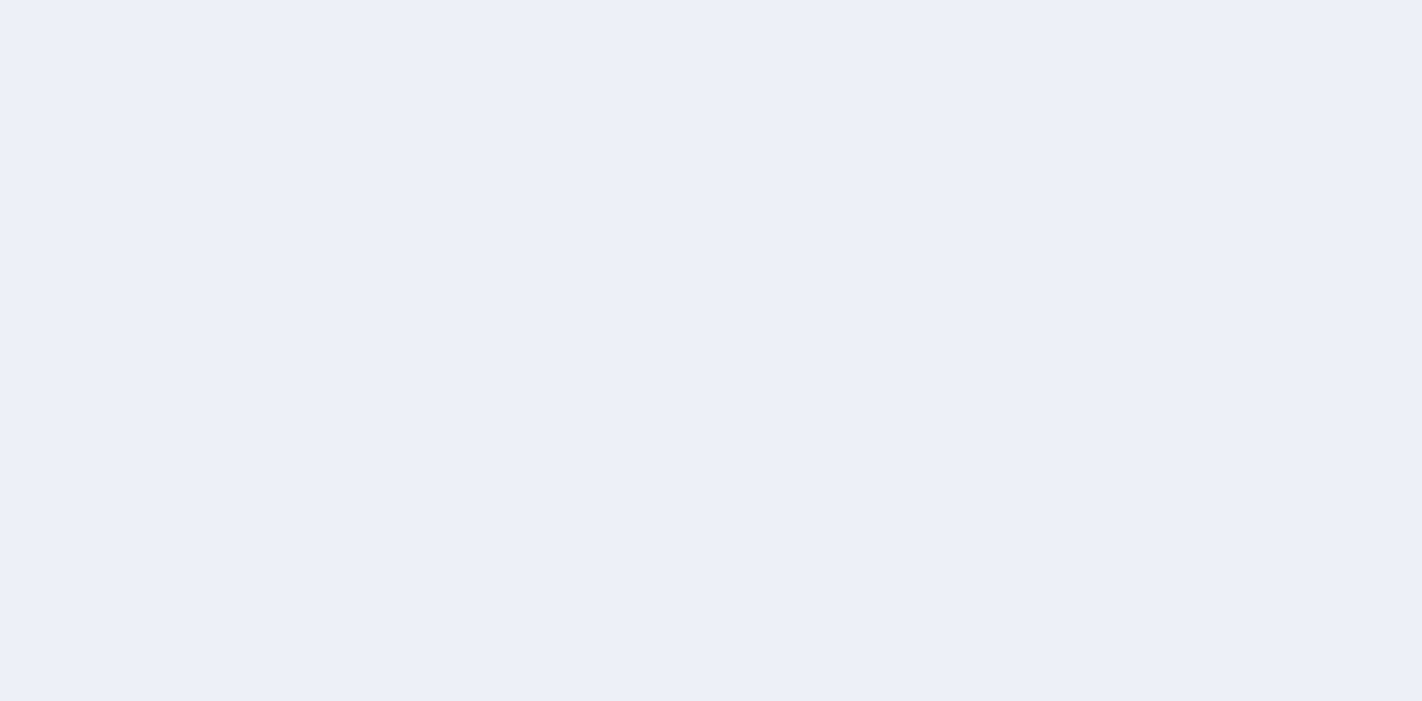 scroll, scrollTop: 0, scrollLeft: 0, axis: both 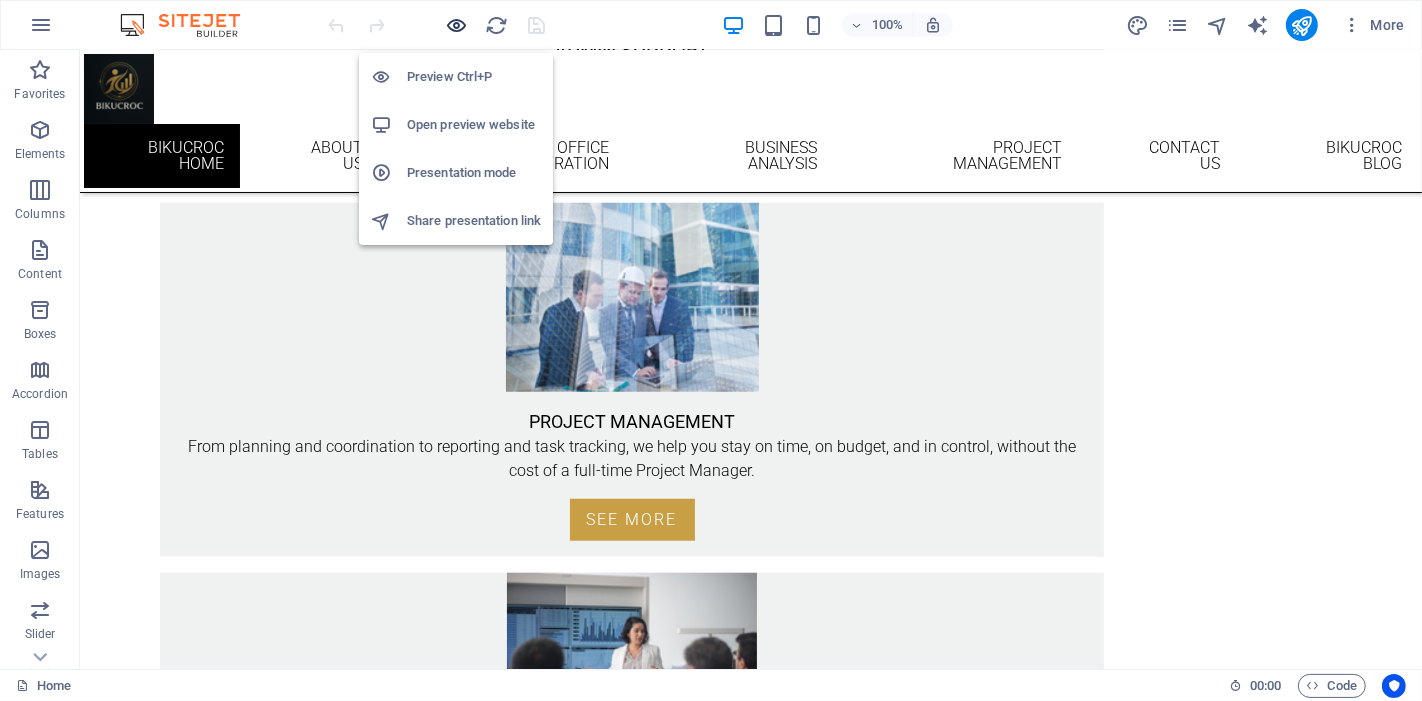 click at bounding box center [457, 25] 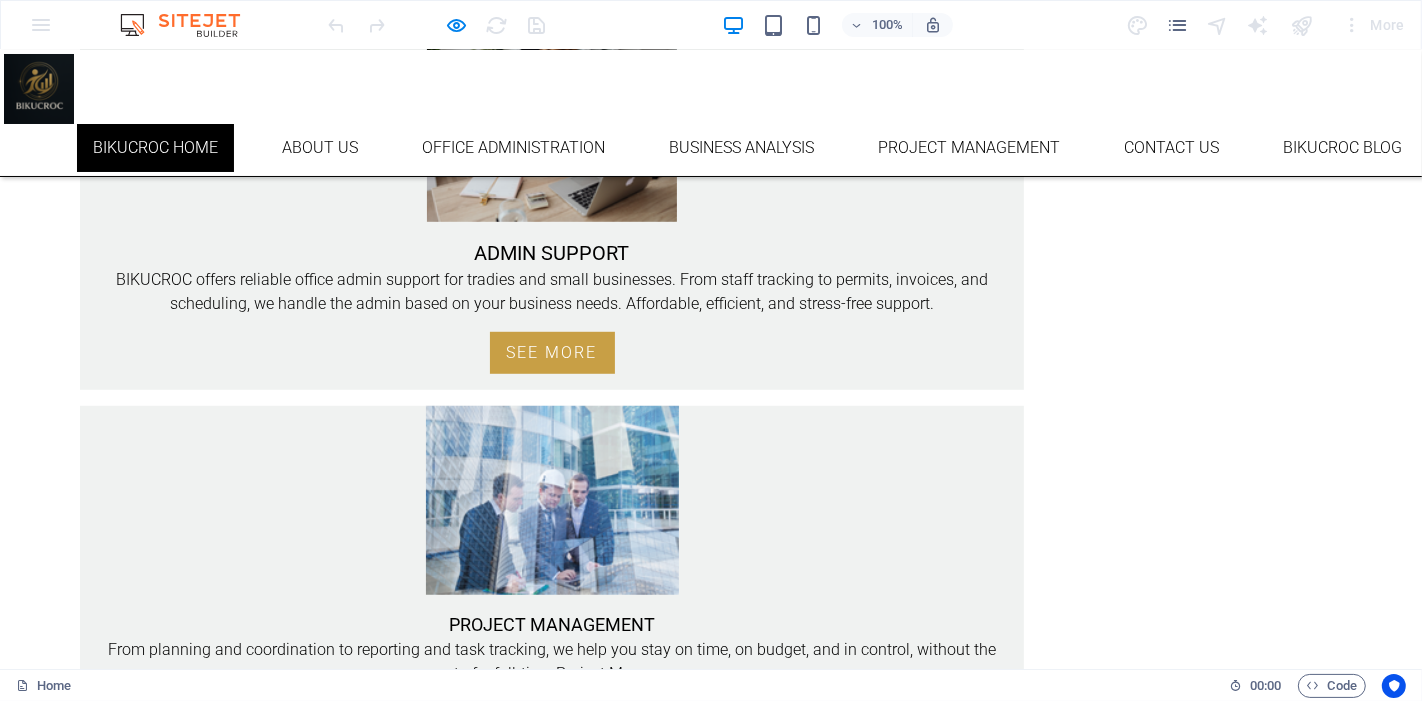 scroll, scrollTop: 862, scrollLeft: 0, axis: vertical 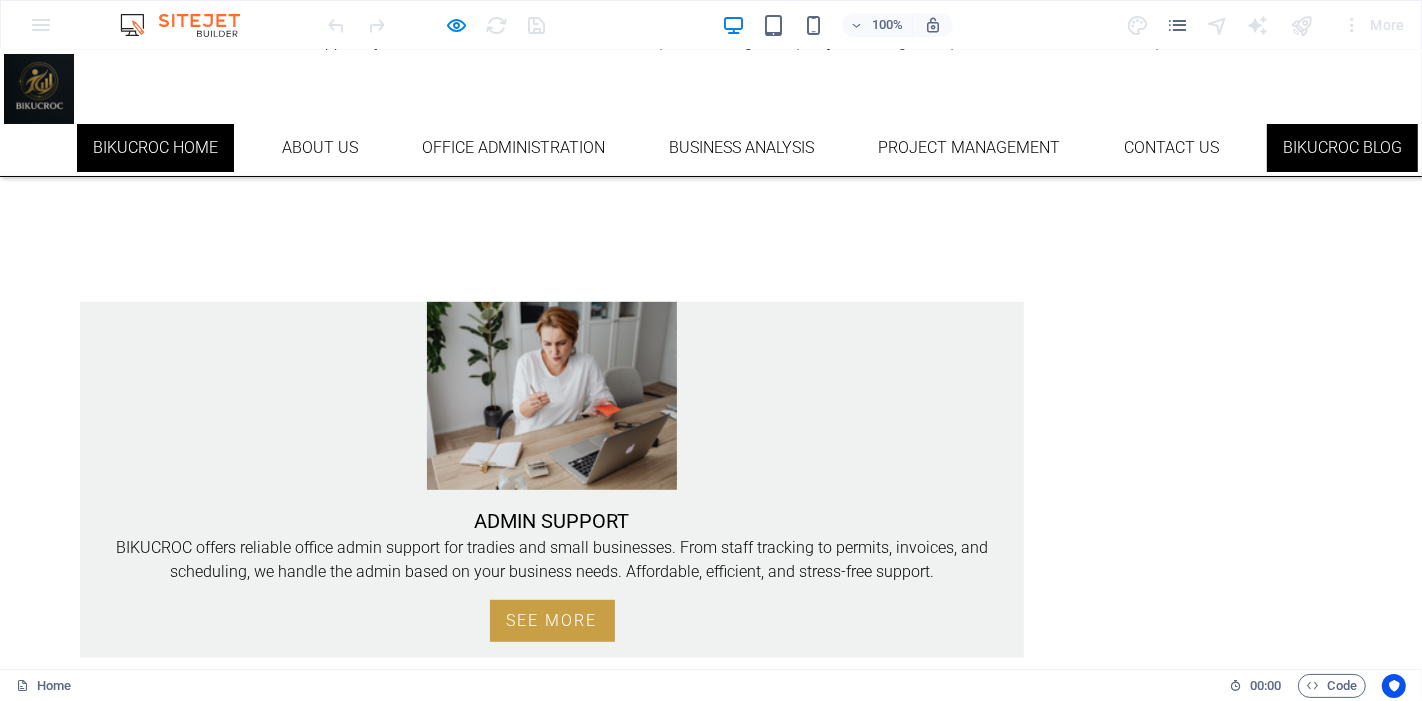 click on "Bikucroc Blog" at bounding box center (1342, 148) 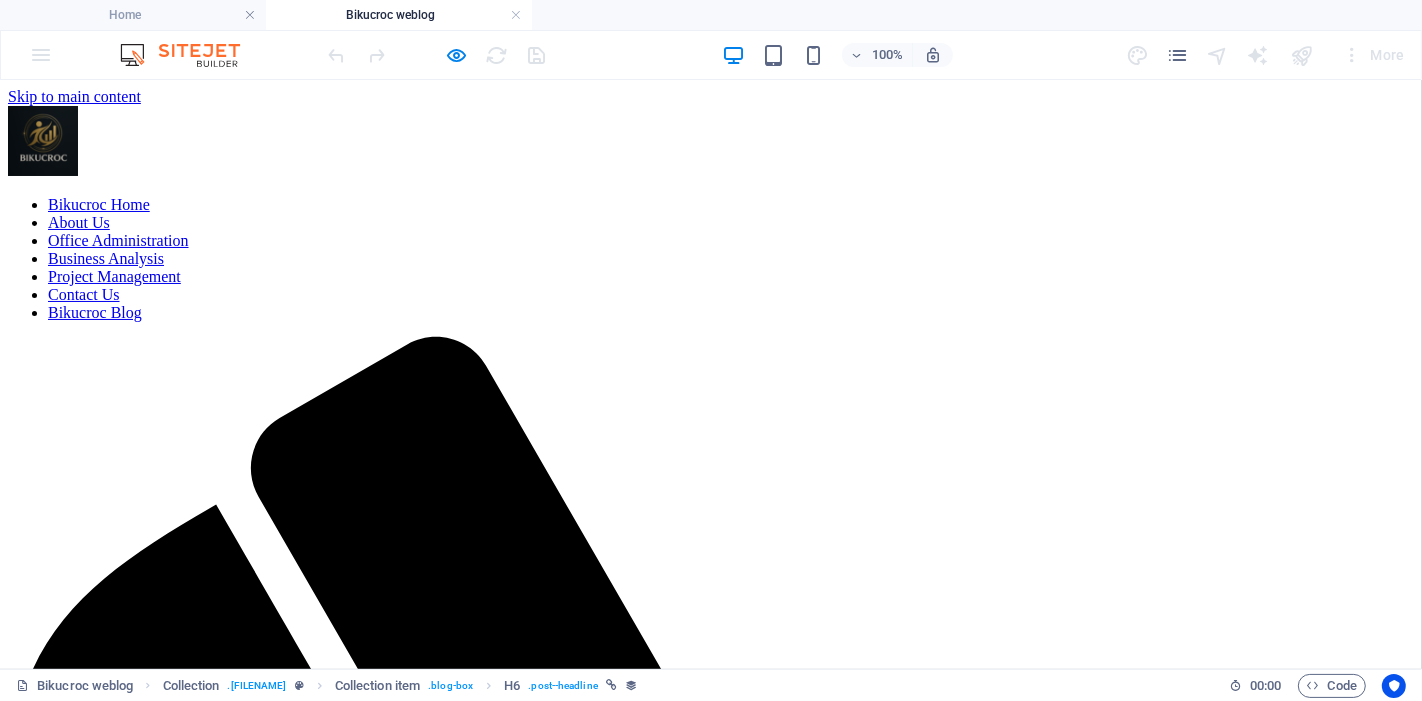 scroll, scrollTop: 0, scrollLeft: 0, axis: both 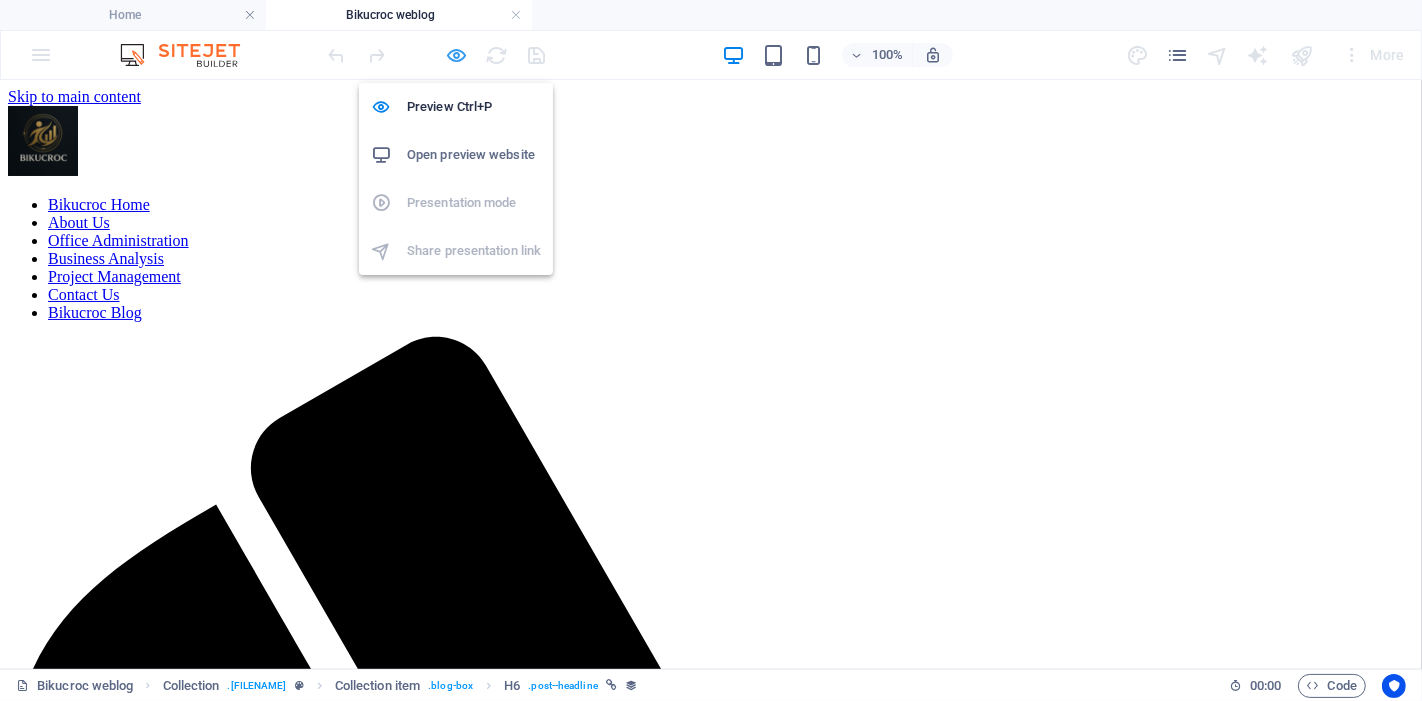 click at bounding box center [457, 55] 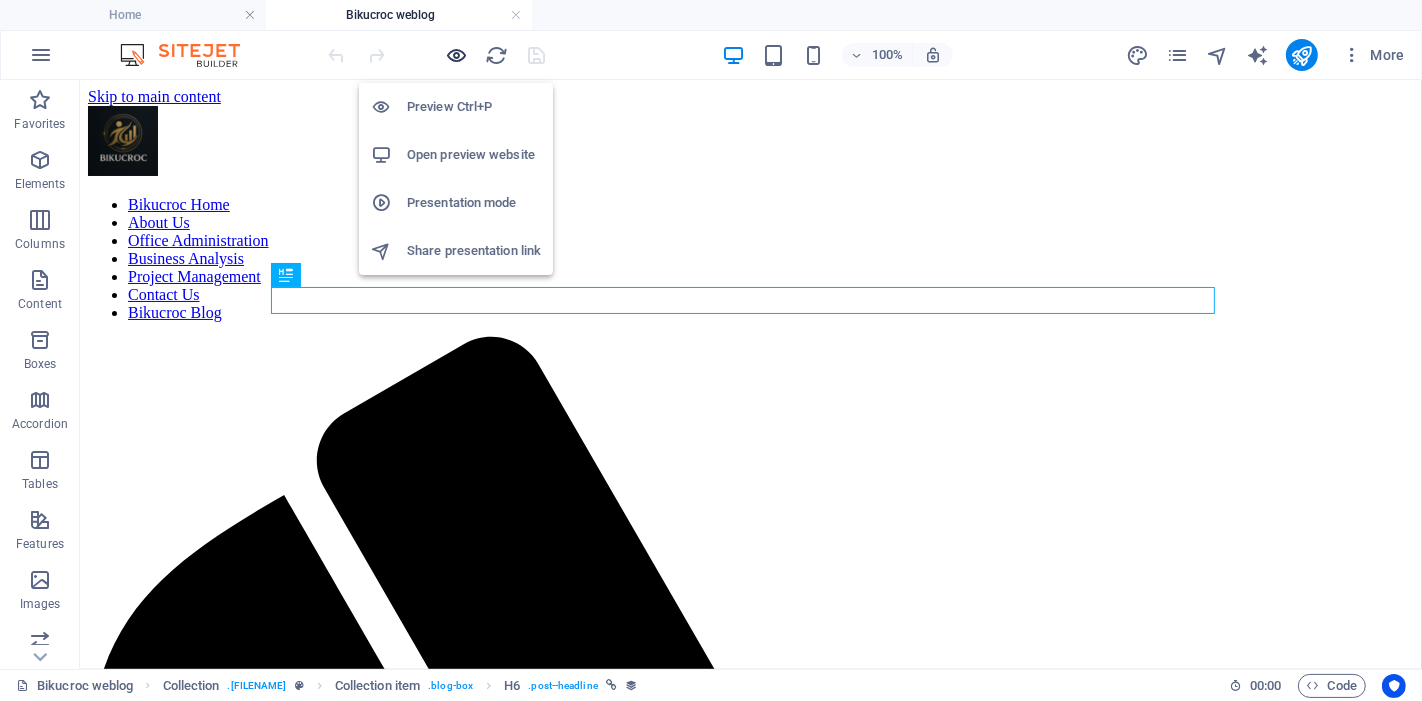 click at bounding box center (457, 55) 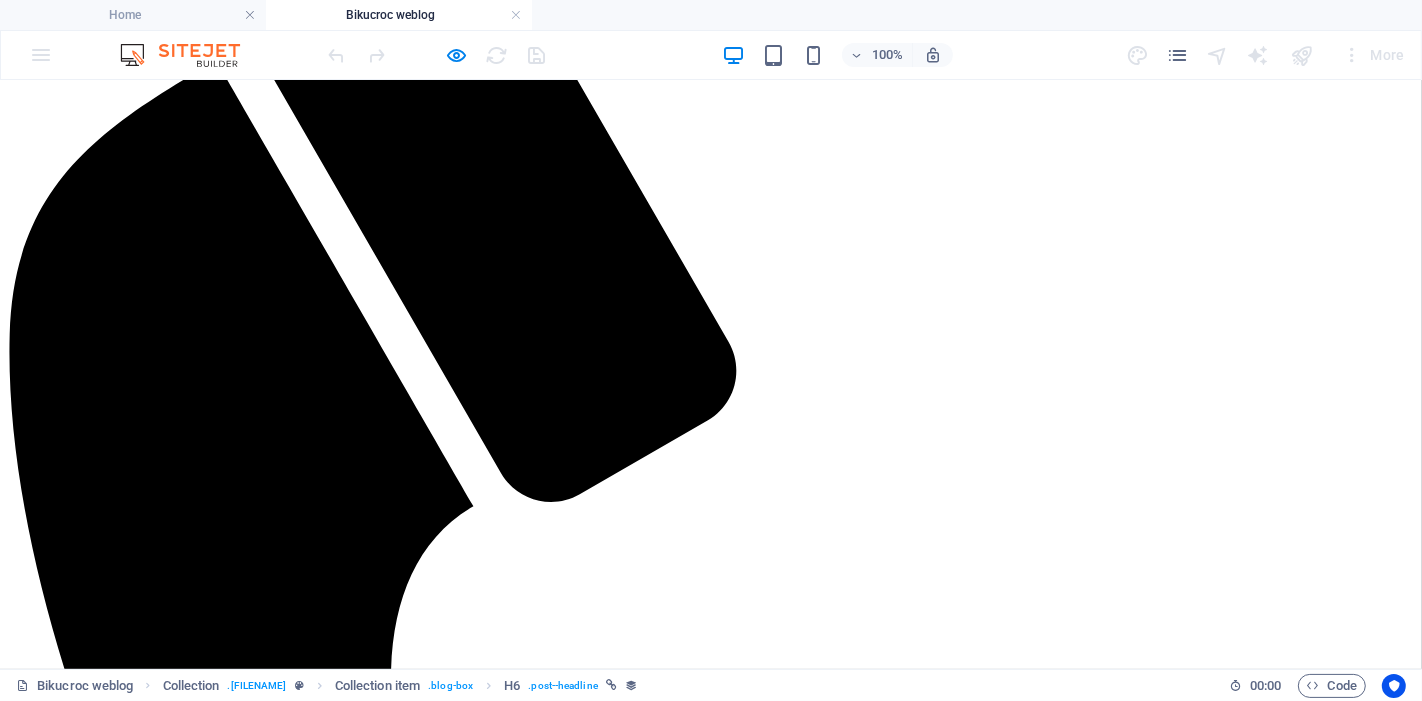 scroll, scrollTop: 874, scrollLeft: 0, axis: vertical 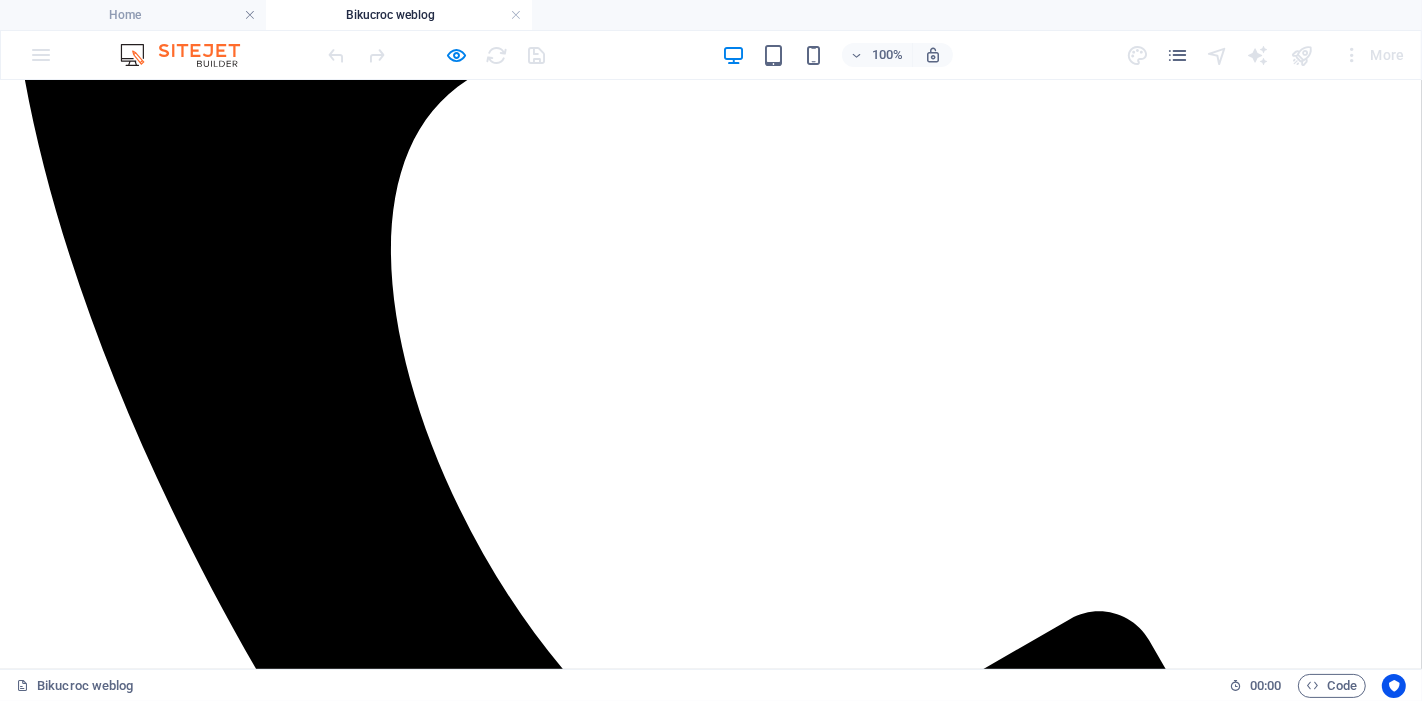 click at bounding box center [711, 2446] 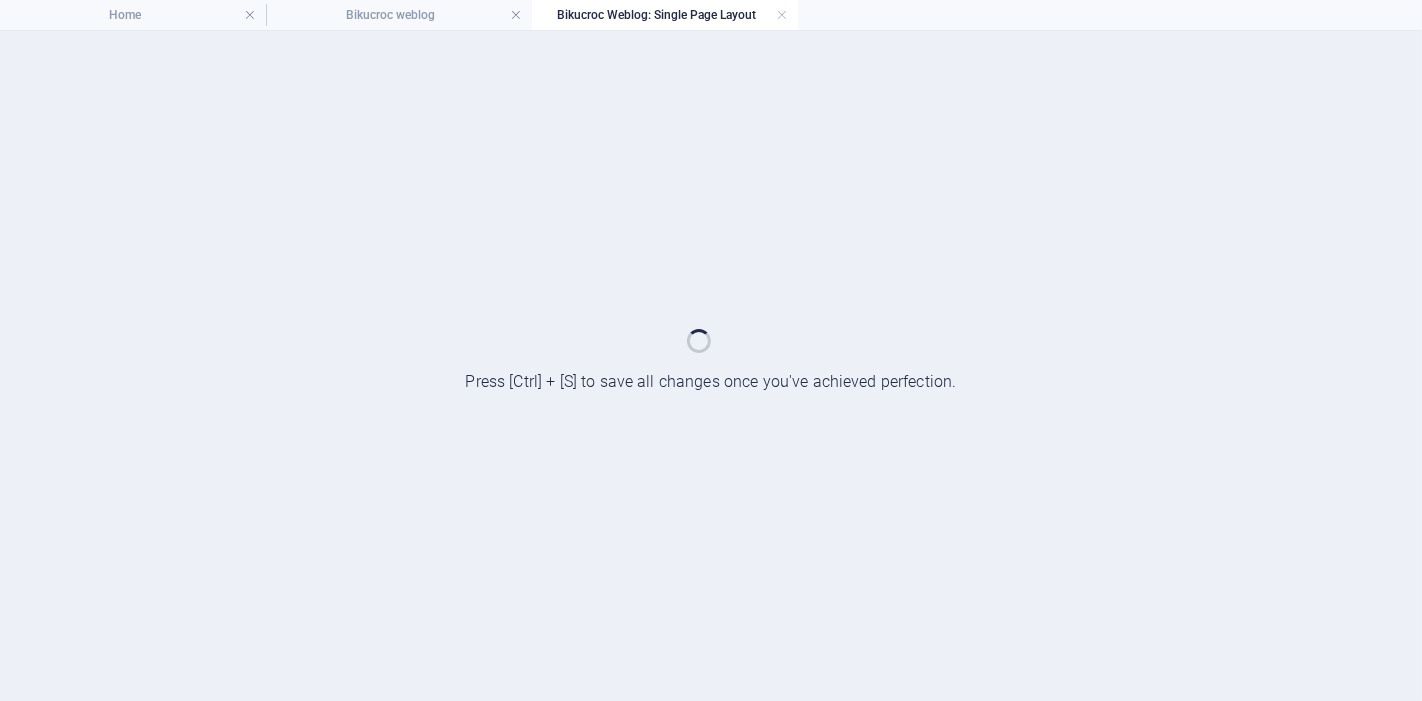 scroll, scrollTop: 0, scrollLeft: 0, axis: both 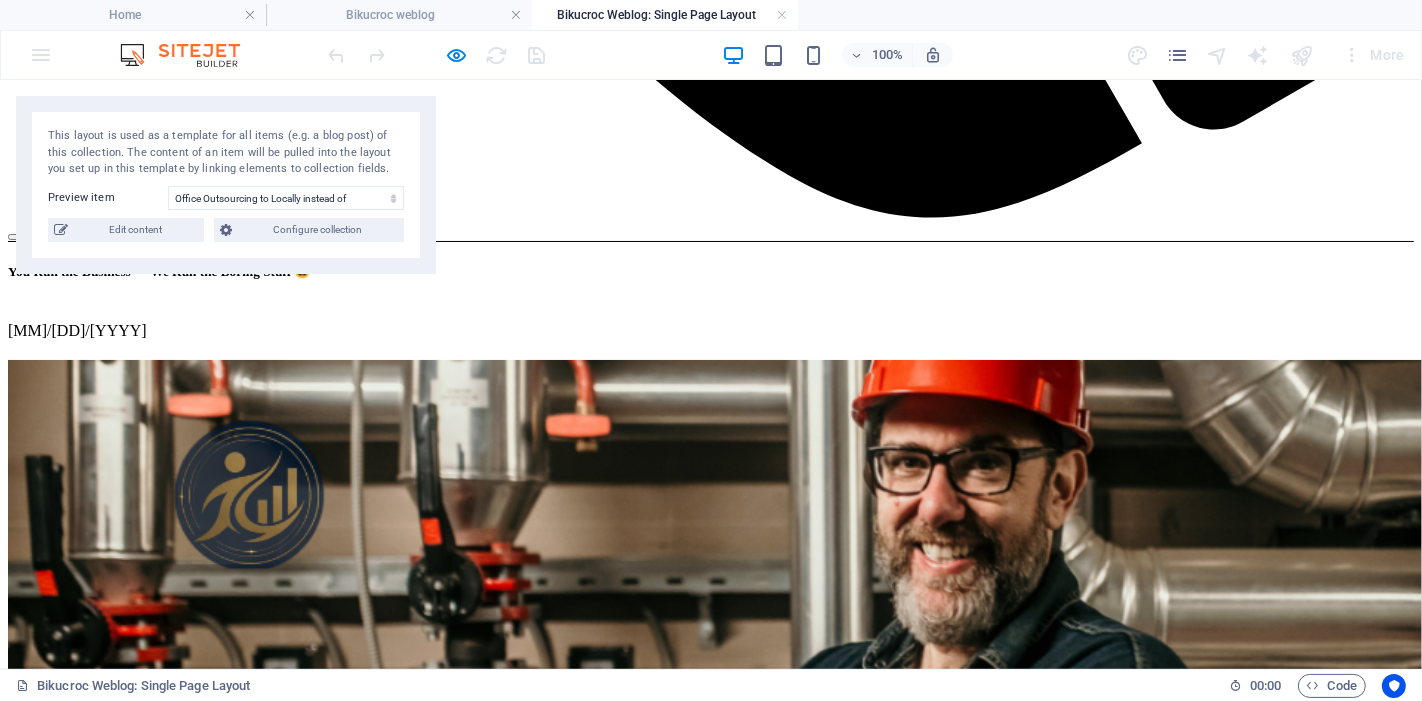 click on "Back to blog" at bounding box center (711, 3378) 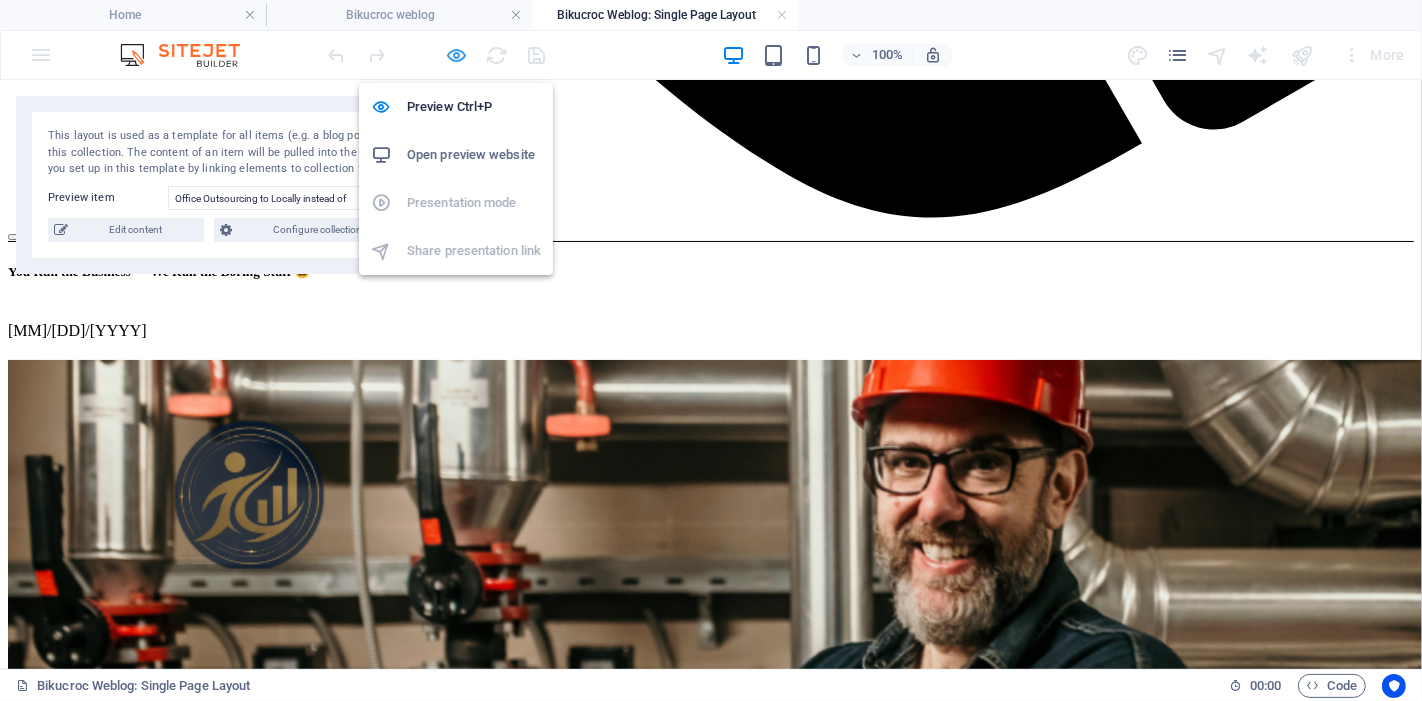 click at bounding box center [457, 55] 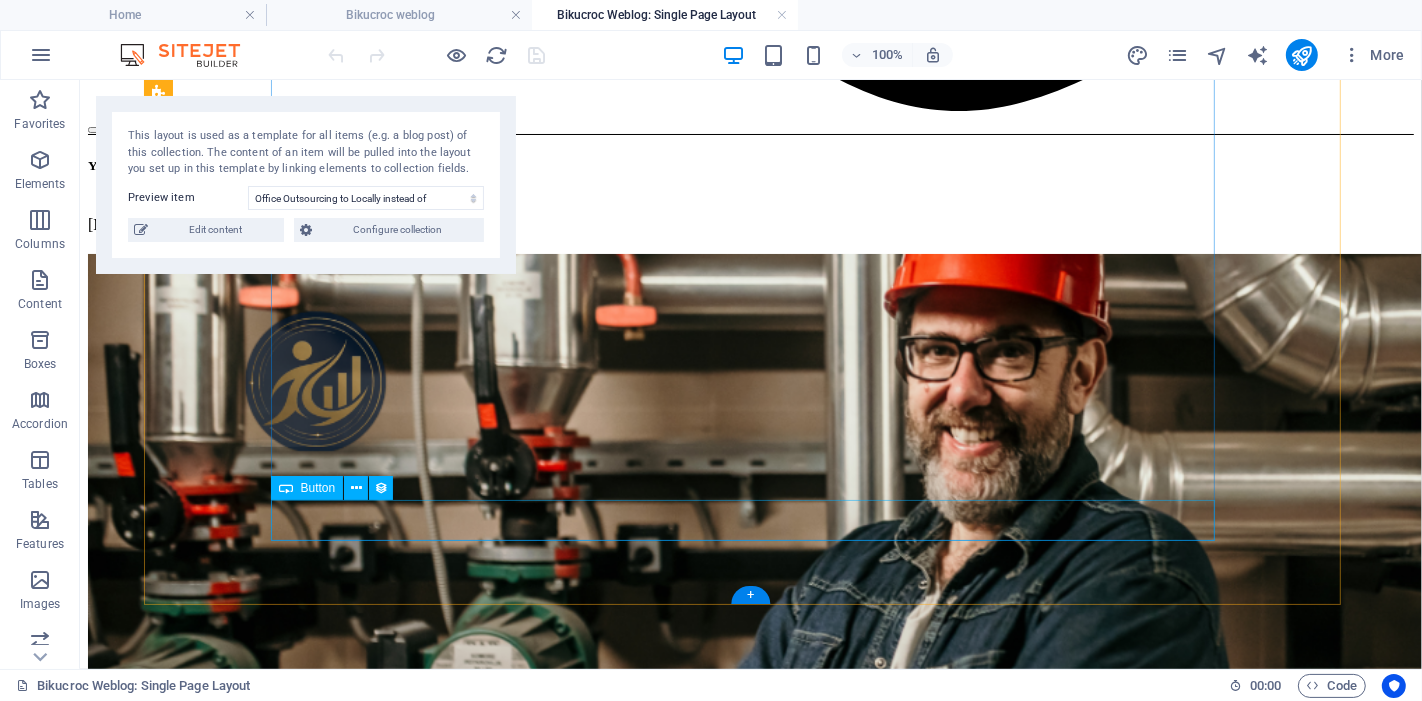 click on "Back to blog" at bounding box center [750, 3158] 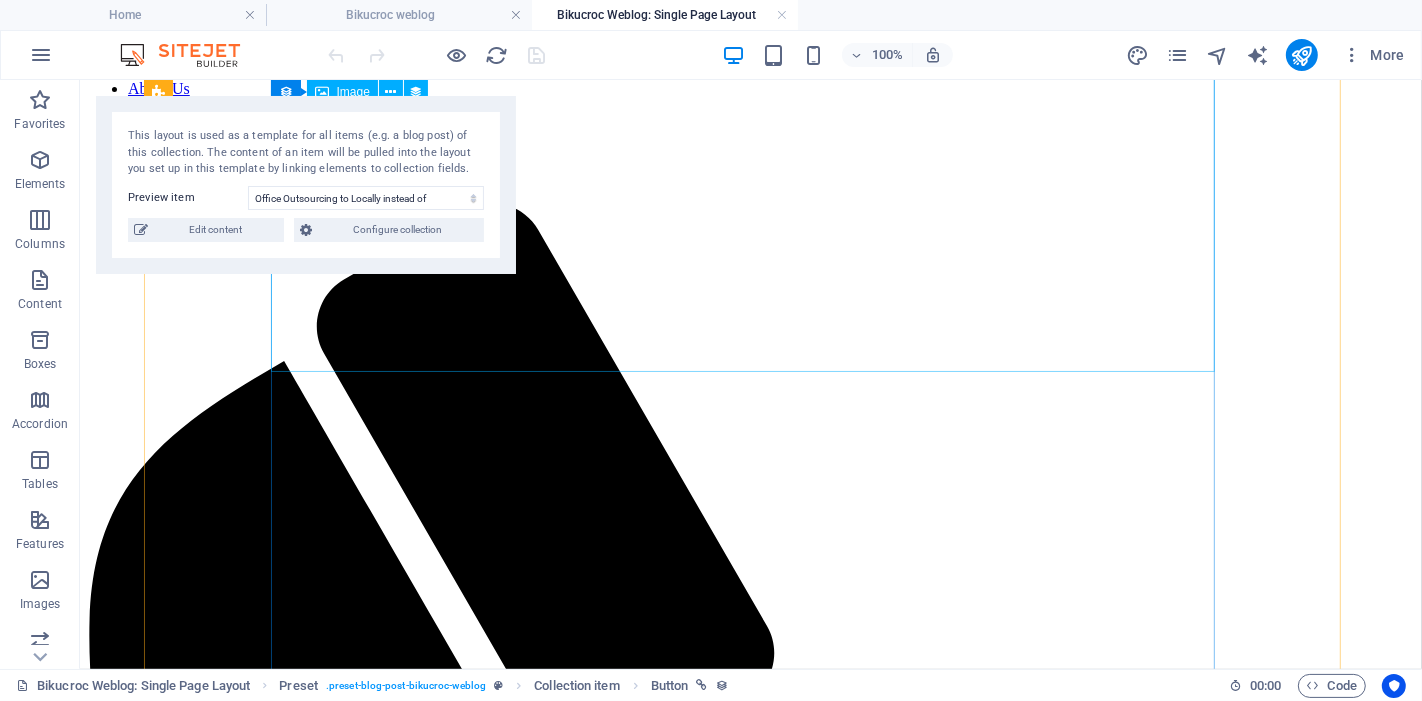 scroll, scrollTop: 0, scrollLeft: 0, axis: both 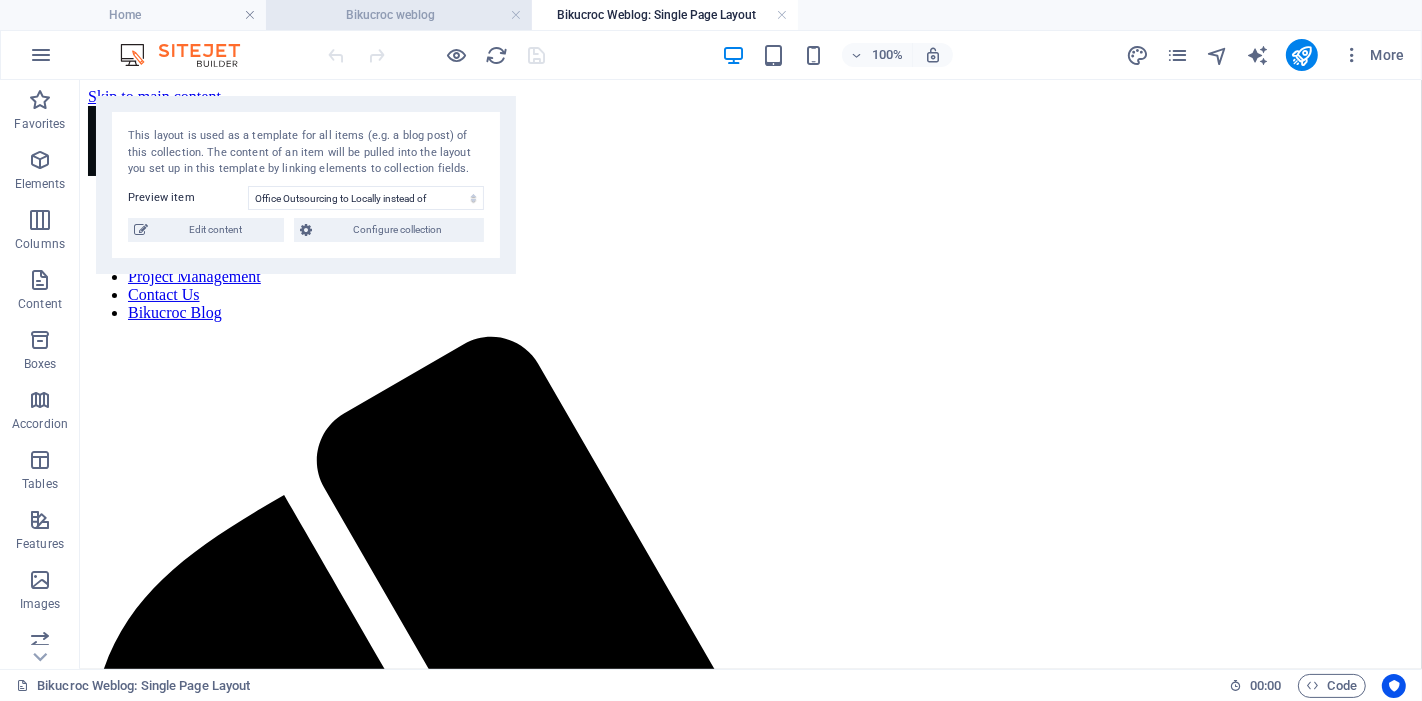 click on "Bikucroc weblog" at bounding box center [399, 15] 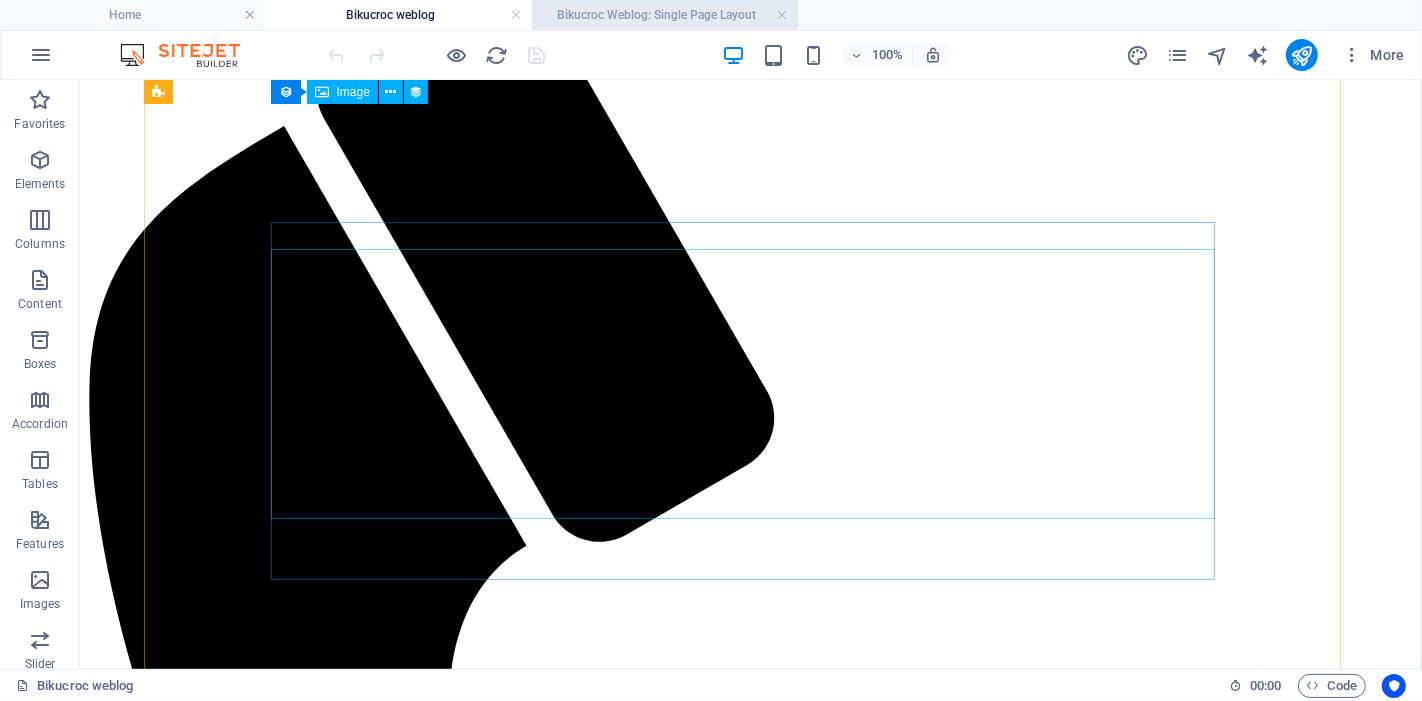 scroll, scrollTop: 265, scrollLeft: 0, axis: vertical 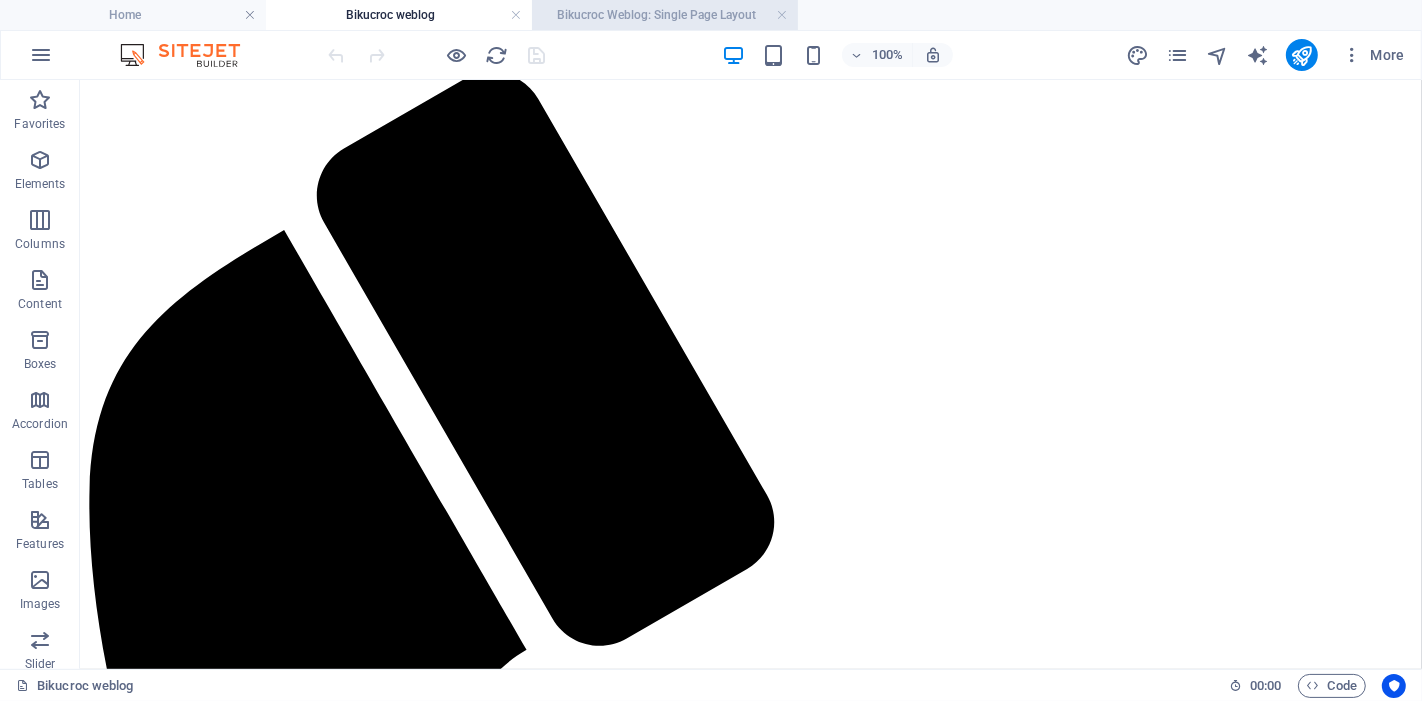click on "Bikucroc Weblog: Single Page Layout" at bounding box center (665, 15) 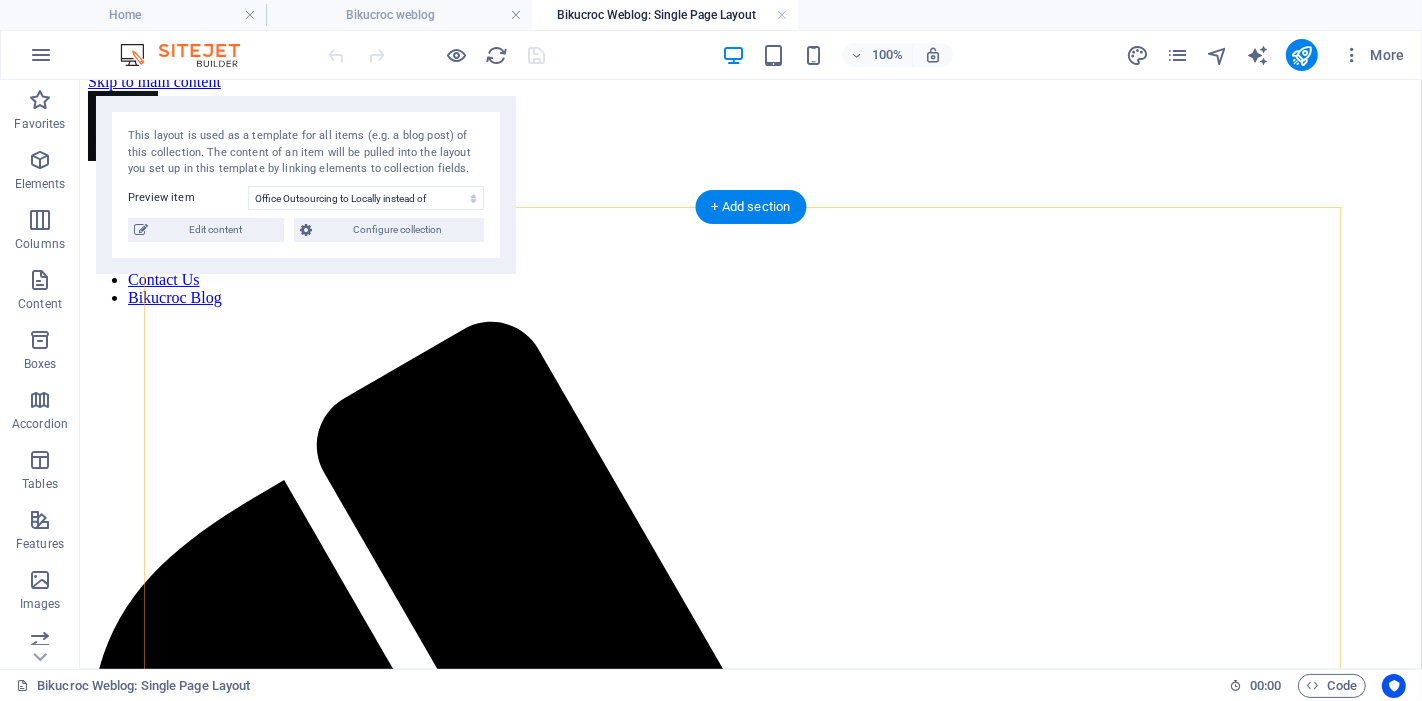scroll, scrollTop: 0, scrollLeft: 0, axis: both 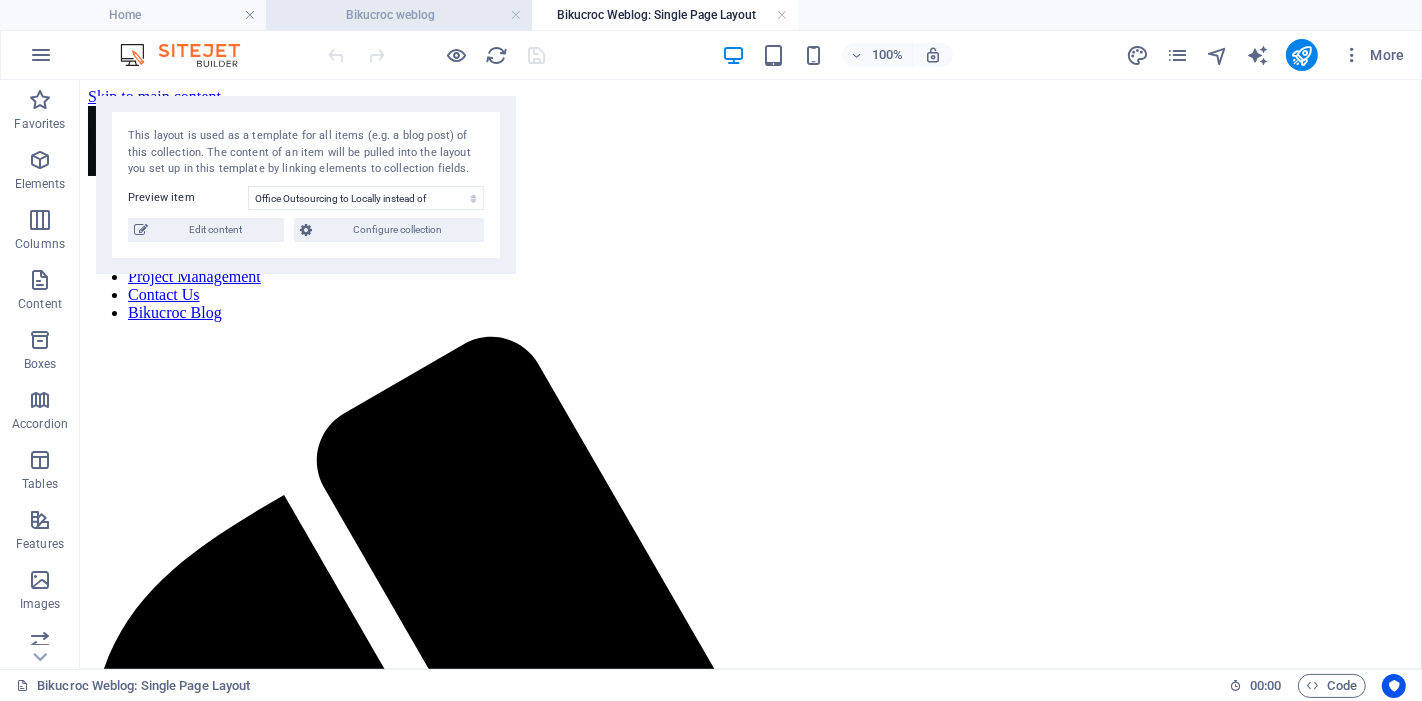 click on "Bikucroc weblog" at bounding box center [399, 15] 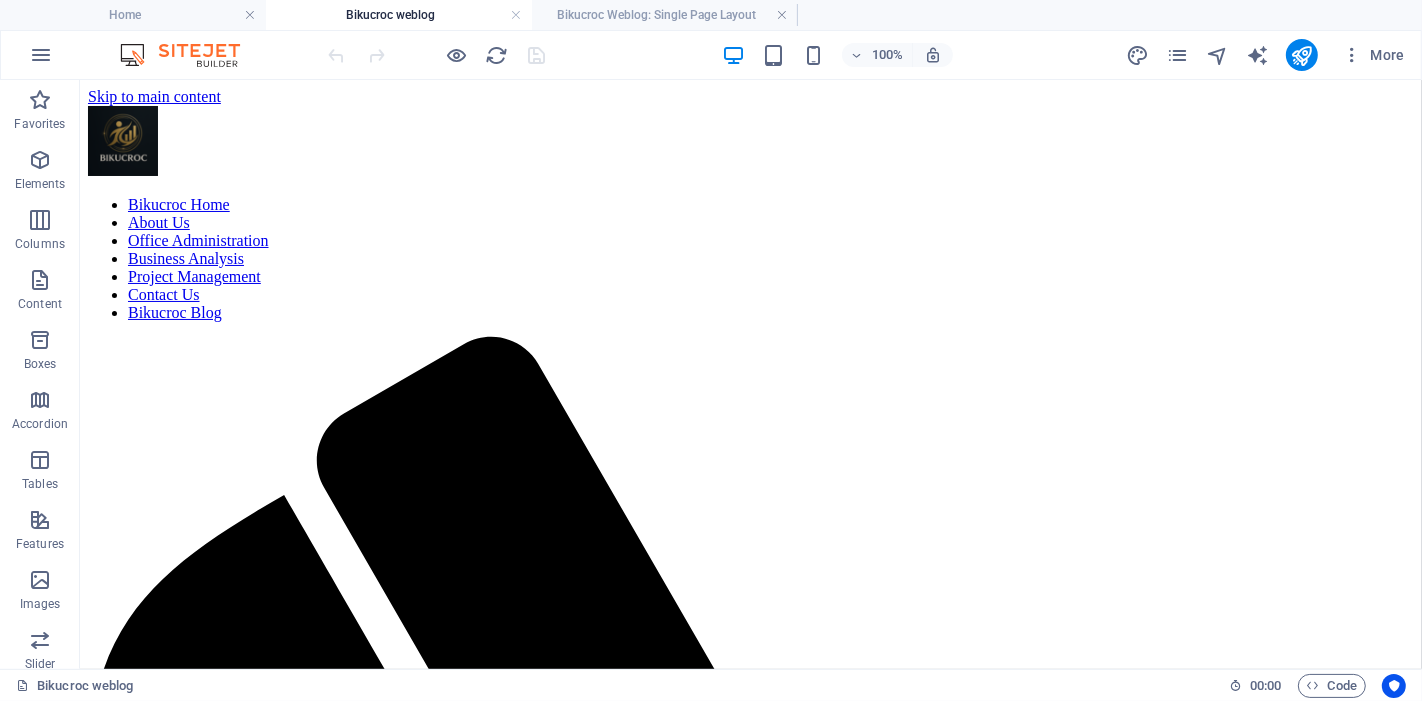 scroll, scrollTop: 265, scrollLeft: 0, axis: vertical 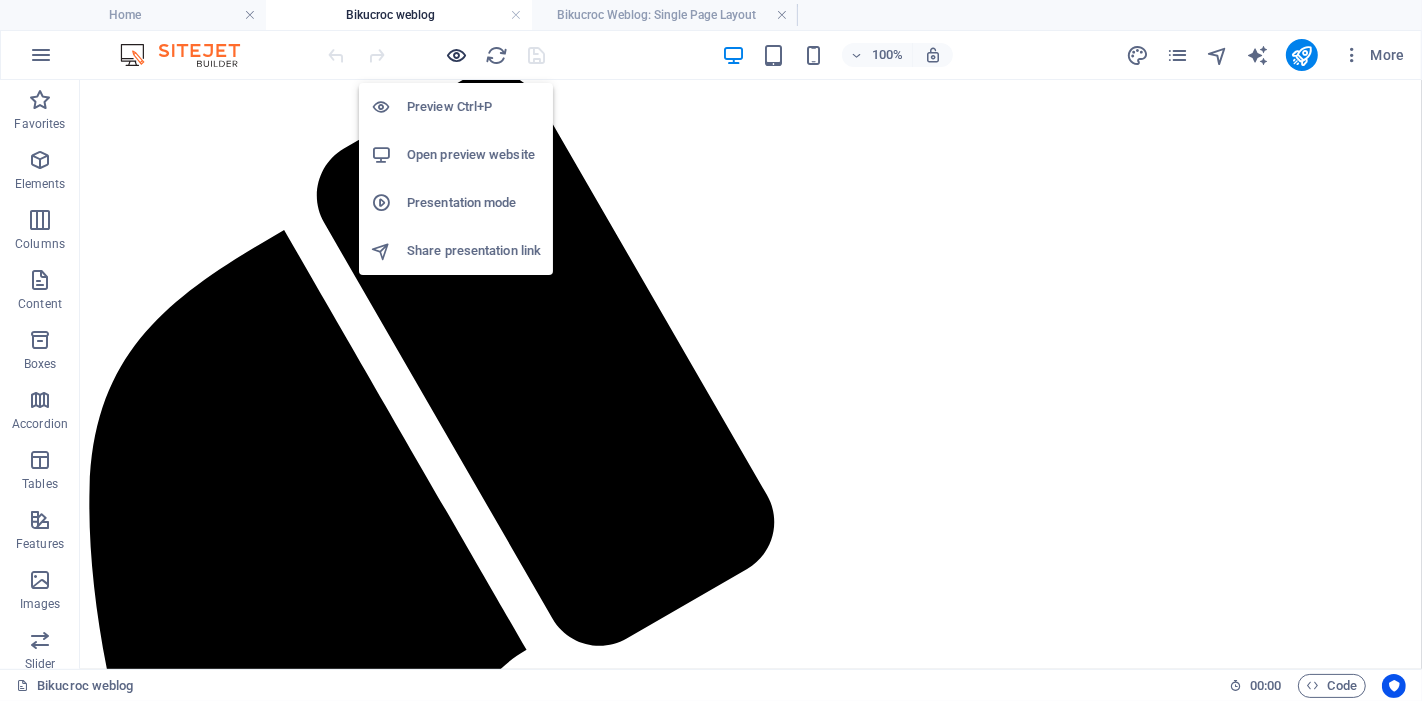 click at bounding box center (457, 55) 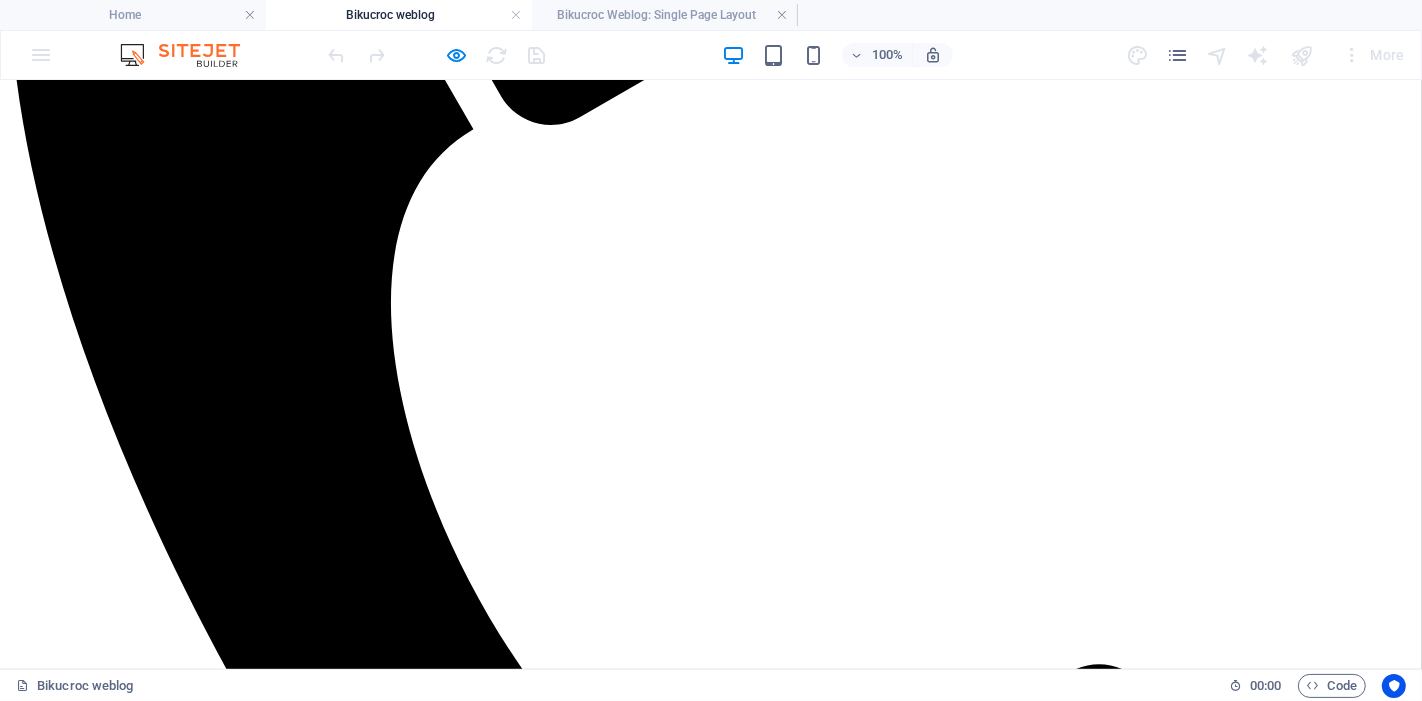scroll, scrollTop: 377, scrollLeft: 0, axis: vertical 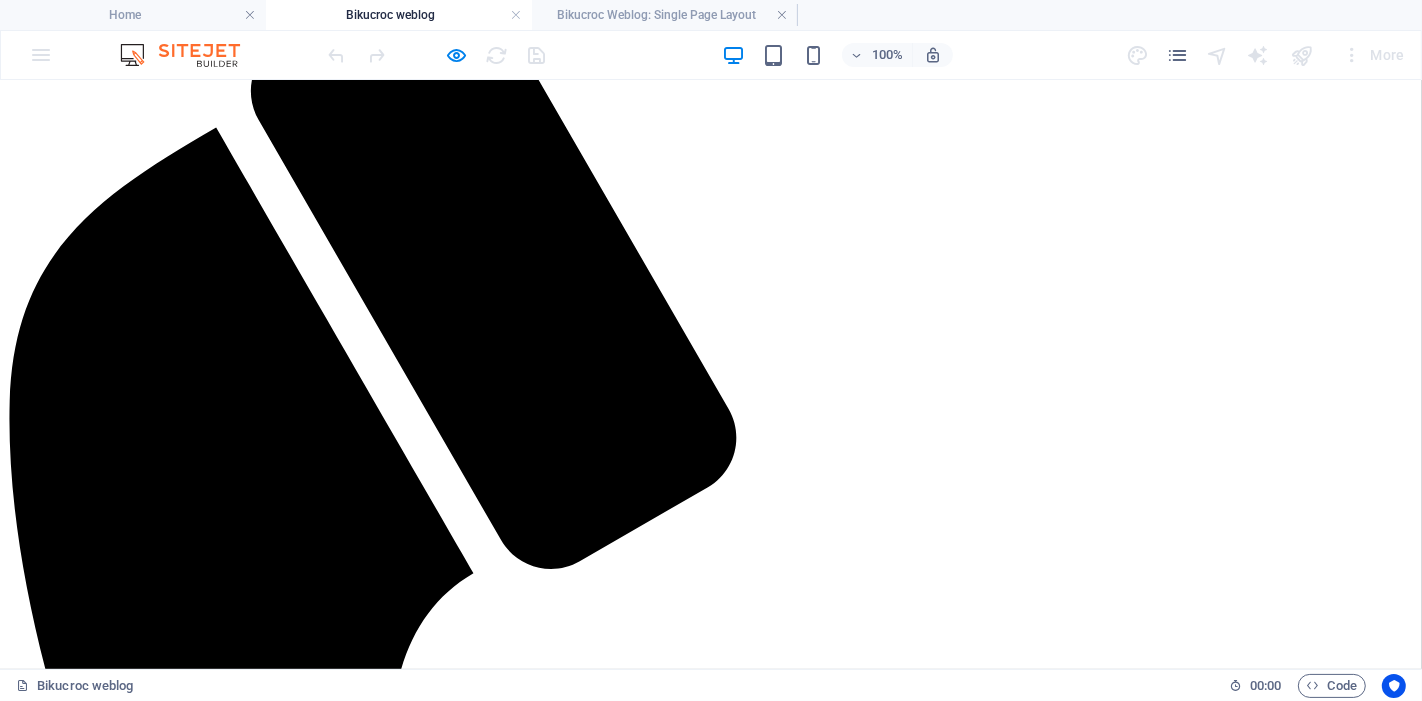 click at bounding box center [711, 2484] 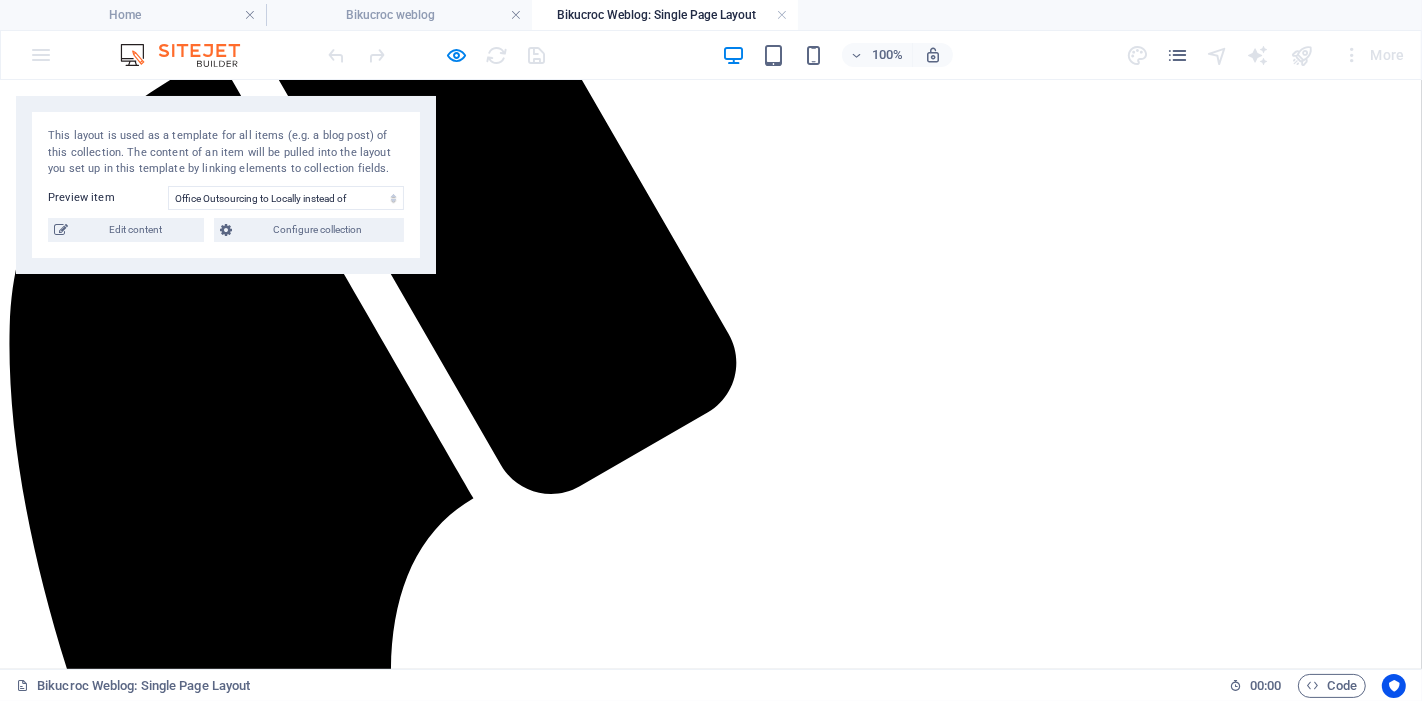 scroll, scrollTop: 169, scrollLeft: 0, axis: vertical 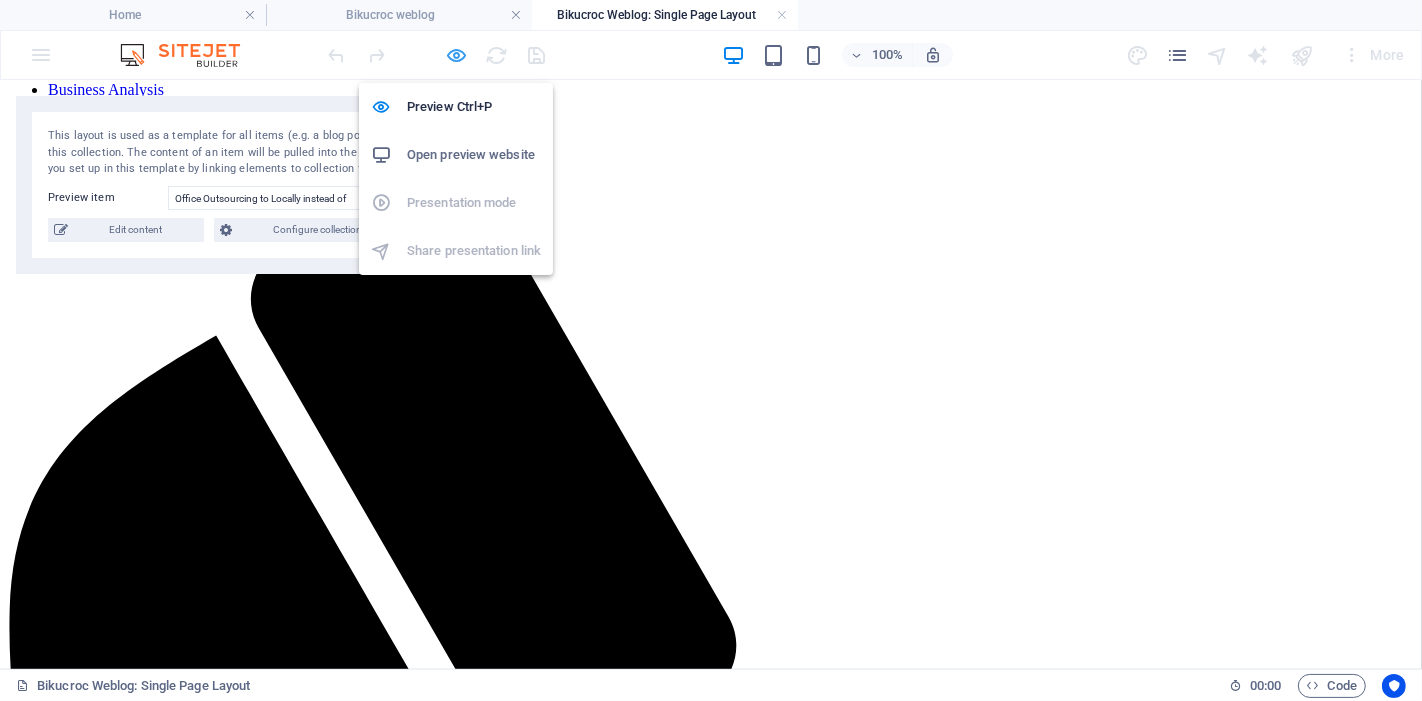 click at bounding box center [457, 55] 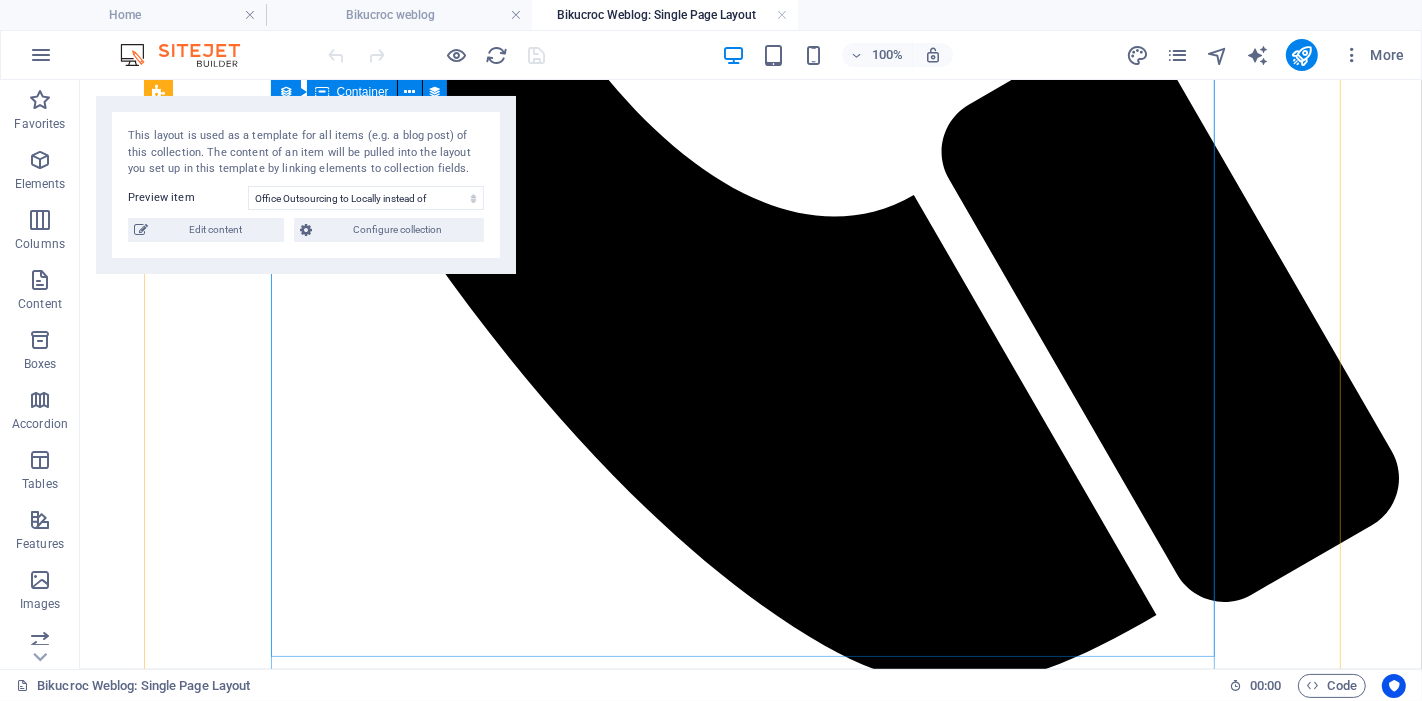 scroll, scrollTop: 1502, scrollLeft: 0, axis: vertical 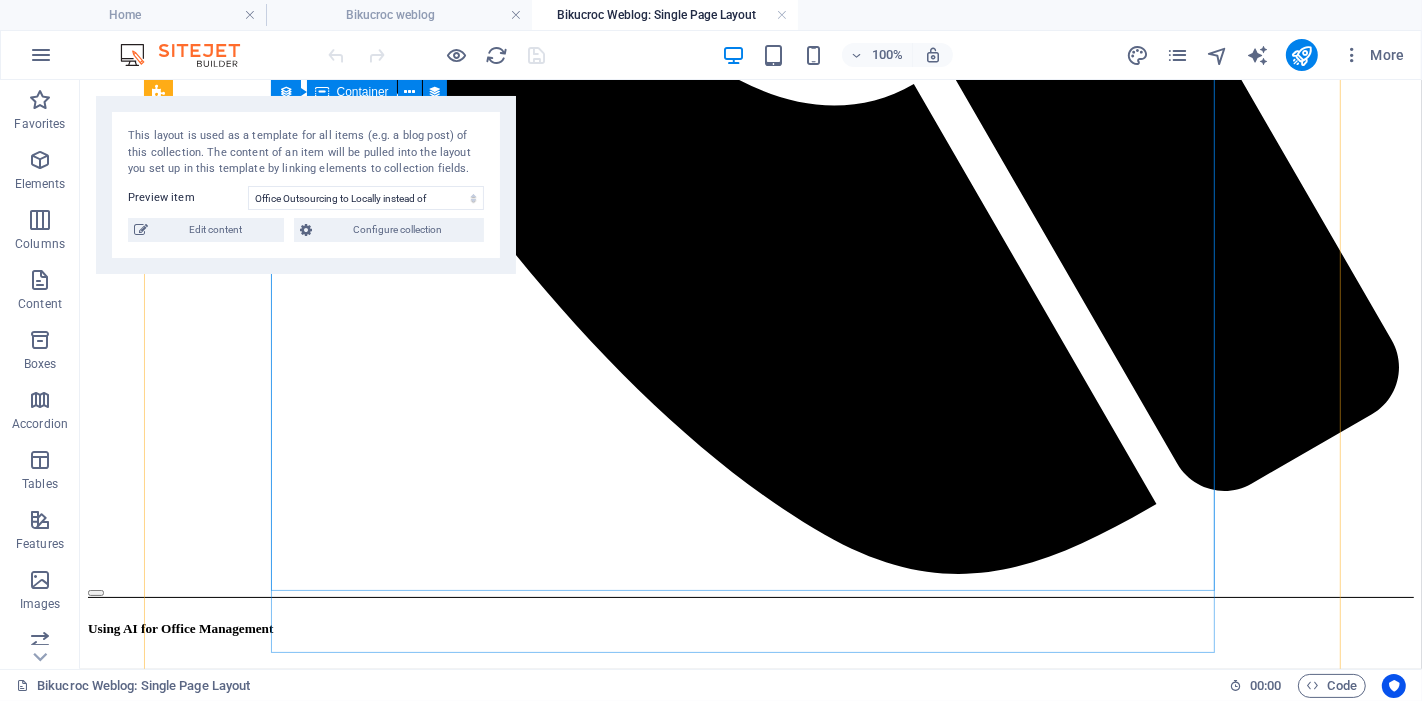 click at bounding box center [750, 2600] 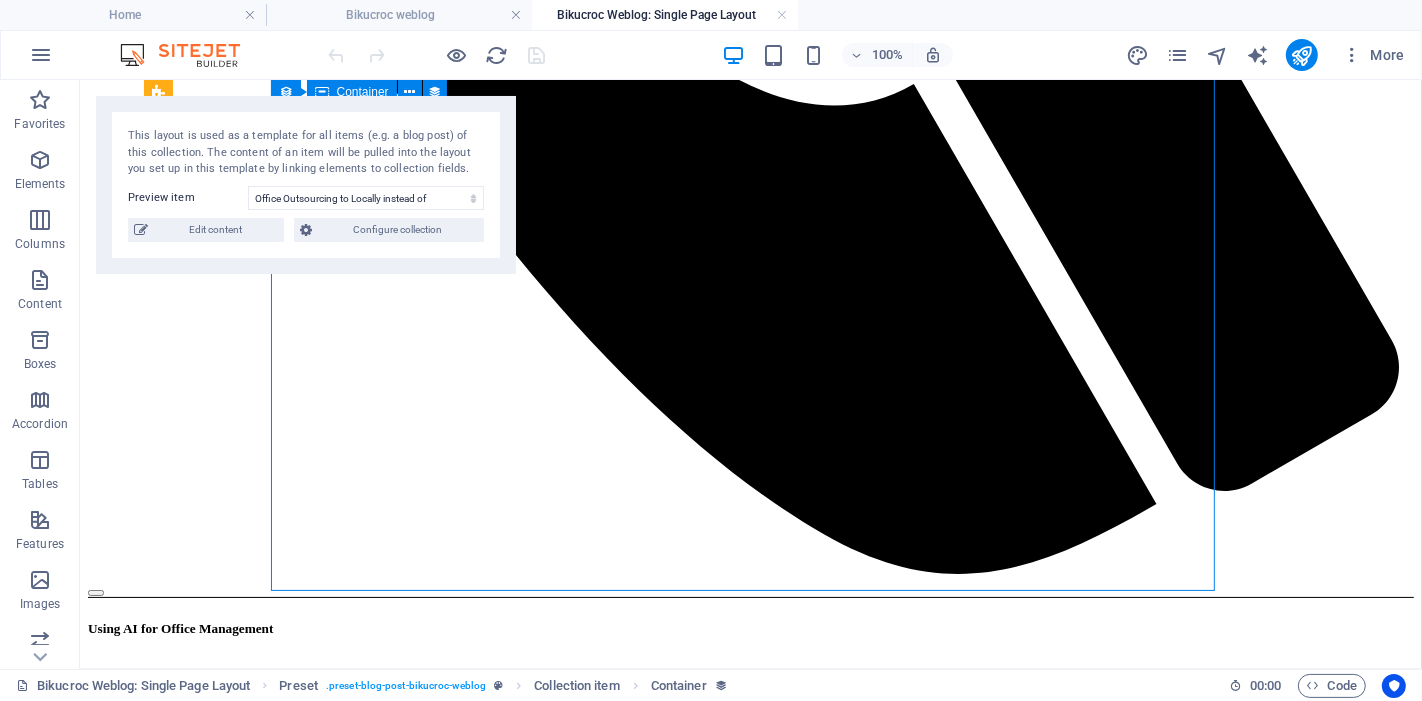 click at bounding box center [750, 2600] 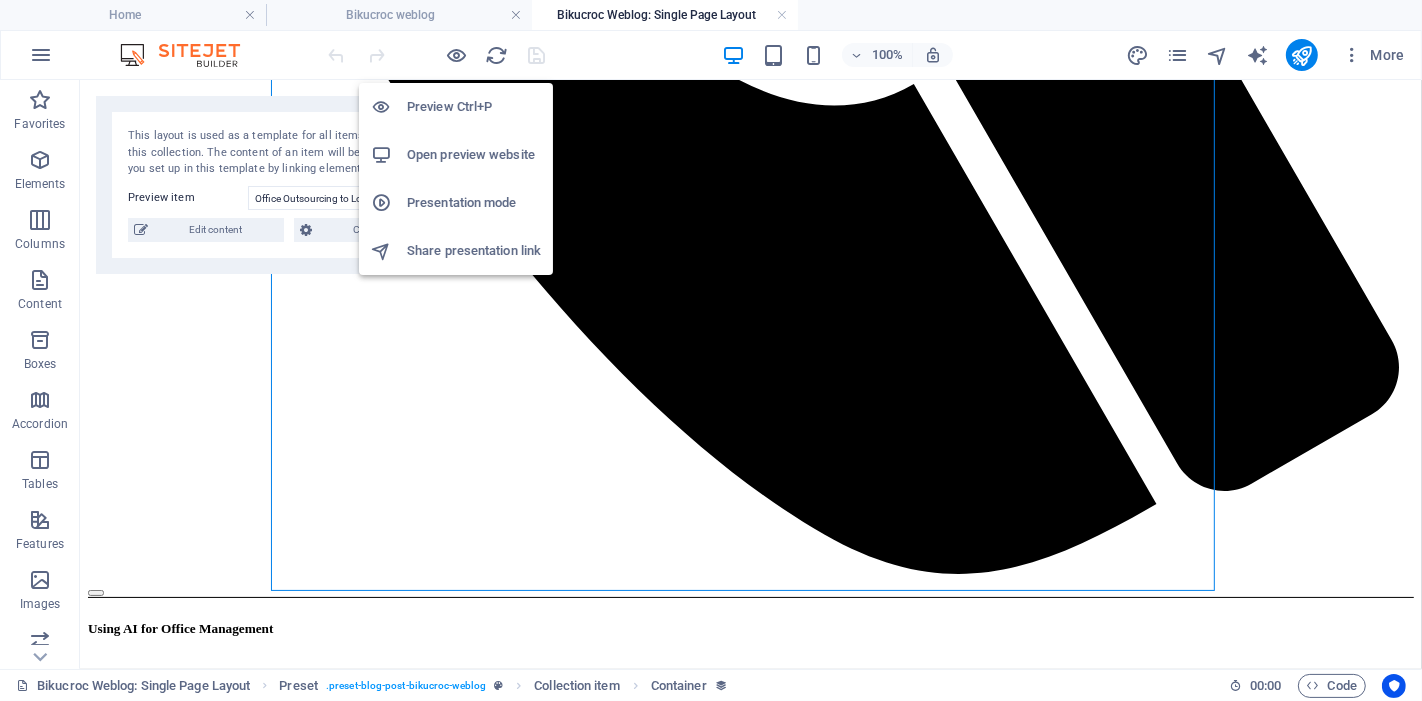click at bounding box center [437, 55] 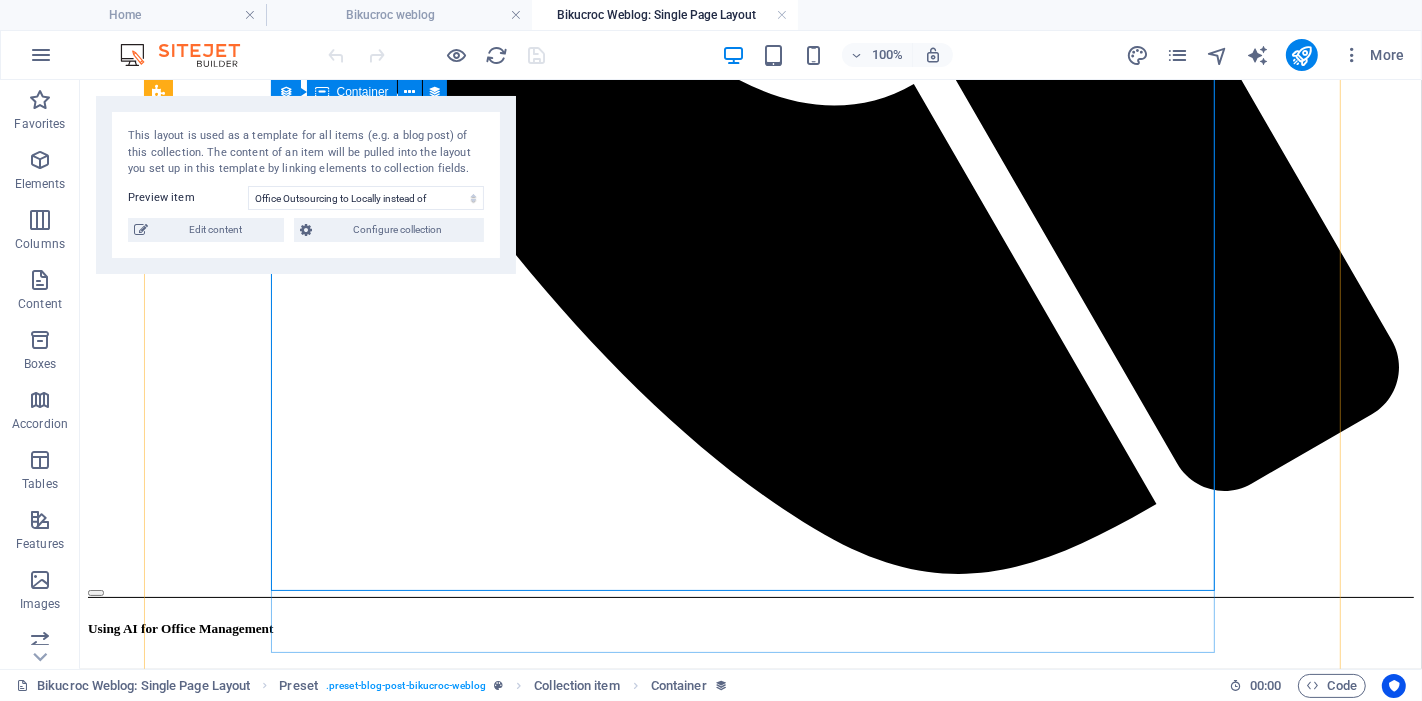 click at bounding box center (750, 2600) 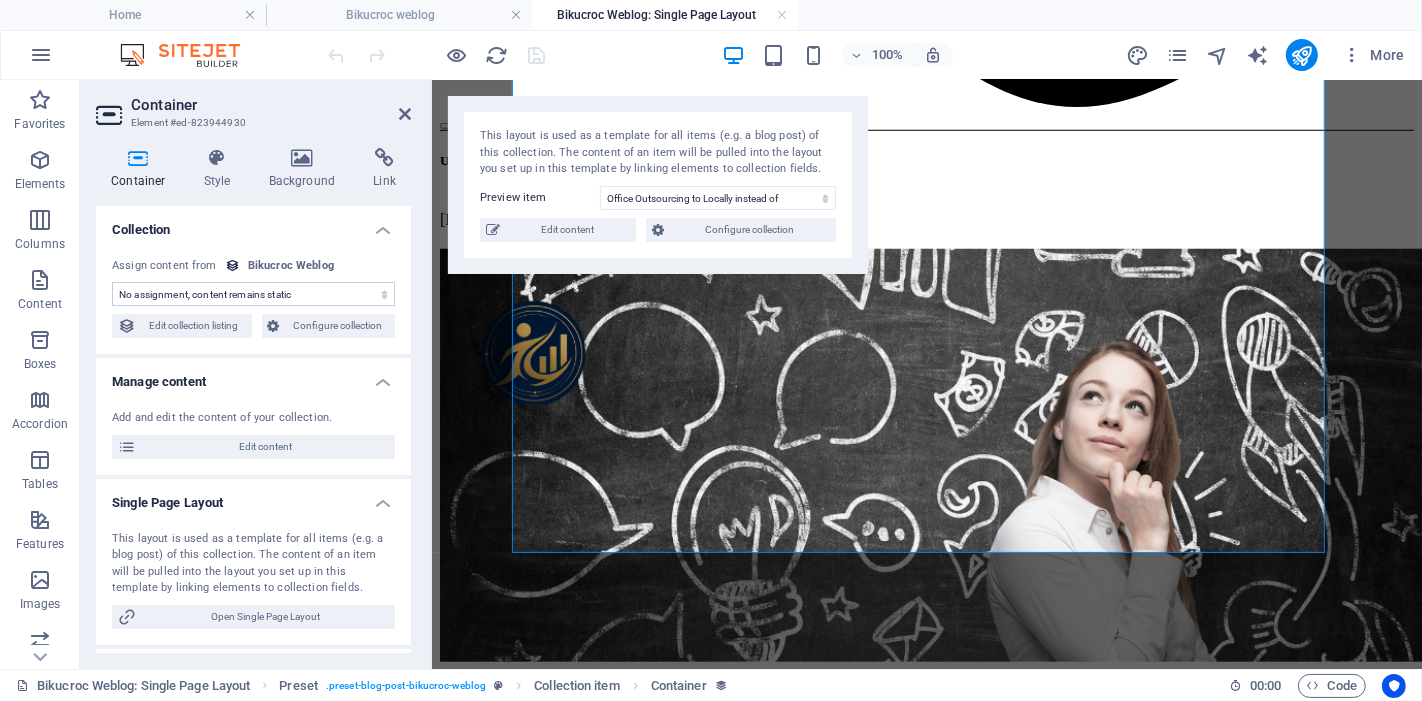 scroll, scrollTop: 1448, scrollLeft: 0, axis: vertical 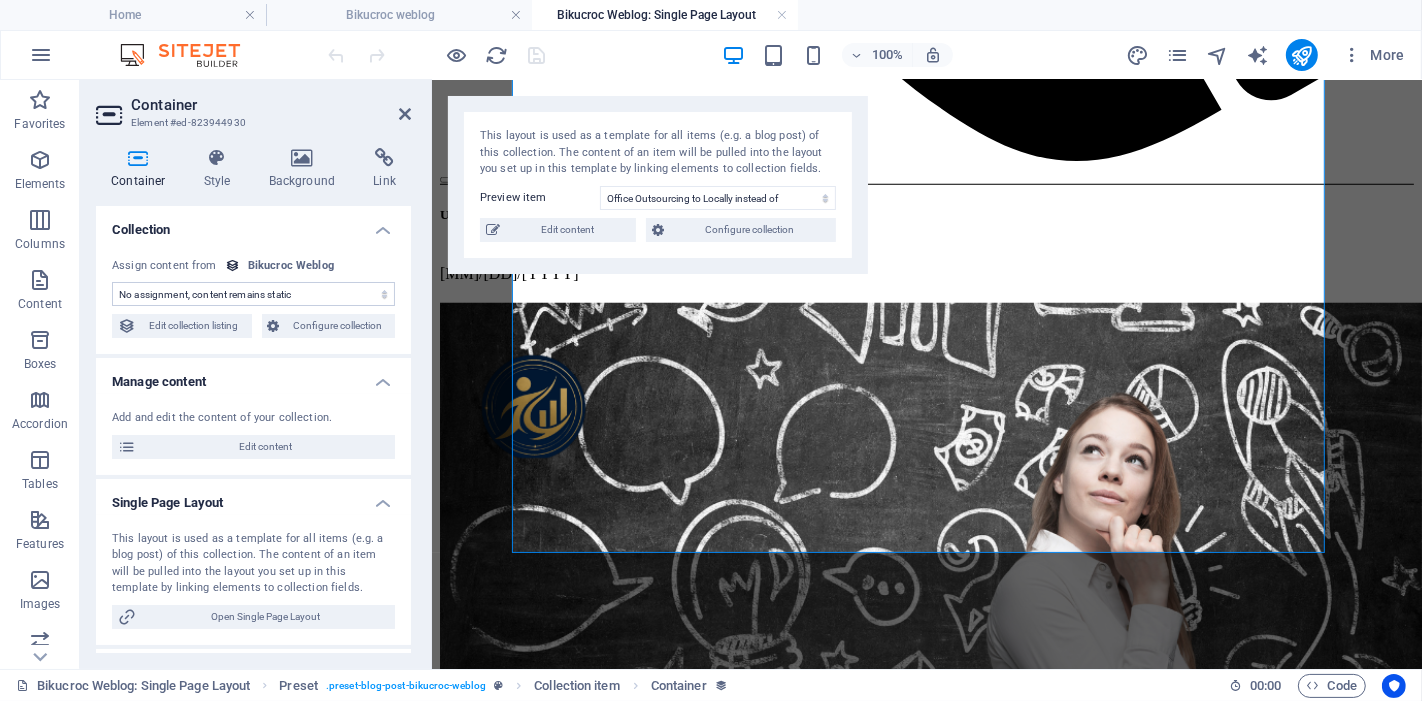select on "content" 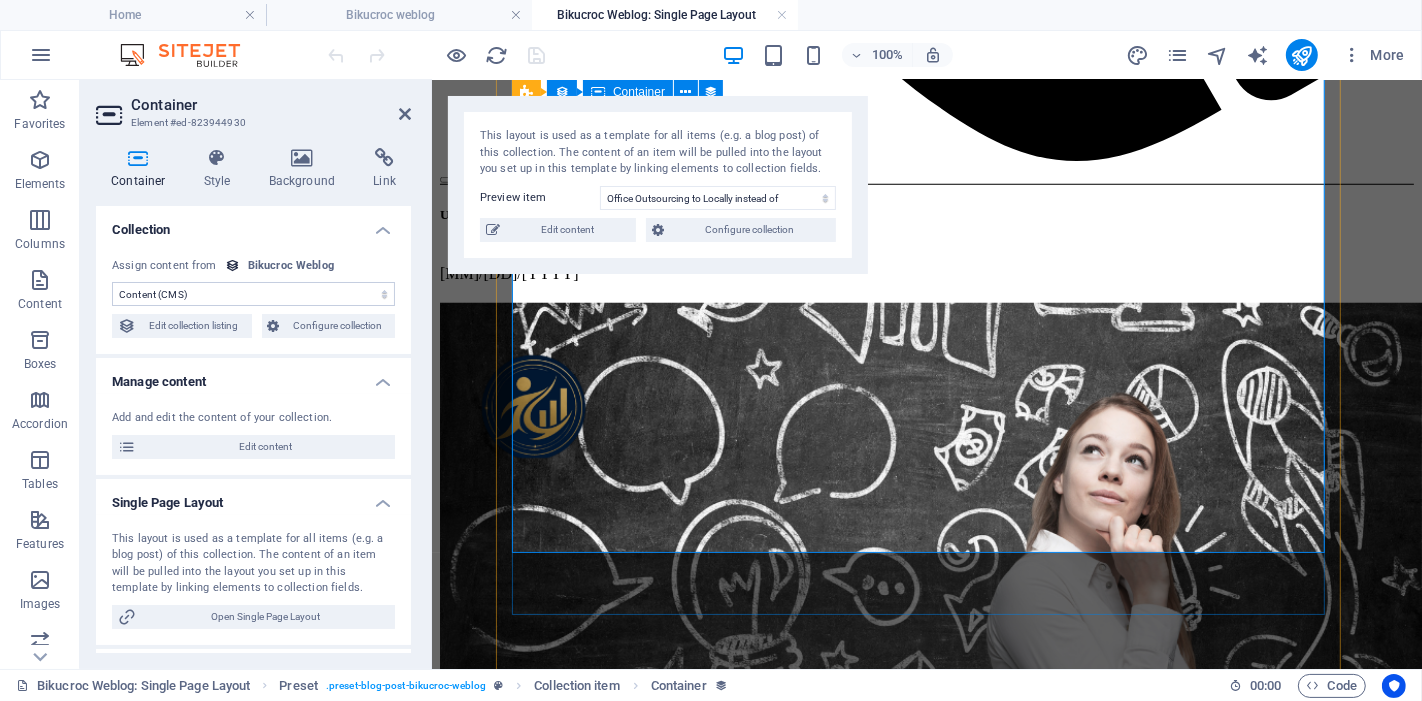 click at bounding box center (926, 1989) 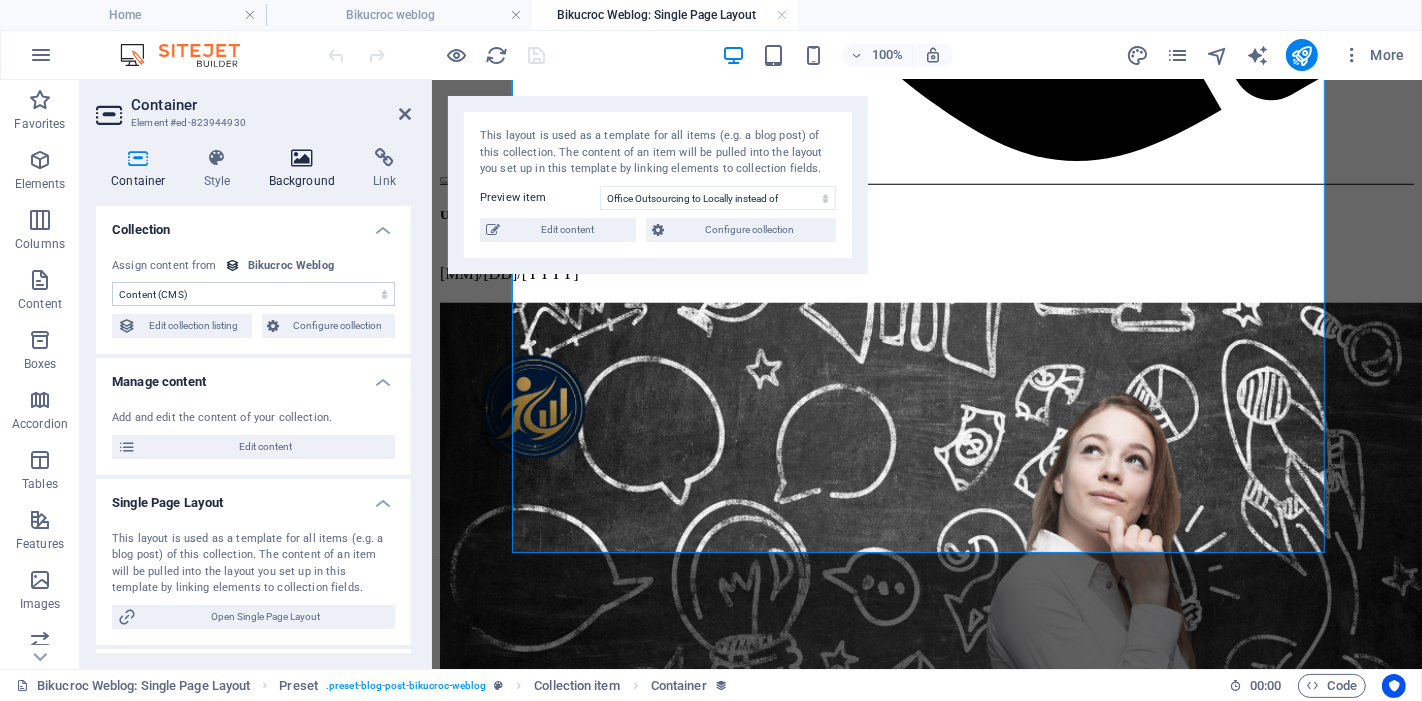 click at bounding box center (302, 158) 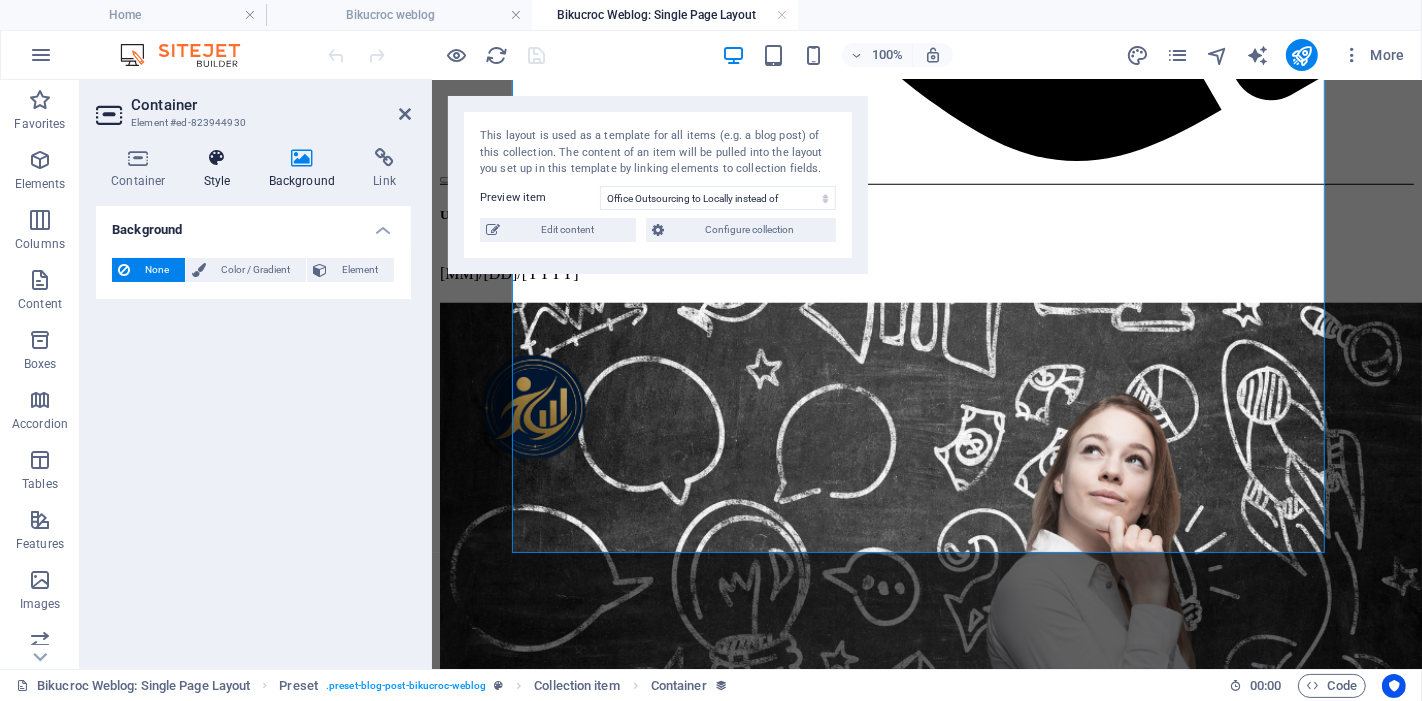 click at bounding box center [217, 158] 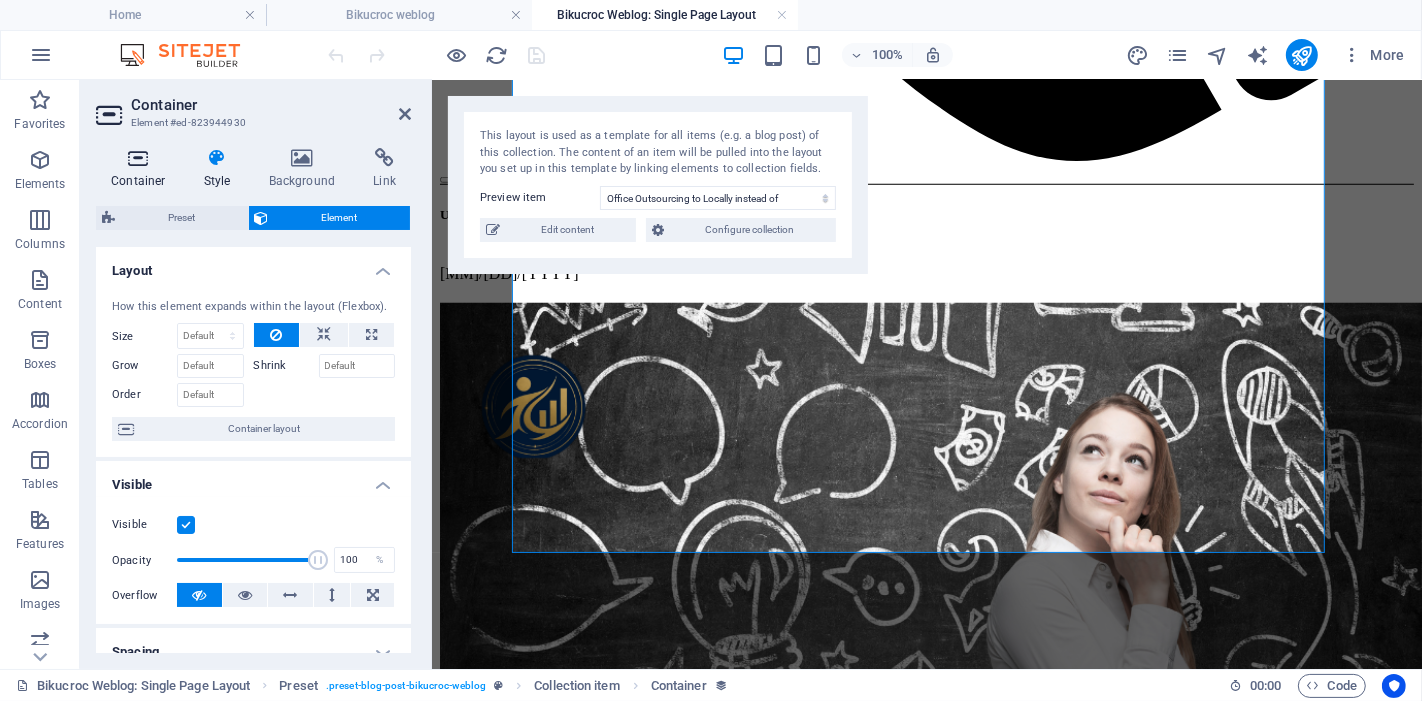 click at bounding box center (138, 158) 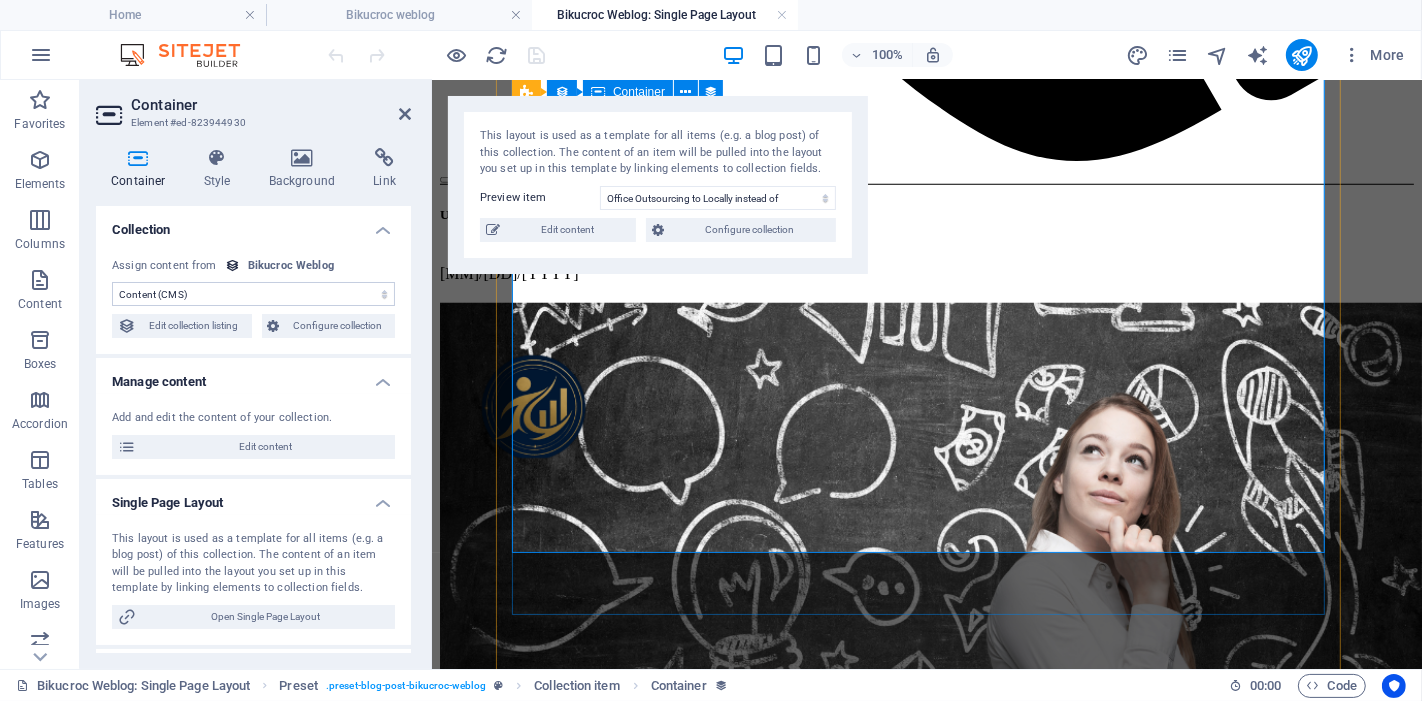 click at bounding box center [926, 1989] 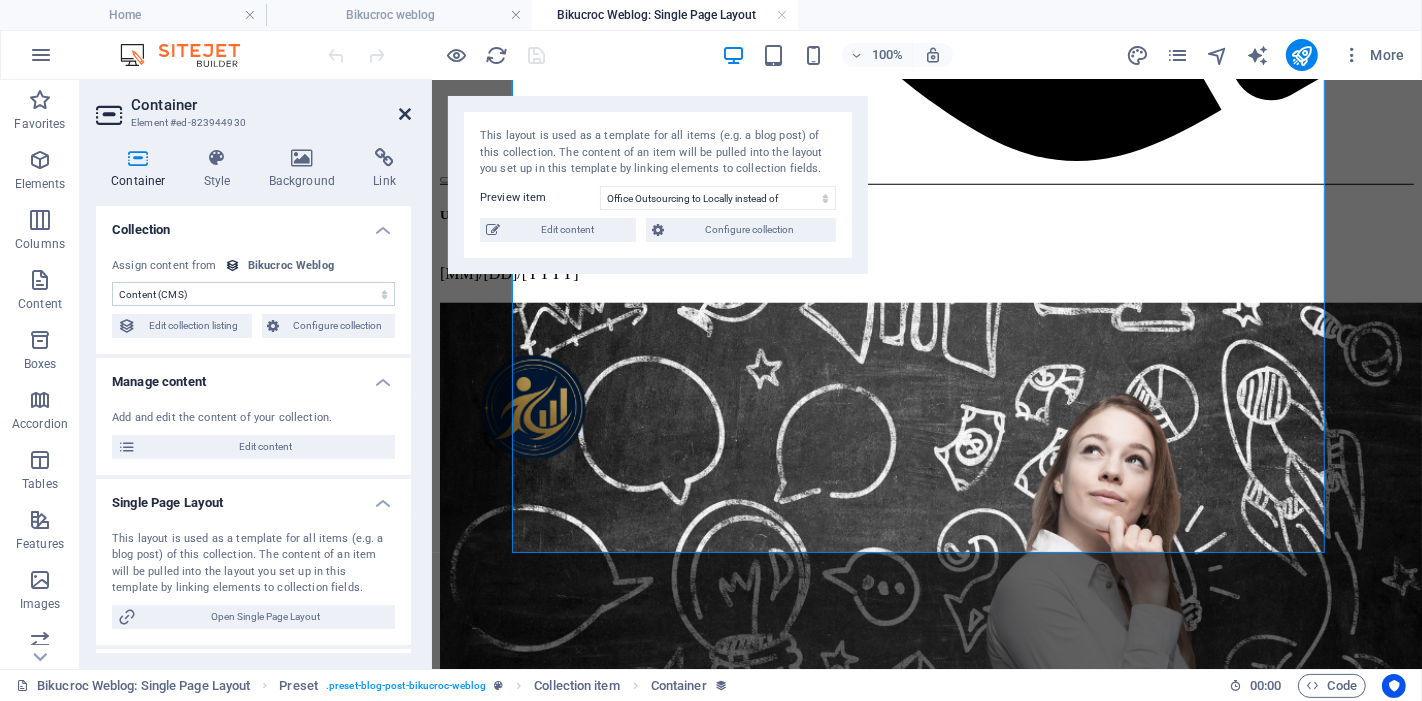 click at bounding box center (405, 114) 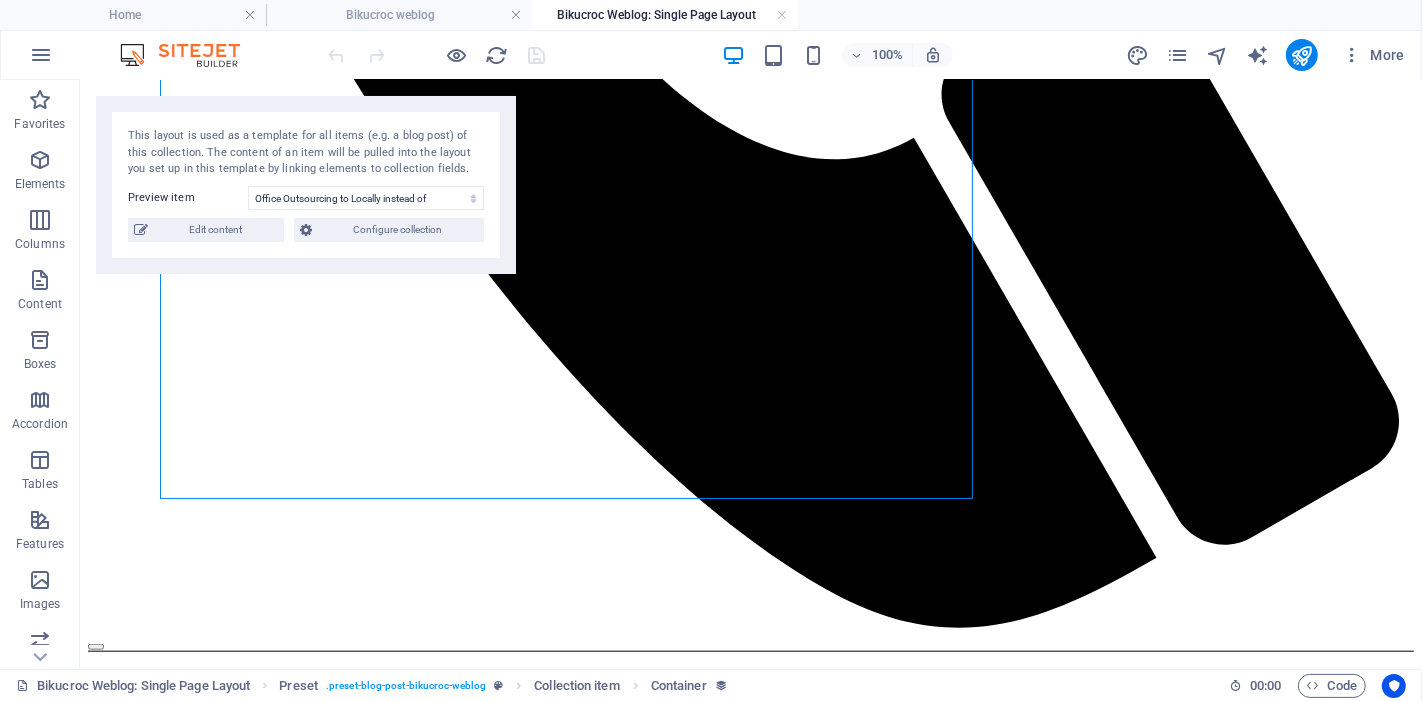 scroll, scrollTop: 1502, scrollLeft: 0, axis: vertical 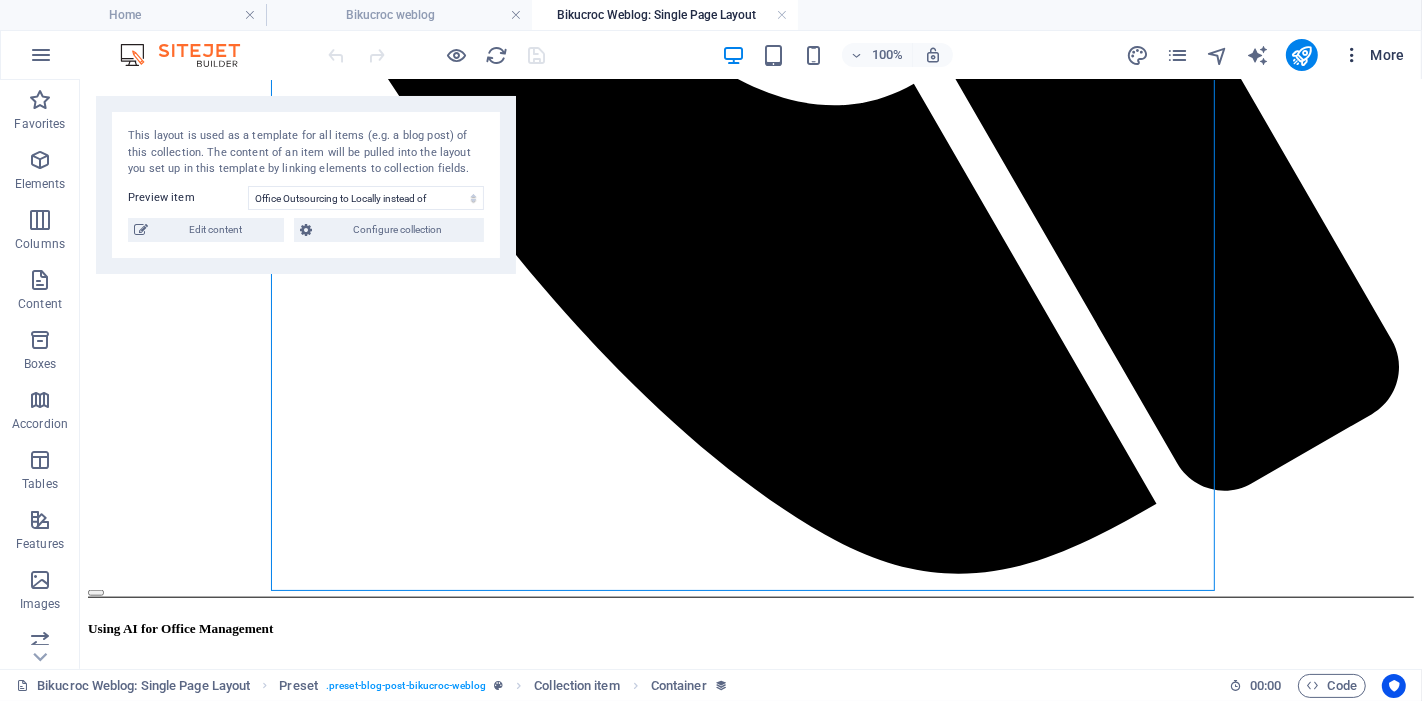 click at bounding box center (1352, 55) 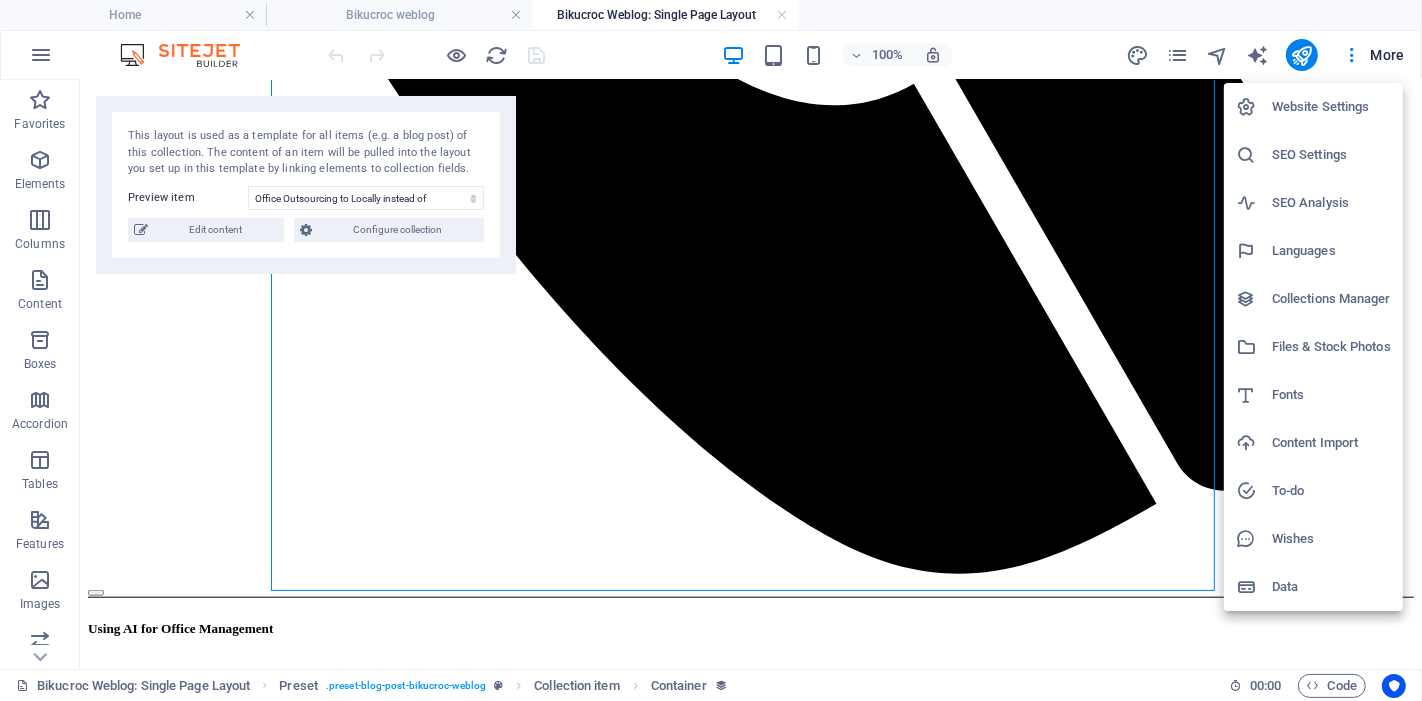 click at bounding box center [711, 350] 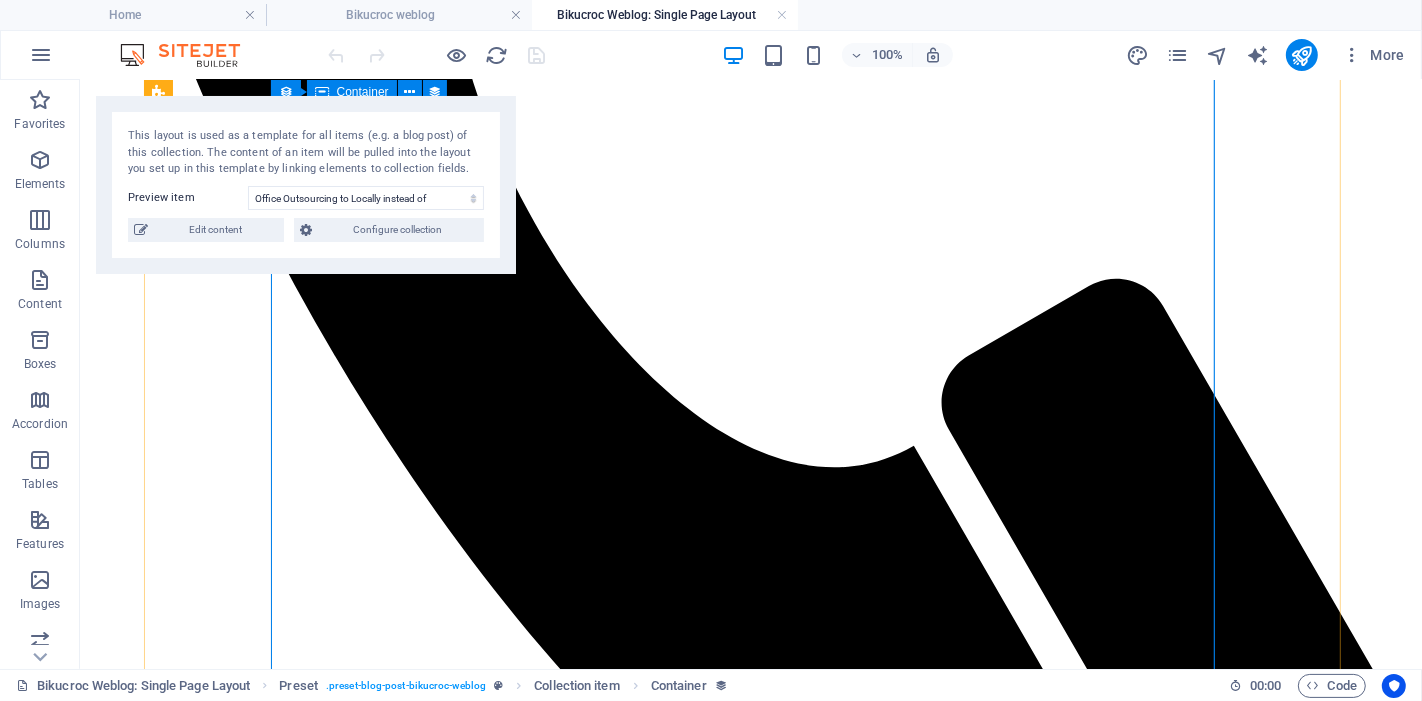 scroll, scrollTop: 1169, scrollLeft: 0, axis: vertical 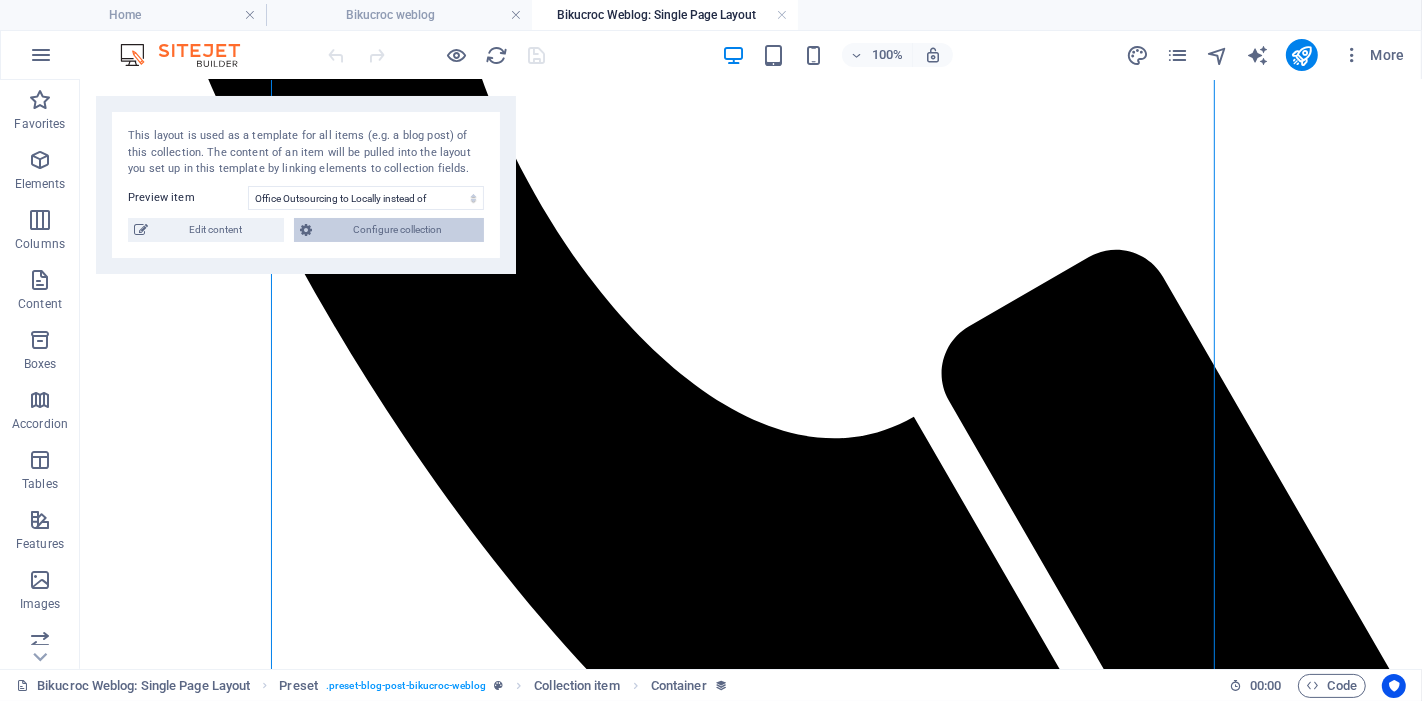click on "Configure collection" at bounding box center [398, 230] 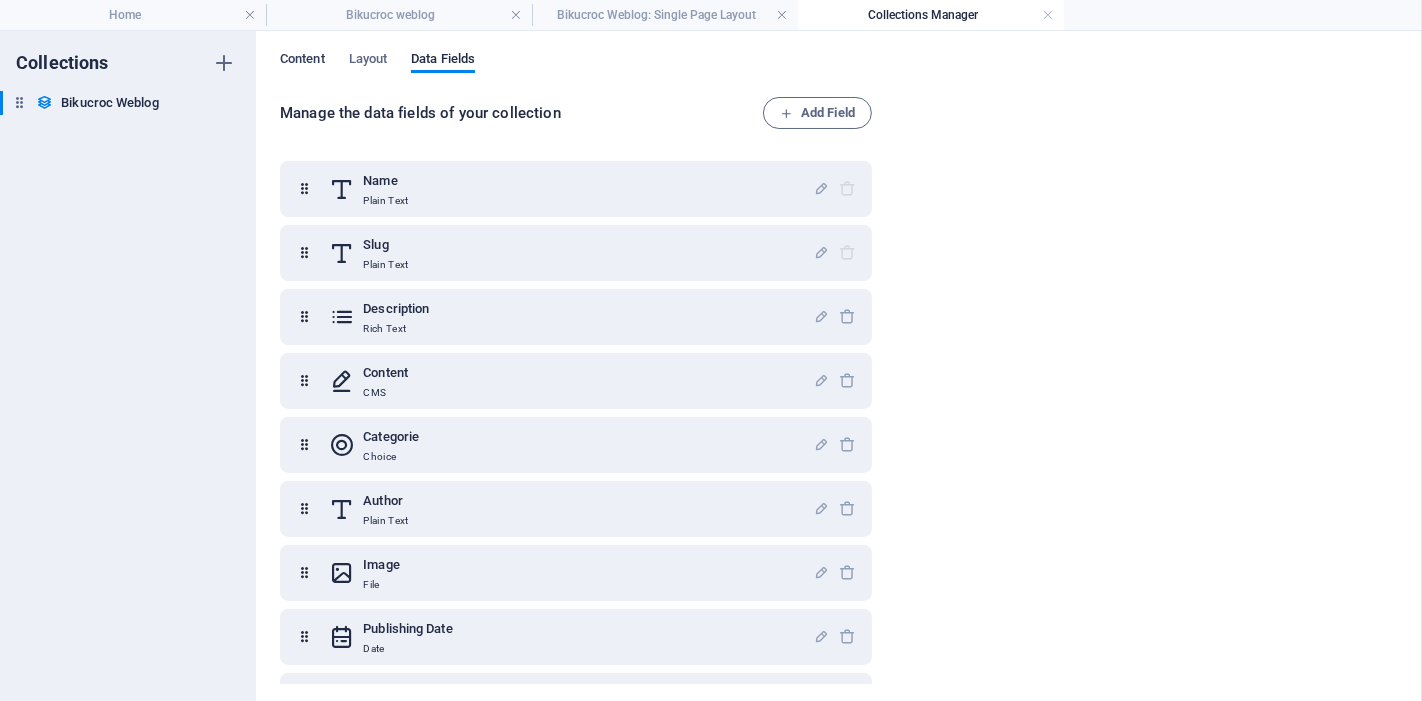 click on "Content" at bounding box center [302, 61] 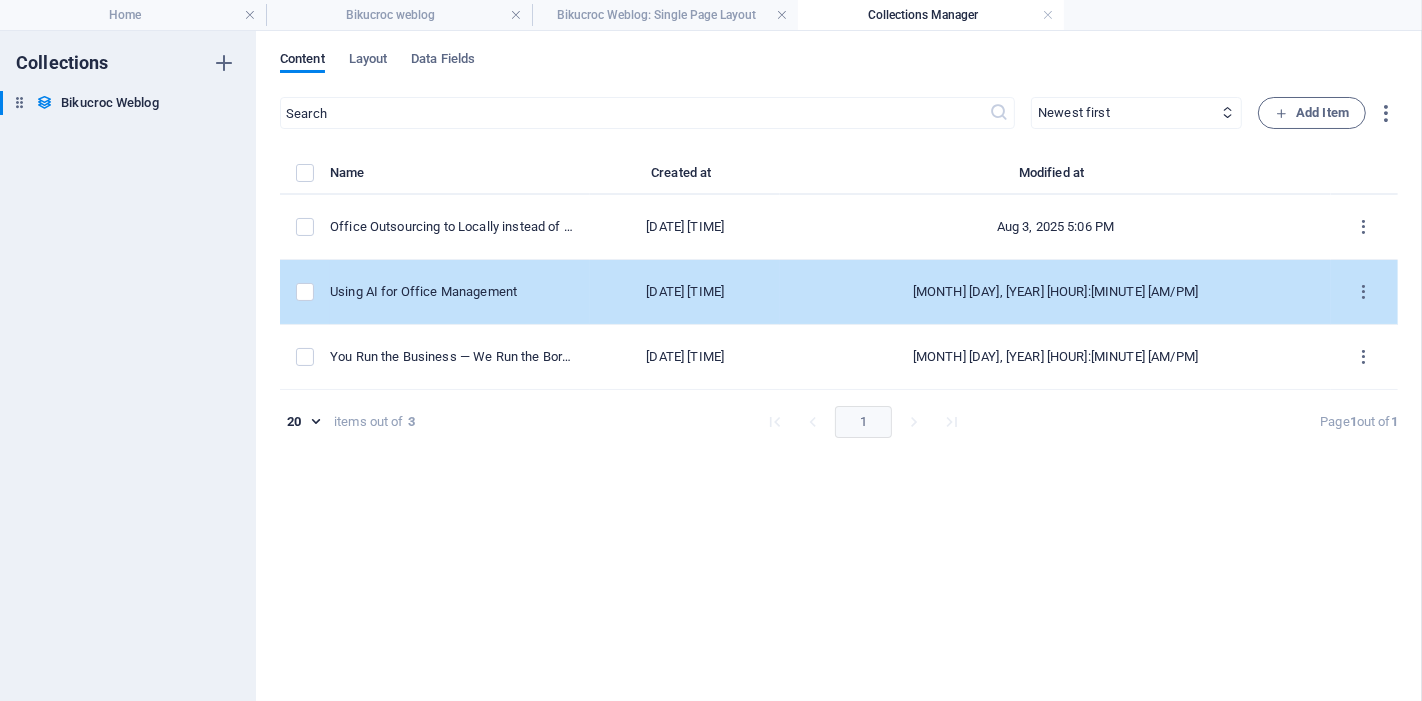 click on "Using AI for Office Management" at bounding box center [452, 292] 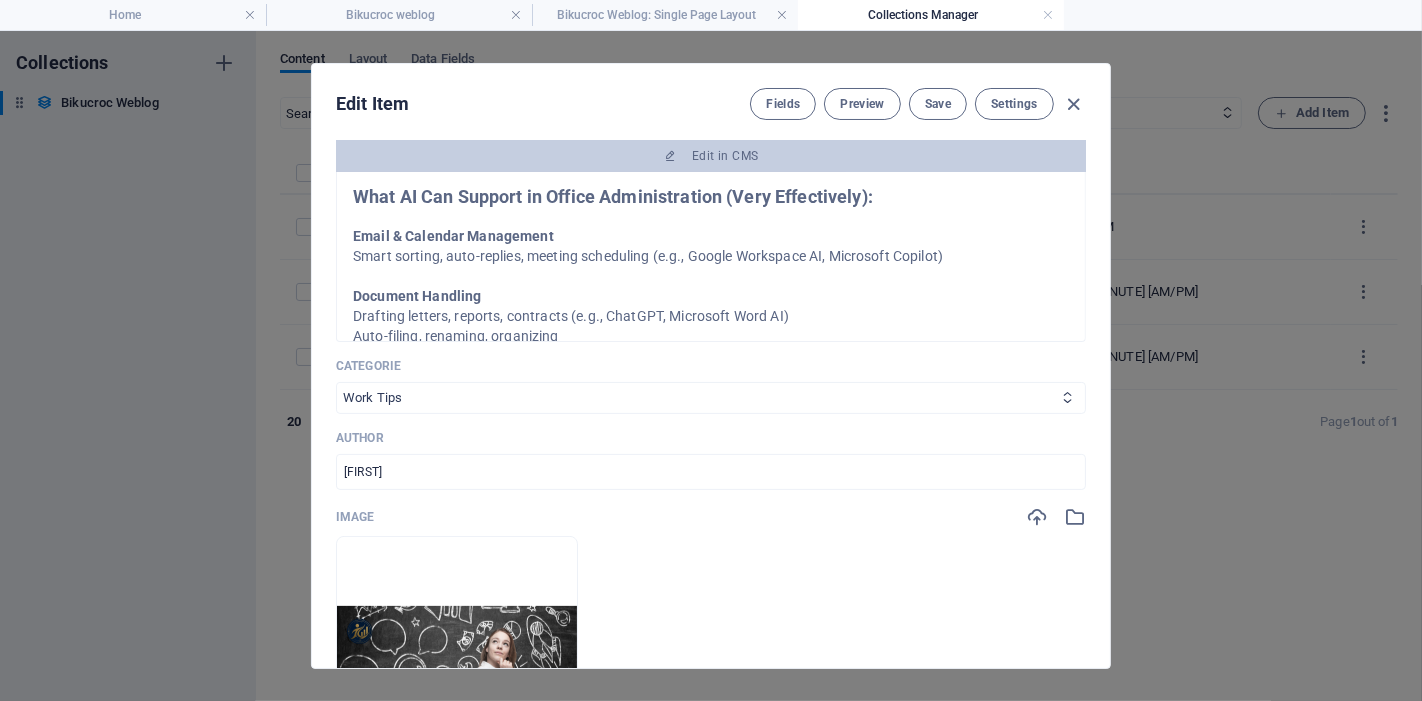 scroll, scrollTop: 111, scrollLeft: 0, axis: vertical 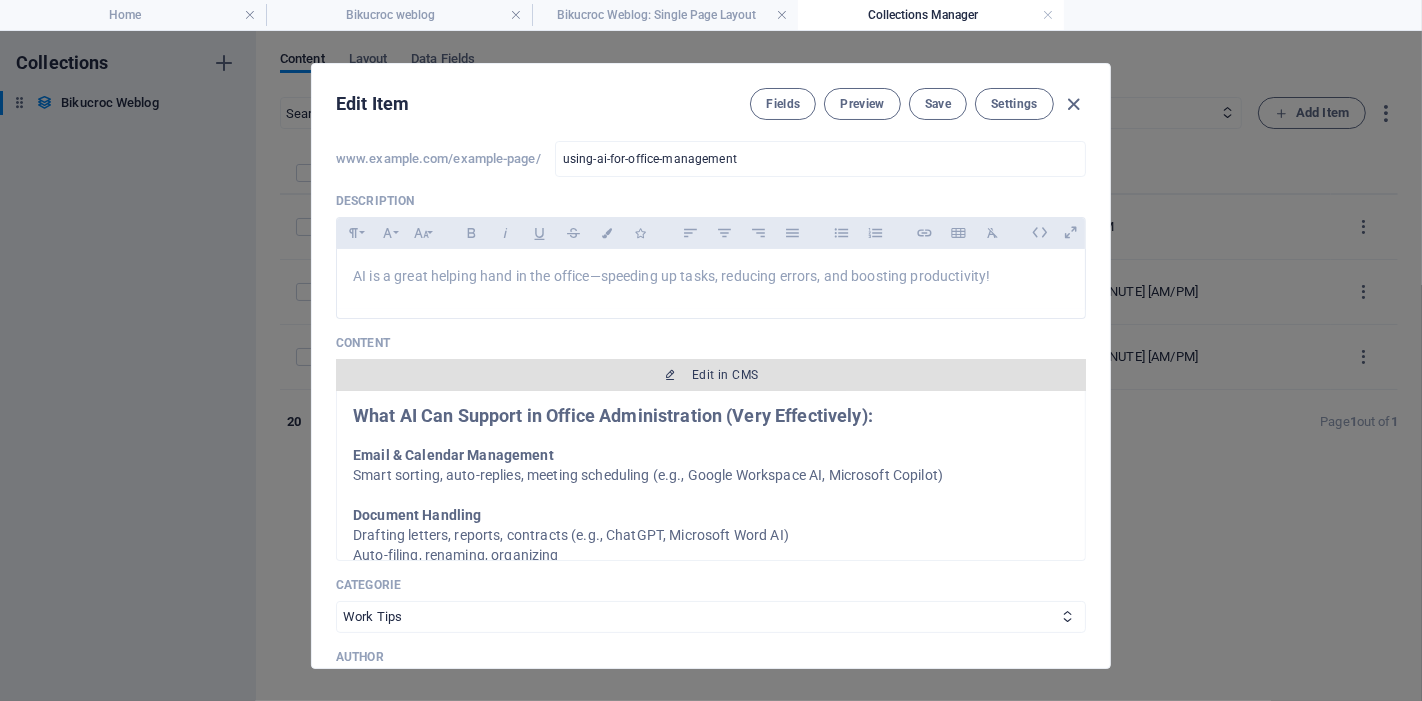 click on "Edit in CMS" at bounding box center [711, 375] 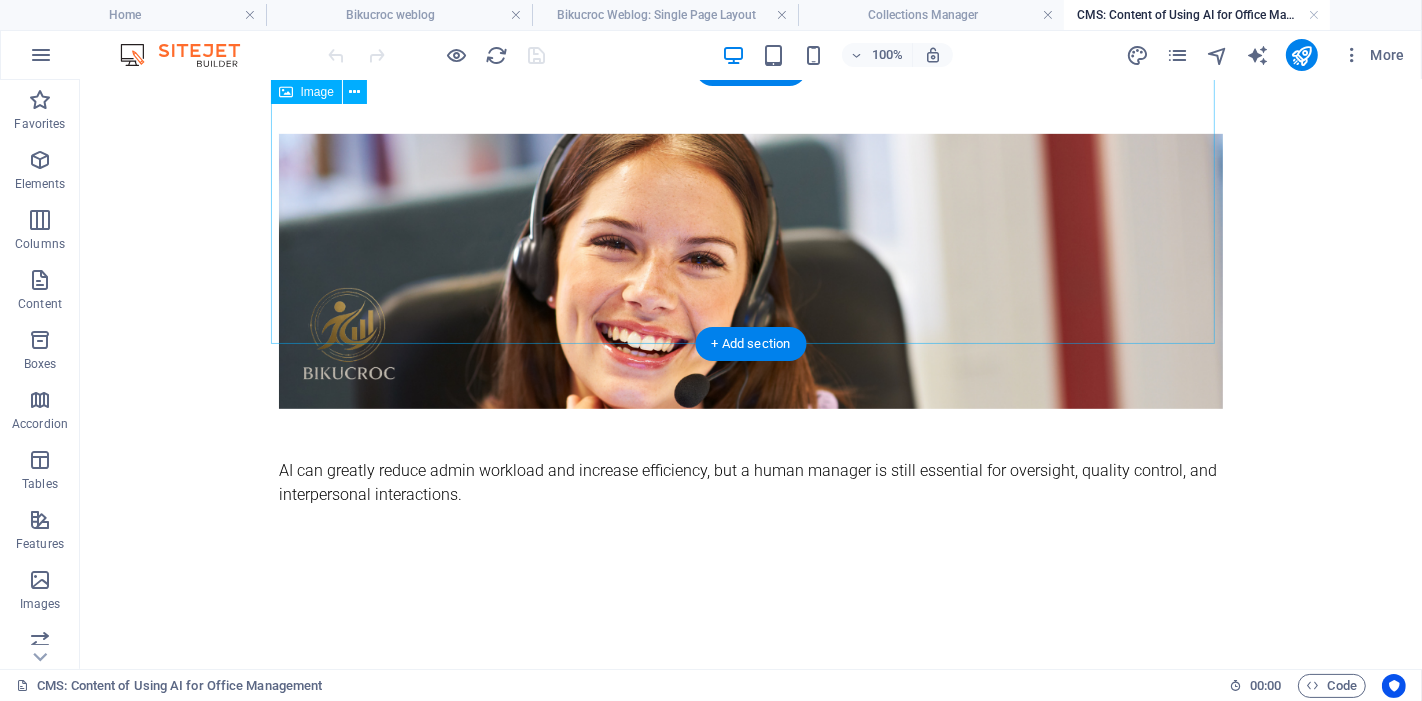 scroll, scrollTop: 945, scrollLeft: 0, axis: vertical 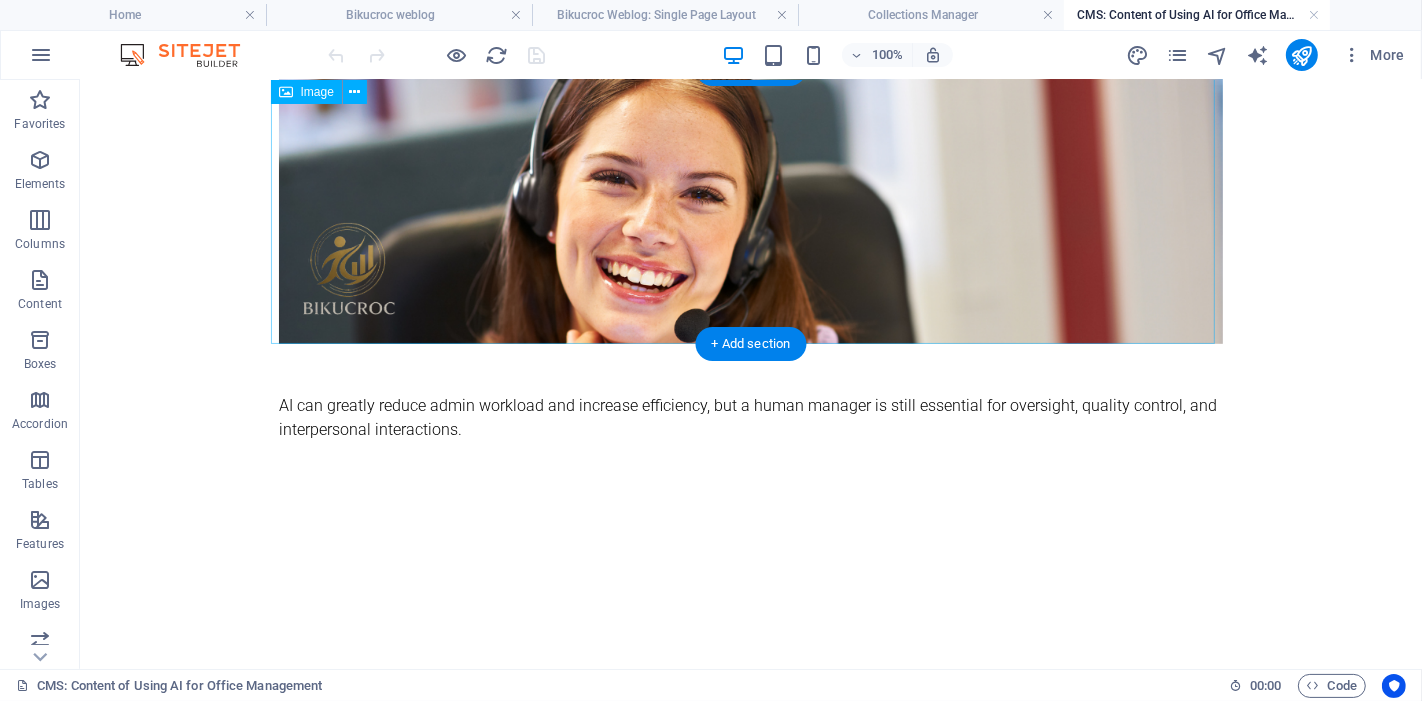 click at bounding box center [750, 205] 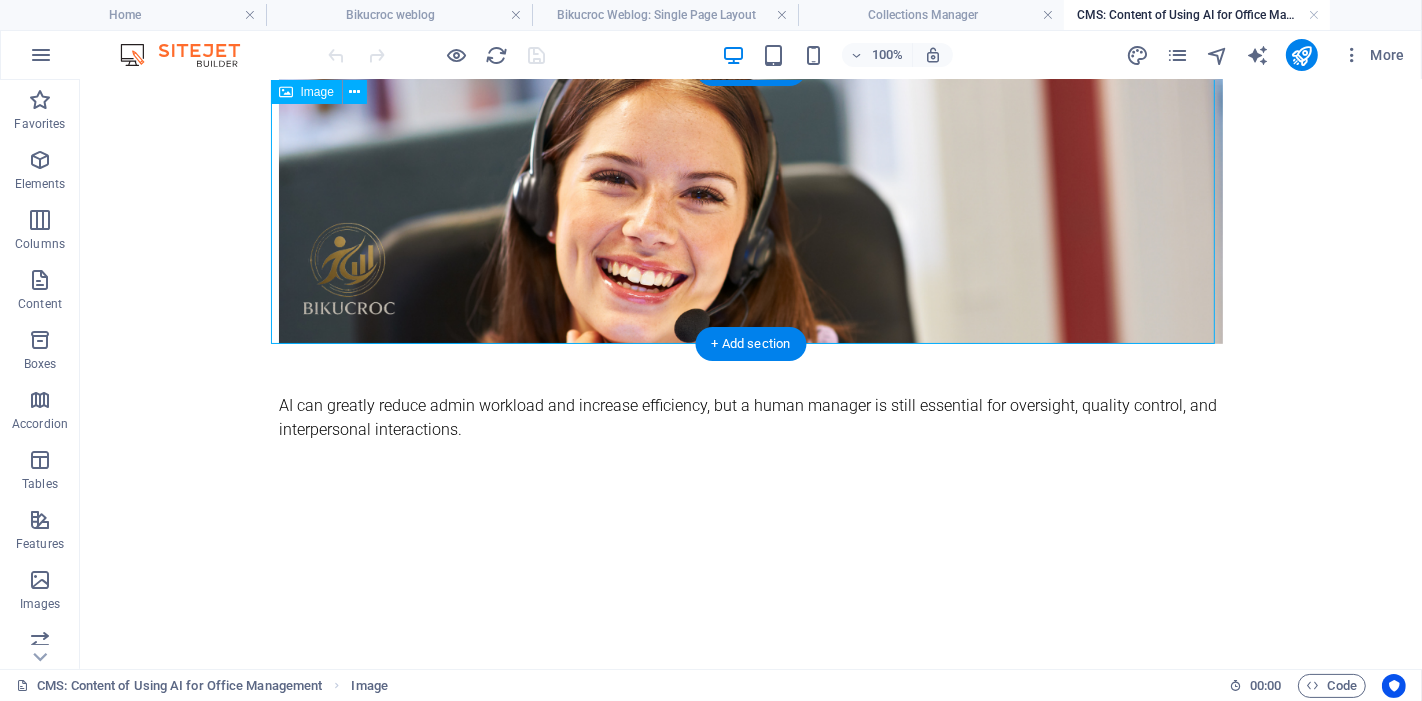 click at bounding box center [750, 205] 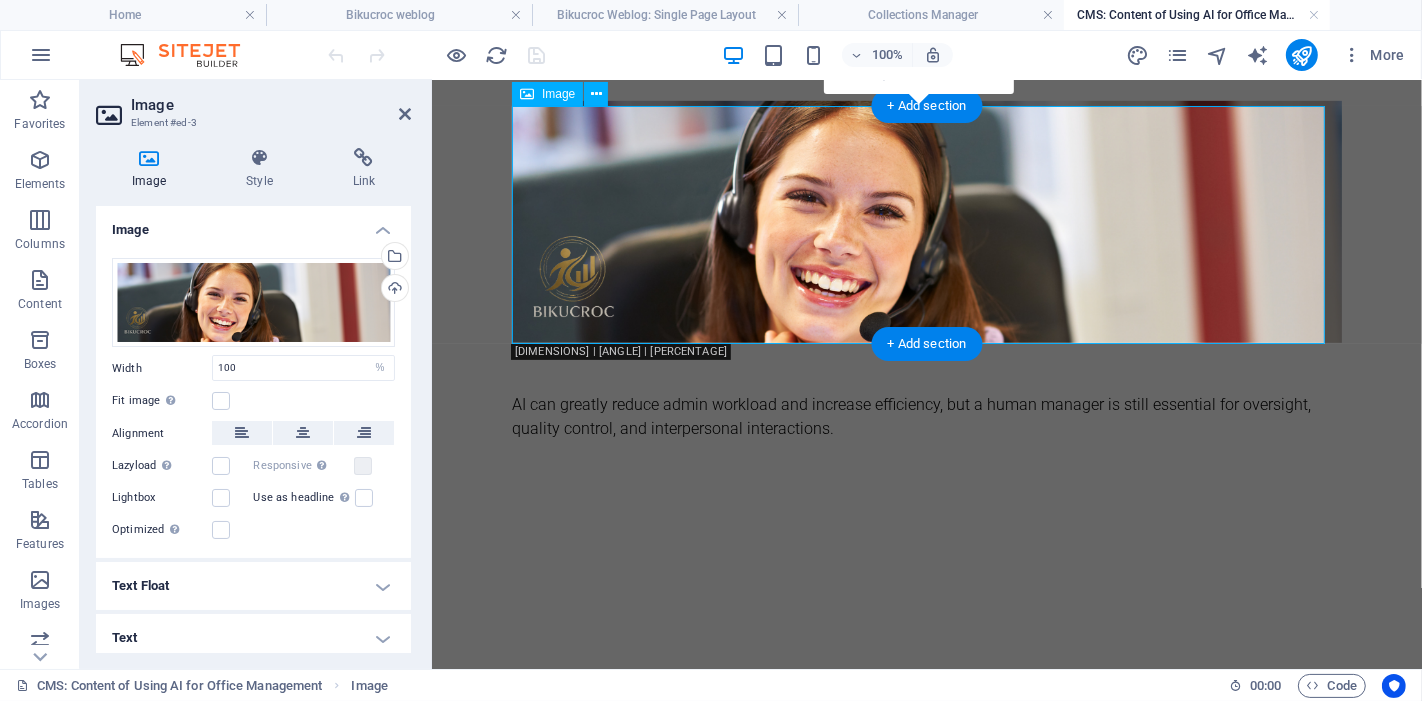 scroll, scrollTop: 907, scrollLeft: 0, axis: vertical 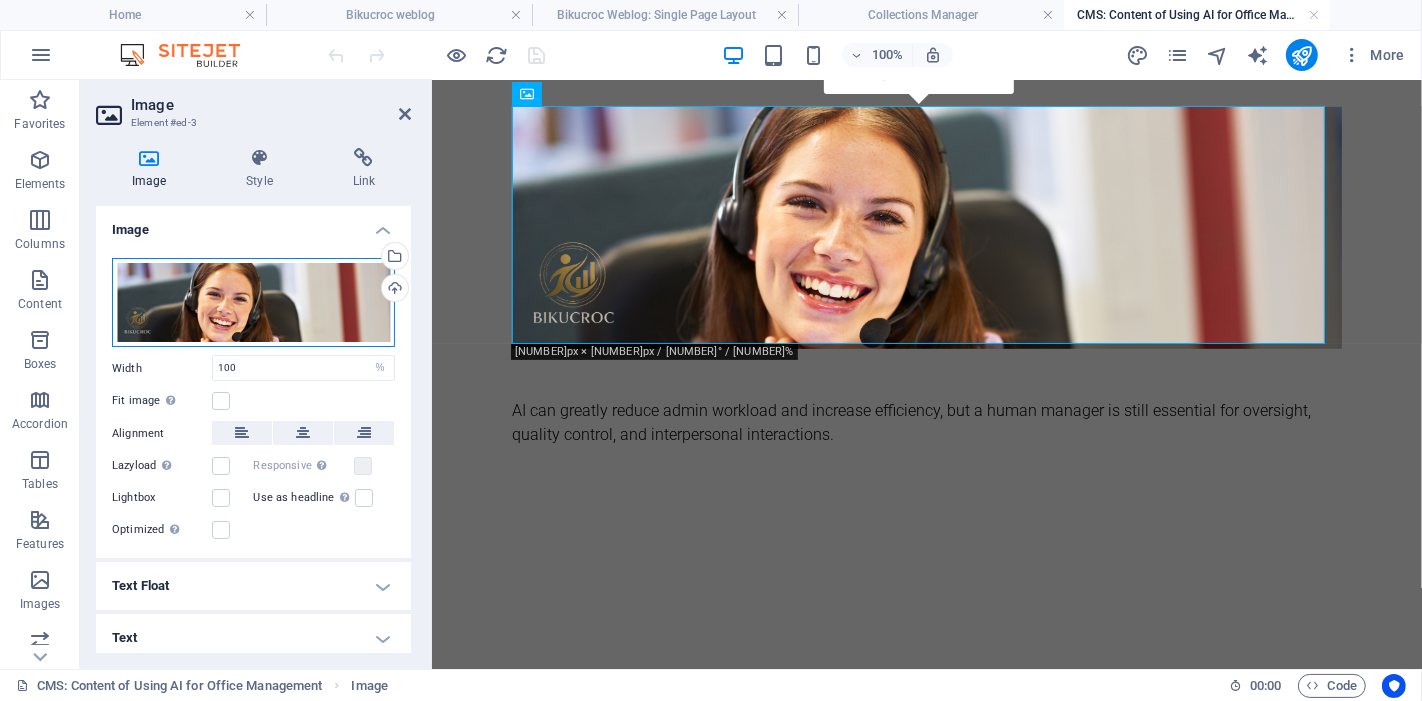 click on "Drag files here, click to choose files or select files from Files or our free stock photos & videos" at bounding box center (253, 303) 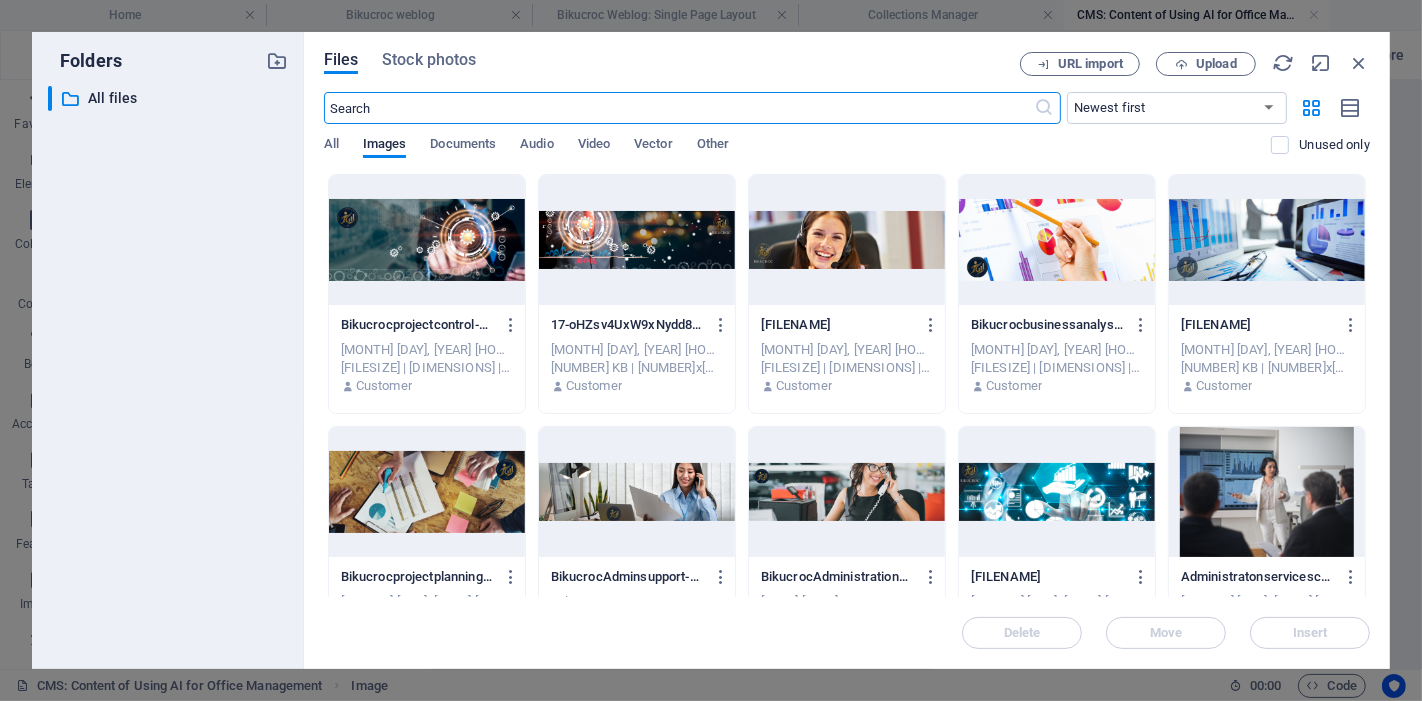 scroll, scrollTop: 320, scrollLeft: 0, axis: vertical 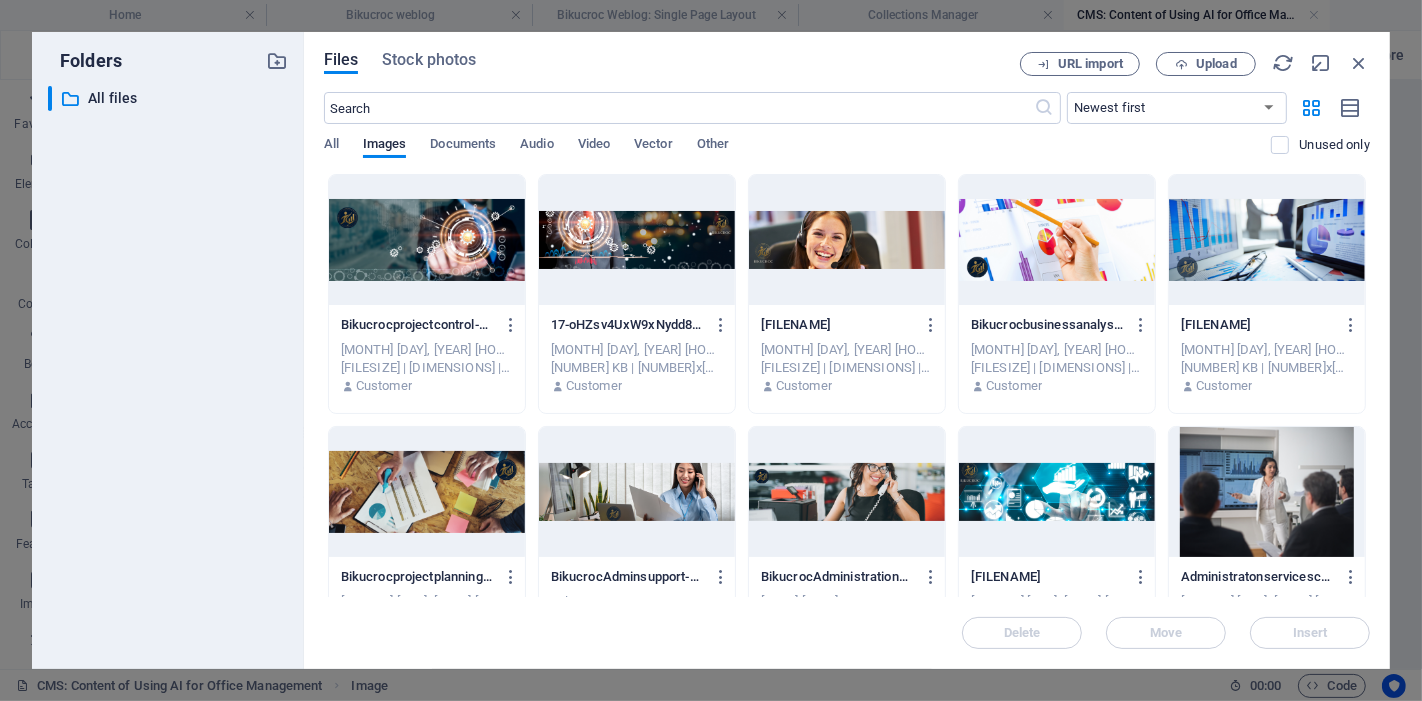 click at bounding box center (637, 240) 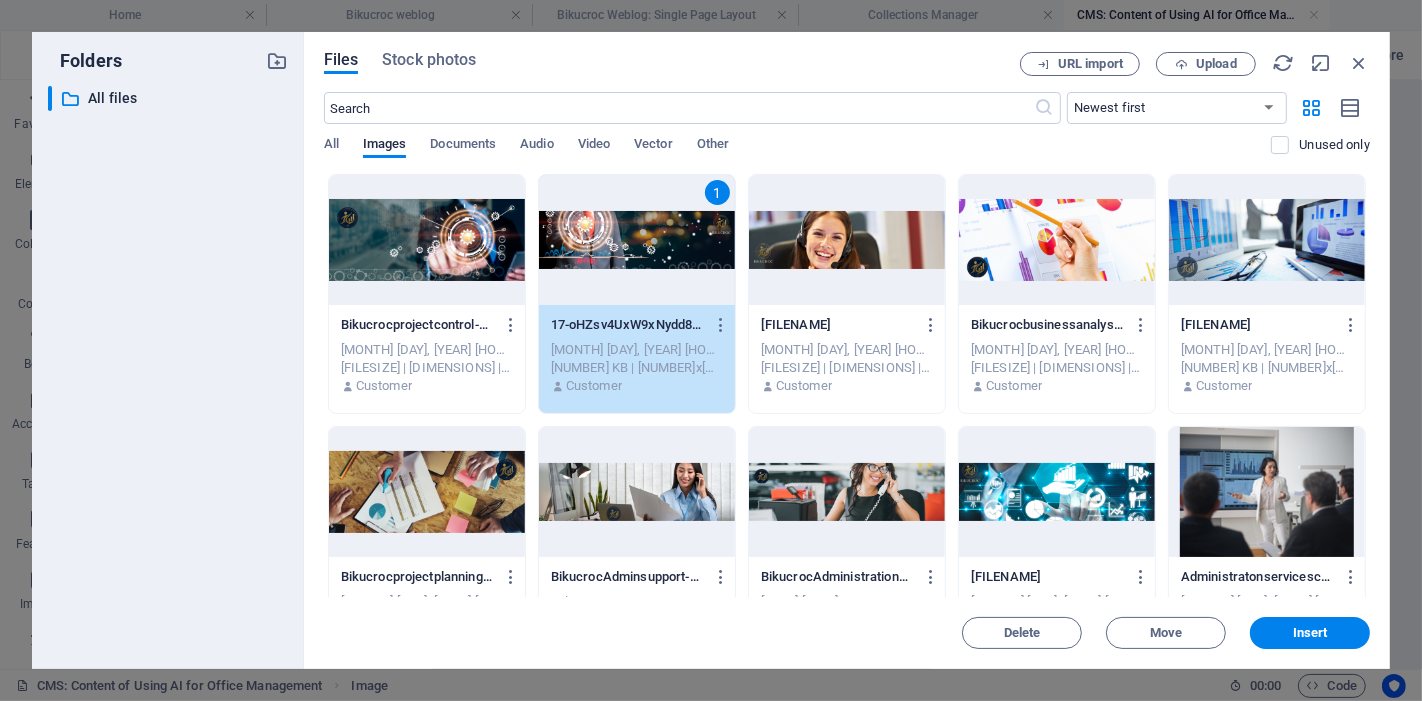 click on "1" at bounding box center [637, 240] 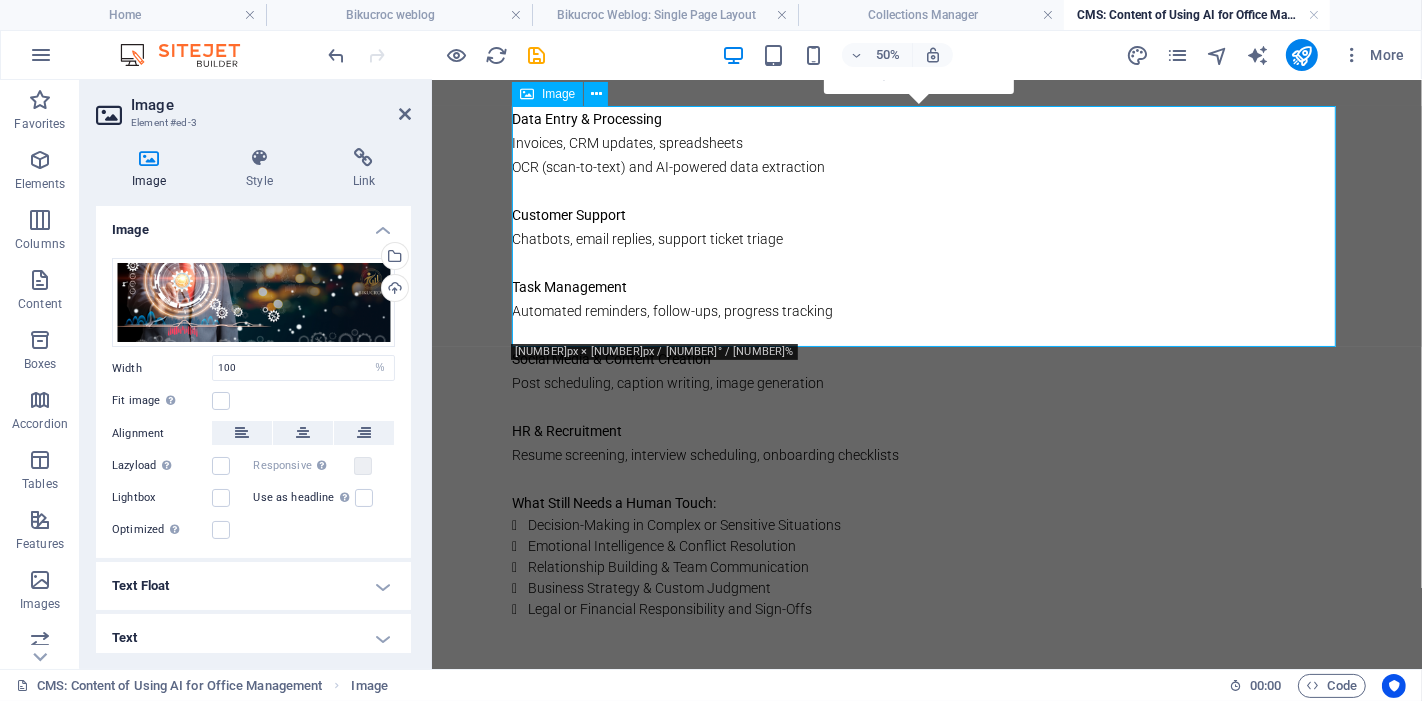 scroll, scrollTop: 907, scrollLeft: 0, axis: vertical 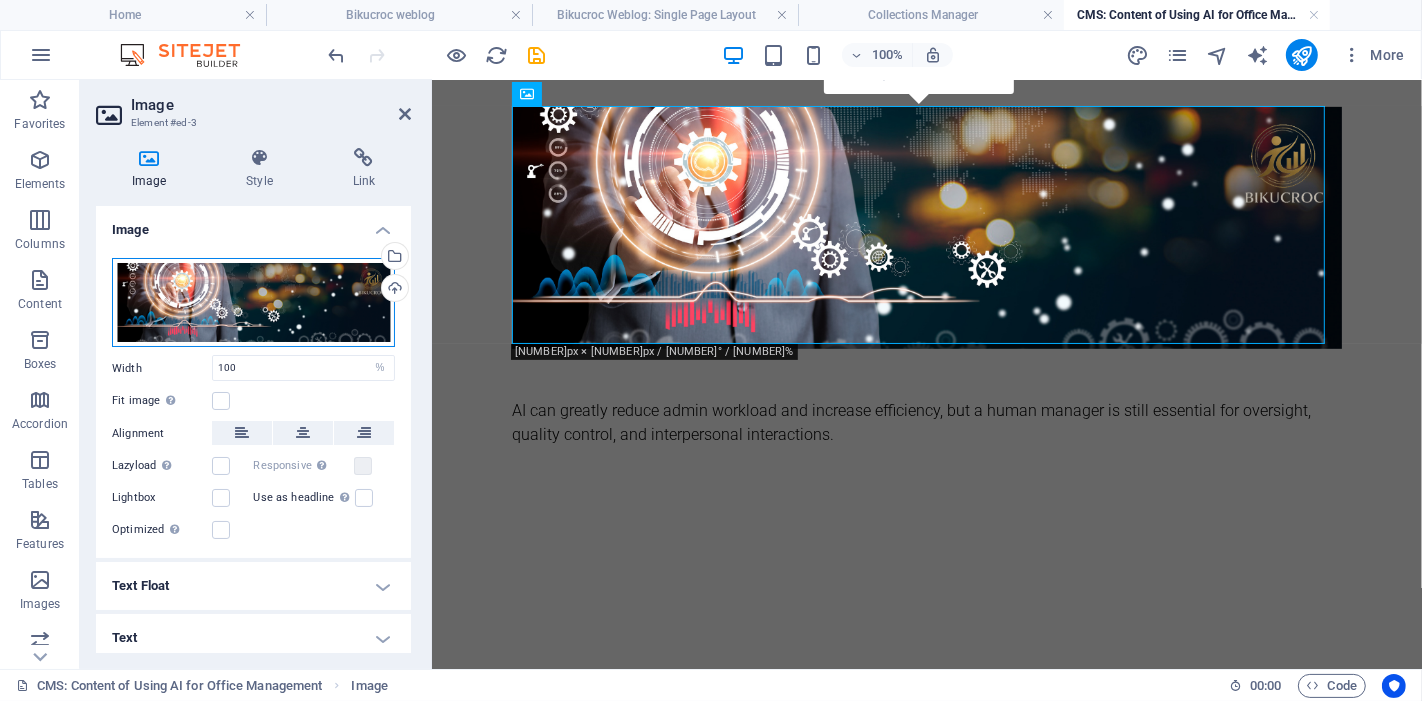 click on "Drag files here, click to choose files or select files from Files or our free stock photos & videos" at bounding box center (253, 303) 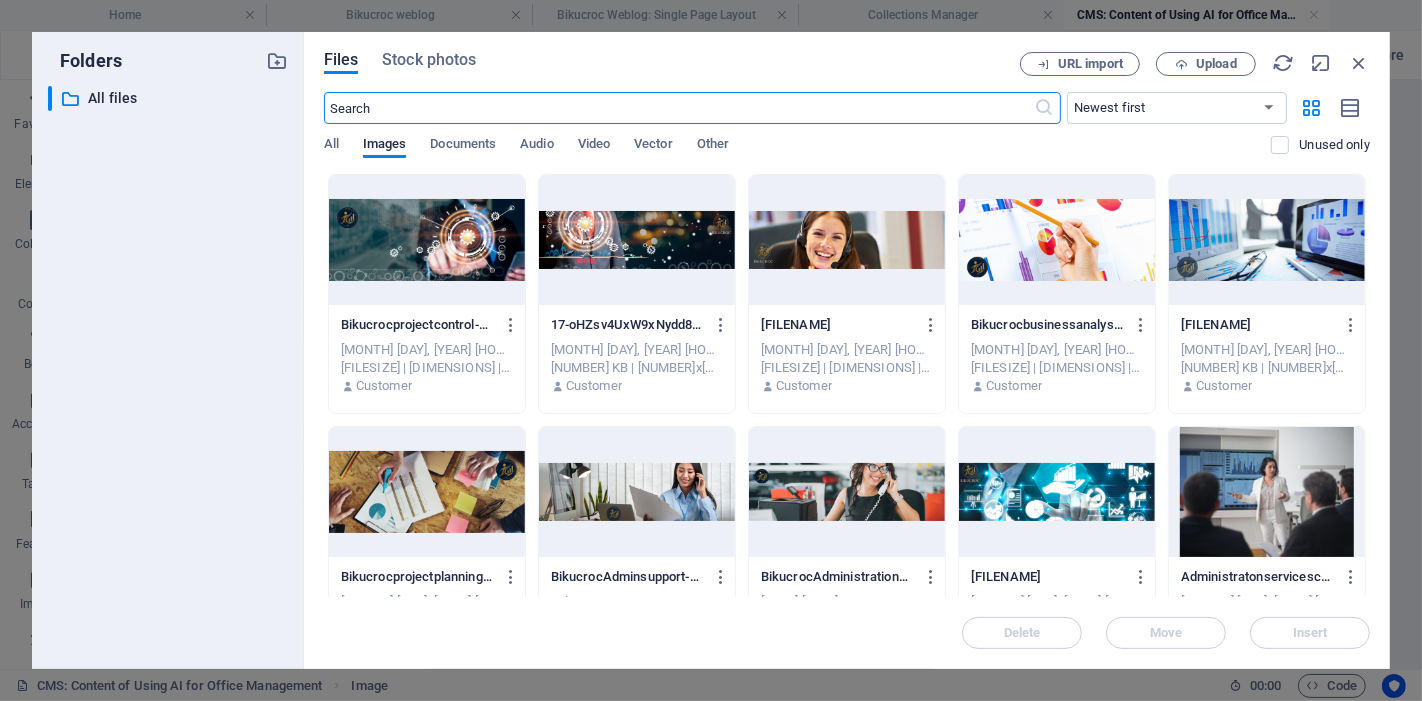 scroll, scrollTop: 320, scrollLeft: 0, axis: vertical 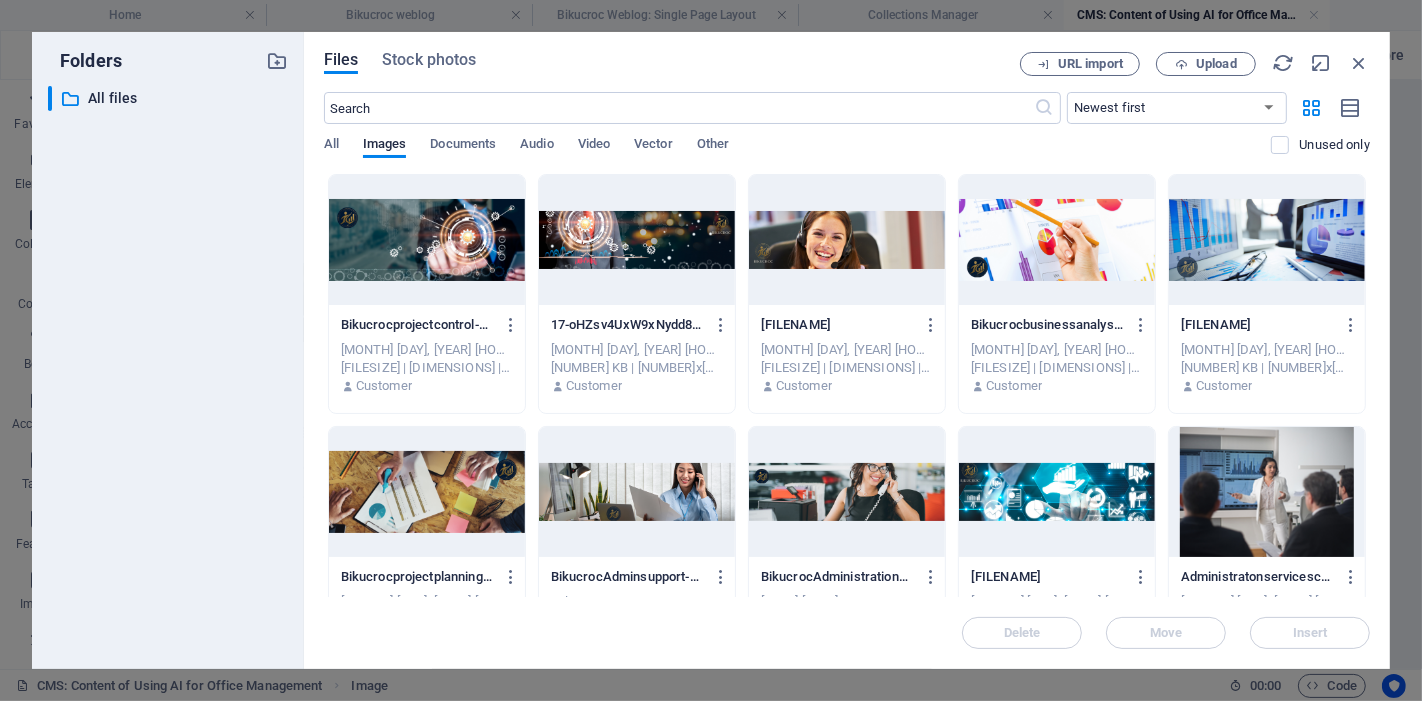 click at bounding box center (427, 240) 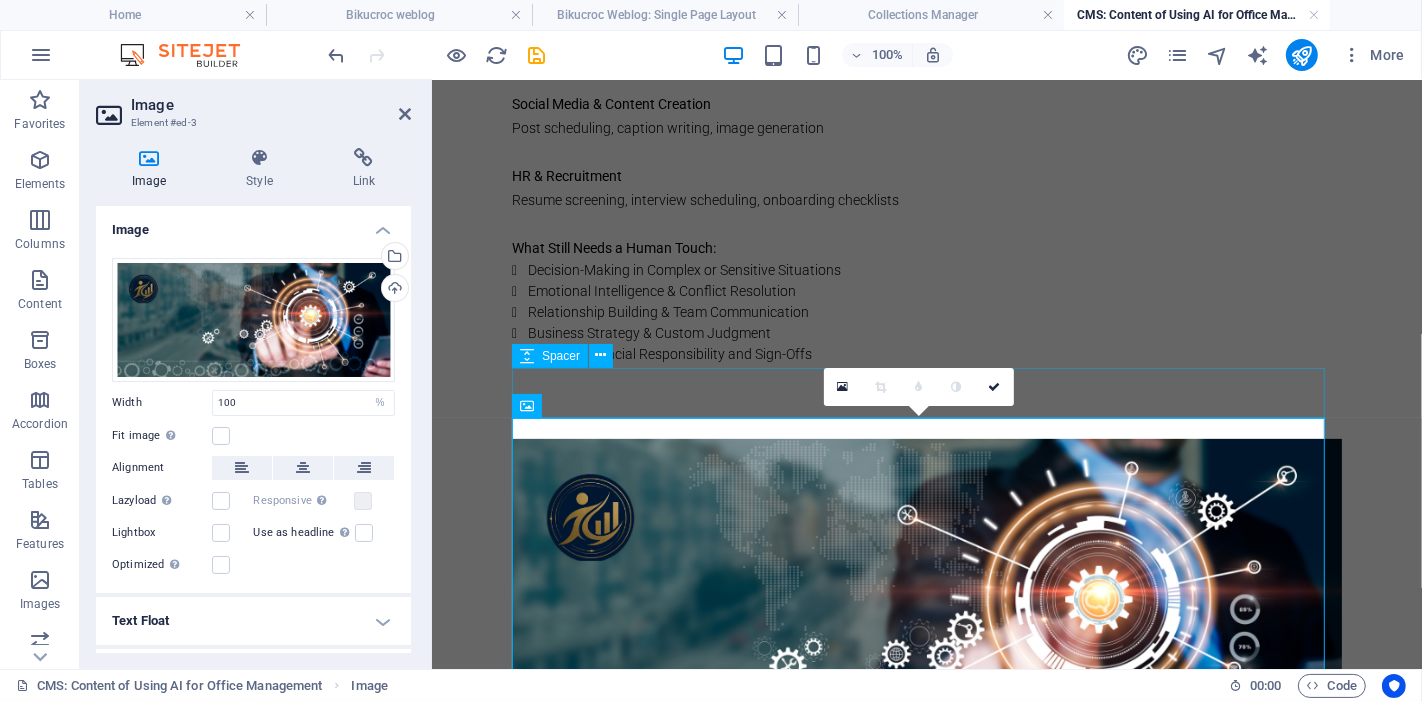 scroll, scrollTop: 574, scrollLeft: 0, axis: vertical 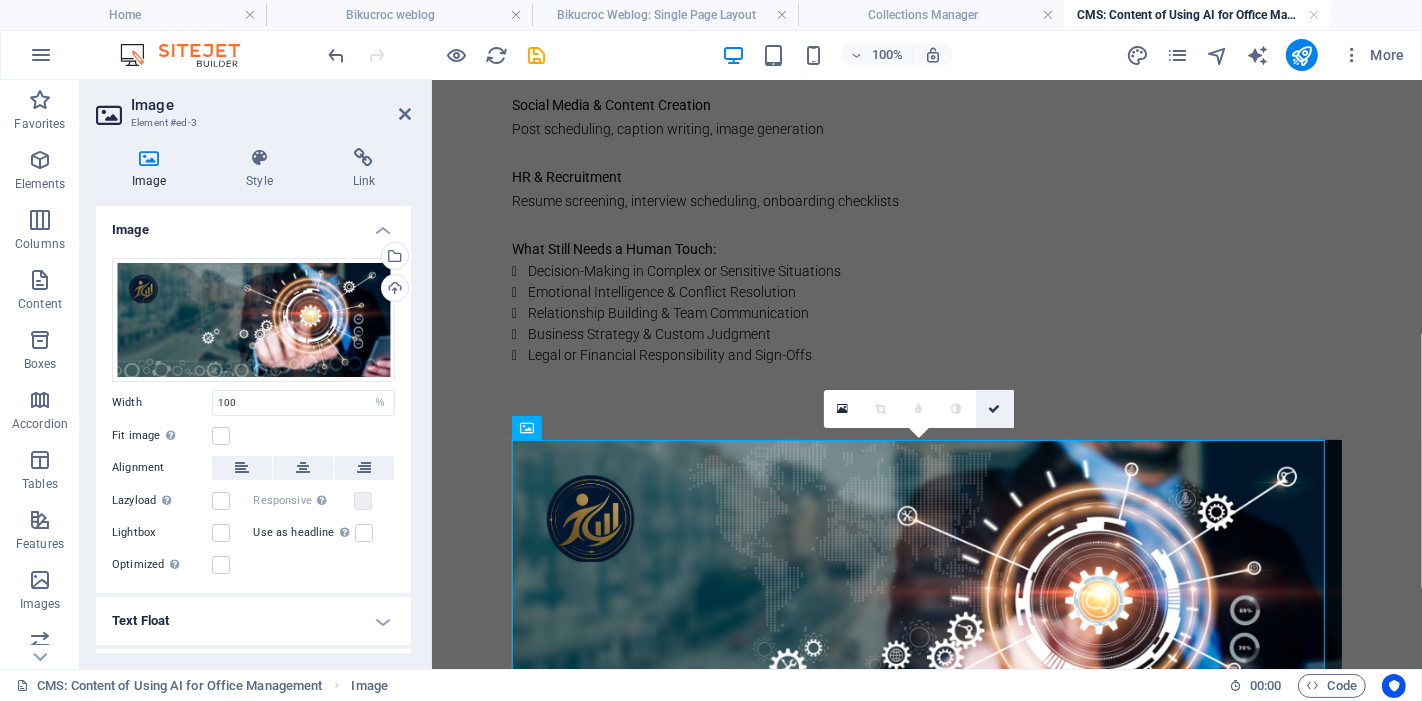 drag, startPoint x: 993, startPoint y: 399, endPoint x: 912, endPoint y: 319, distance: 113.84639 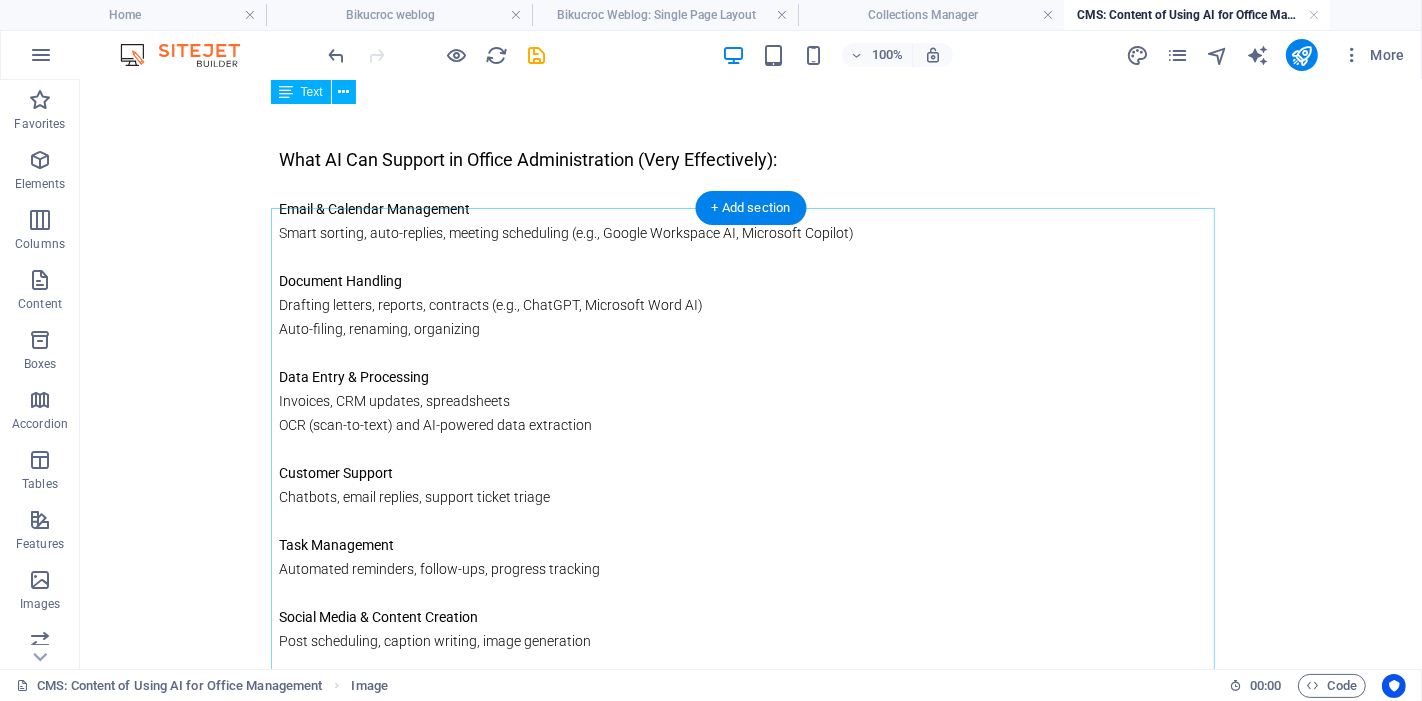 scroll, scrollTop: 0, scrollLeft: 0, axis: both 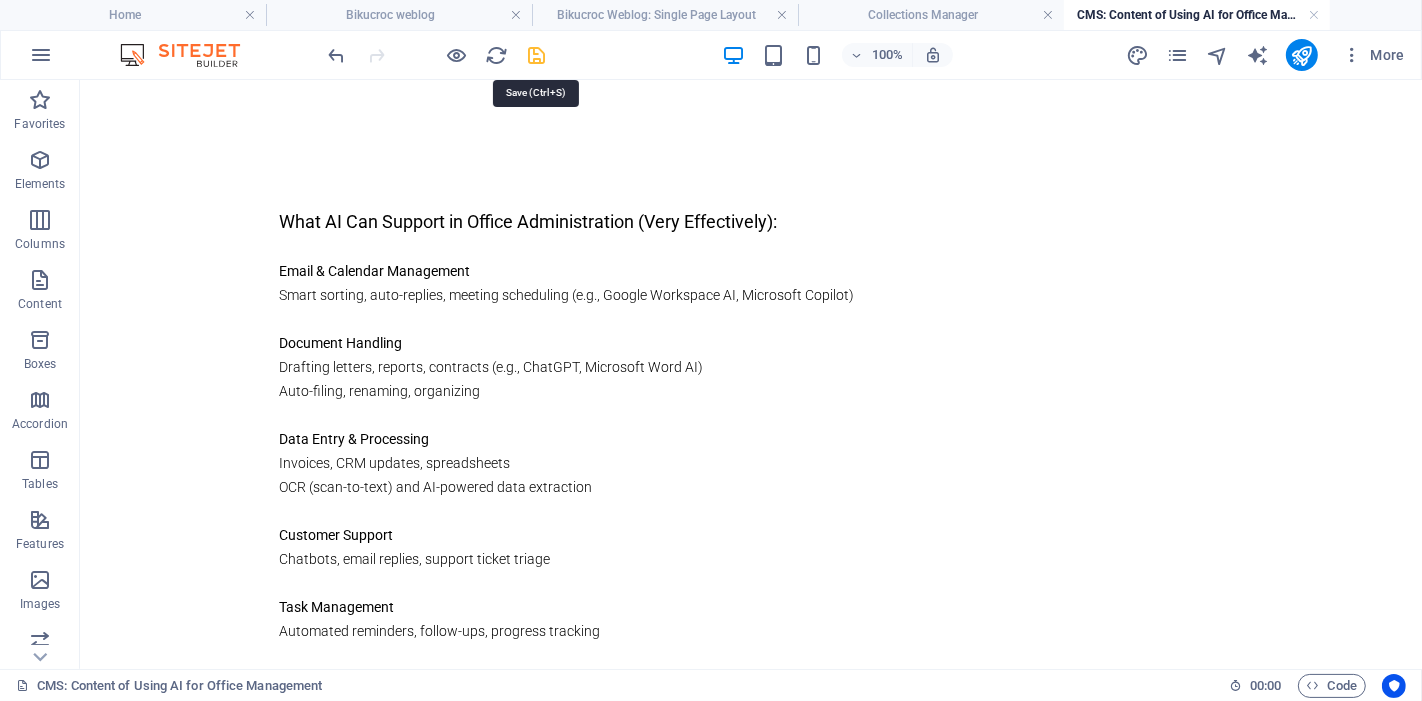 click at bounding box center (537, 55) 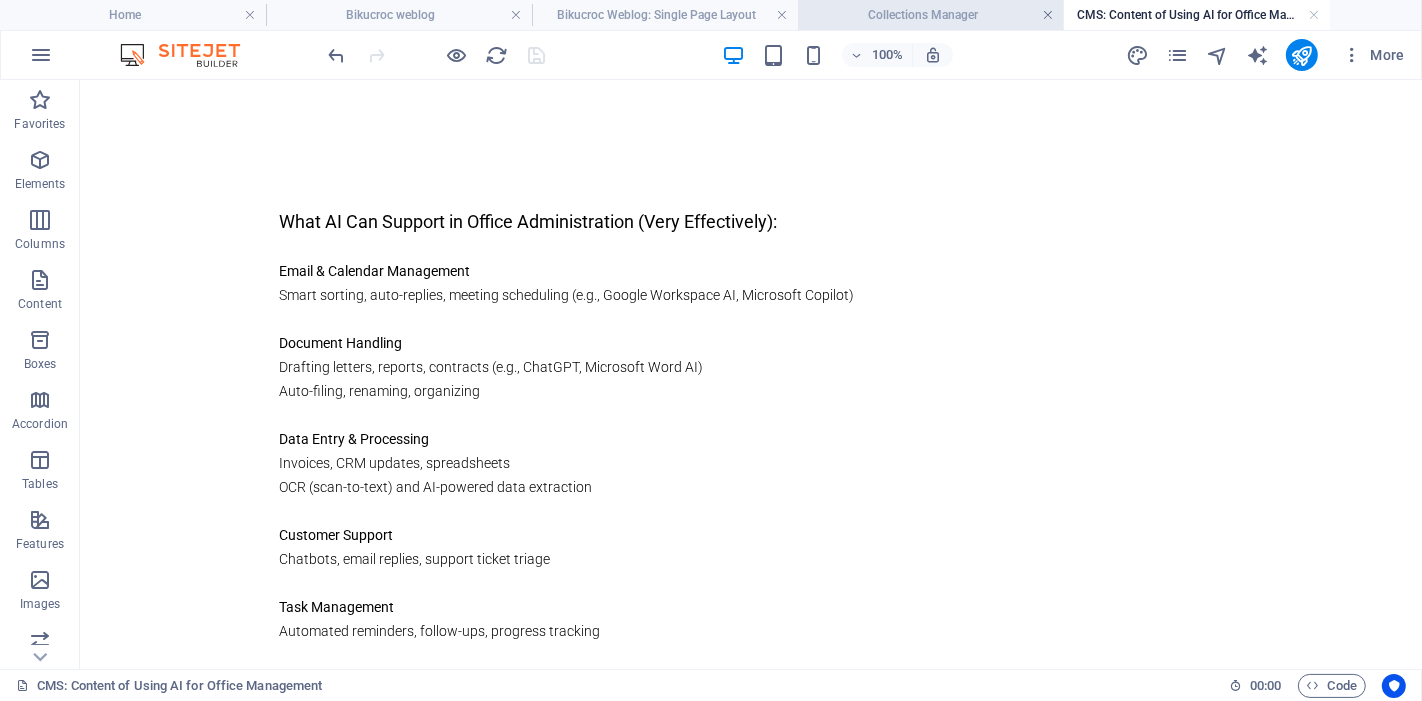 click at bounding box center (1048, 15) 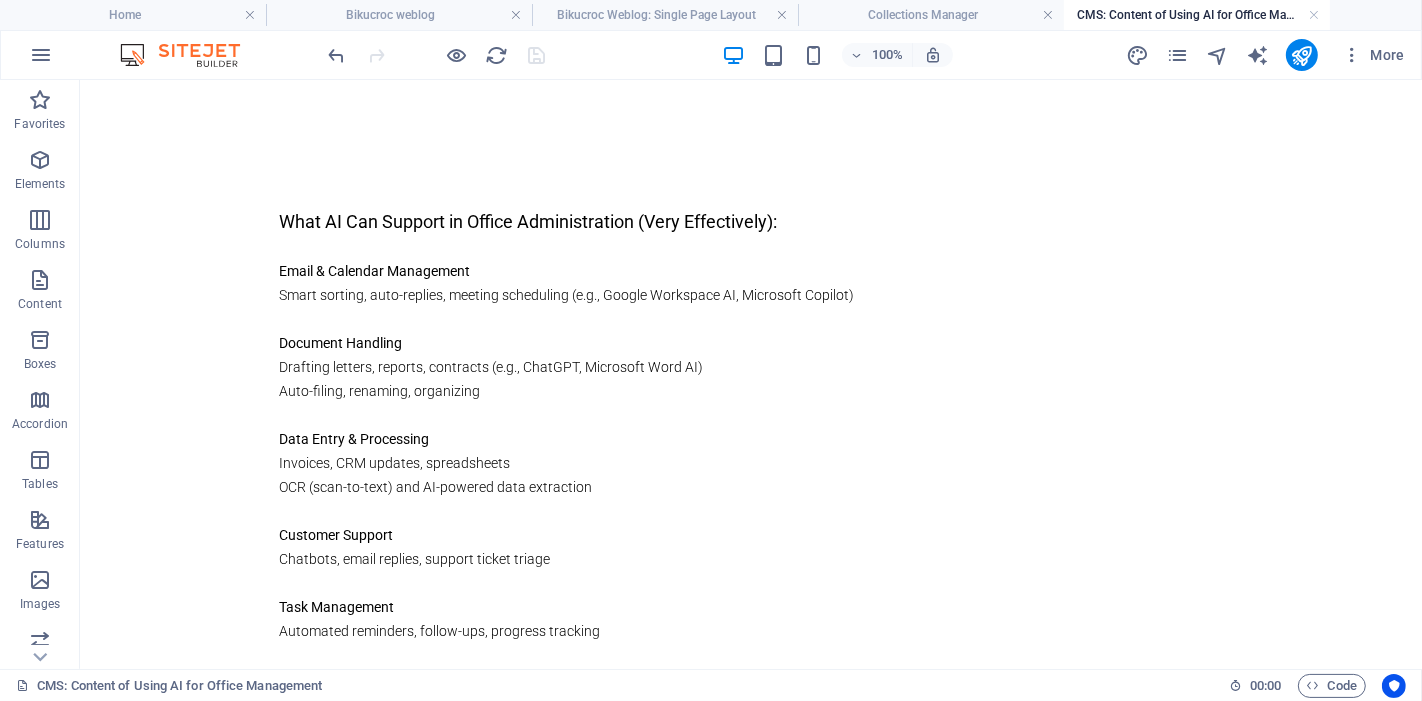 scroll, scrollTop: 1169, scrollLeft: 0, axis: vertical 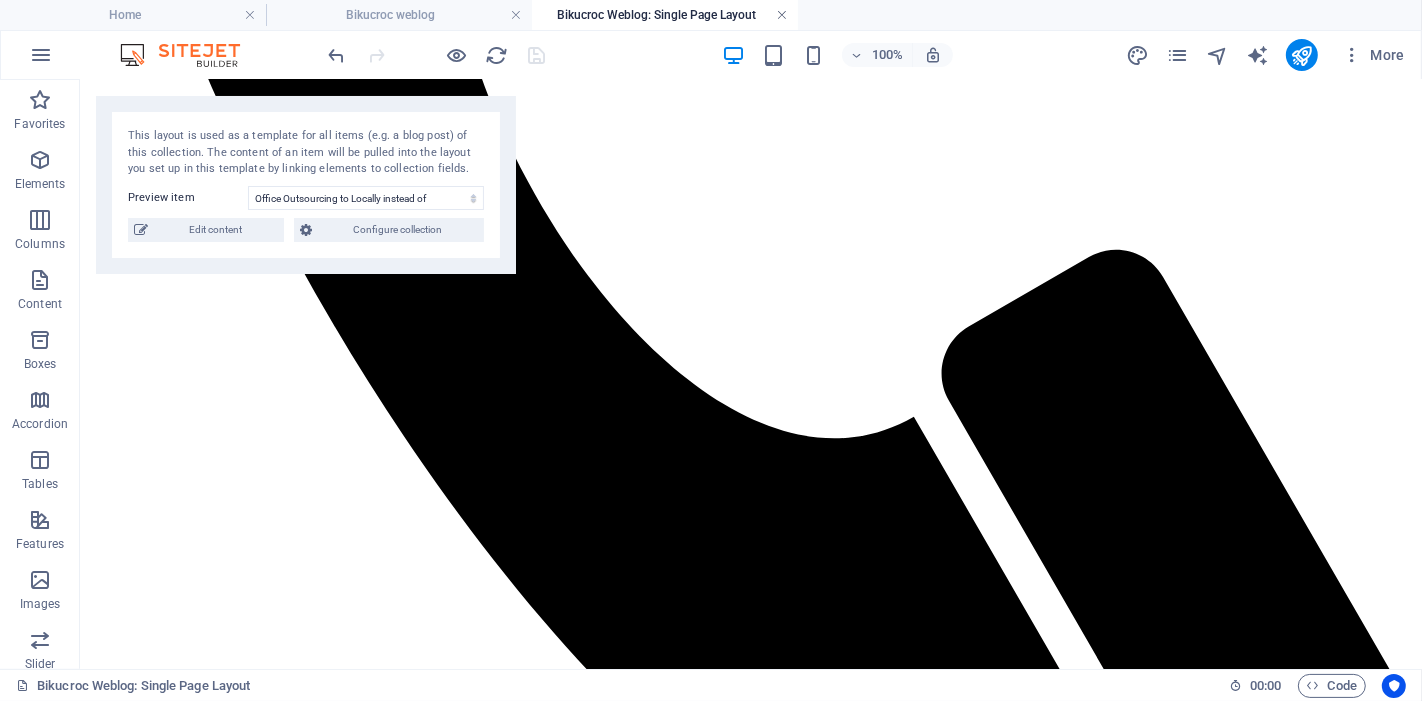 click at bounding box center (782, 15) 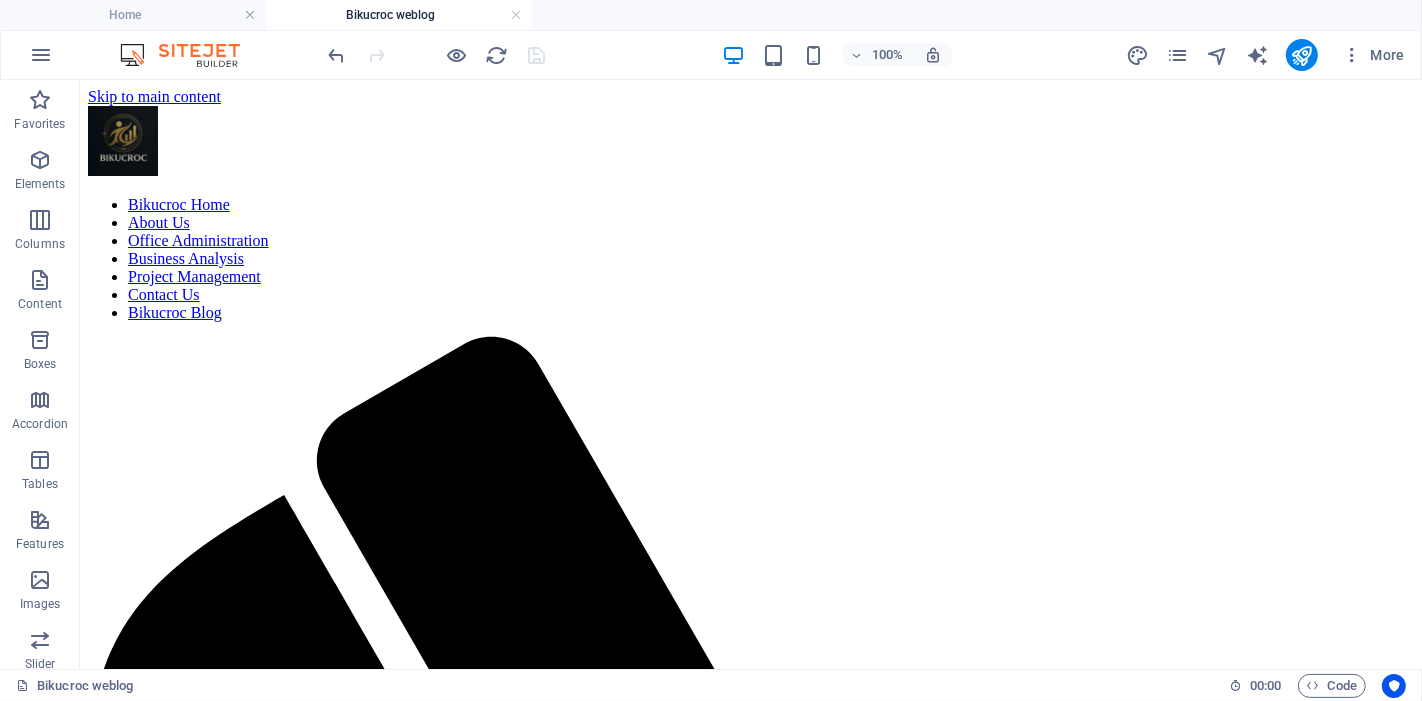 scroll, scrollTop: 377, scrollLeft: 0, axis: vertical 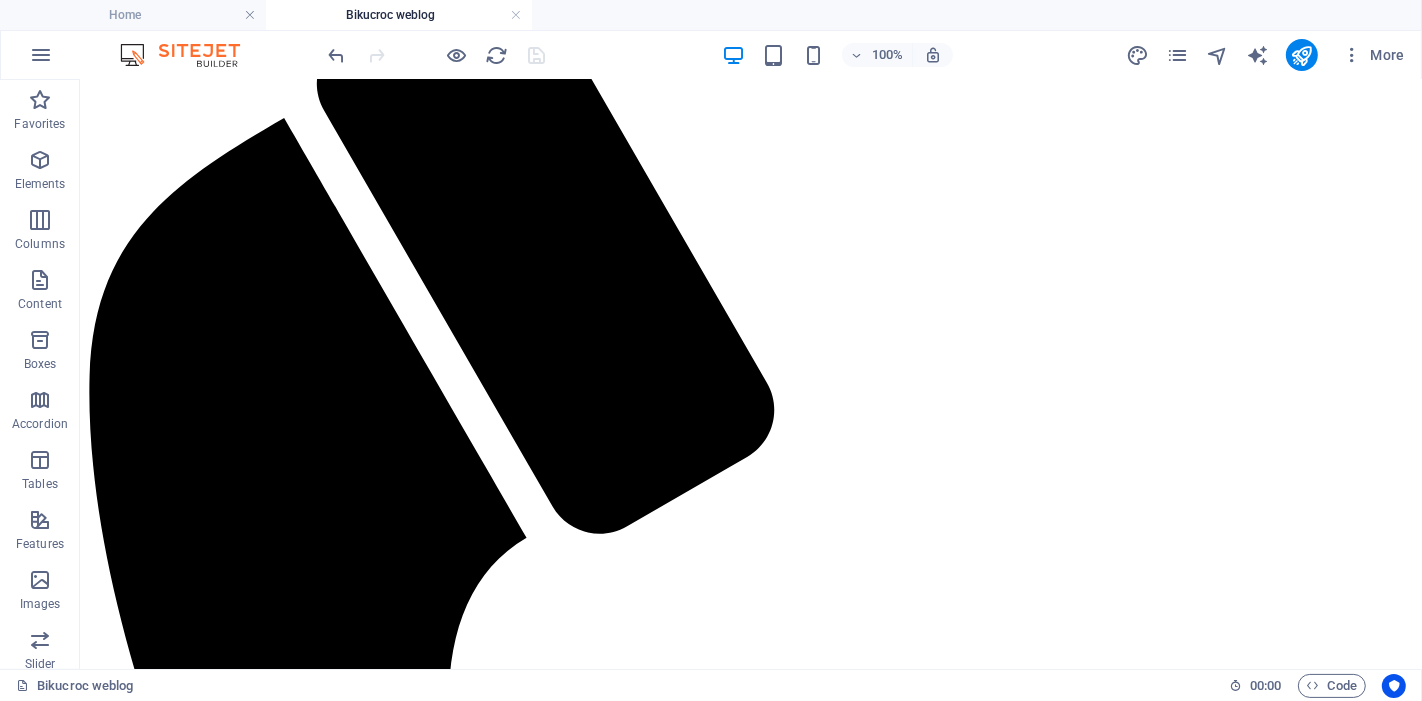 click on "Bikucroc weblog" at bounding box center (399, 15) 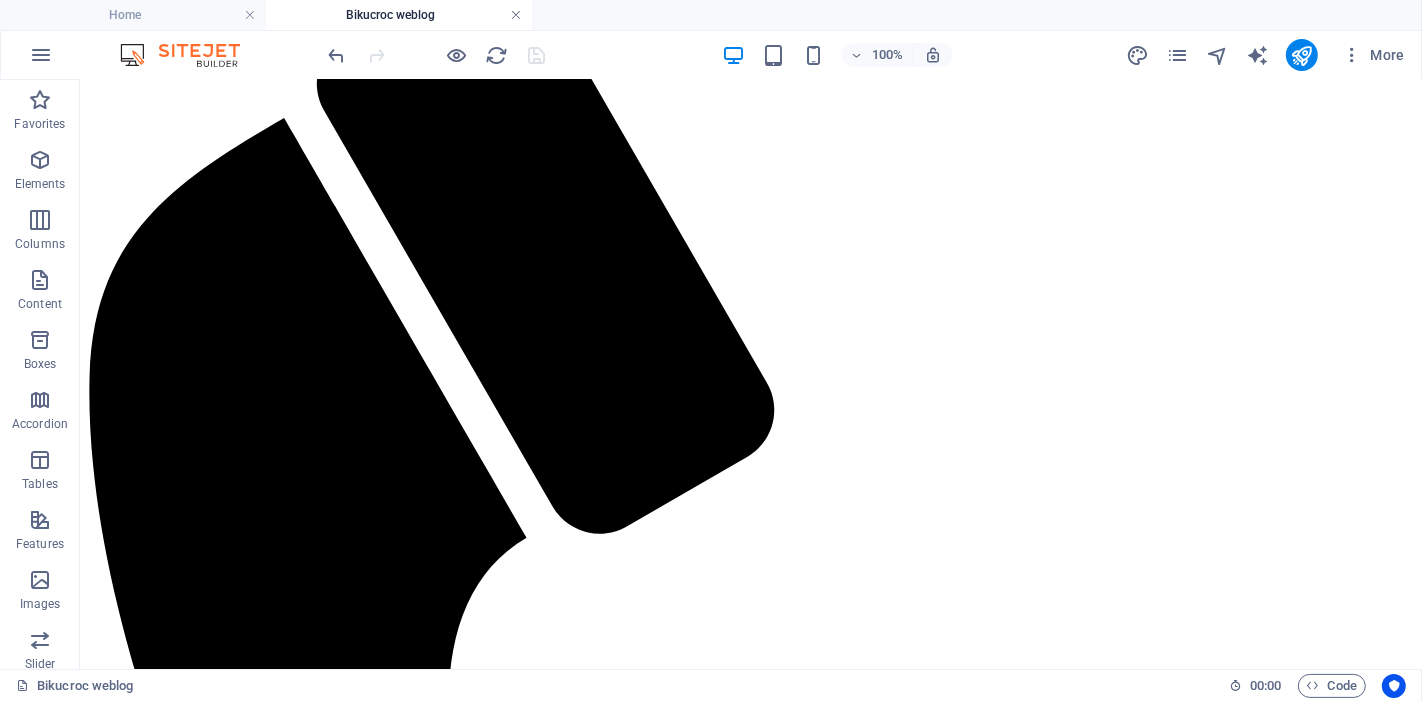 click at bounding box center (516, 15) 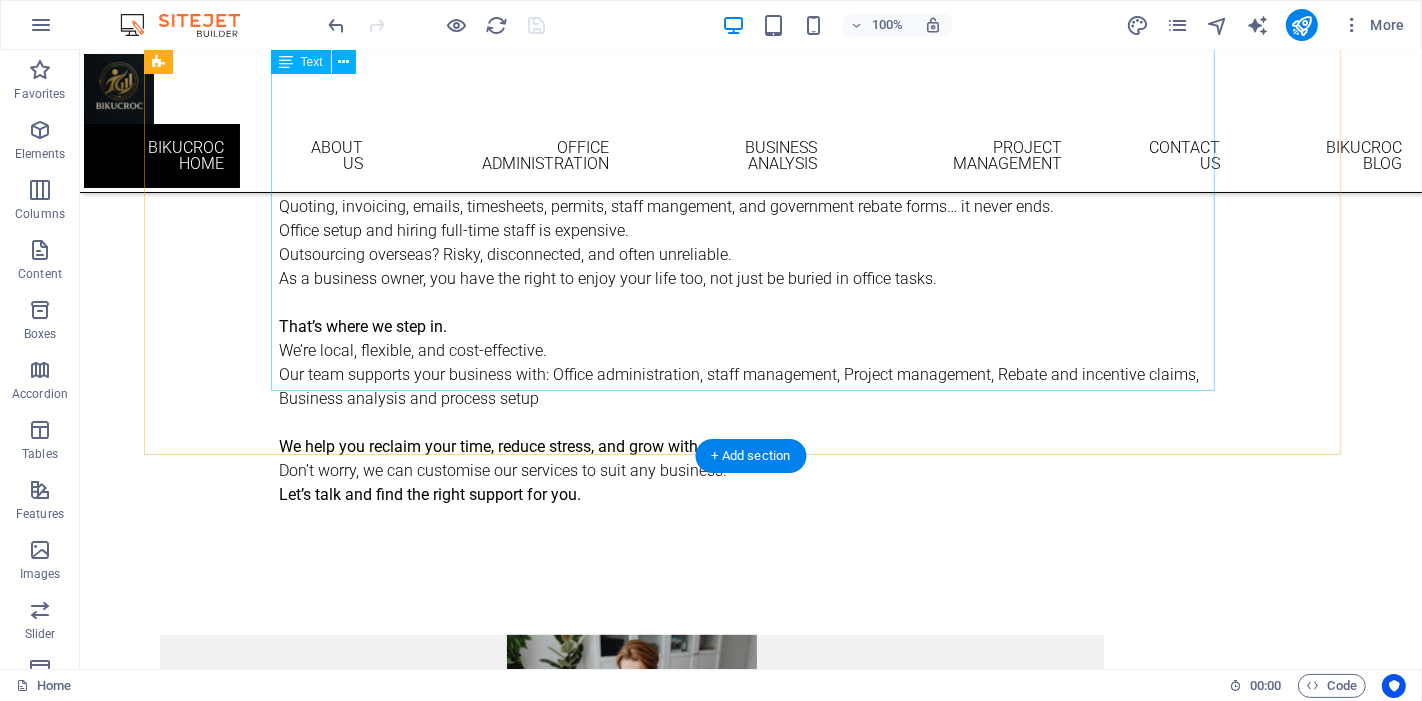 scroll, scrollTop: 0, scrollLeft: 0, axis: both 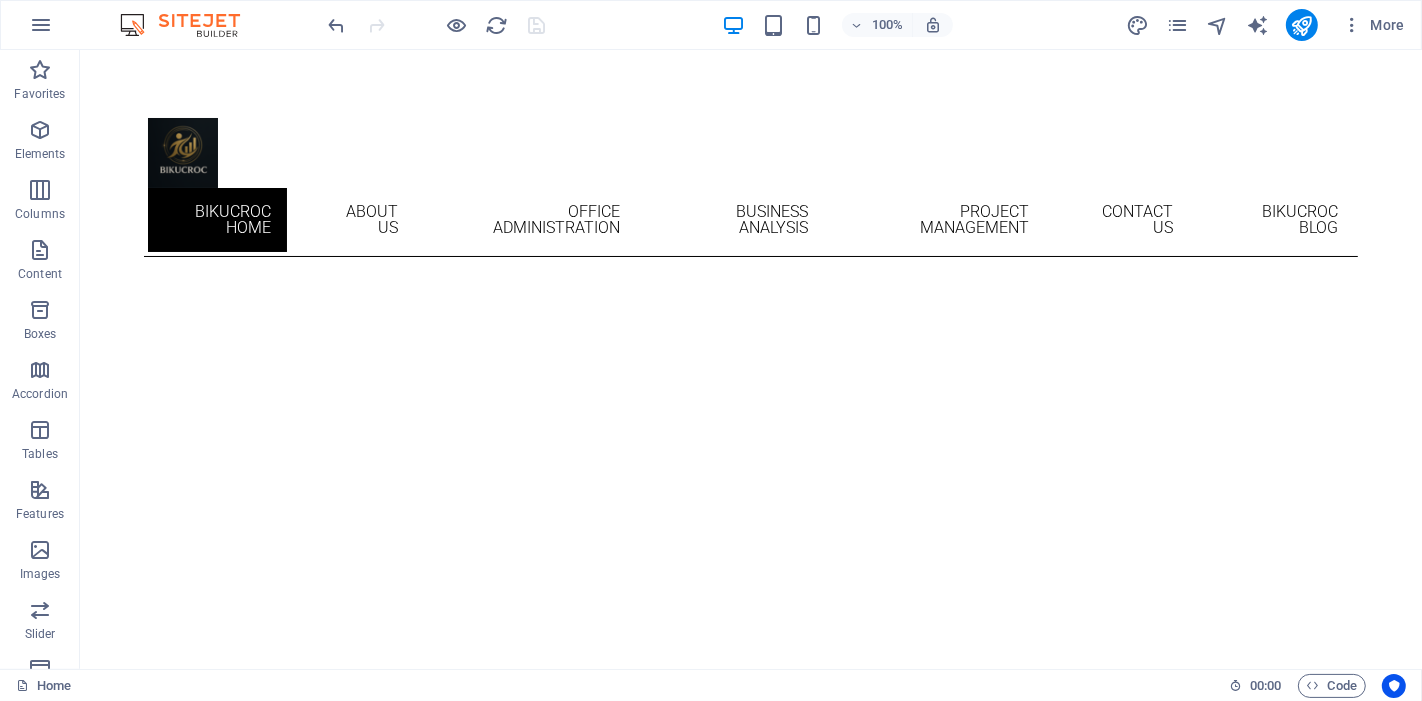 drag, startPoint x: 1288, startPoint y: 22, endPoint x: 1279, endPoint y: 49, distance: 28.460499 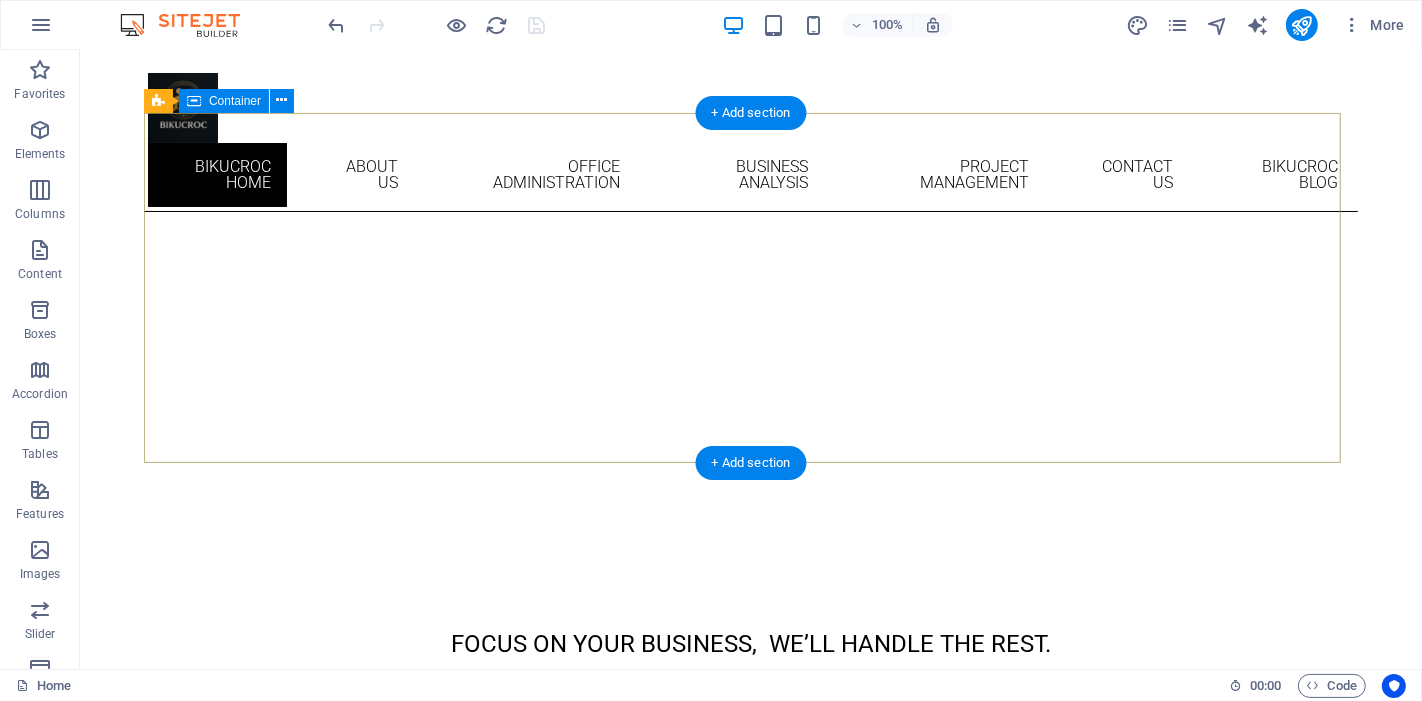scroll, scrollTop: 0, scrollLeft: 0, axis: both 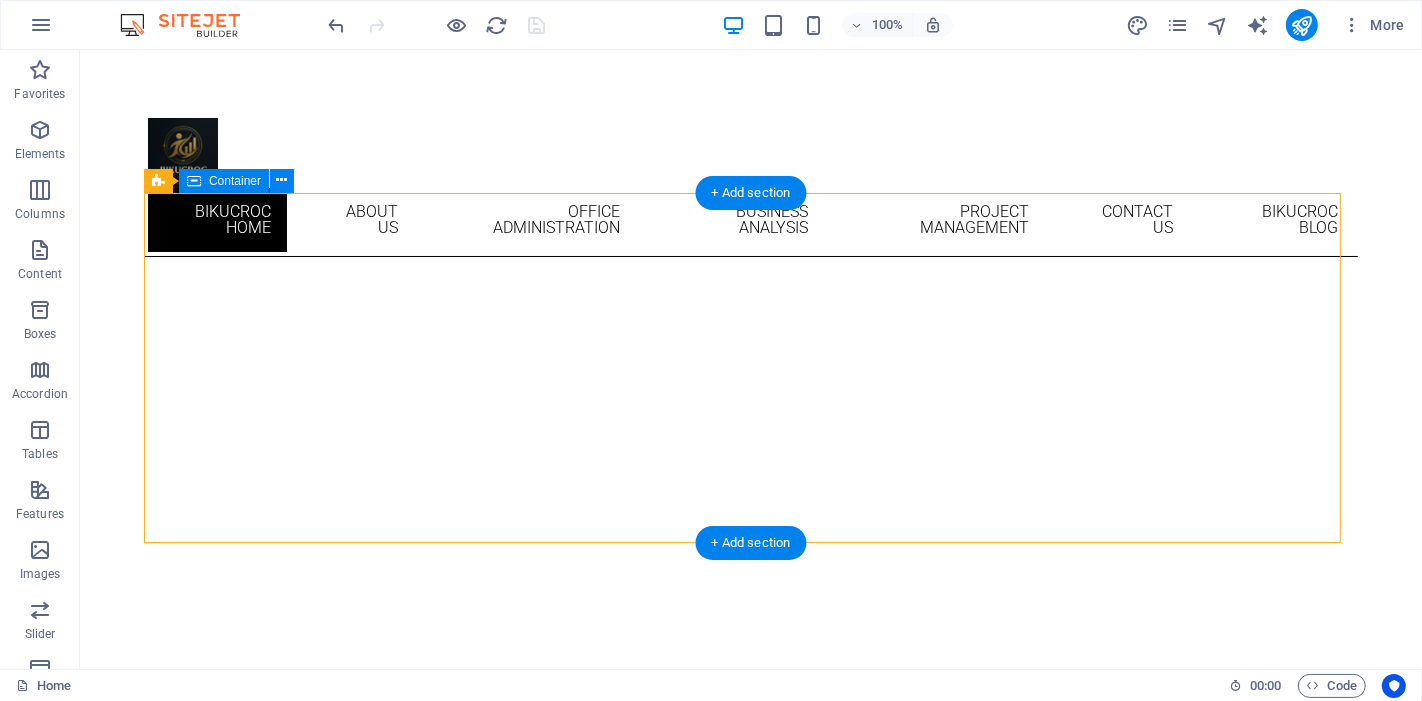 click at bounding box center (743, 757) 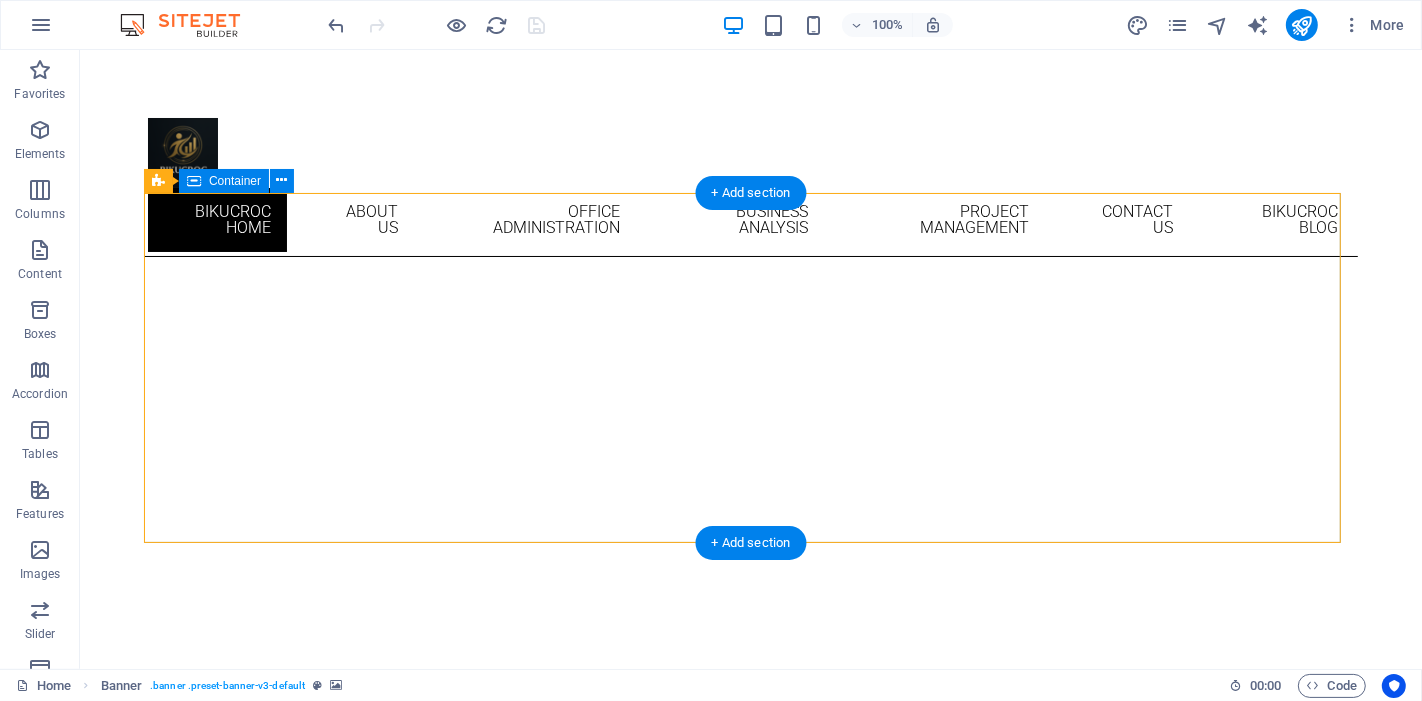 click at bounding box center [743, 757] 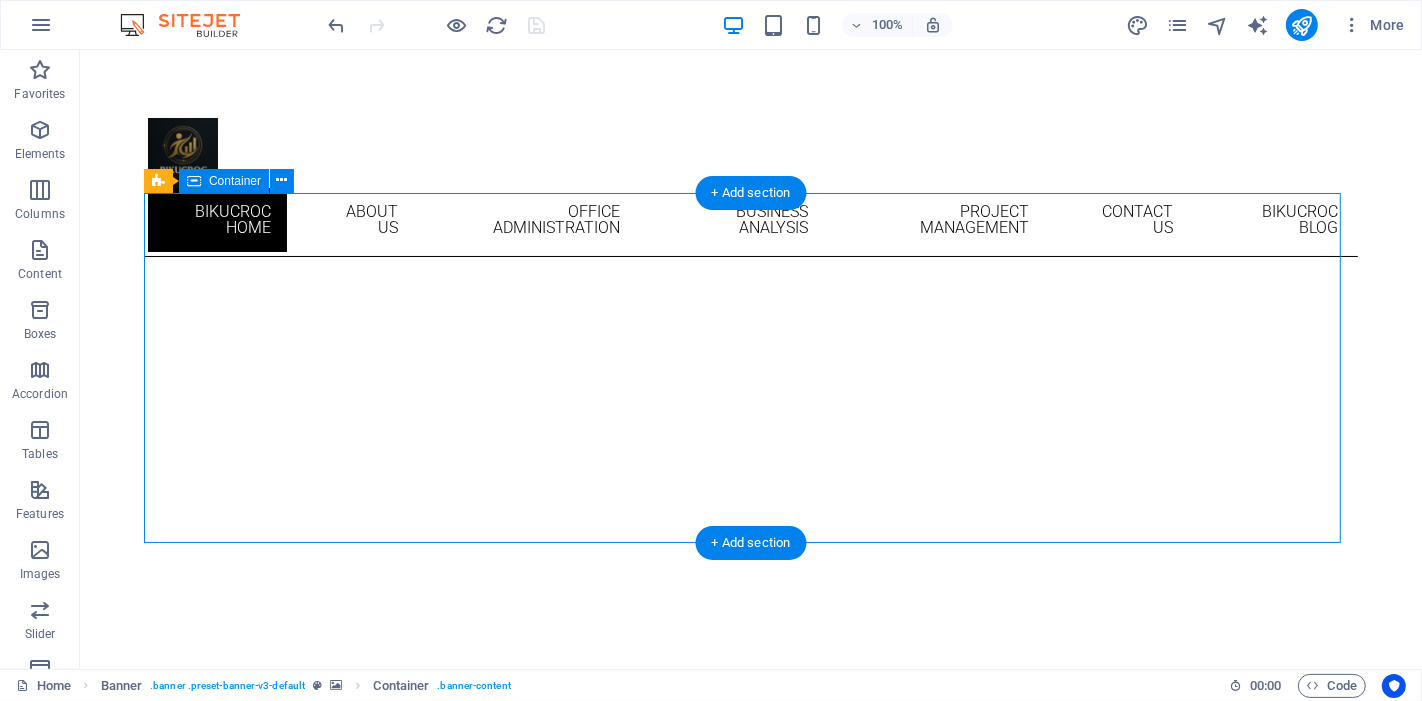 click at bounding box center (743, 757) 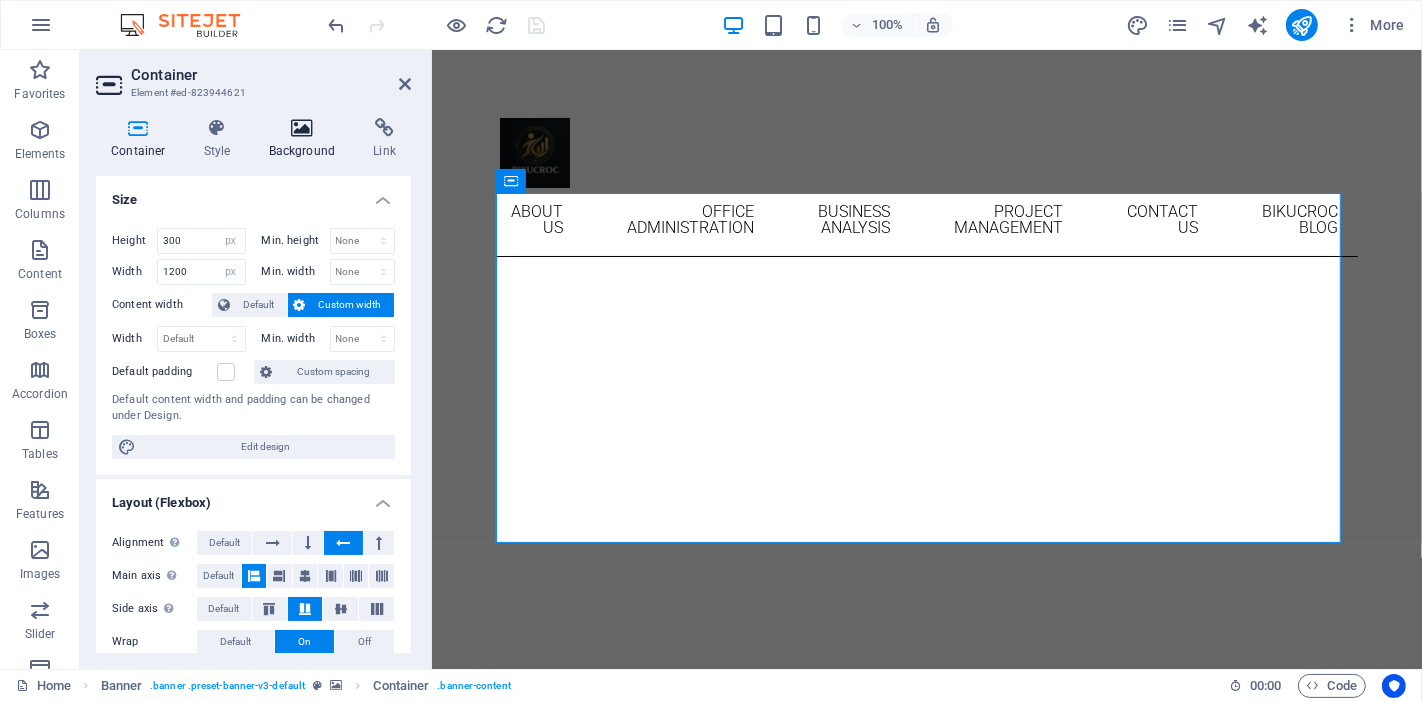 click on "Background" at bounding box center [306, 139] 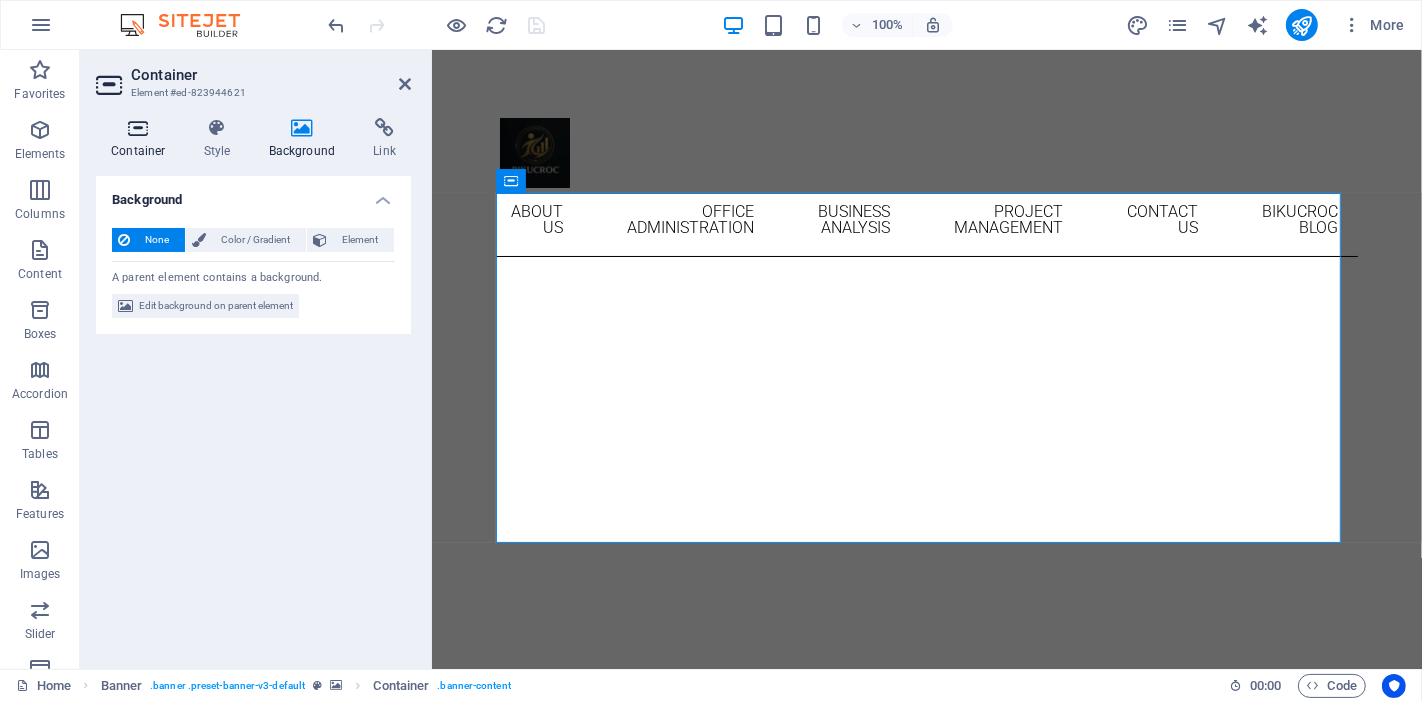 click on "Container" at bounding box center [142, 139] 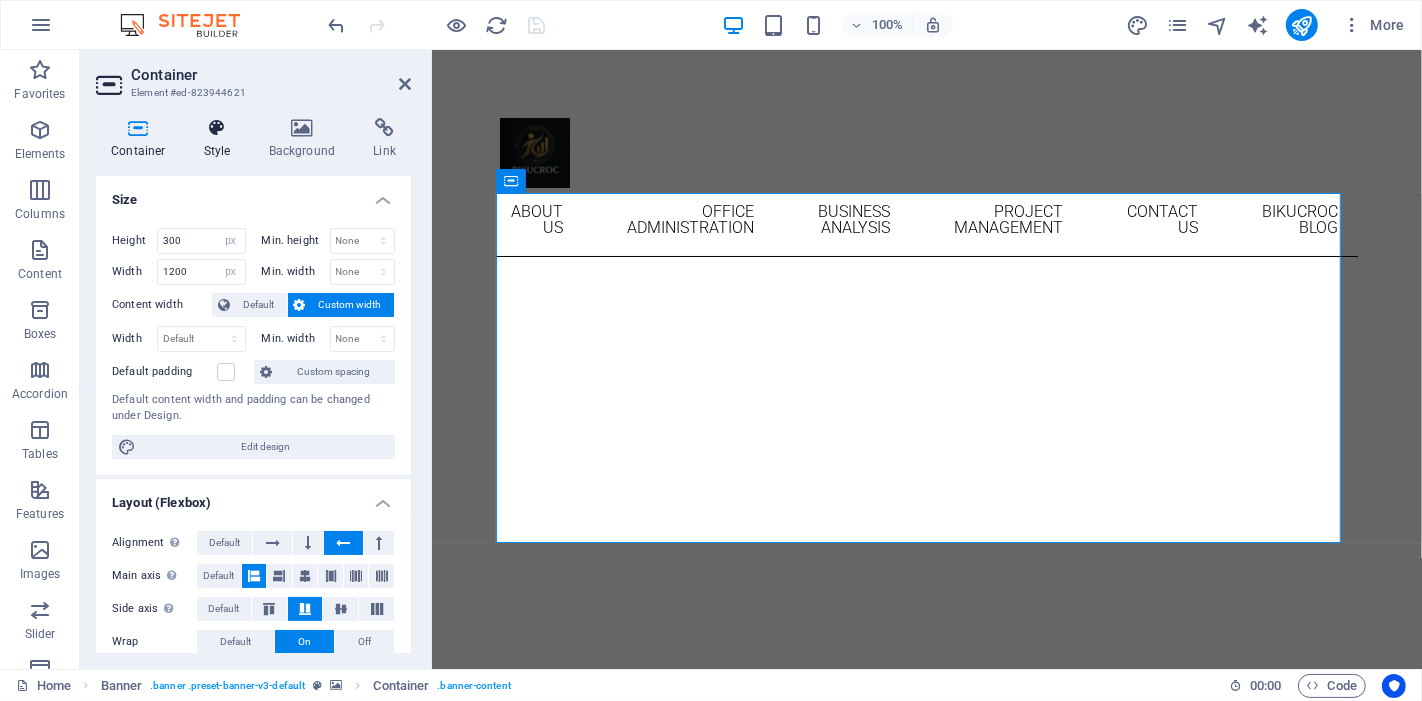 click on "Style" at bounding box center (221, 139) 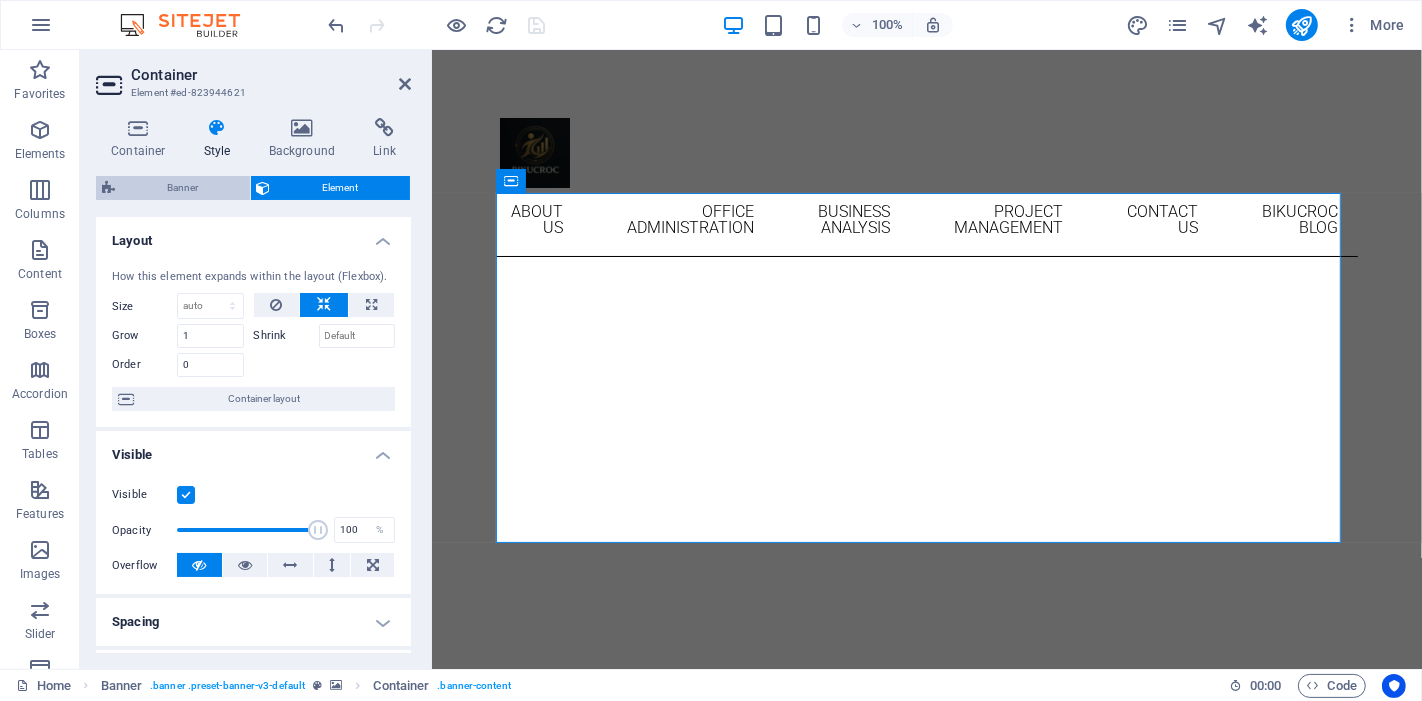click on "Banner" at bounding box center (182, 188) 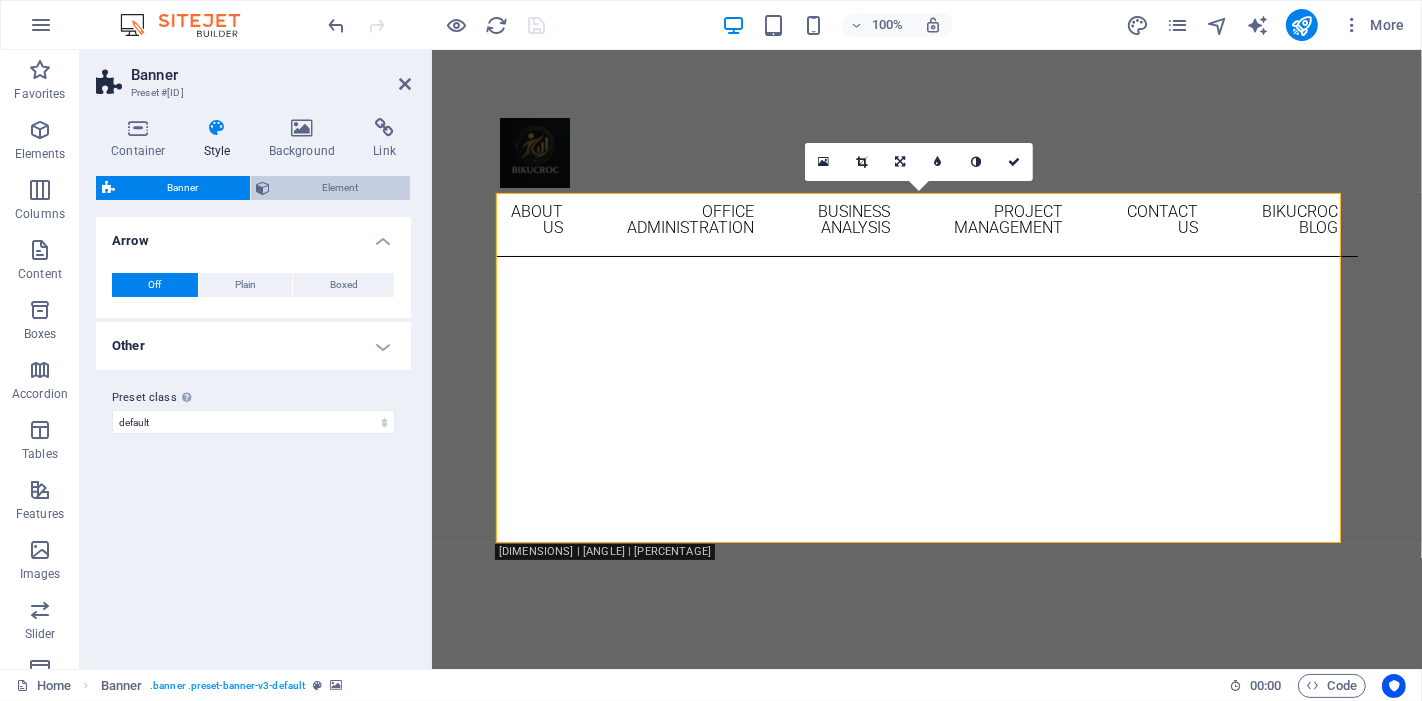 click on "Element" at bounding box center (341, 188) 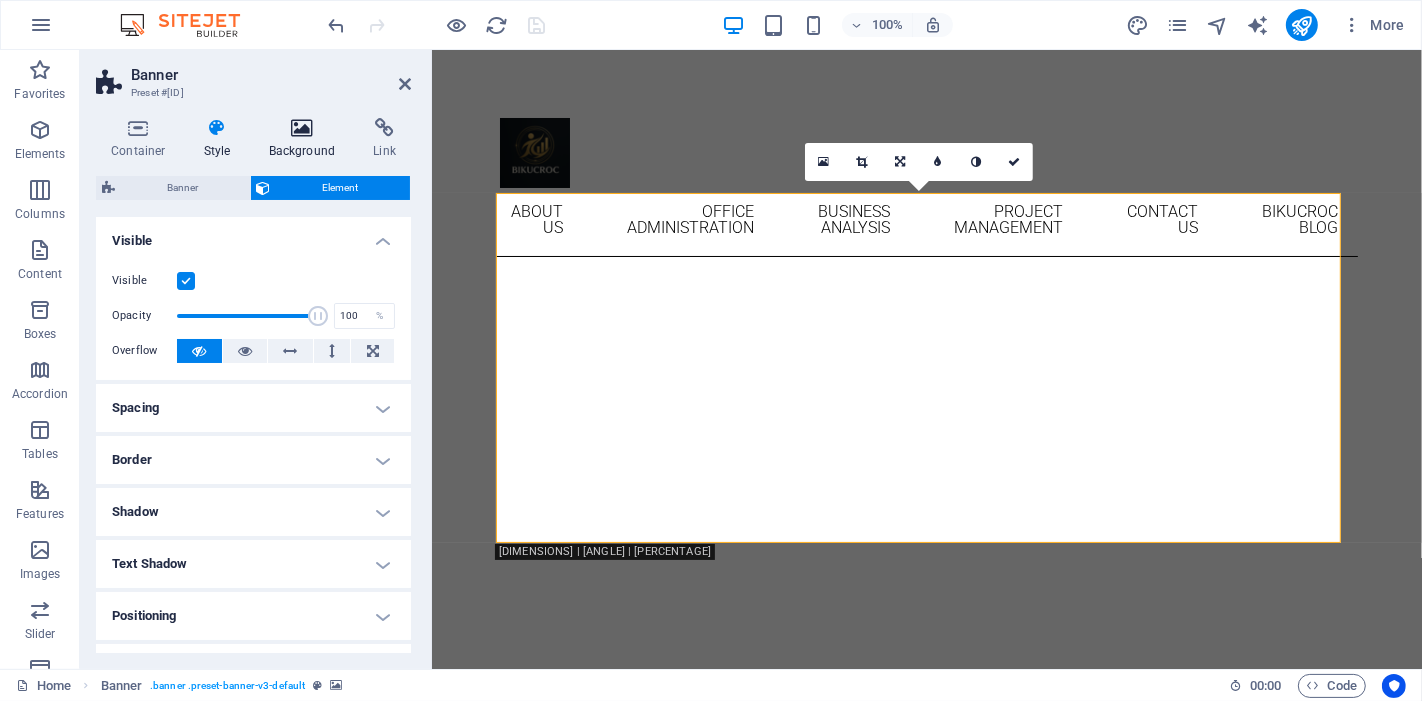 click on "Background" at bounding box center [306, 139] 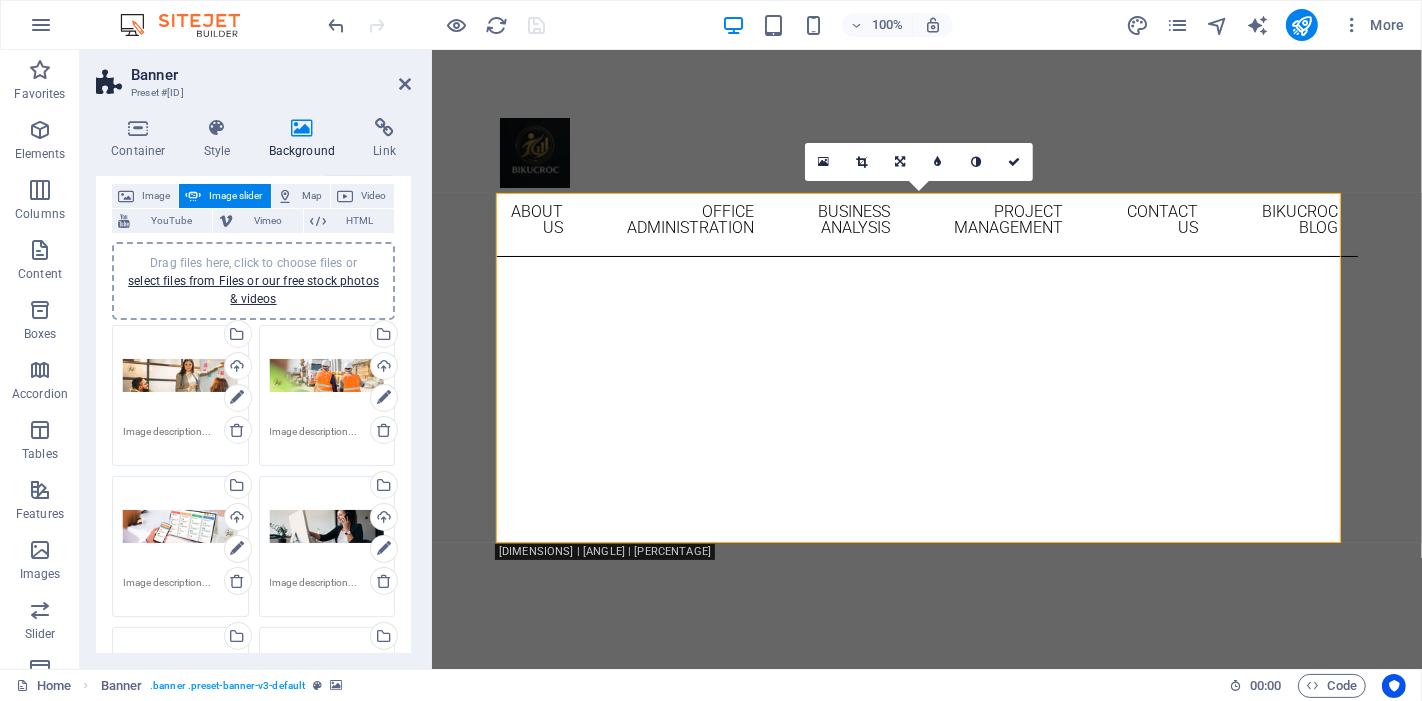 scroll, scrollTop: 0, scrollLeft: 0, axis: both 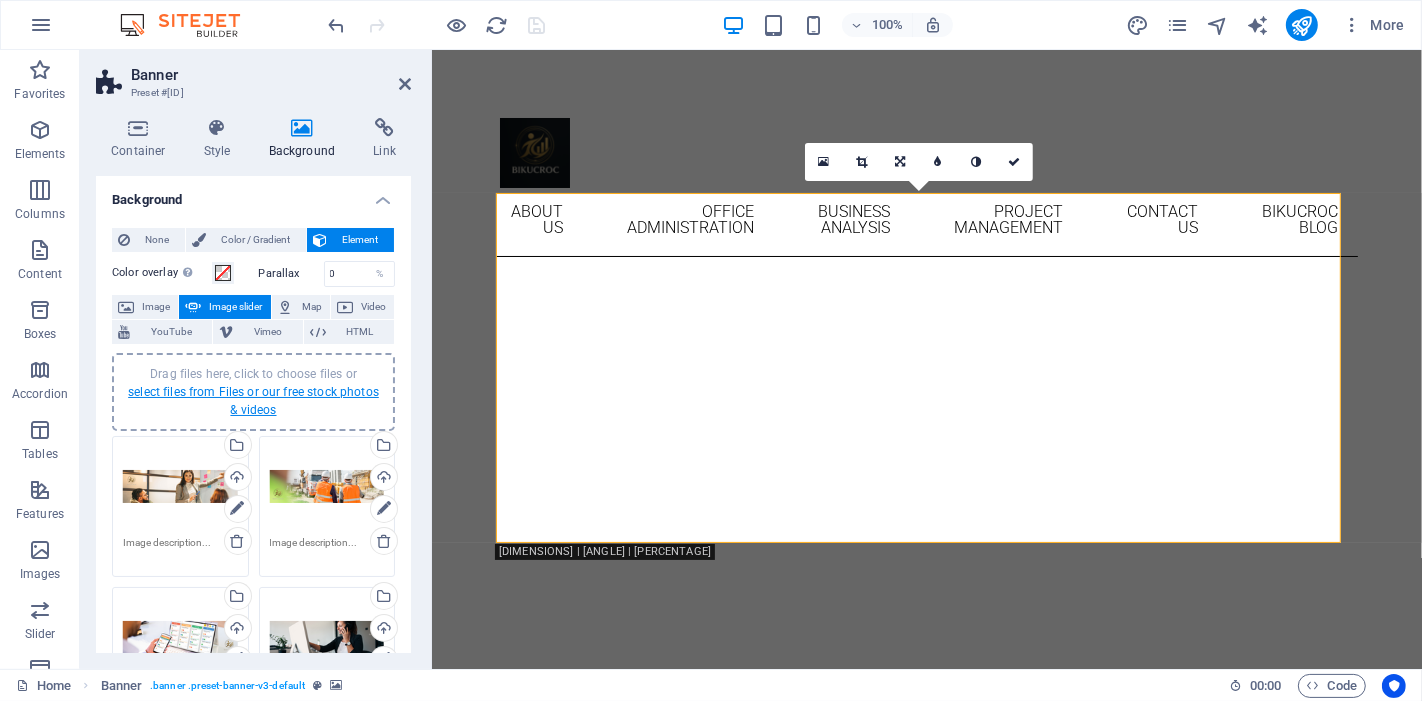 click on "select files from Files or our free stock photos & videos" at bounding box center [253, 401] 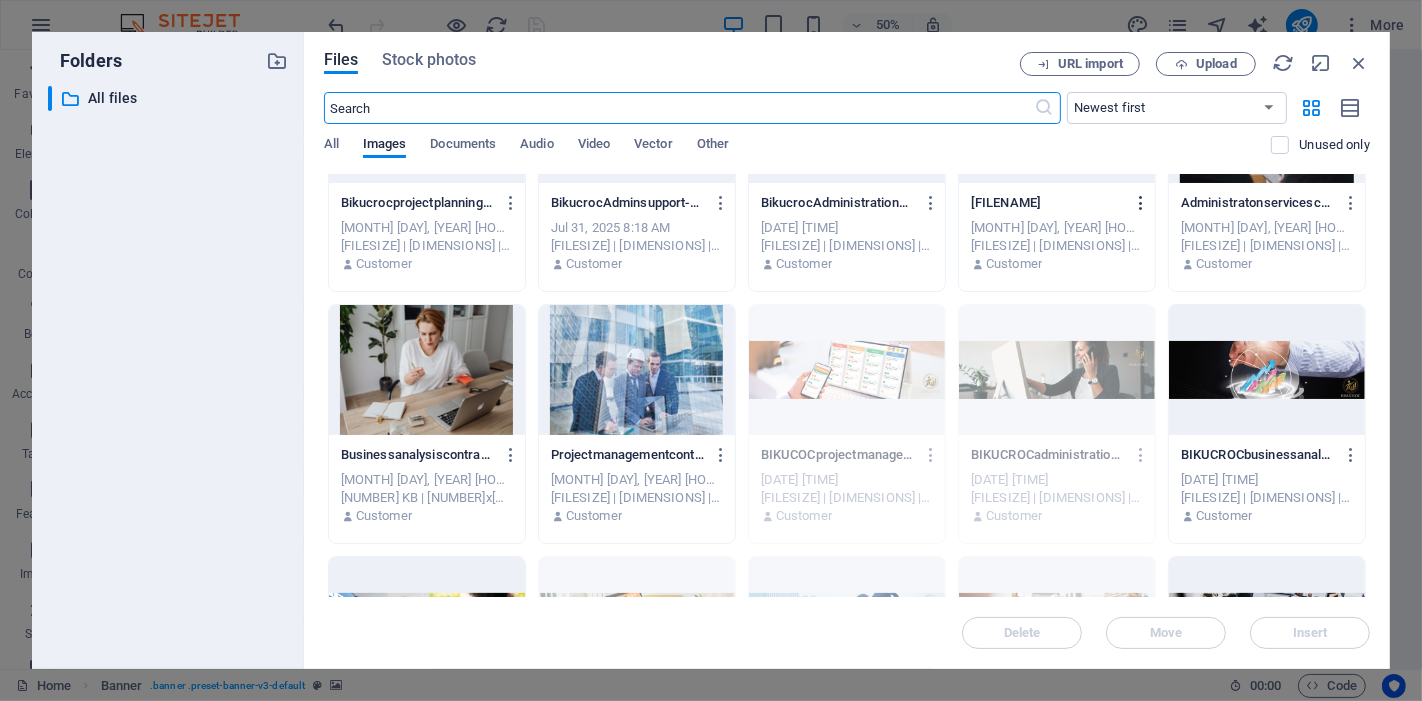 scroll, scrollTop: 0, scrollLeft: 0, axis: both 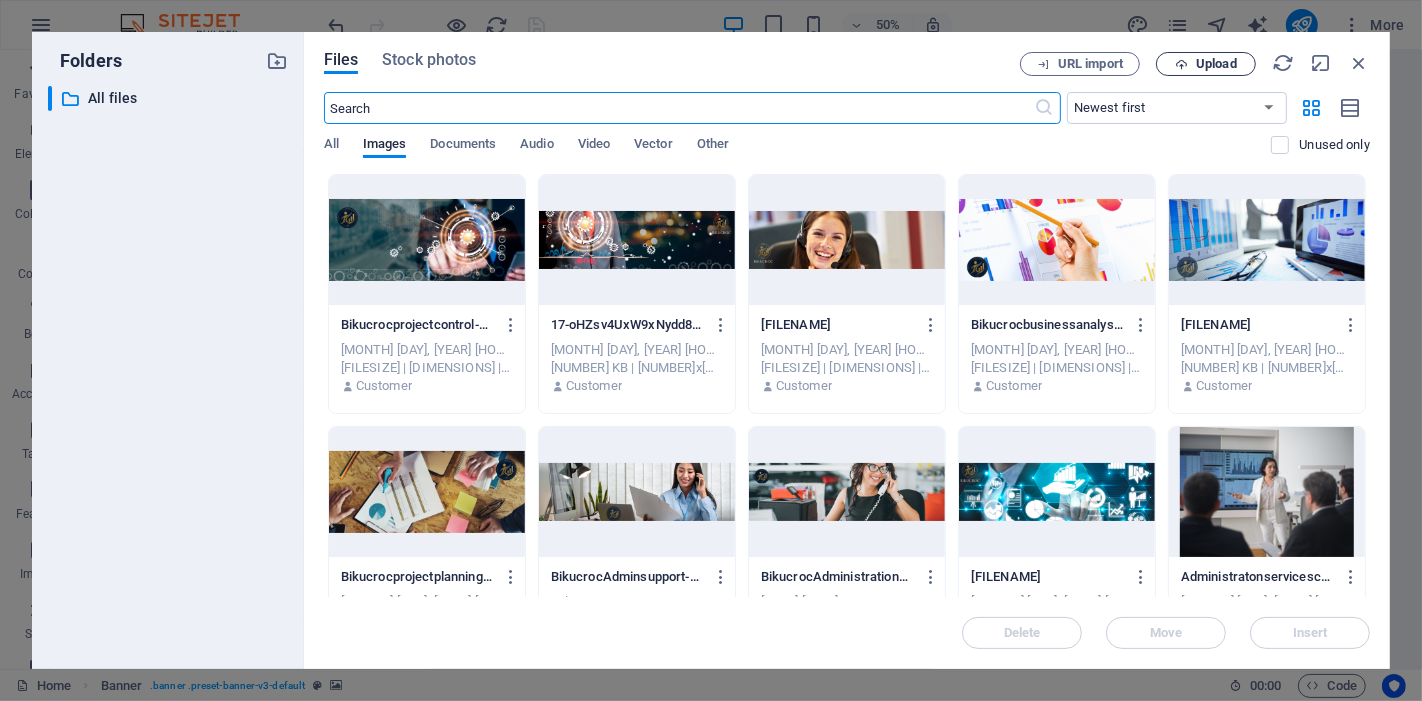 click on "Upload" at bounding box center [1216, 64] 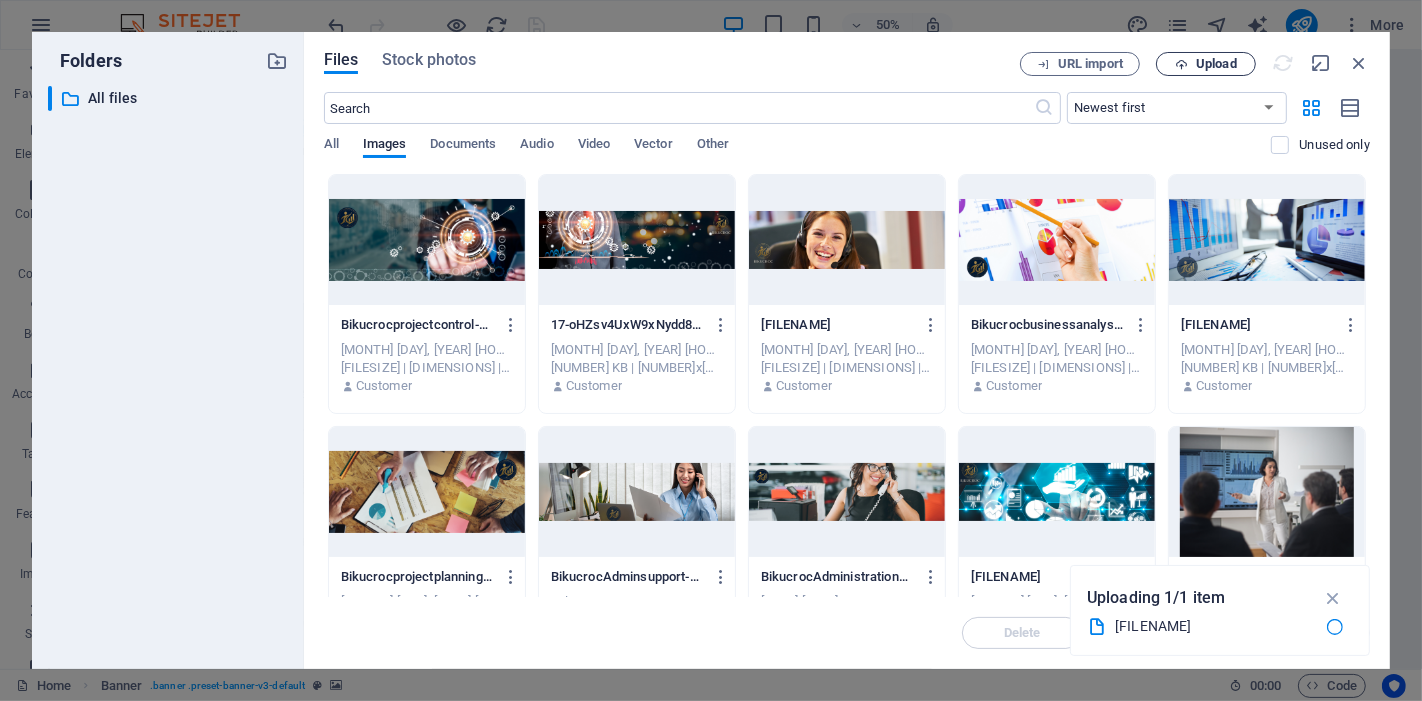 click on "Upload" at bounding box center (1206, 64) 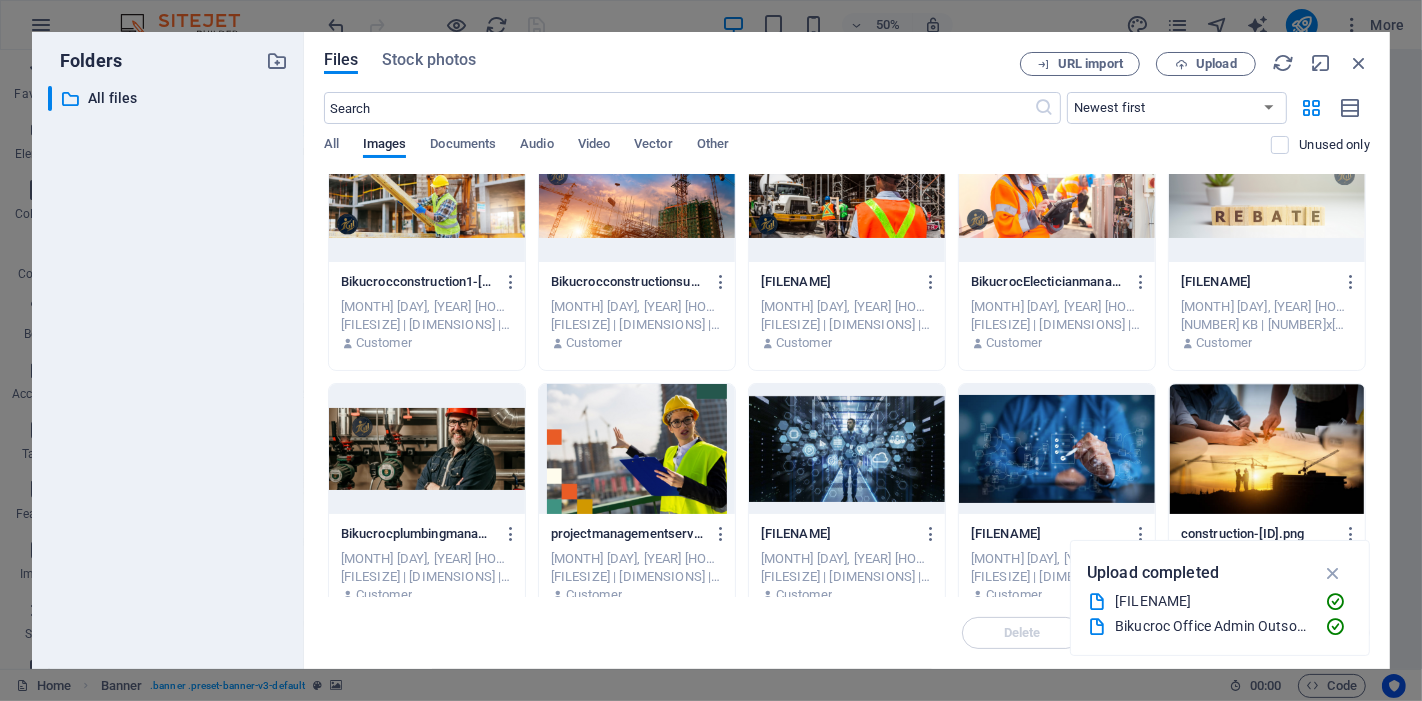 scroll, scrollTop: 1666, scrollLeft: 0, axis: vertical 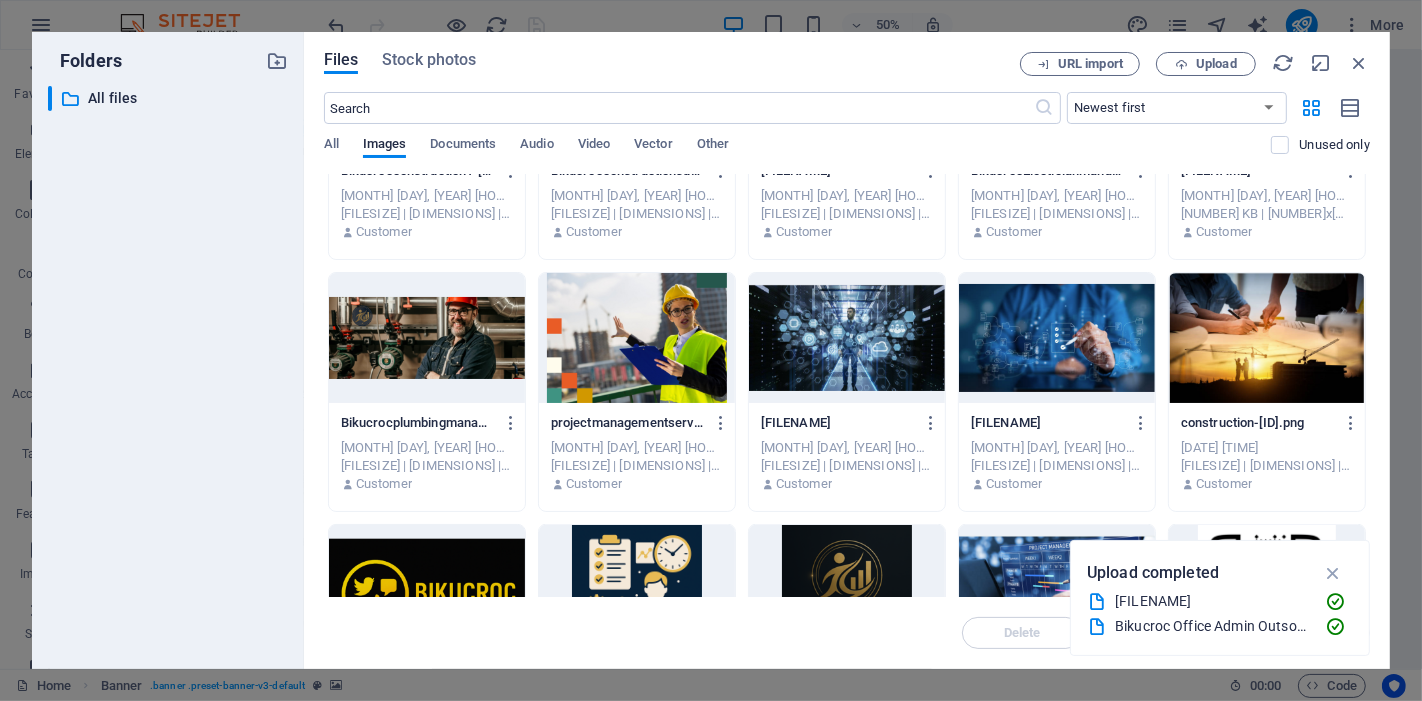 click at bounding box center [1057, 338] 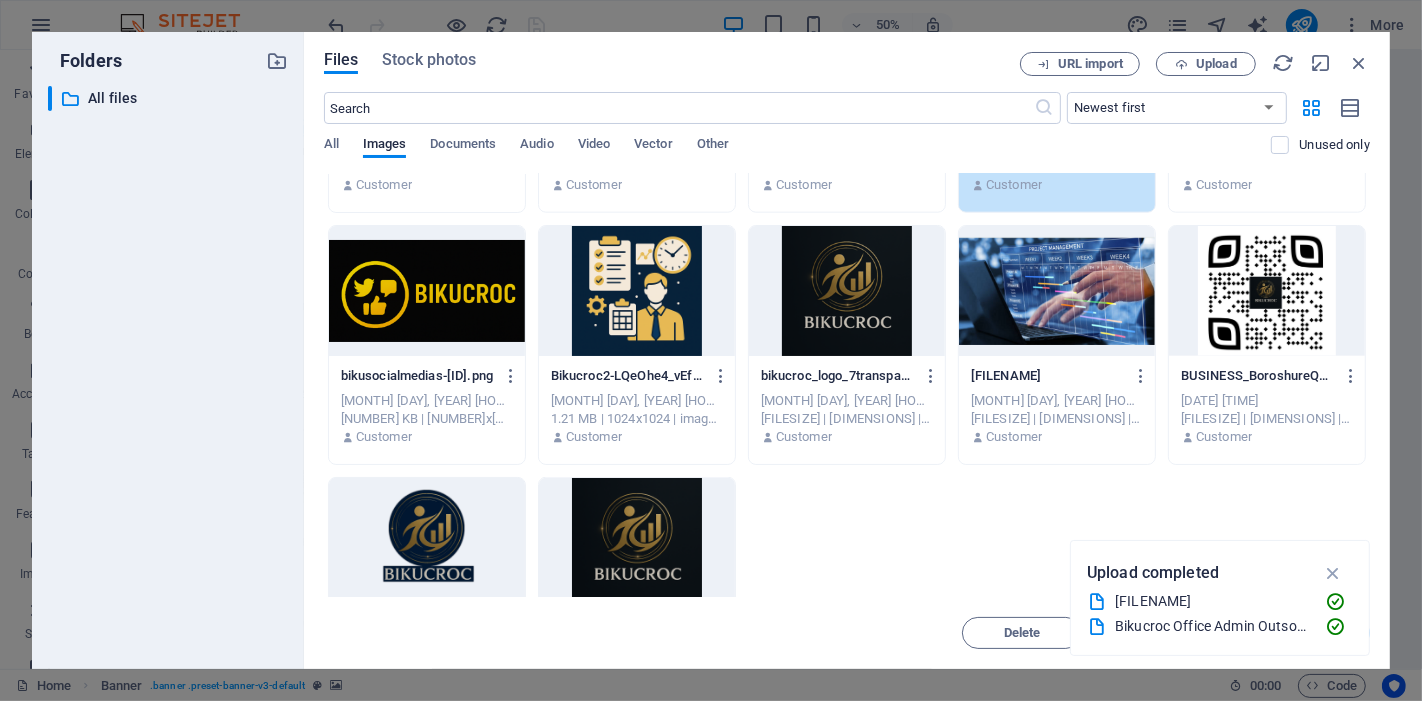 scroll, scrollTop: 2000, scrollLeft: 0, axis: vertical 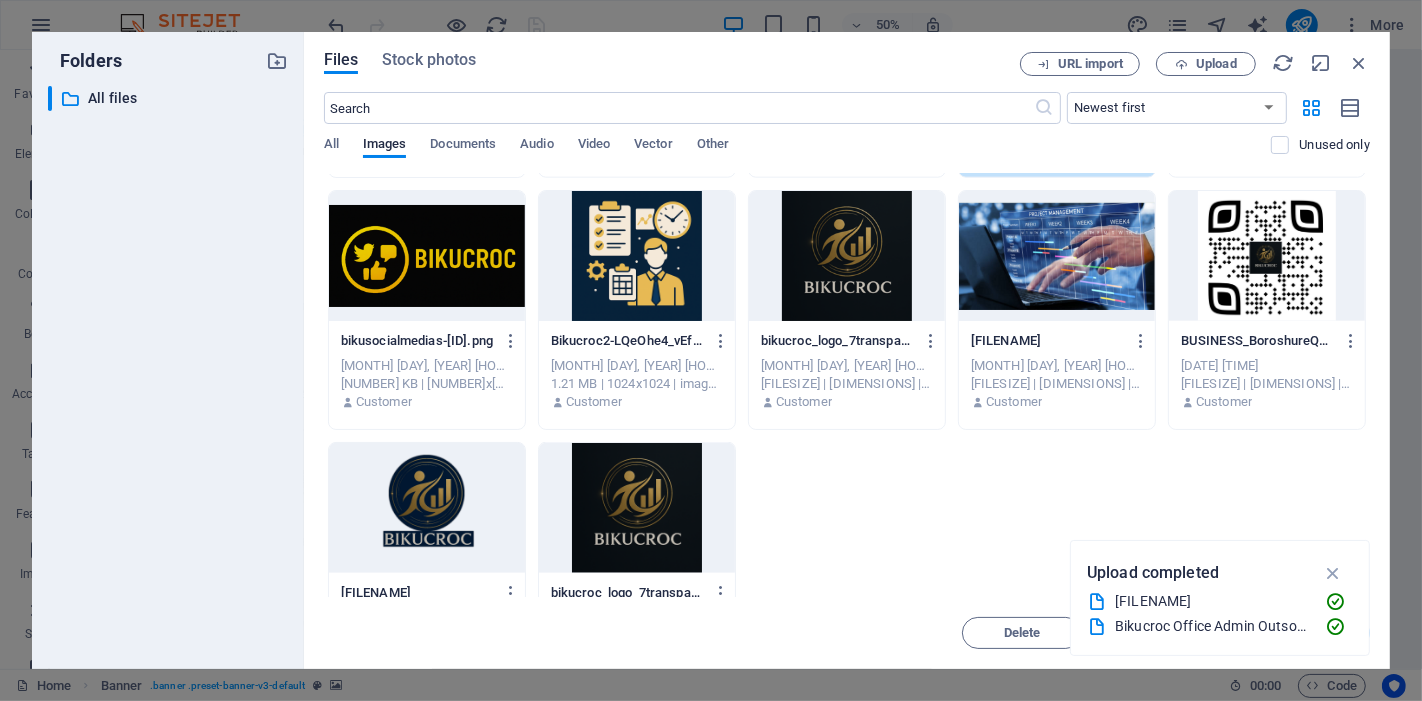 click at bounding box center [1057, 256] 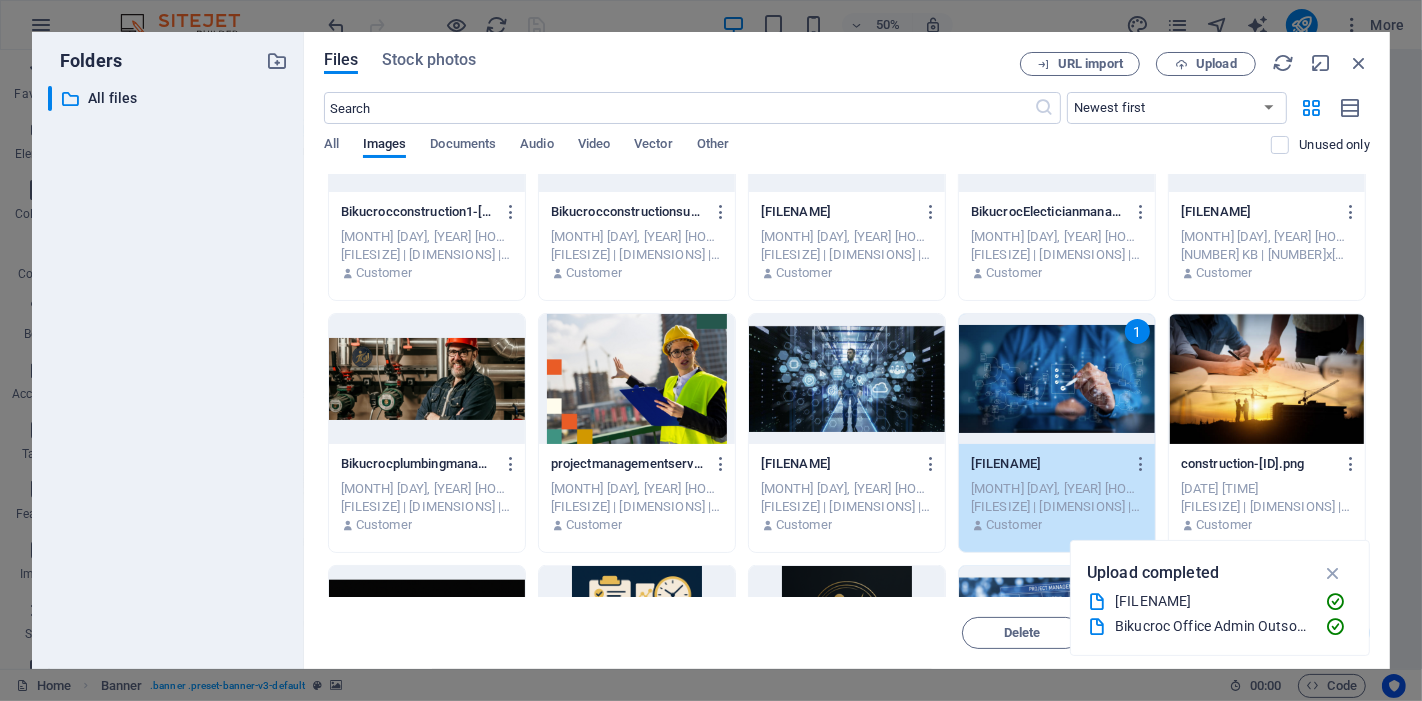 scroll, scrollTop: 1555, scrollLeft: 0, axis: vertical 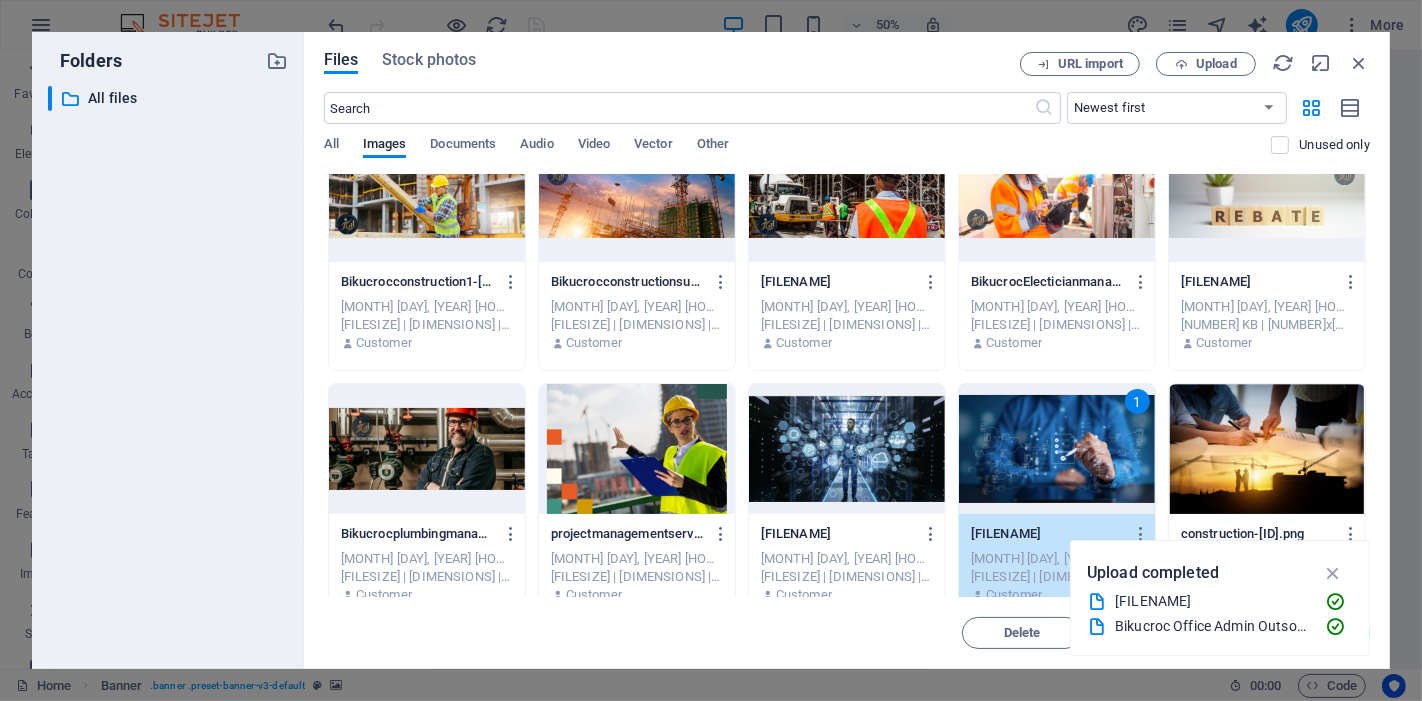 click at bounding box center (847, 449) 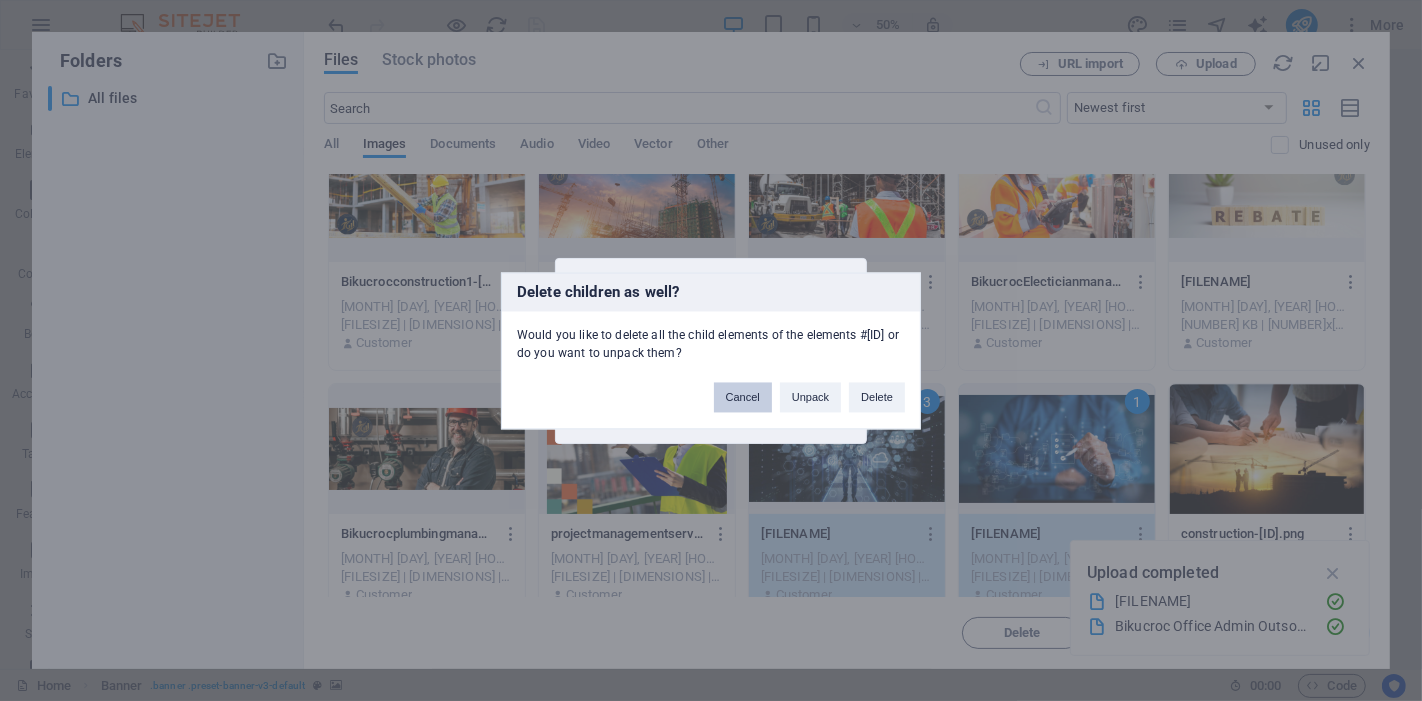 click on "Cancel" at bounding box center [743, 397] 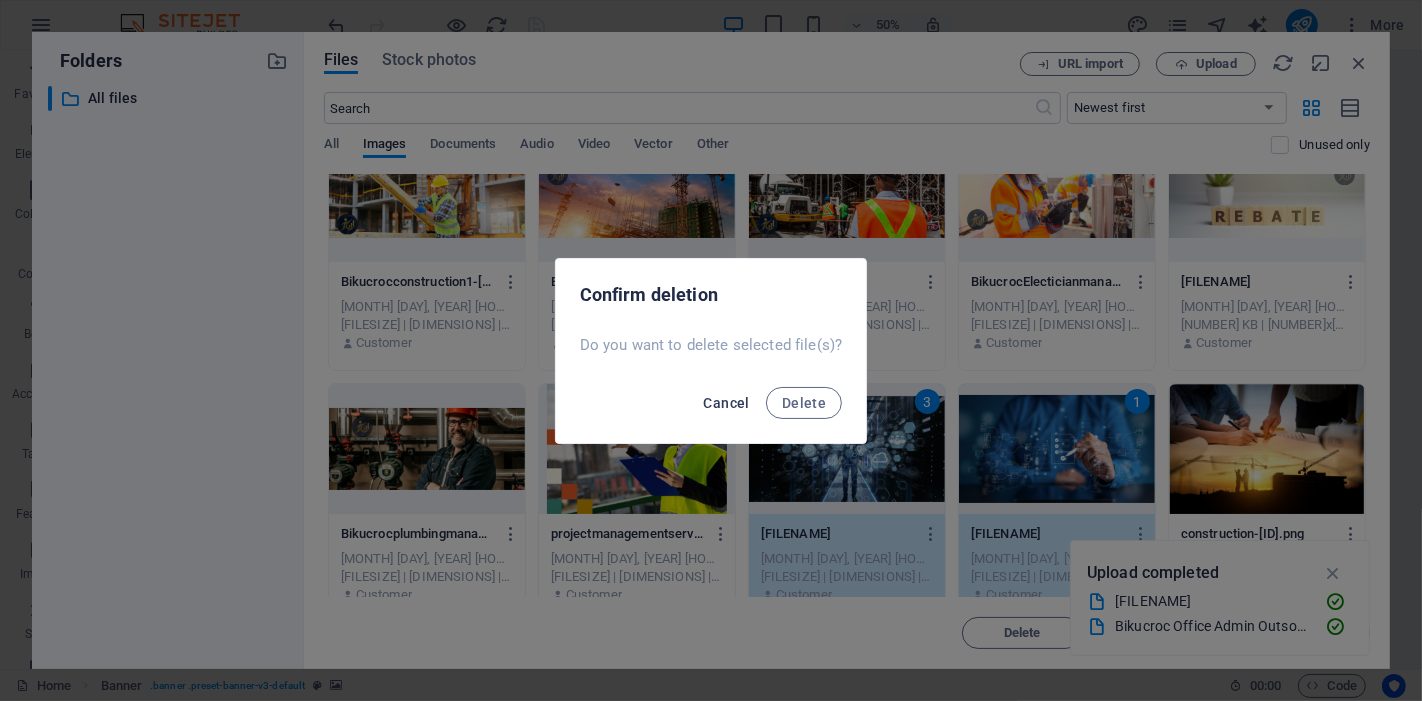 click on "Cancel" at bounding box center (726, 403) 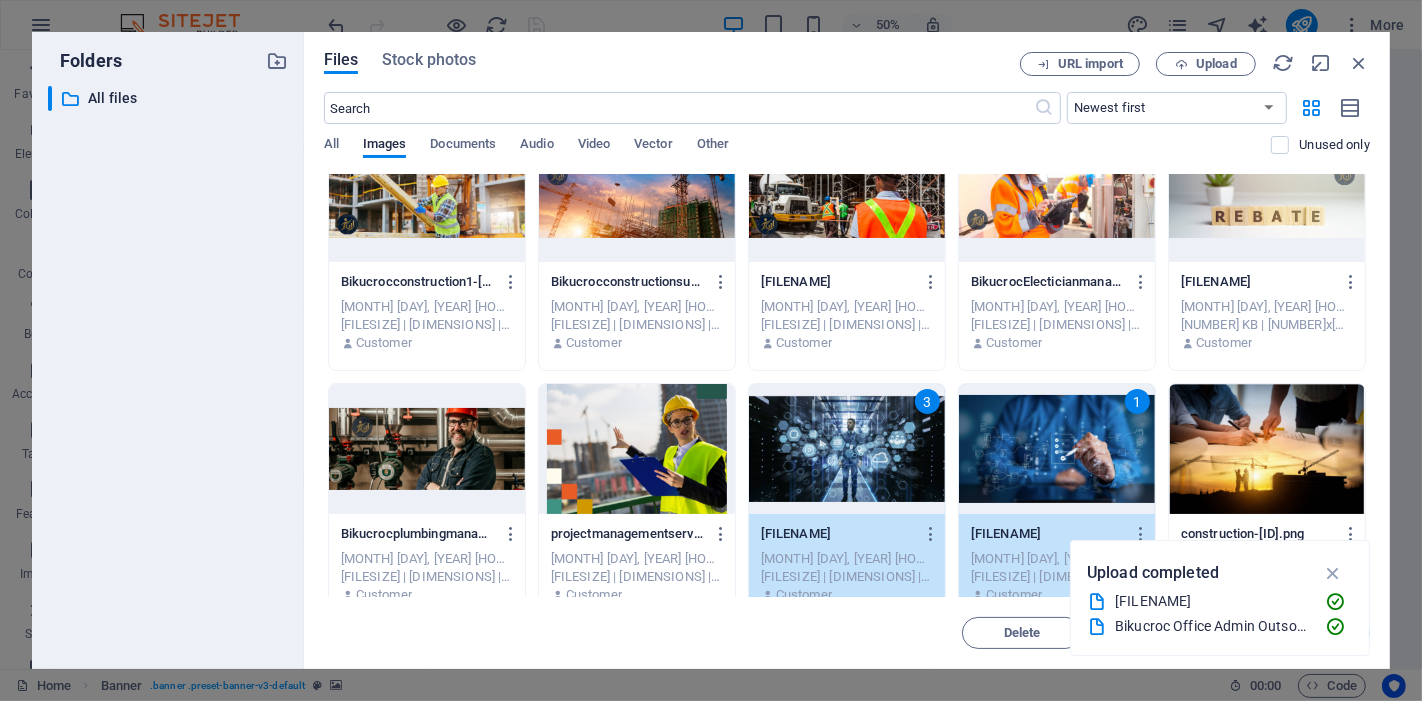 click on "Delete Move Insert" at bounding box center (847, 623) 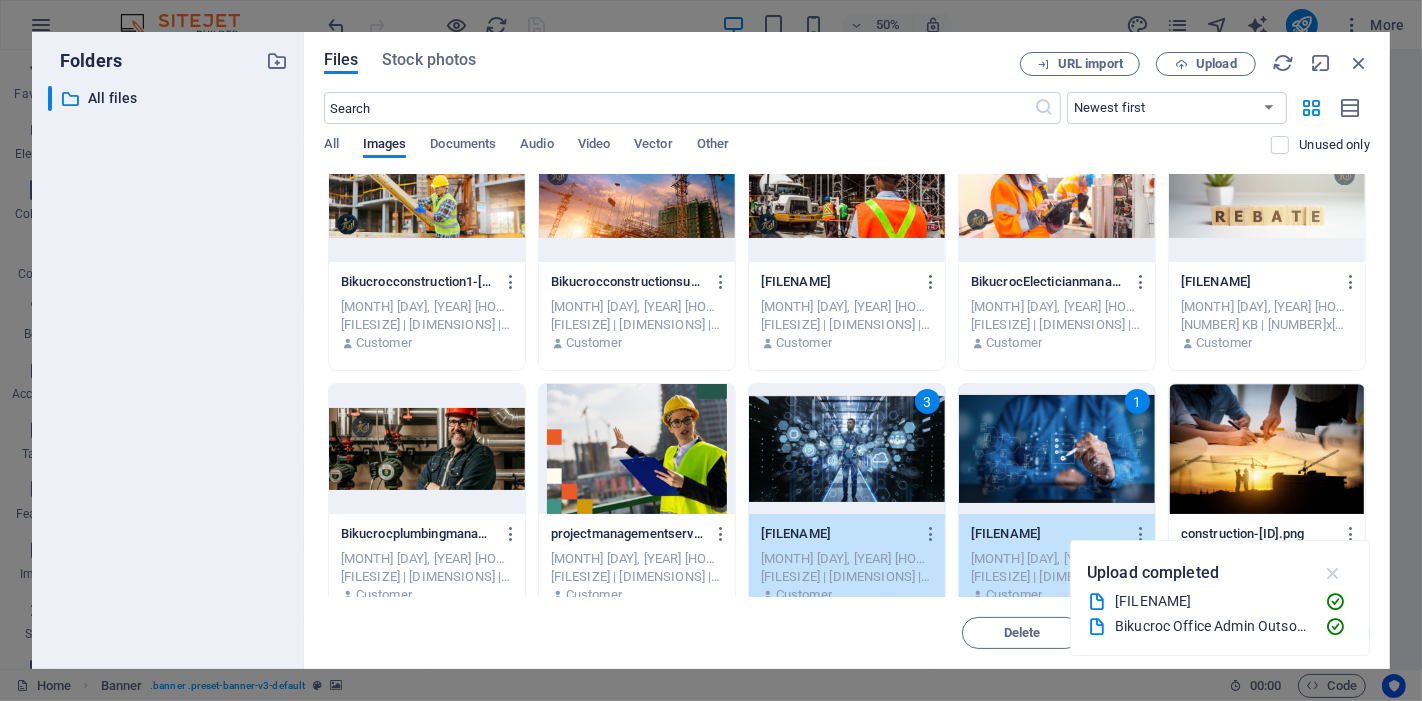 click at bounding box center [1333, 573] 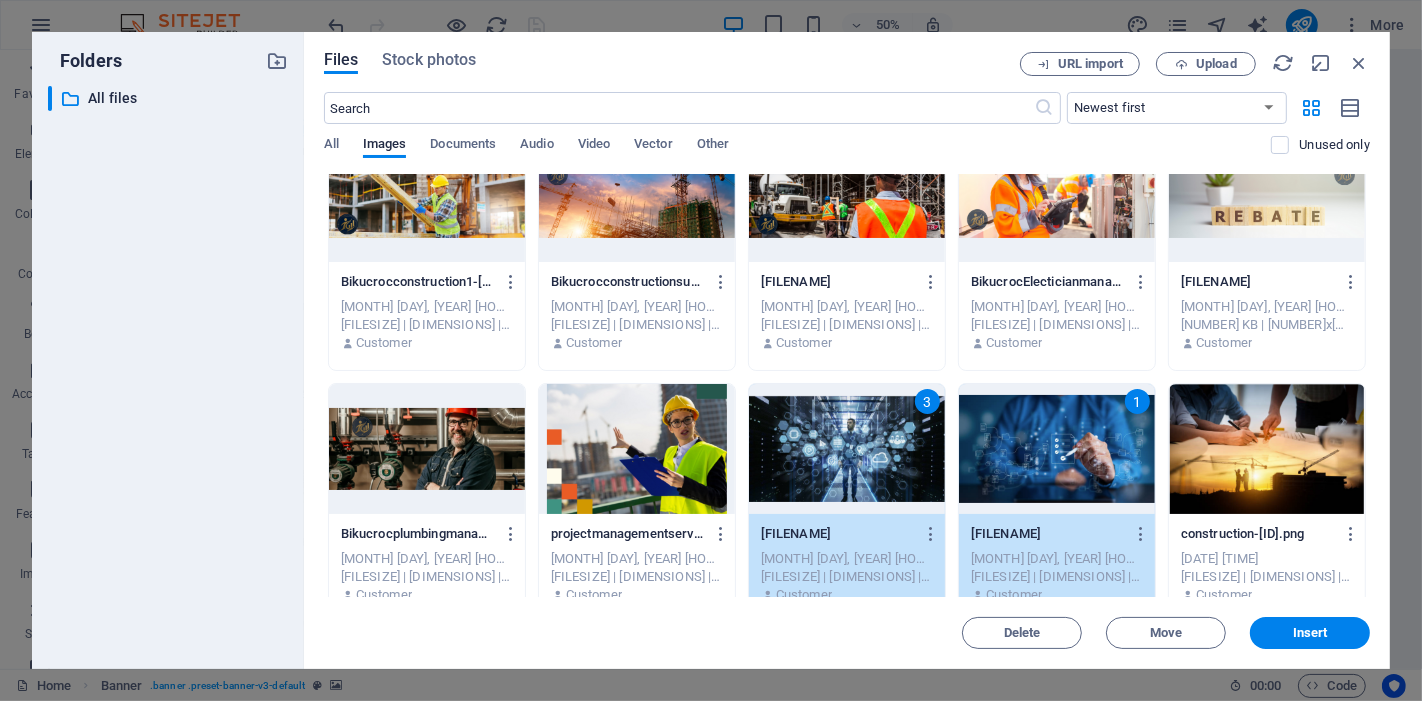 click on "3" at bounding box center (847, 449) 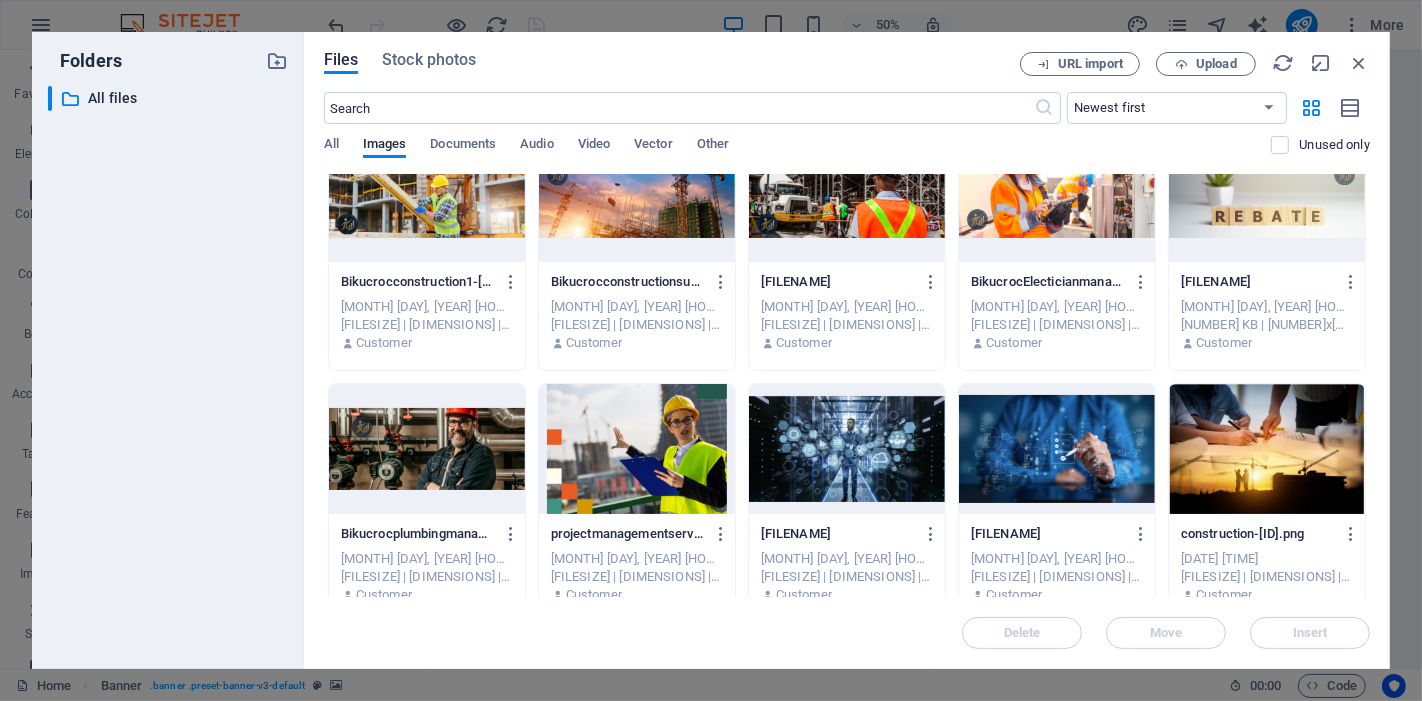 click at bounding box center (1057, 449) 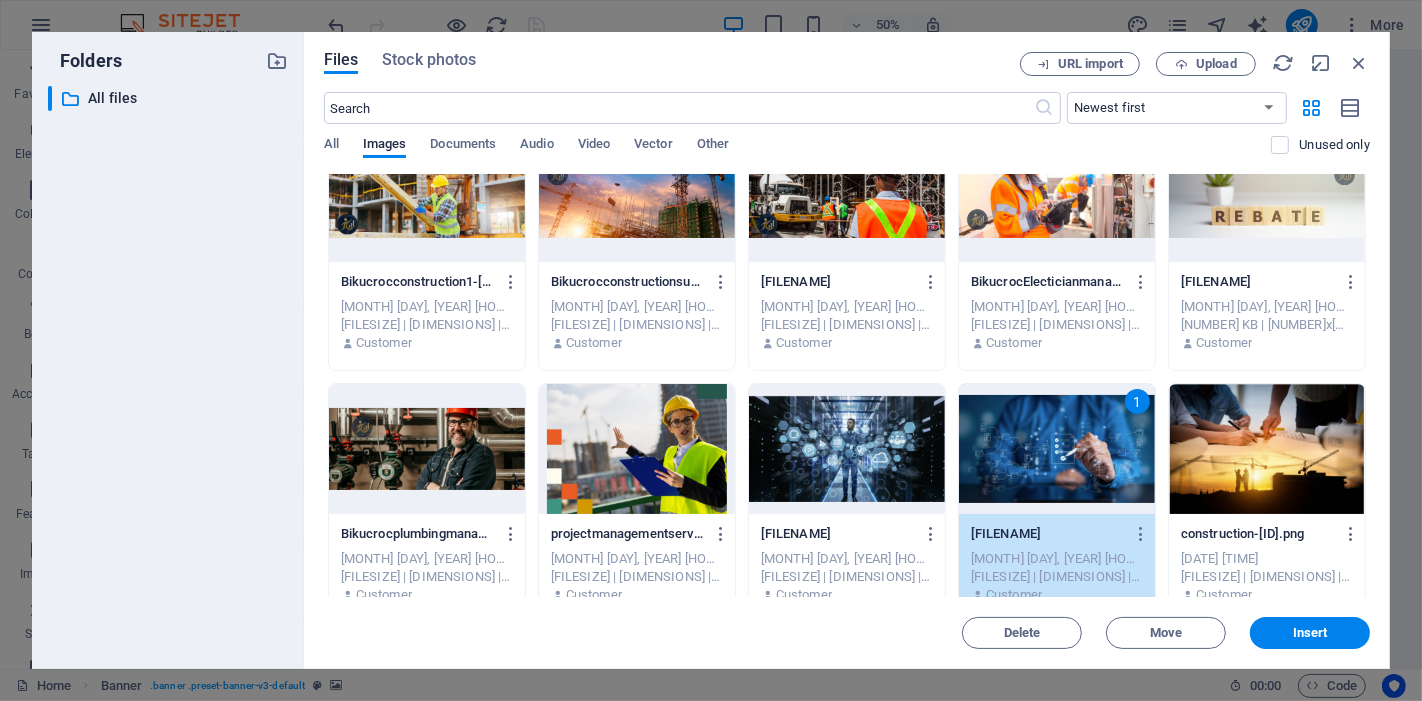 click on "1" at bounding box center [1057, 449] 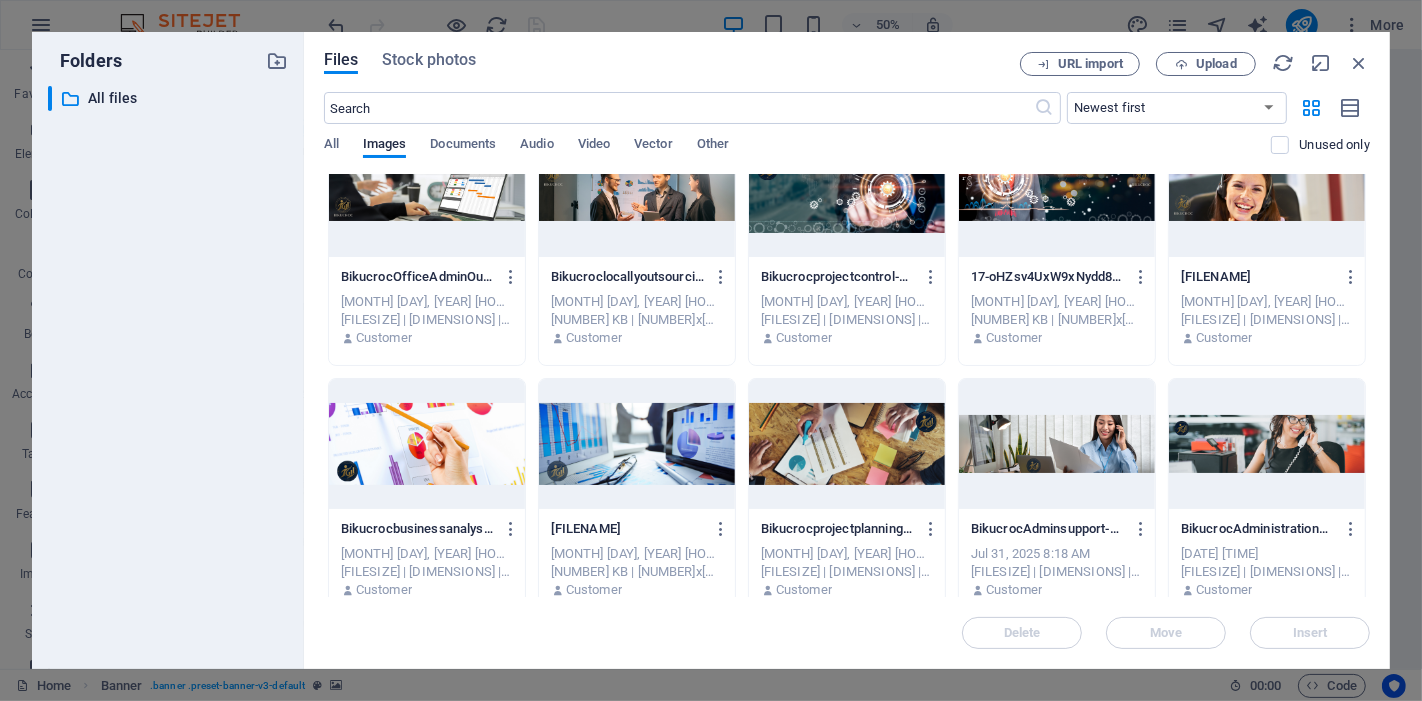 scroll, scrollTop: 0, scrollLeft: 0, axis: both 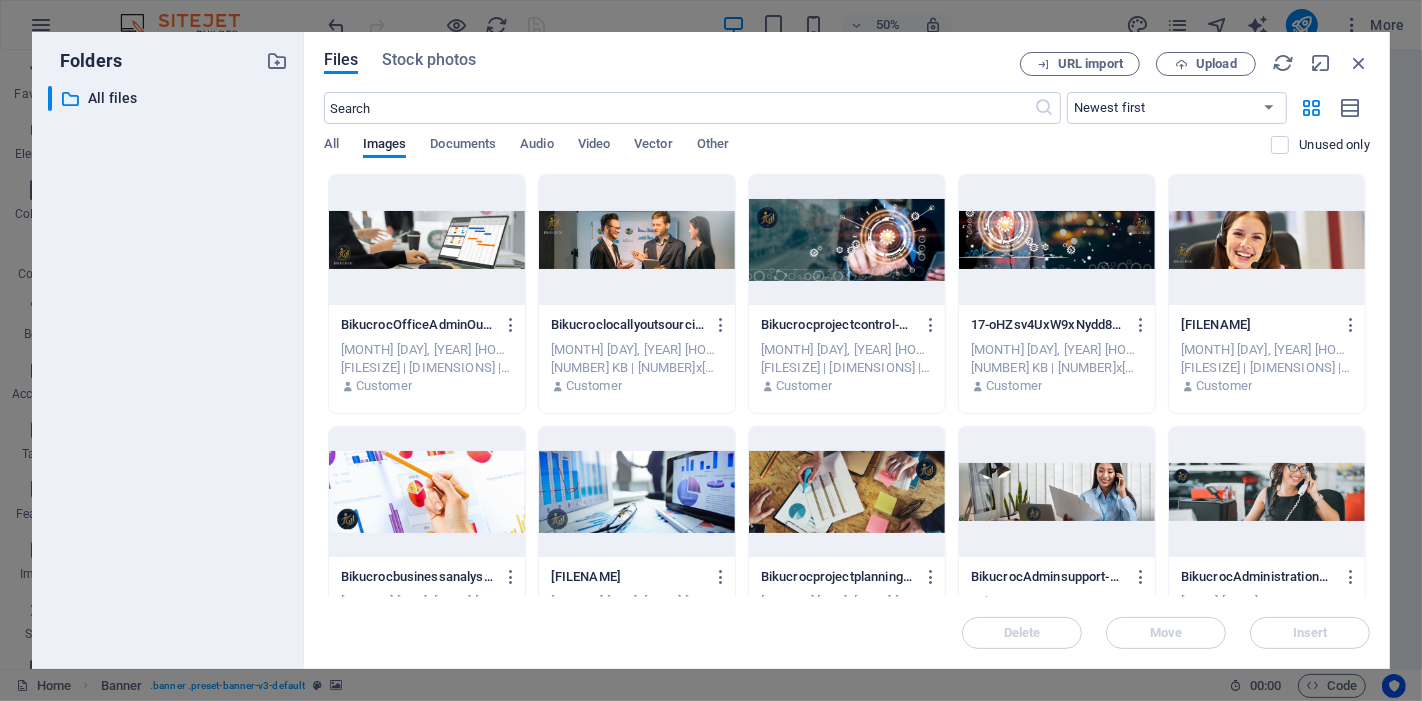 click at bounding box center (637, 240) 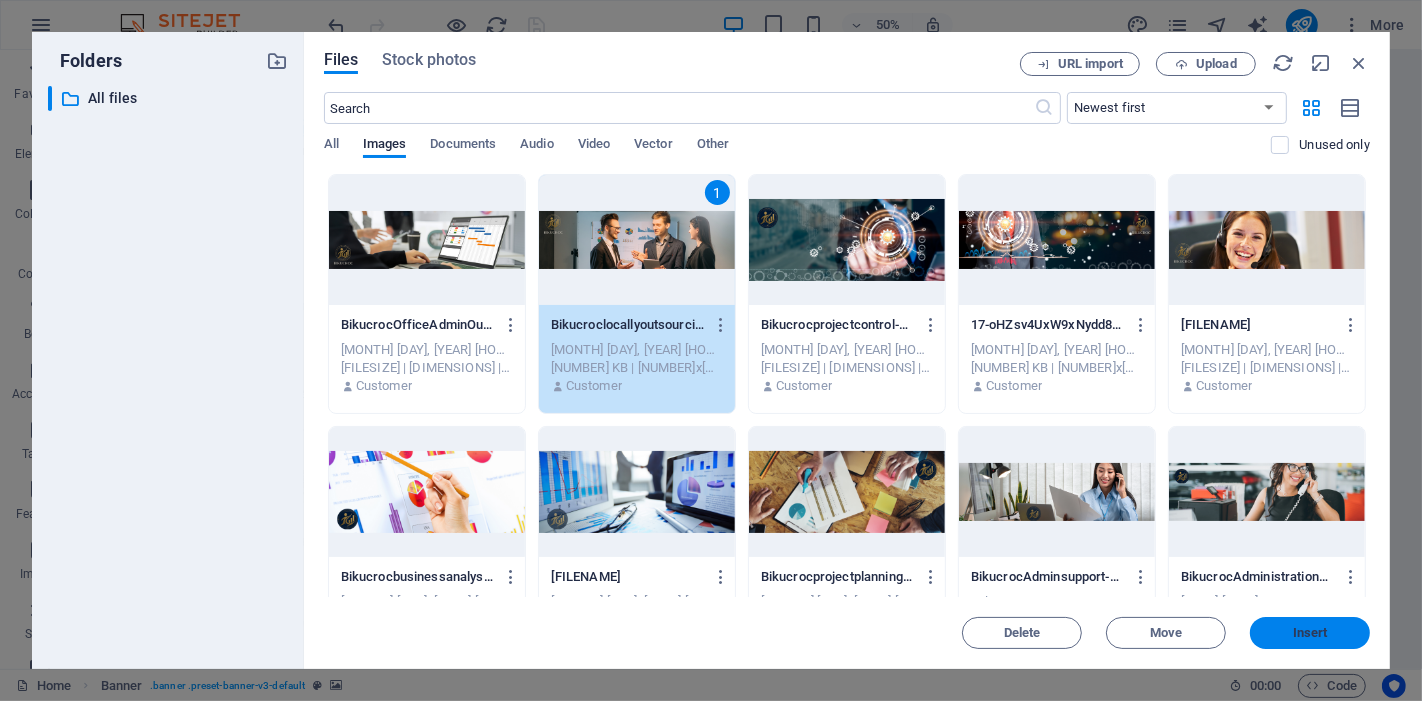 drag, startPoint x: 1295, startPoint y: 631, endPoint x: 850, endPoint y: 571, distance: 449.02673 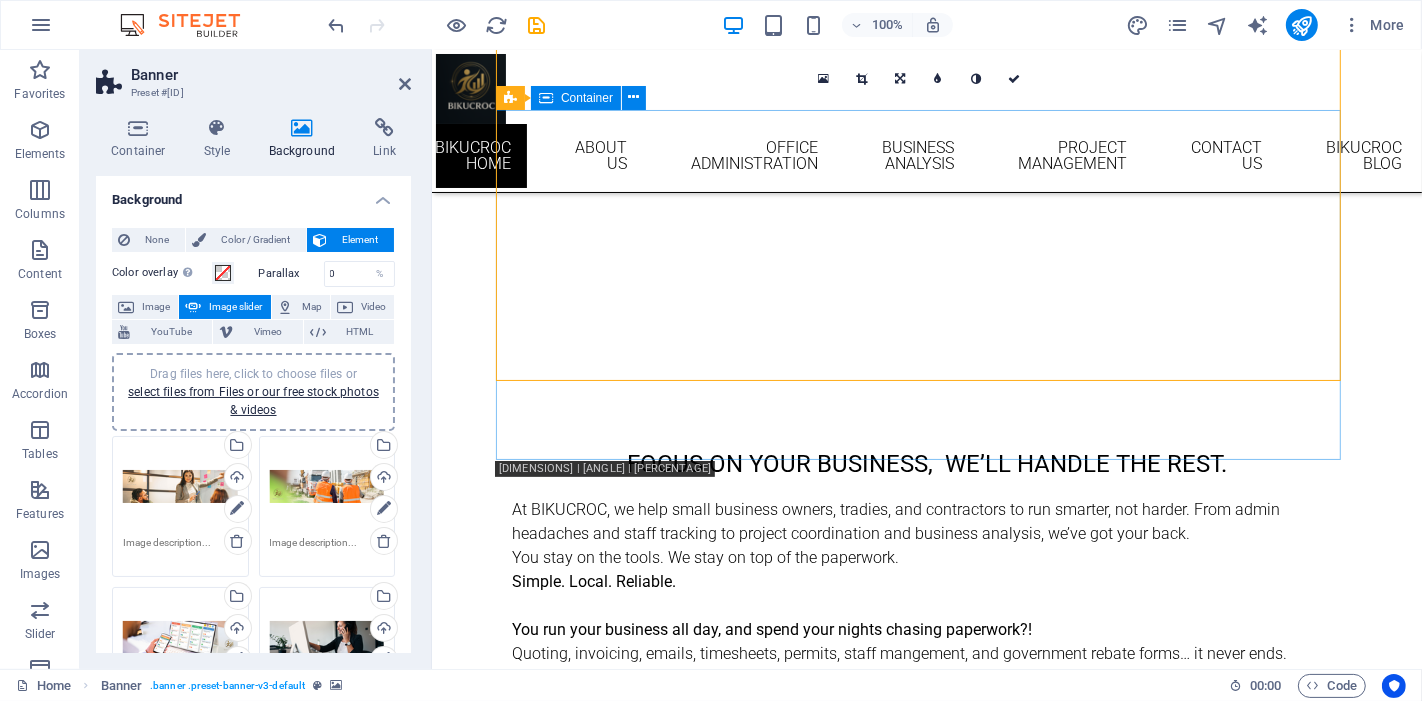 scroll, scrollTop: 0, scrollLeft: 0, axis: both 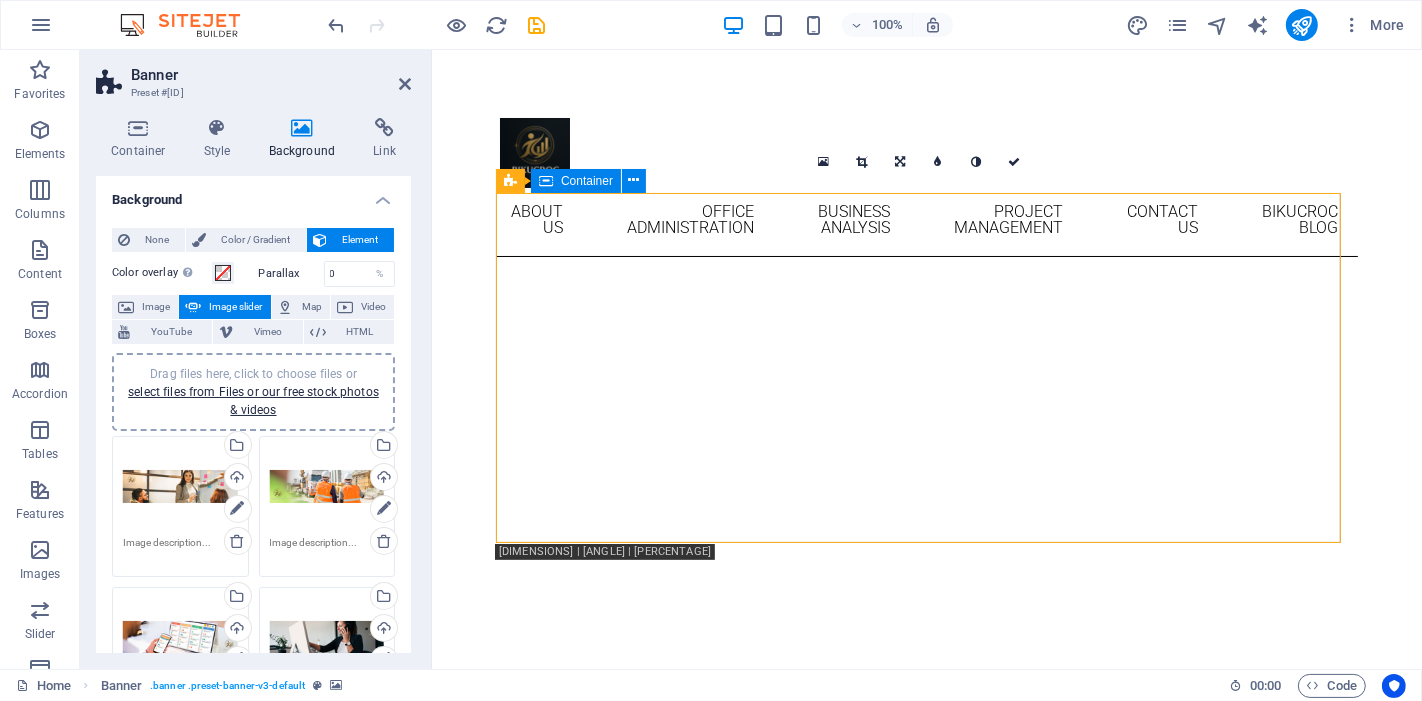 click at bounding box center [926, 757] 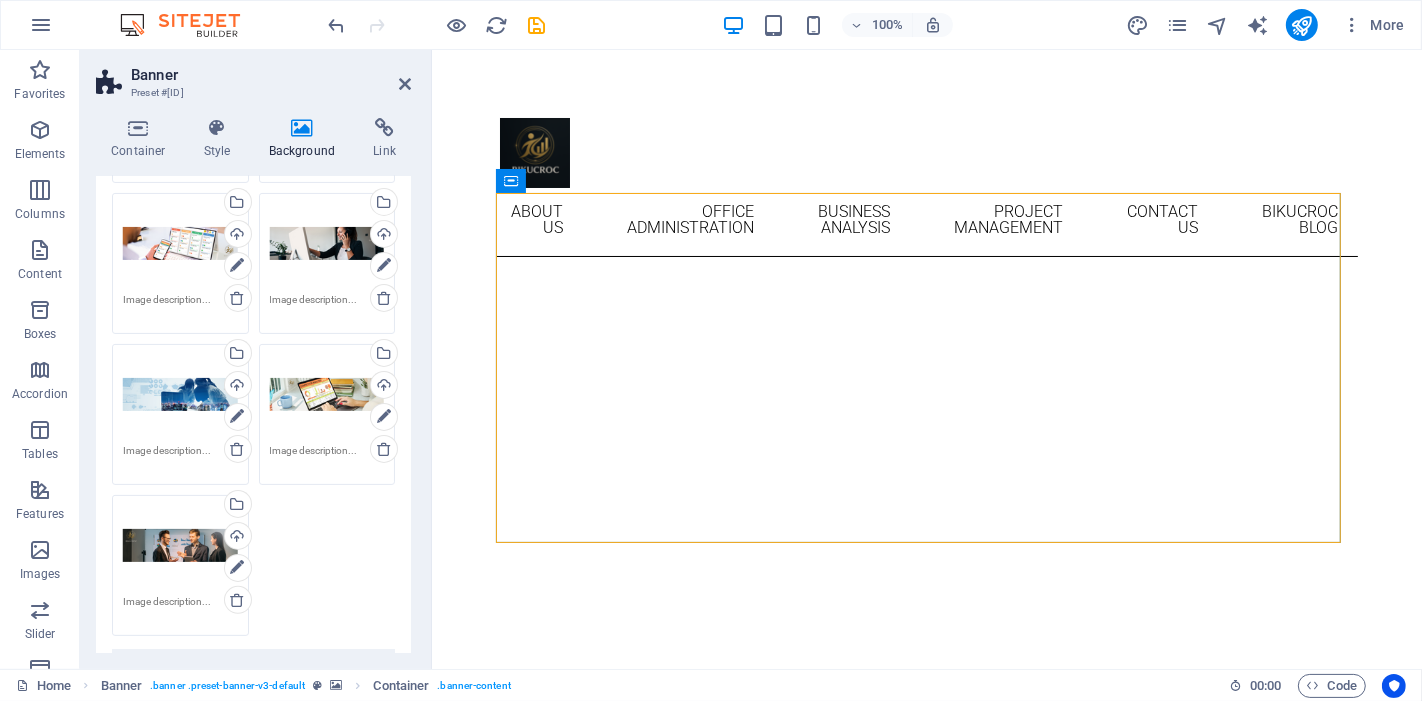 scroll, scrollTop: 444, scrollLeft: 0, axis: vertical 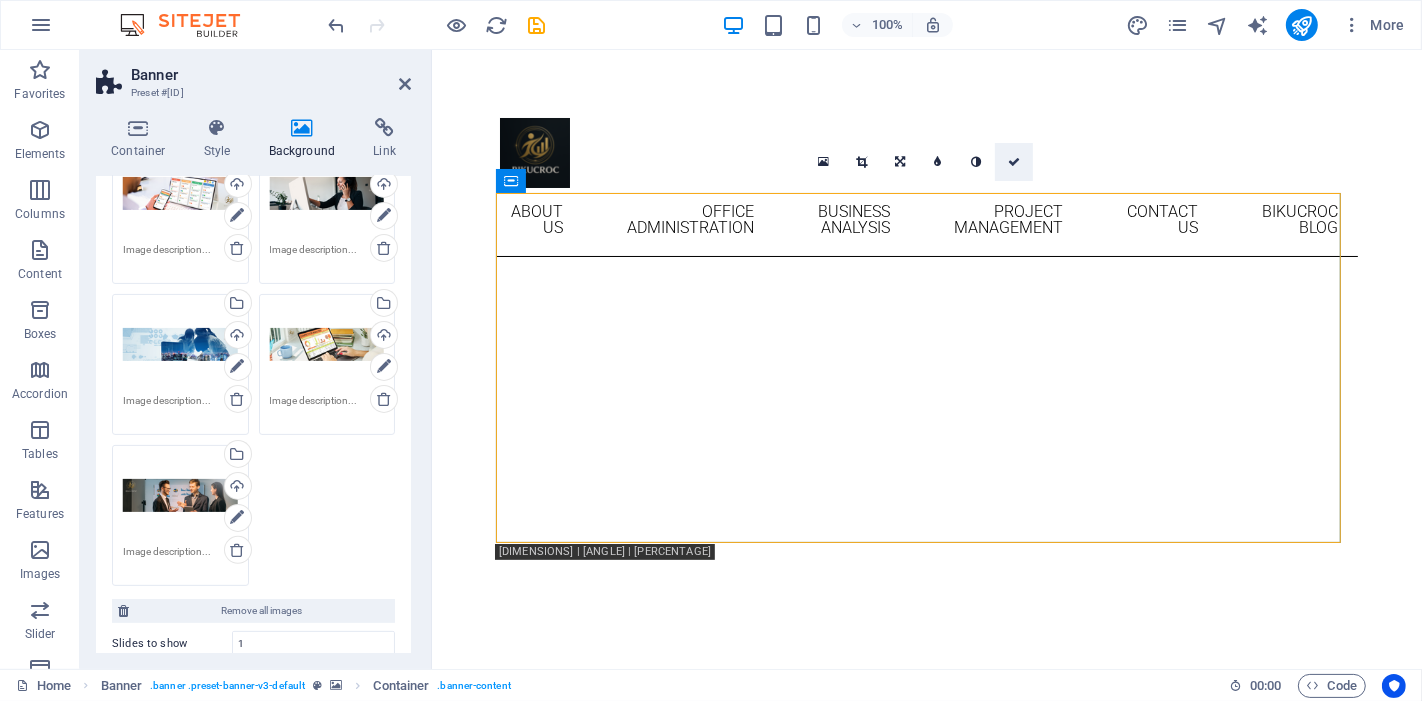 click at bounding box center [1014, 162] 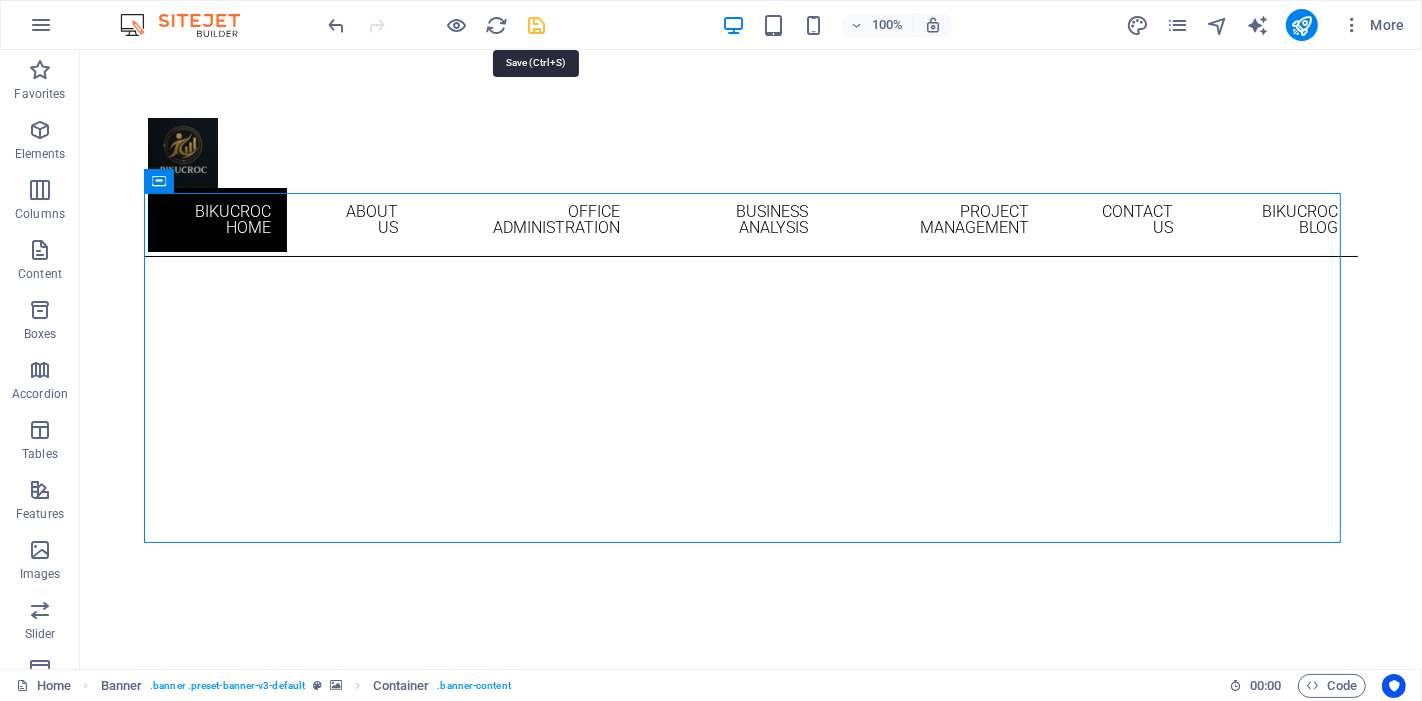 click at bounding box center [537, 25] 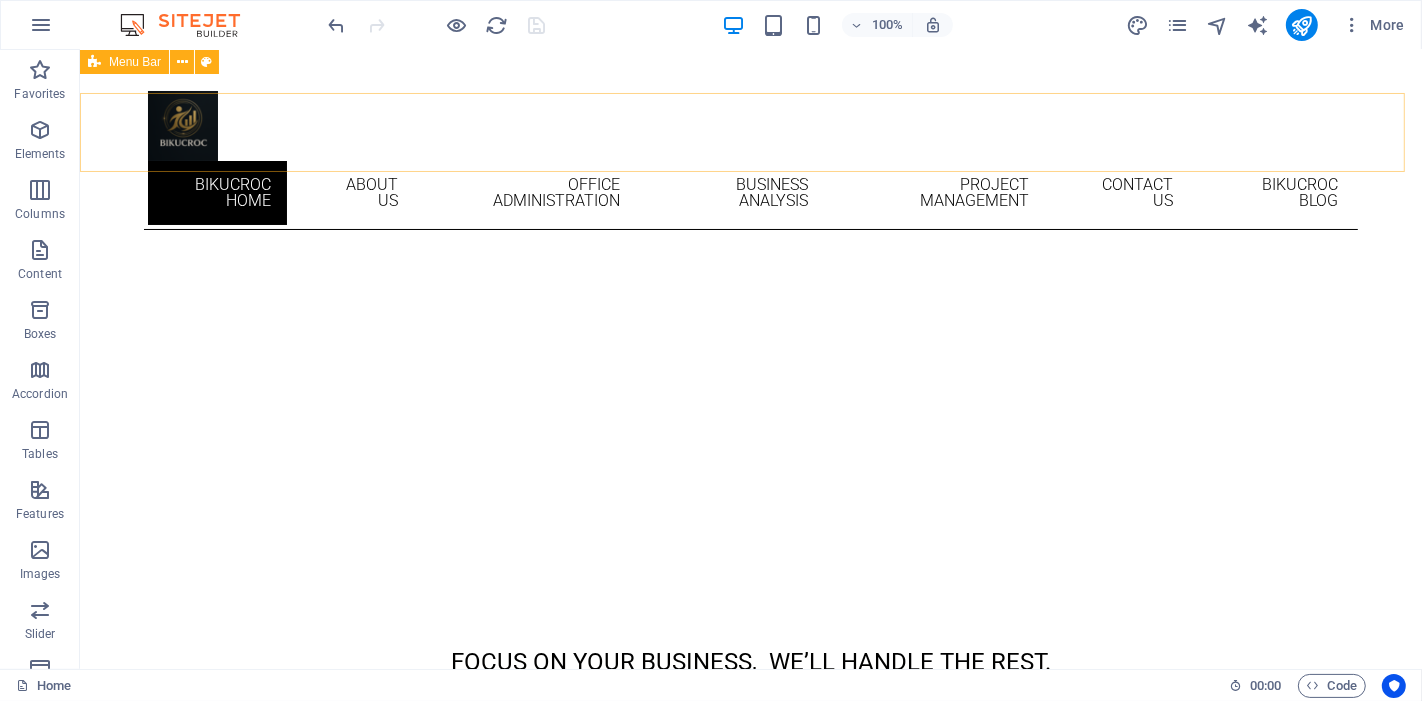 scroll, scrollTop: 0, scrollLeft: 0, axis: both 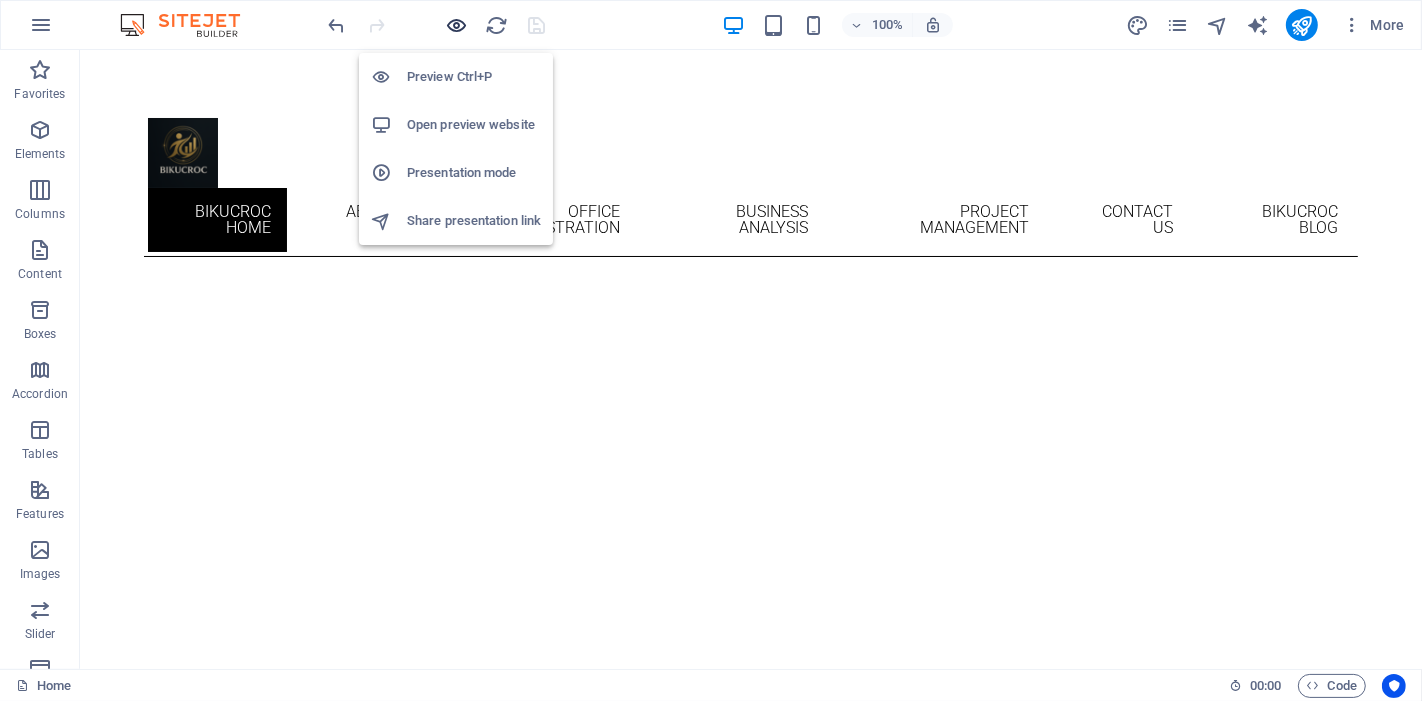 click at bounding box center [457, 25] 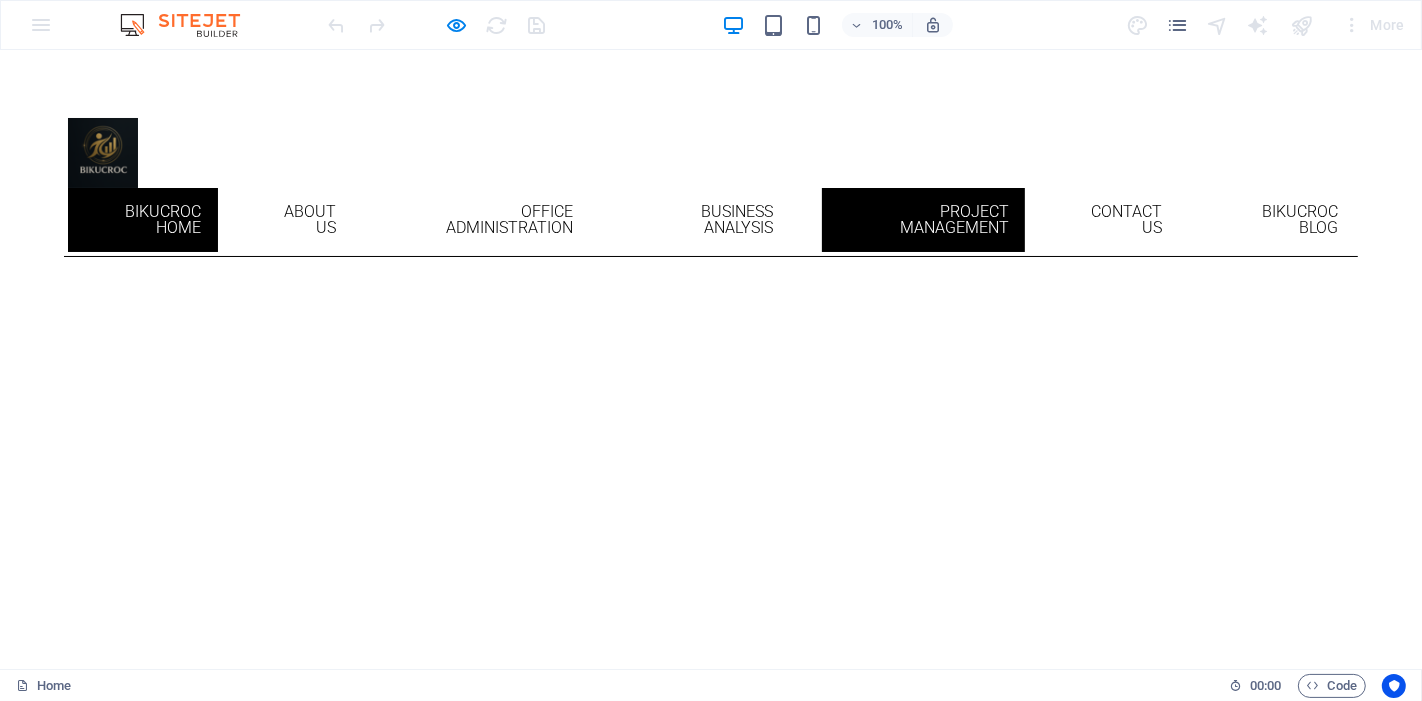 click on "Project Management" at bounding box center (924, 220) 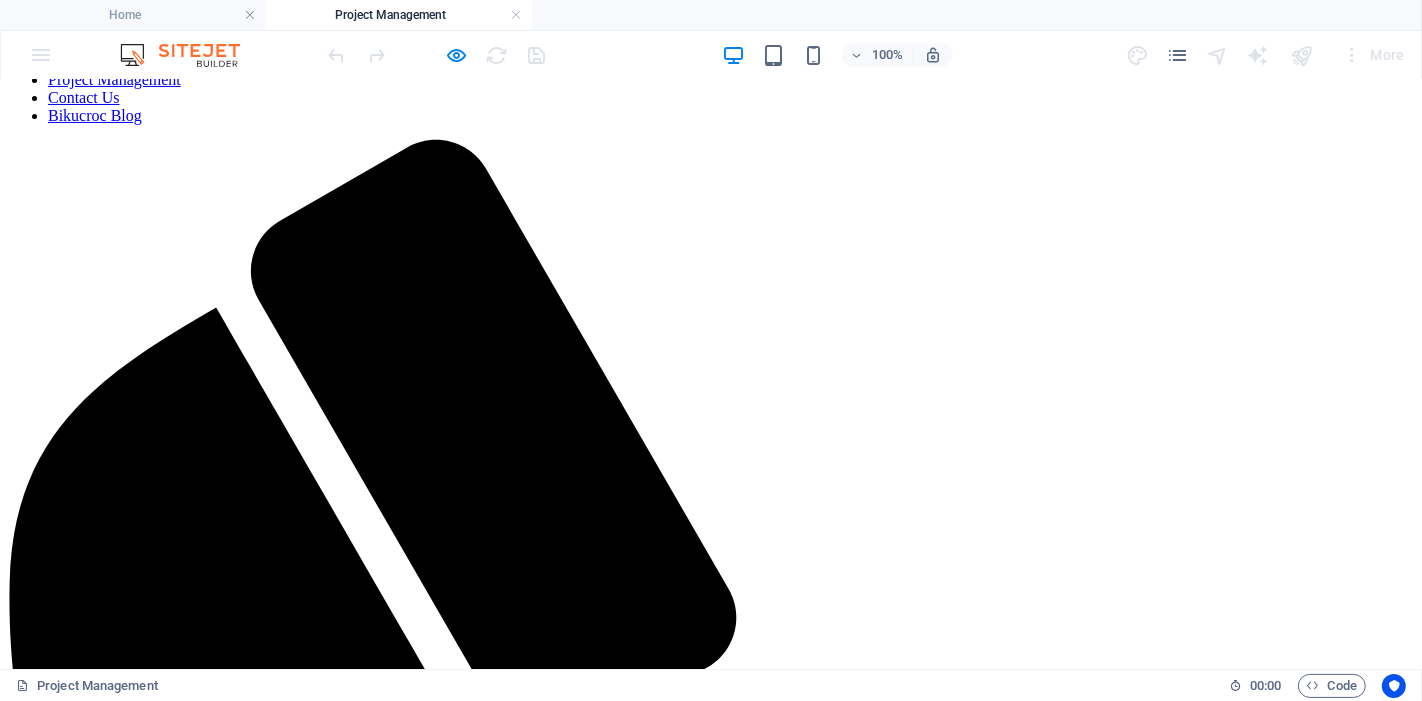 scroll, scrollTop: 0, scrollLeft: 0, axis: both 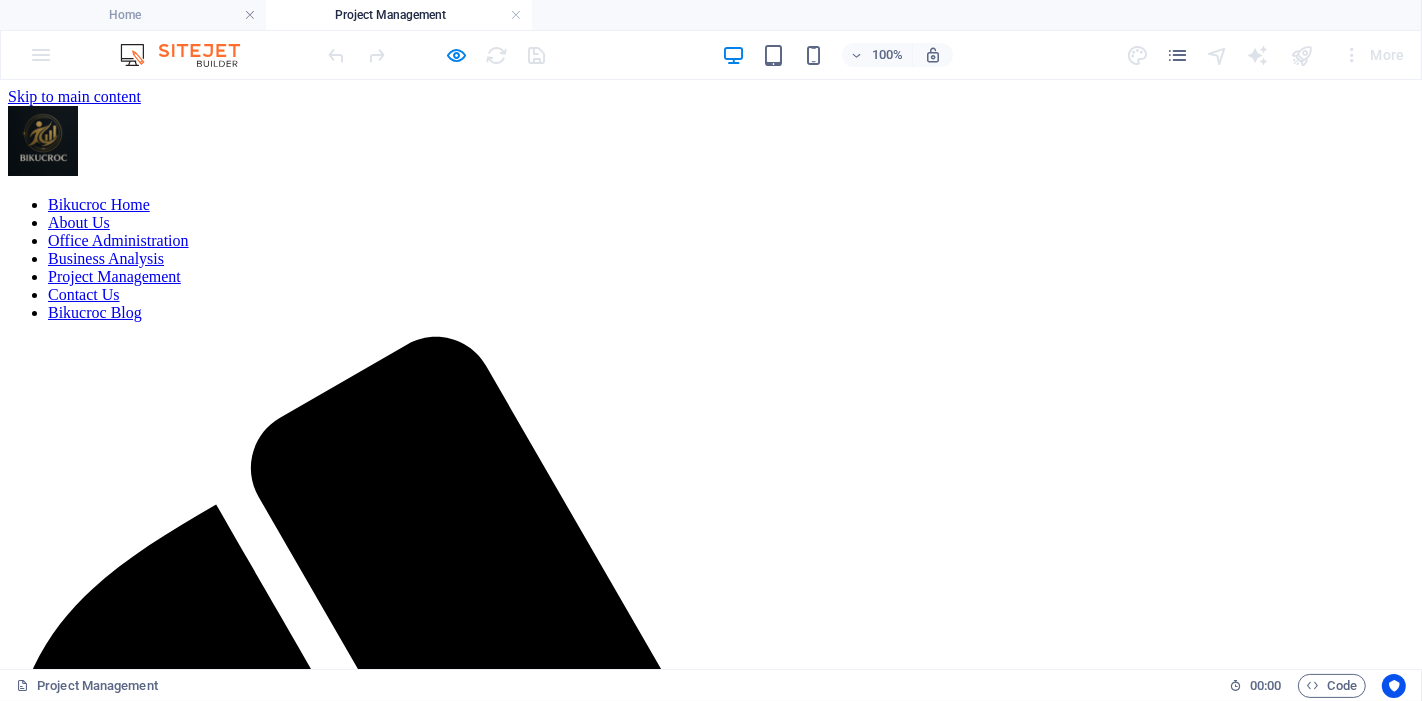 click at bounding box center (711, 2504) 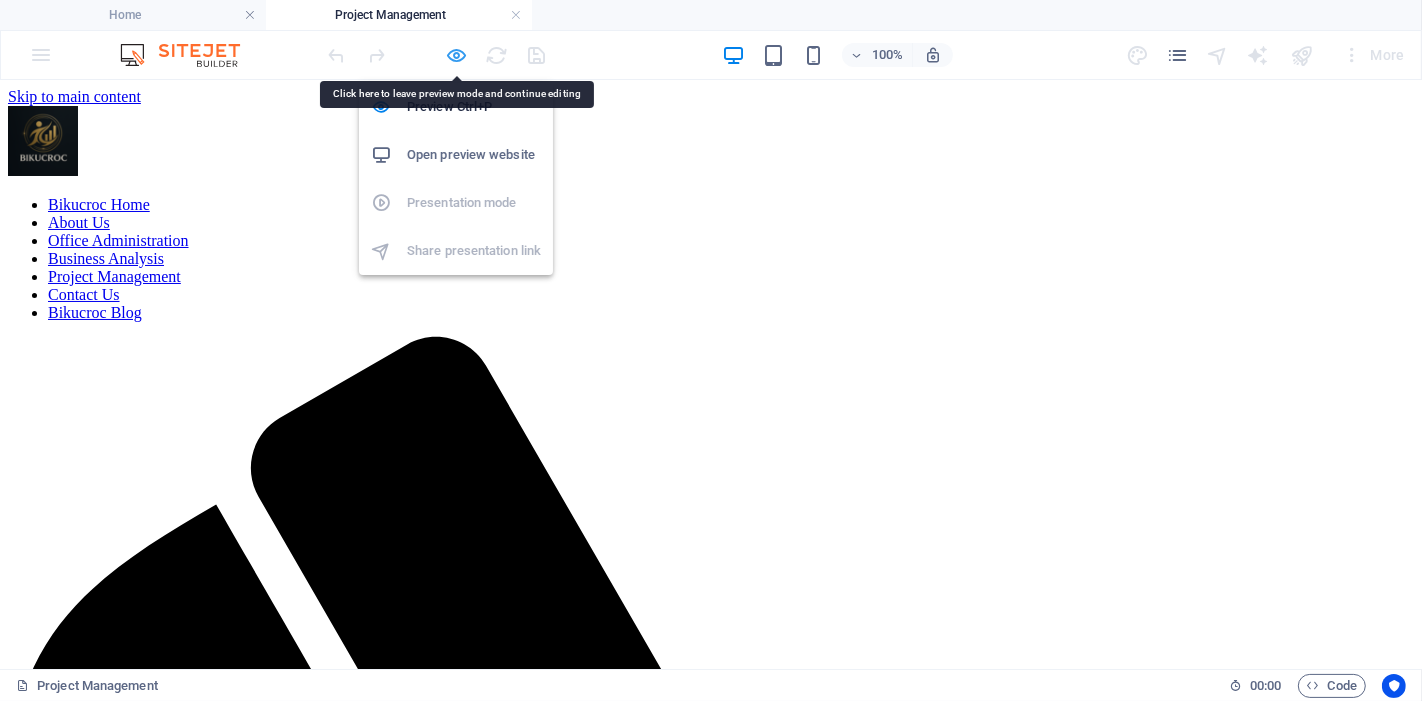 click at bounding box center (457, 55) 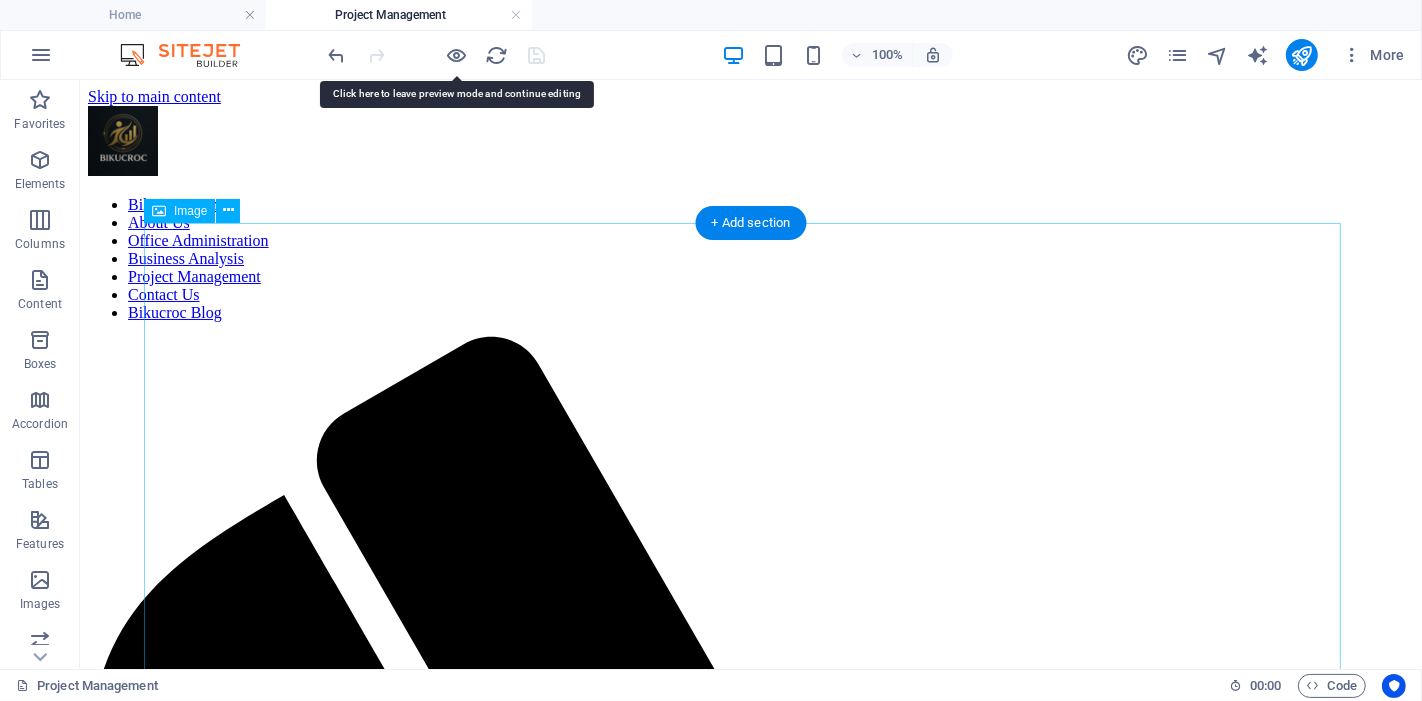 click at bounding box center (750, 2380) 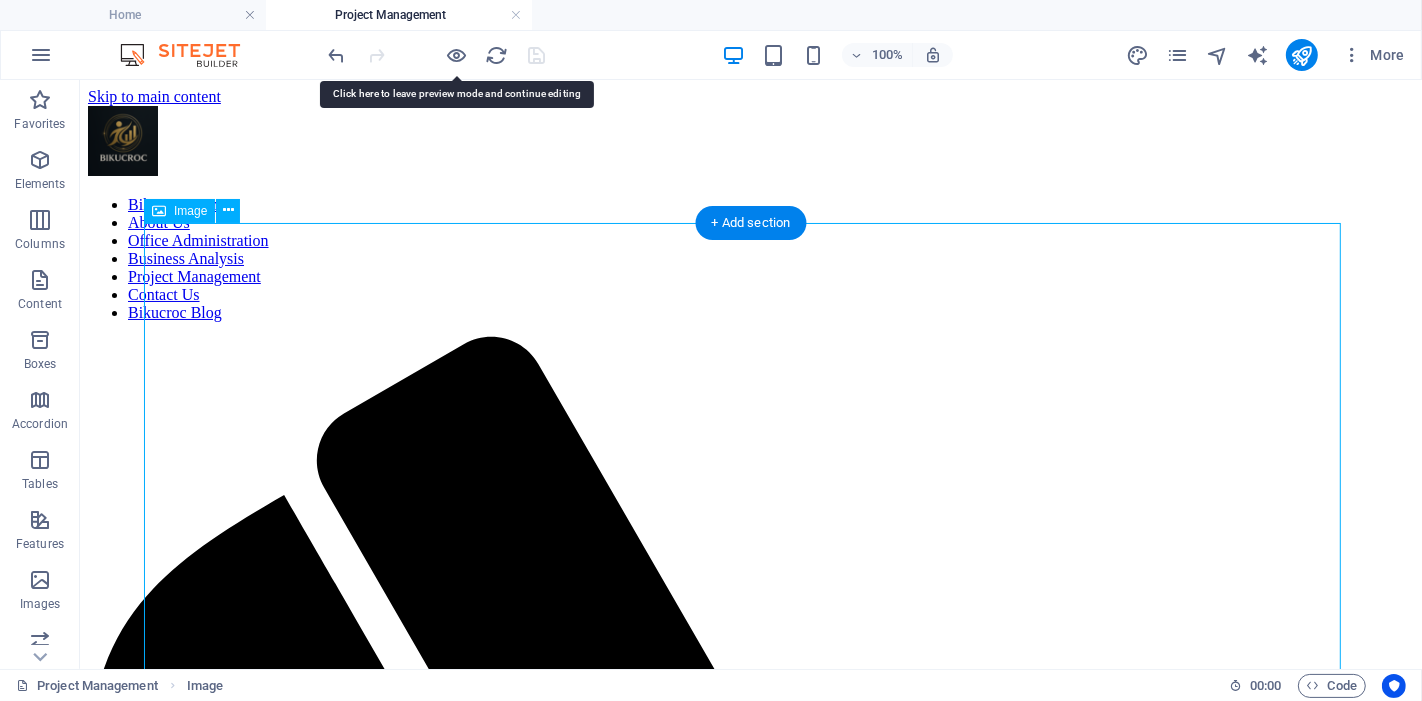 click at bounding box center [750, 2380] 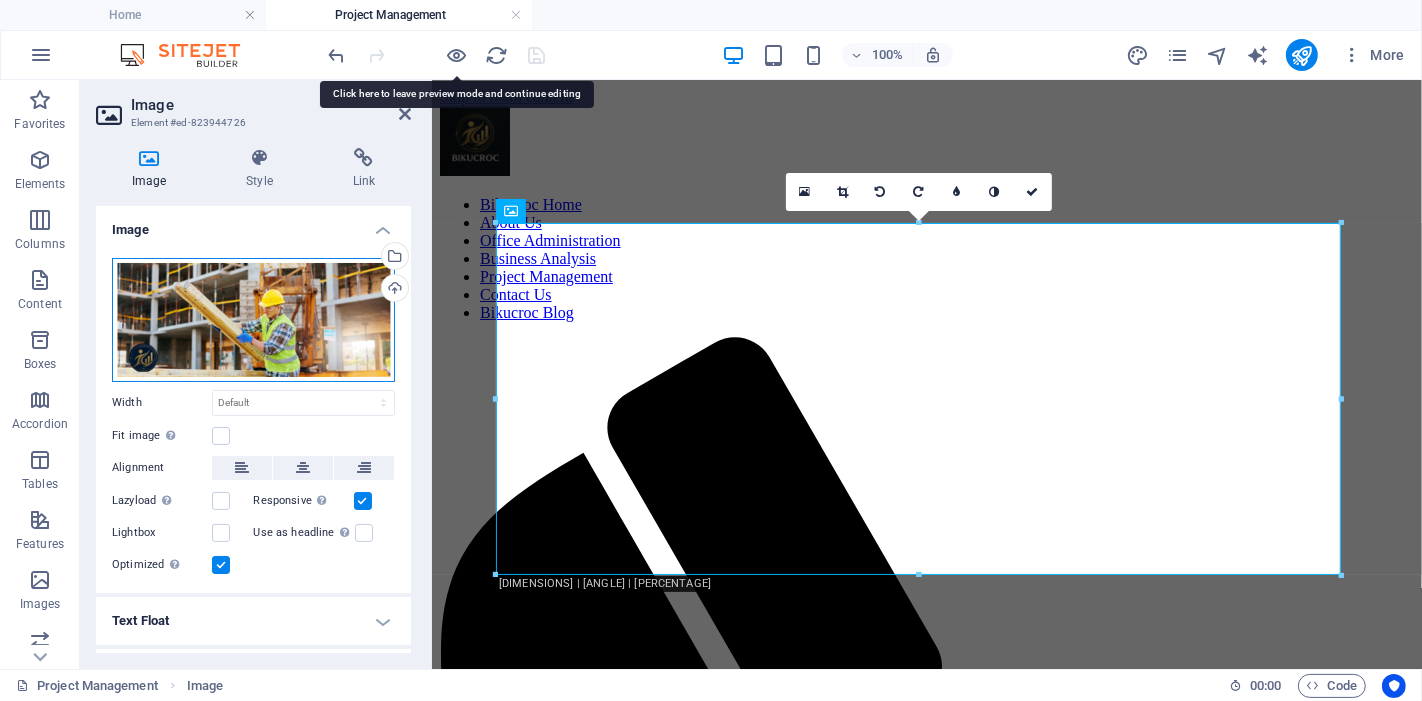 click on "Drag files here, click to choose files or select files from Files or our free stock photos & videos" at bounding box center [253, 320] 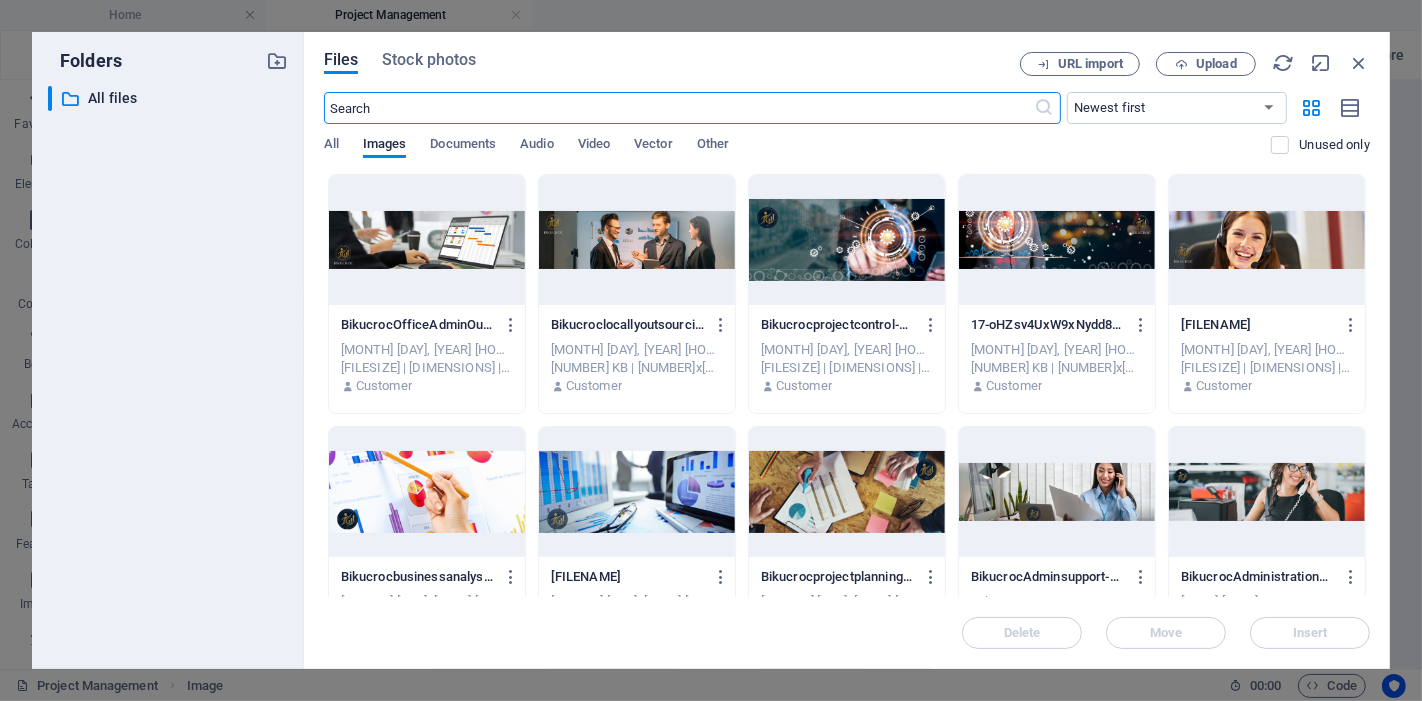 click at bounding box center (427, 240) 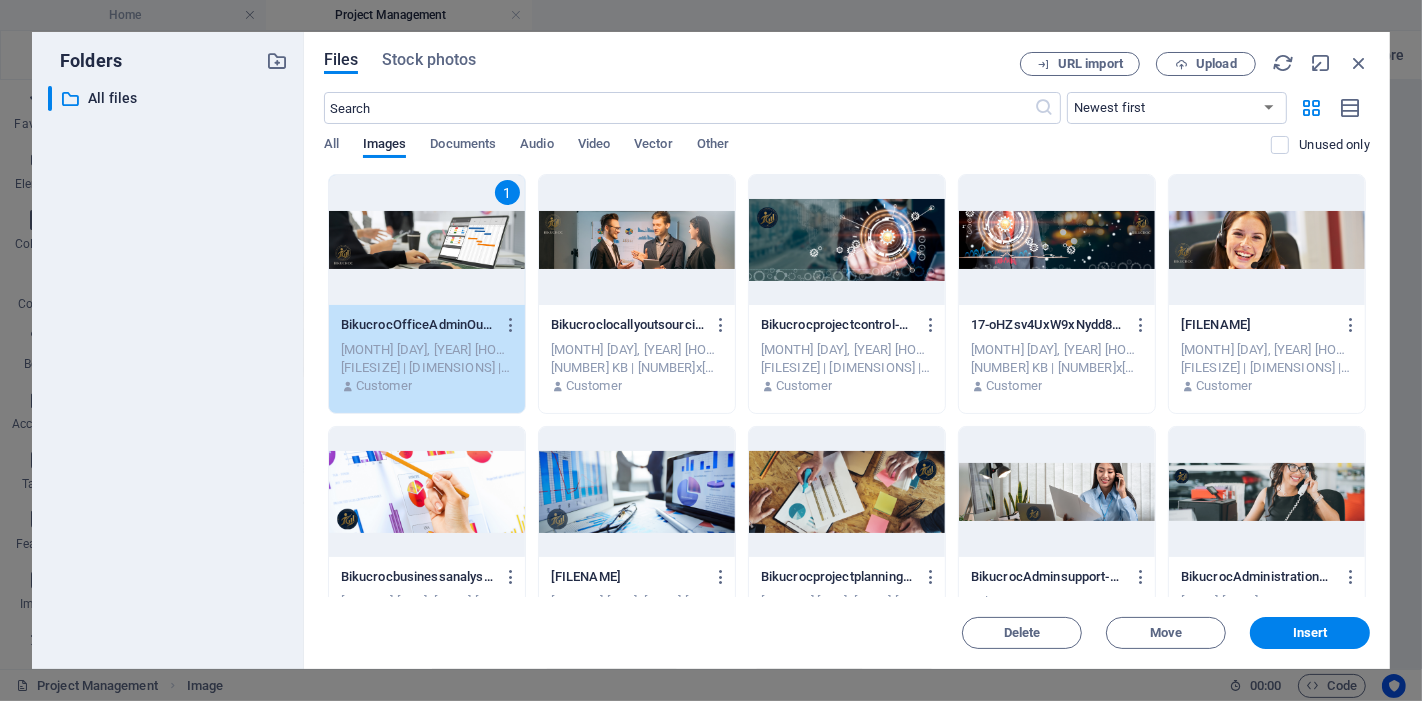 click on "1" at bounding box center (427, 240) 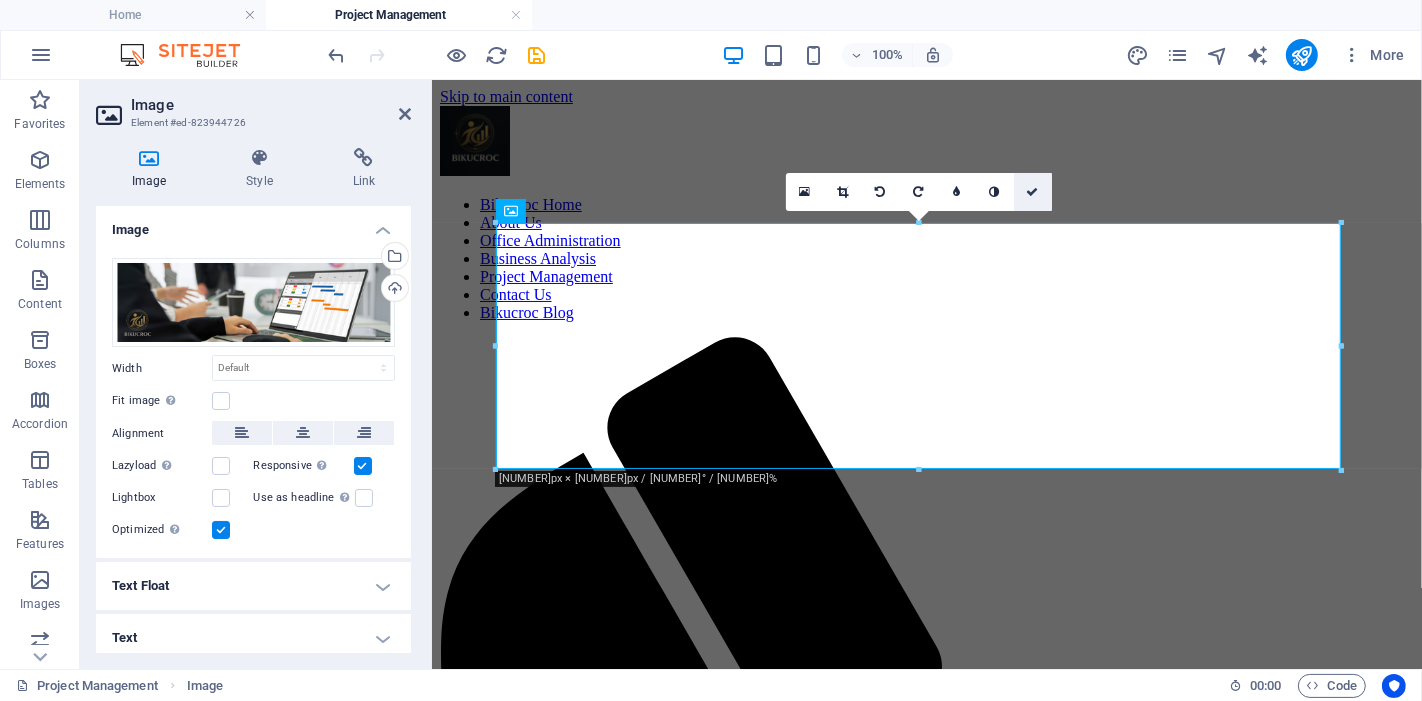 click at bounding box center [1033, 192] 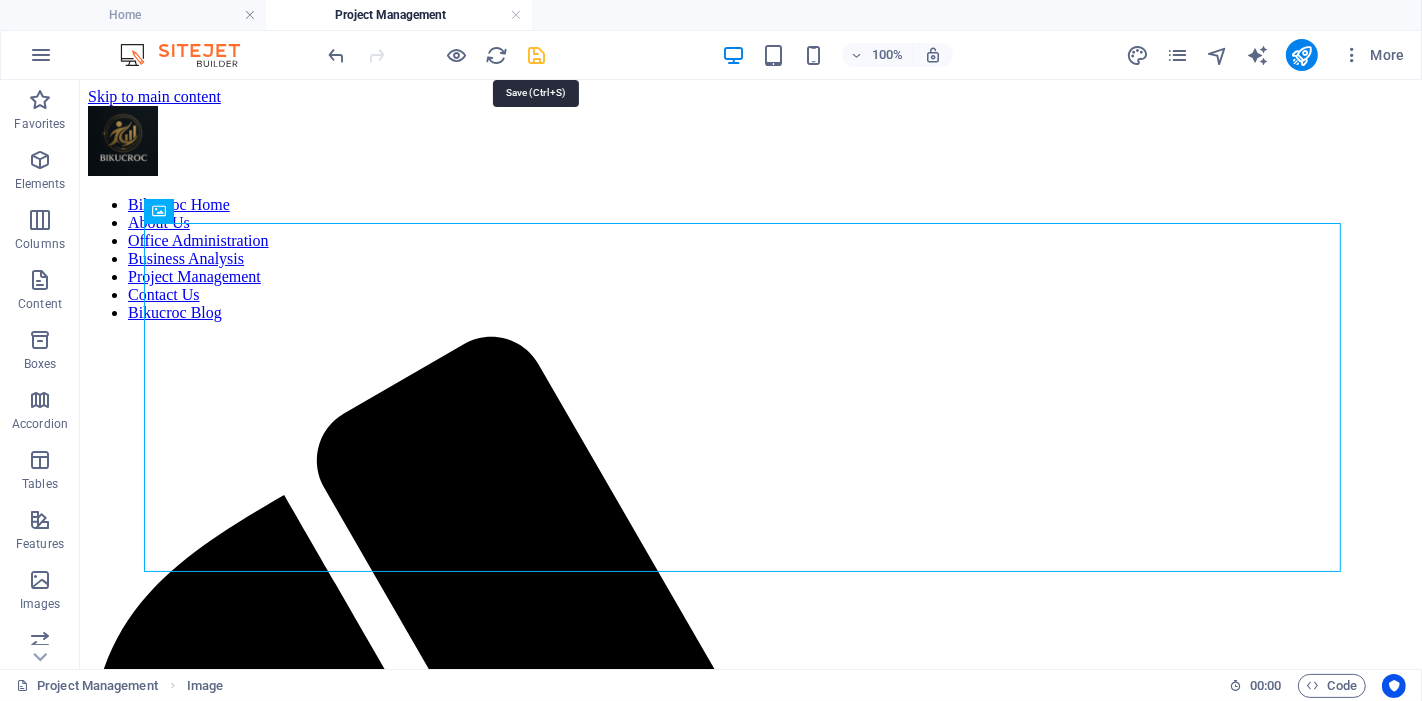 drag, startPoint x: 534, startPoint y: 52, endPoint x: 471, endPoint y: 12, distance: 74.62573 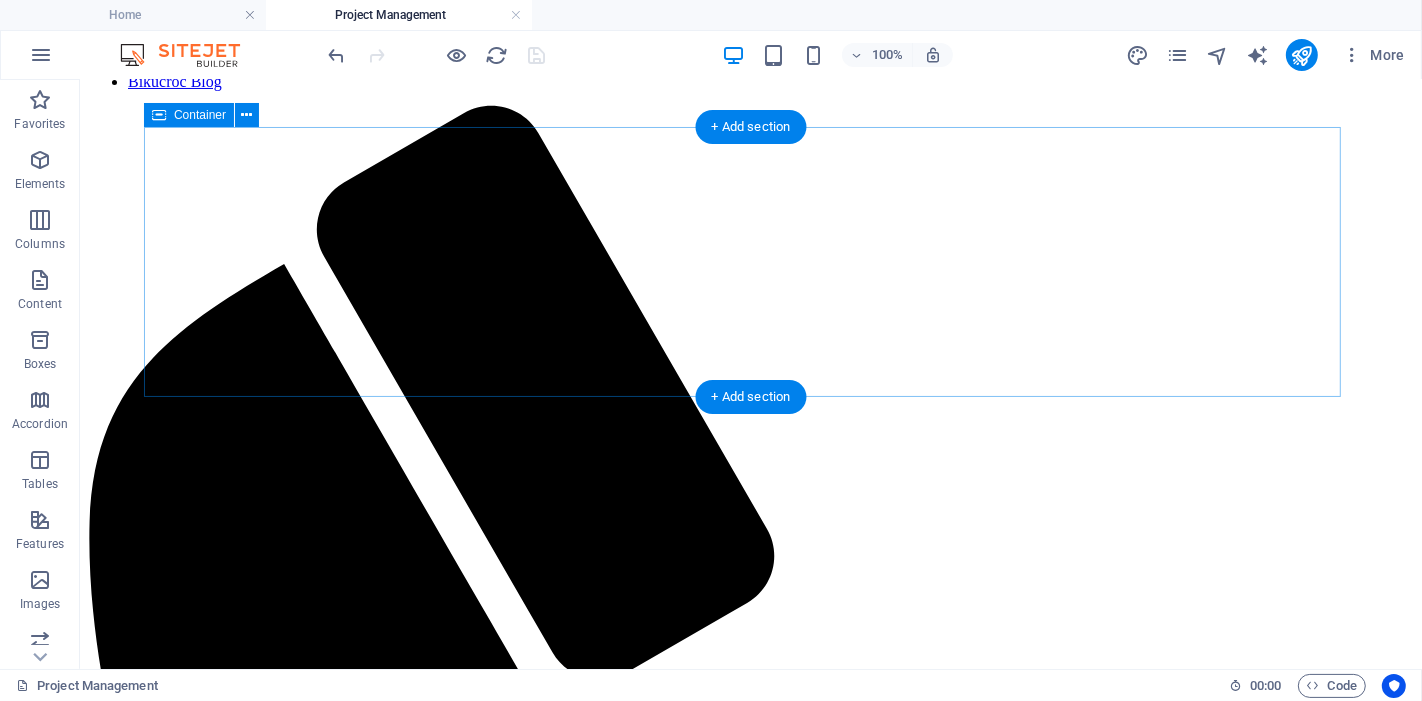 scroll, scrollTop: 444, scrollLeft: 0, axis: vertical 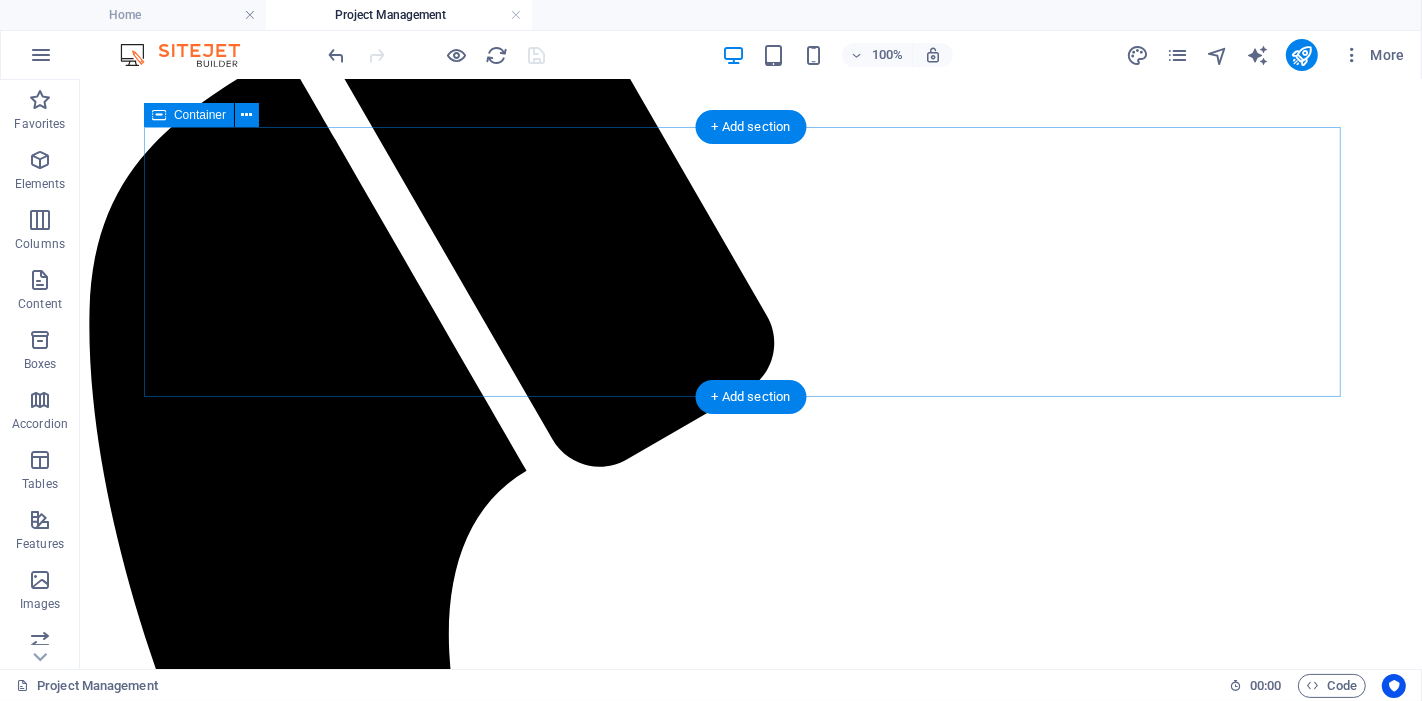 click on "Drop content here or  Add elements  Paste clipboard" at bounding box center (750, 2122) 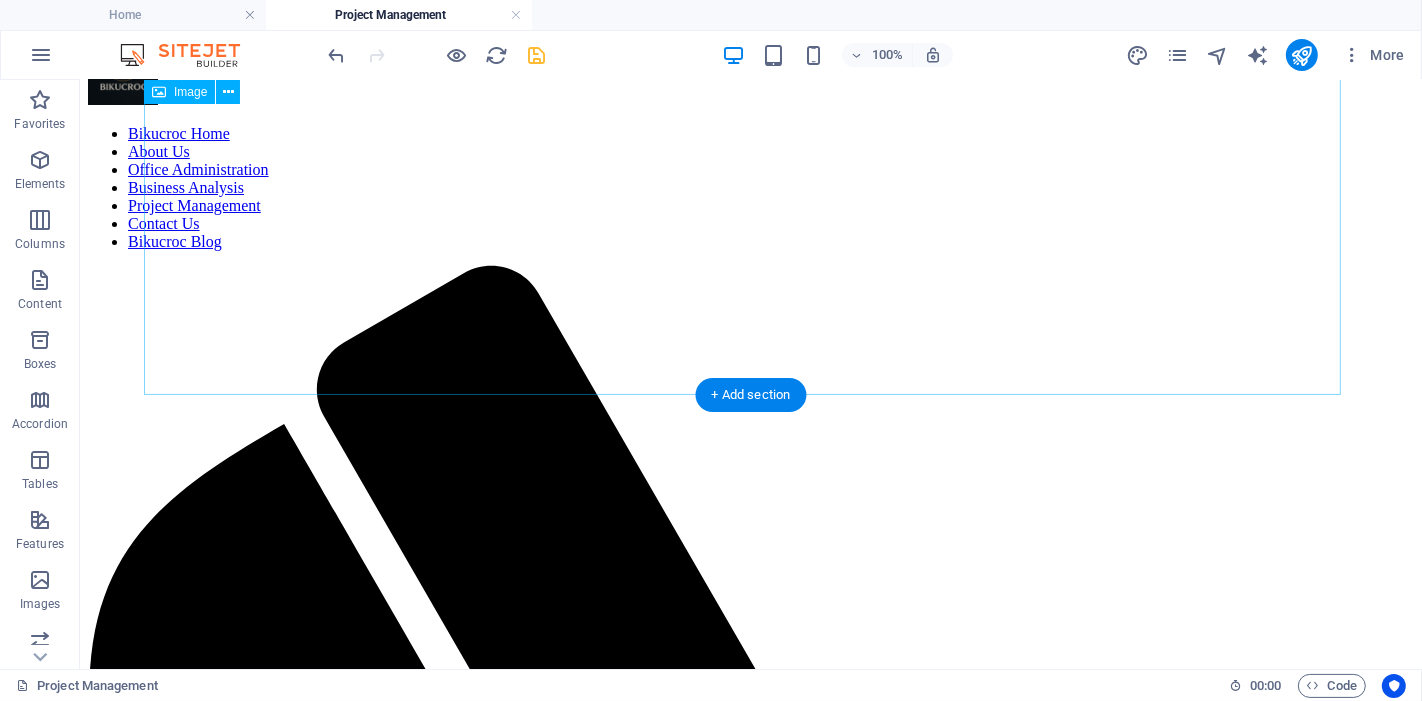scroll, scrollTop: 0, scrollLeft: 0, axis: both 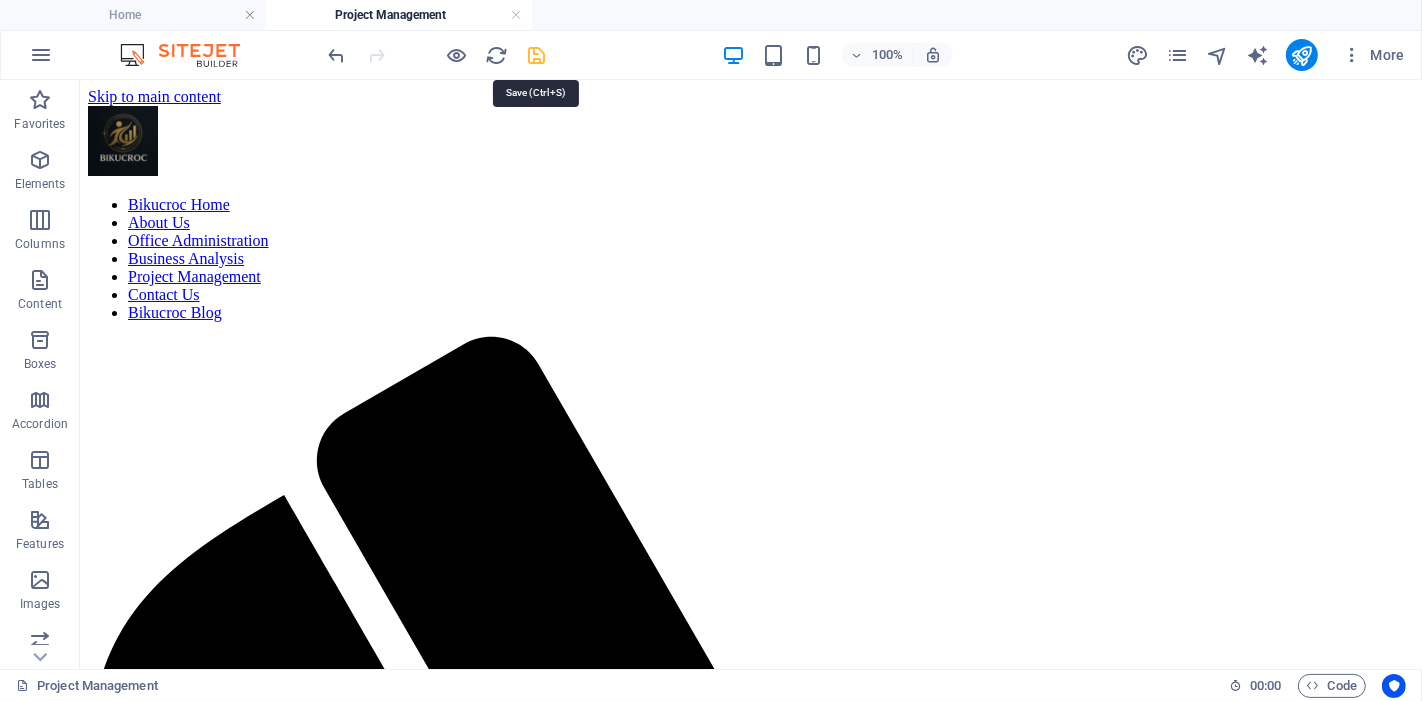 click at bounding box center [537, 55] 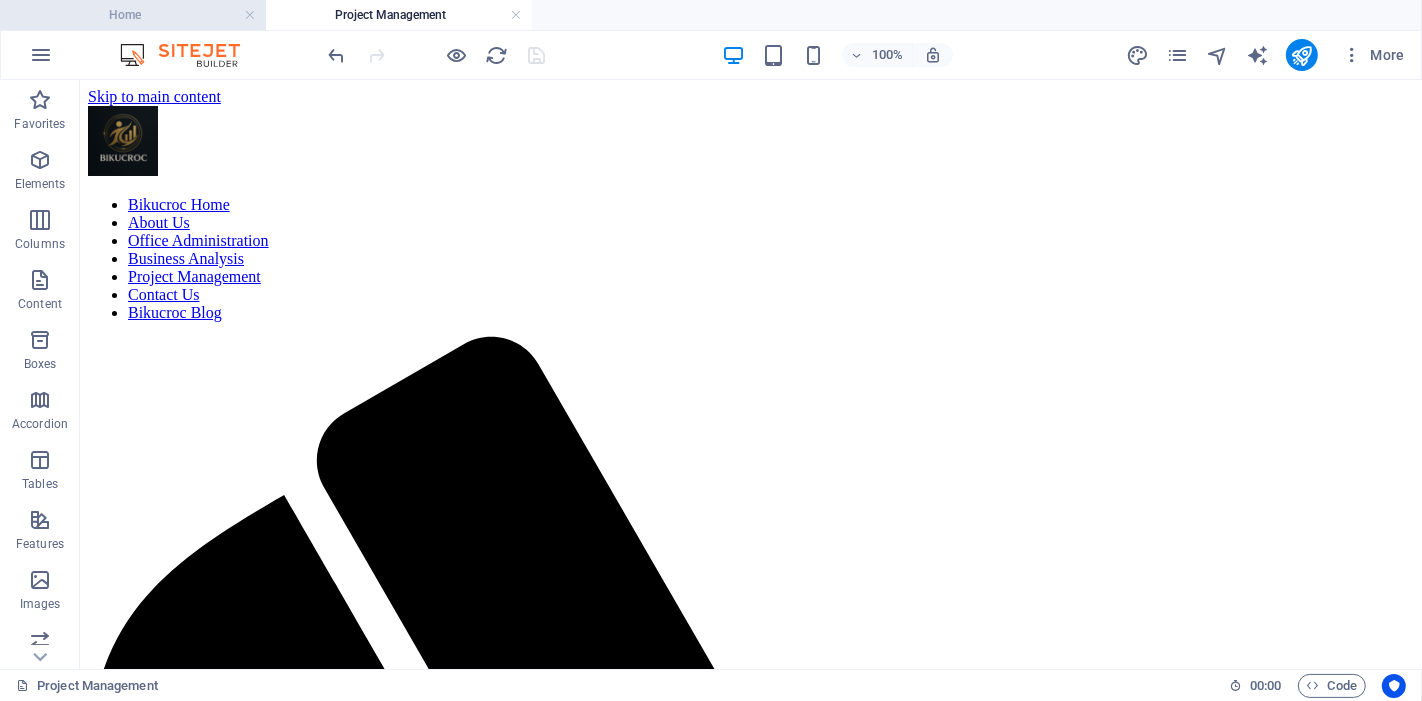 click on "Home" at bounding box center [133, 15] 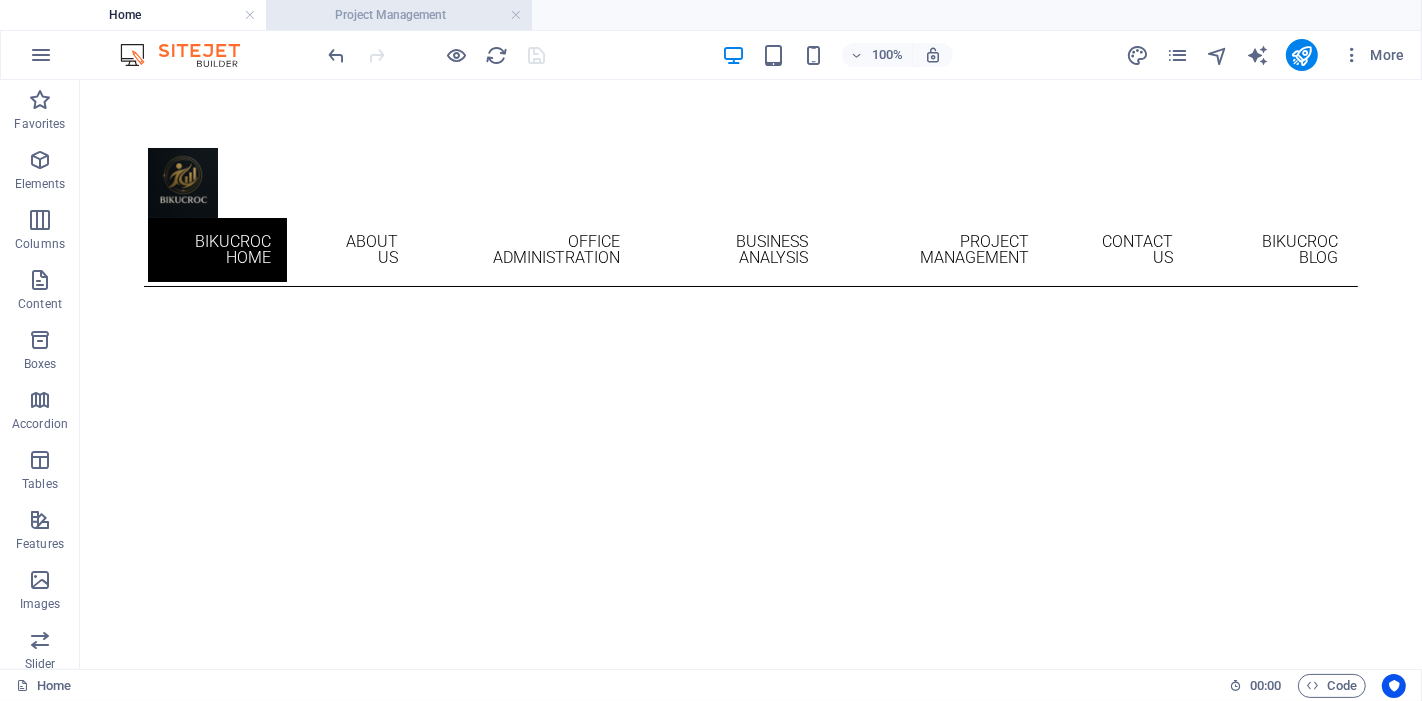 click on "Project Management" at bounding box center [399, 15] 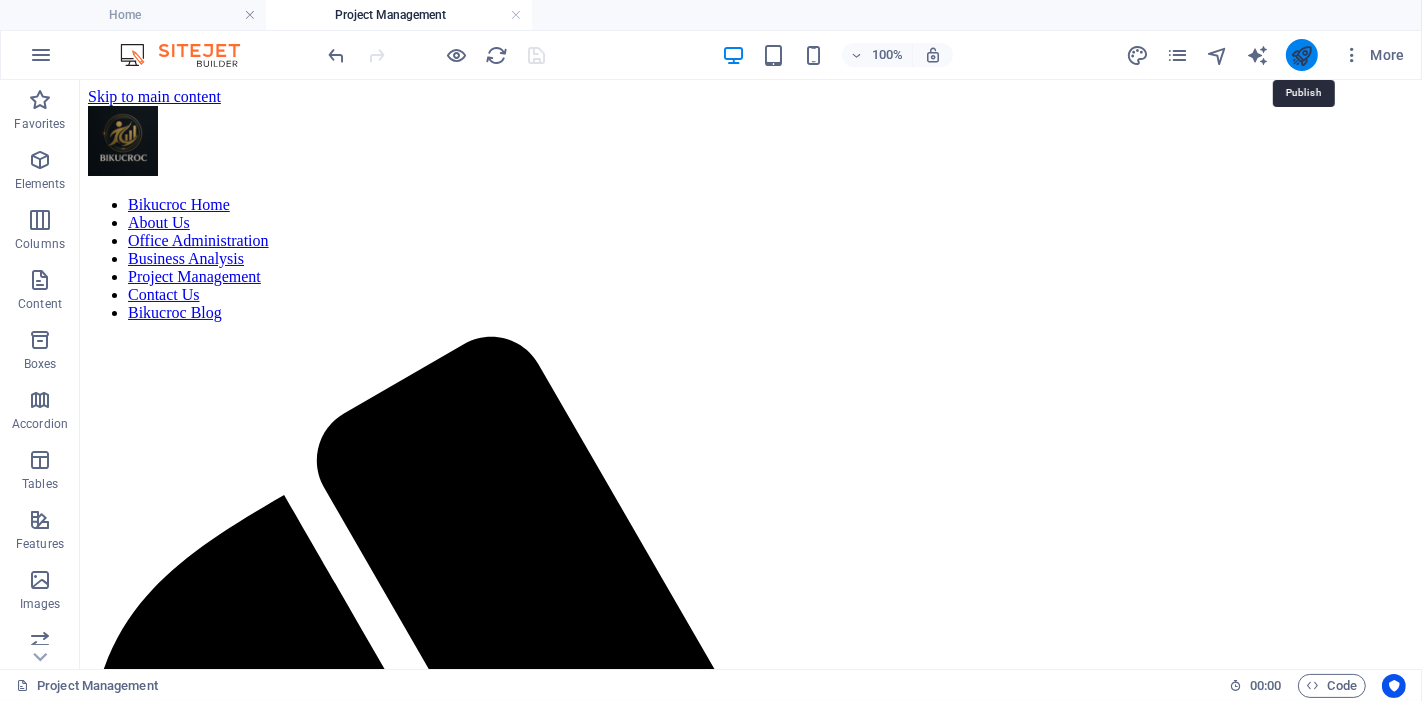 click at bounding box center (1301, 55) 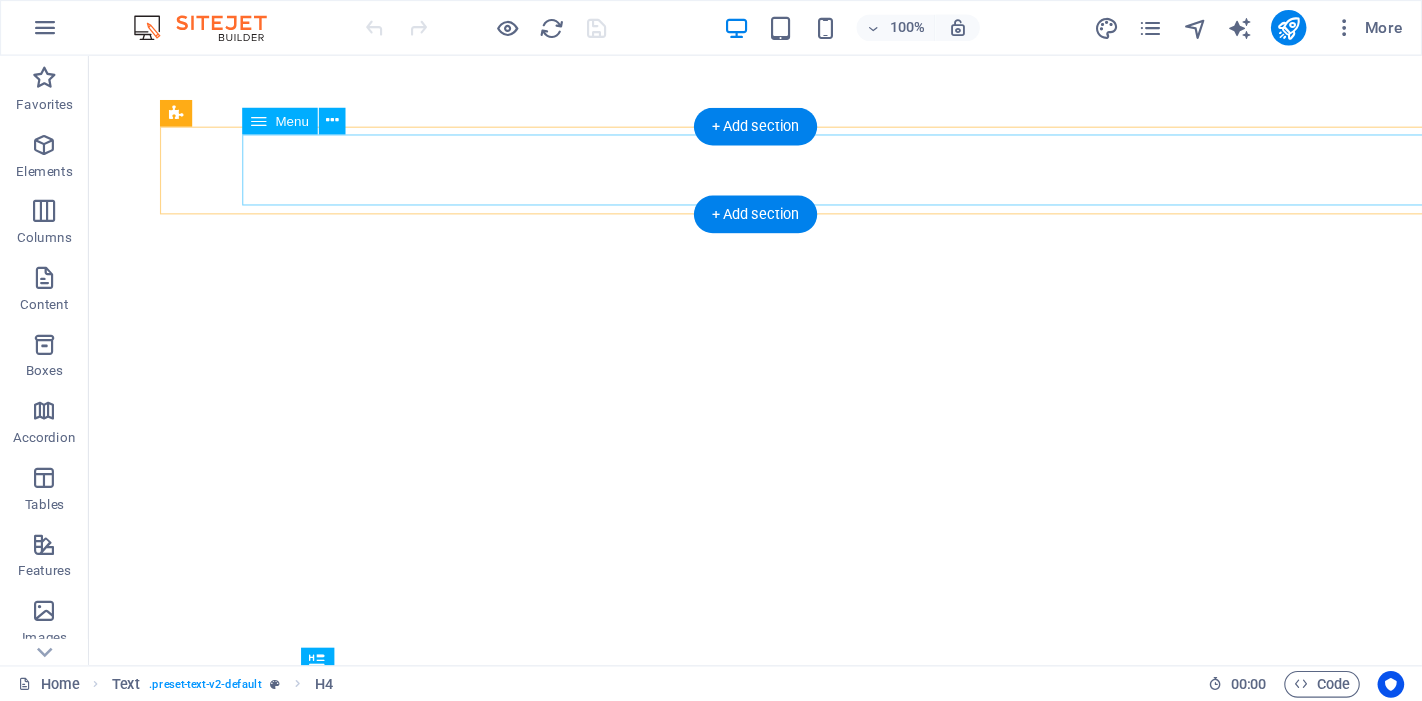 scroll, scrollTop: 0, scrollLeft: 0, axis: both 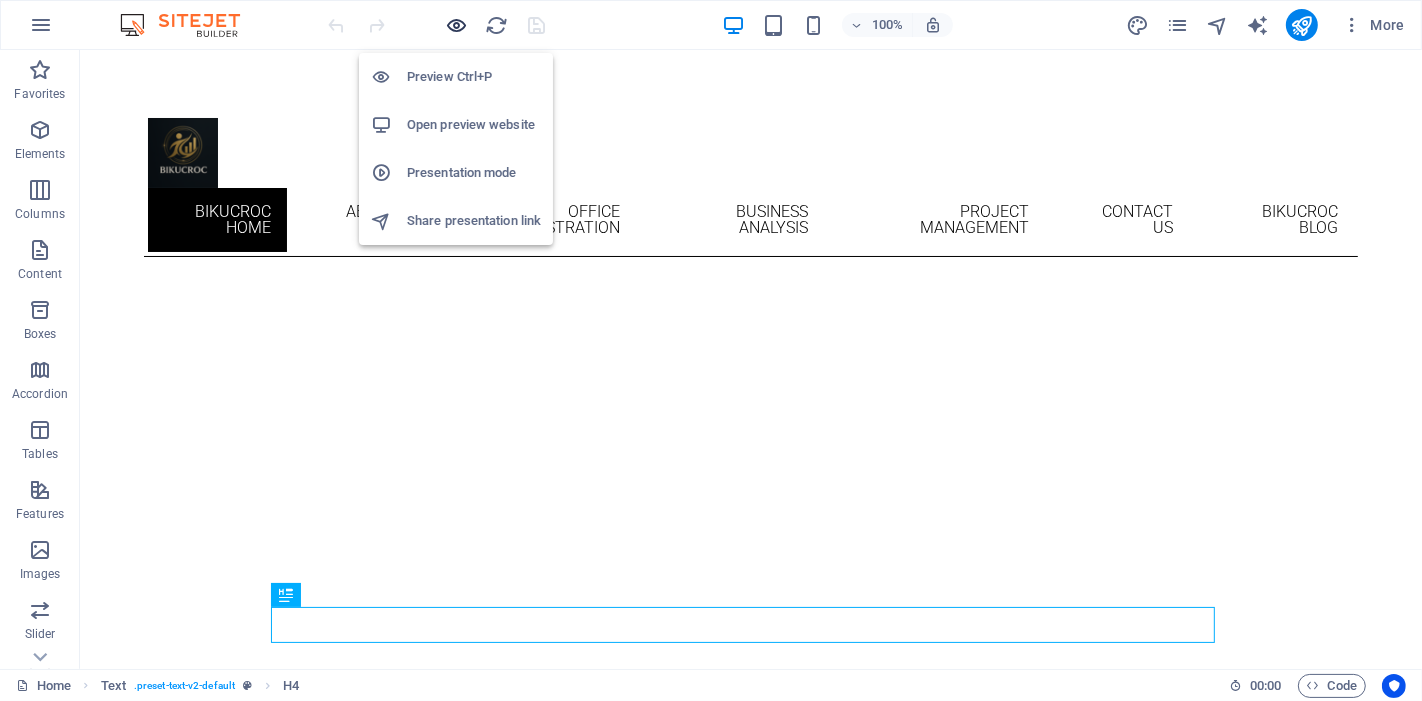 click at bounding box center [457, 25] 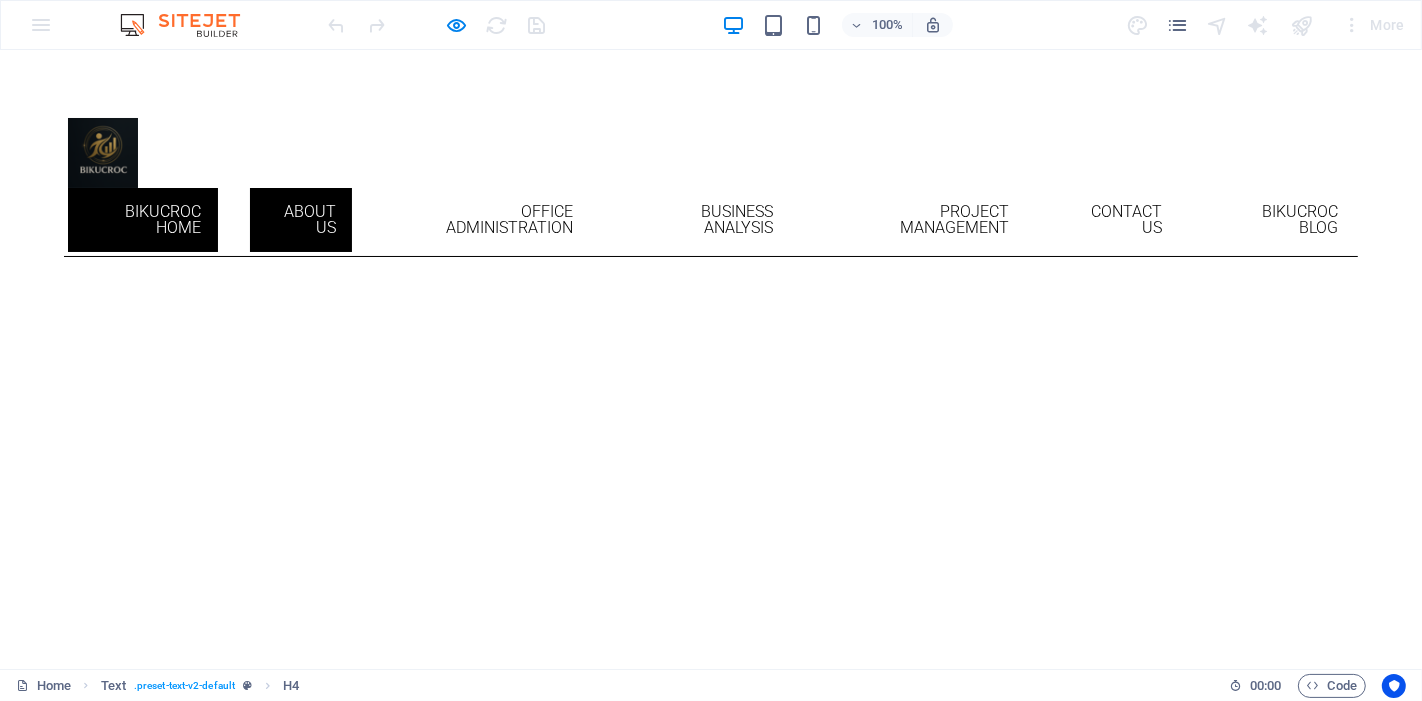 click on "About Us" at bounding box center [301, 220] 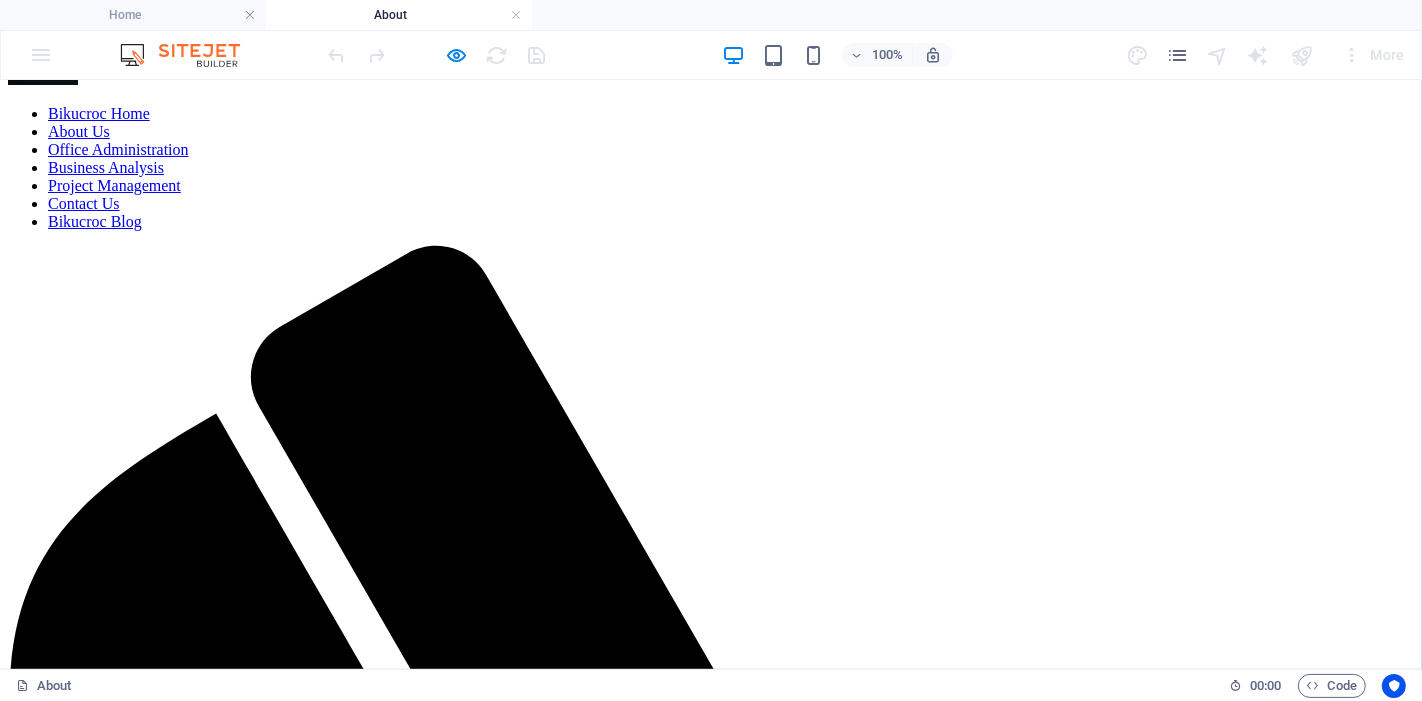 scroll, scrollTop: 0, scrollLeft: 0, axis: both 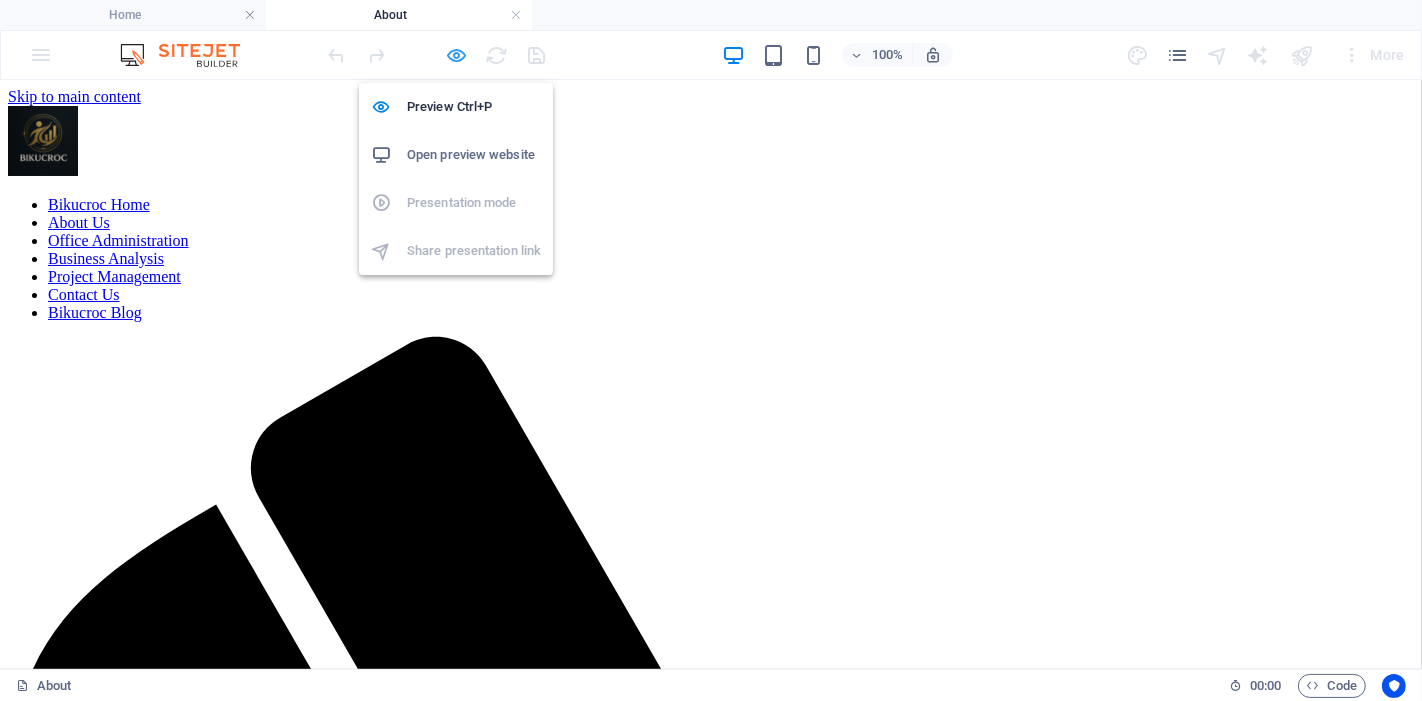 click at bounding box center [457, 55] 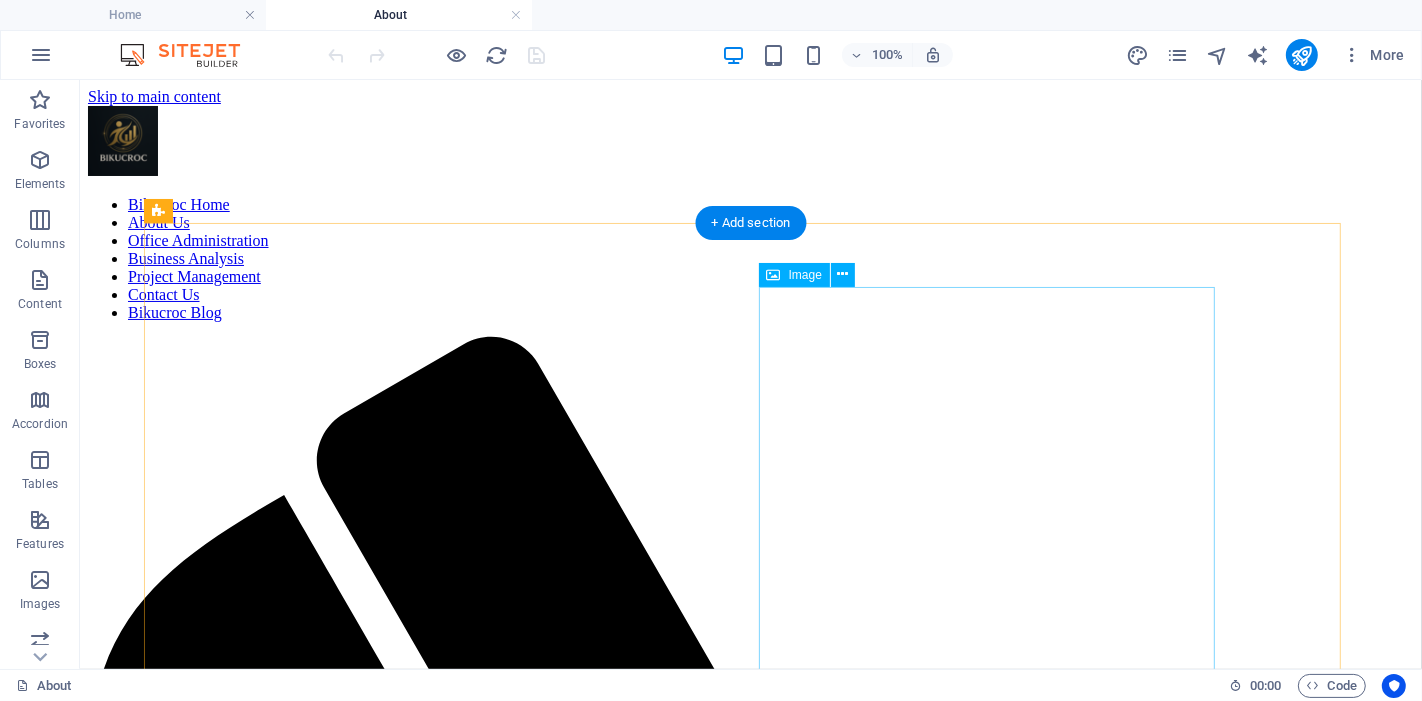 click at bounding box center (286, 2876) 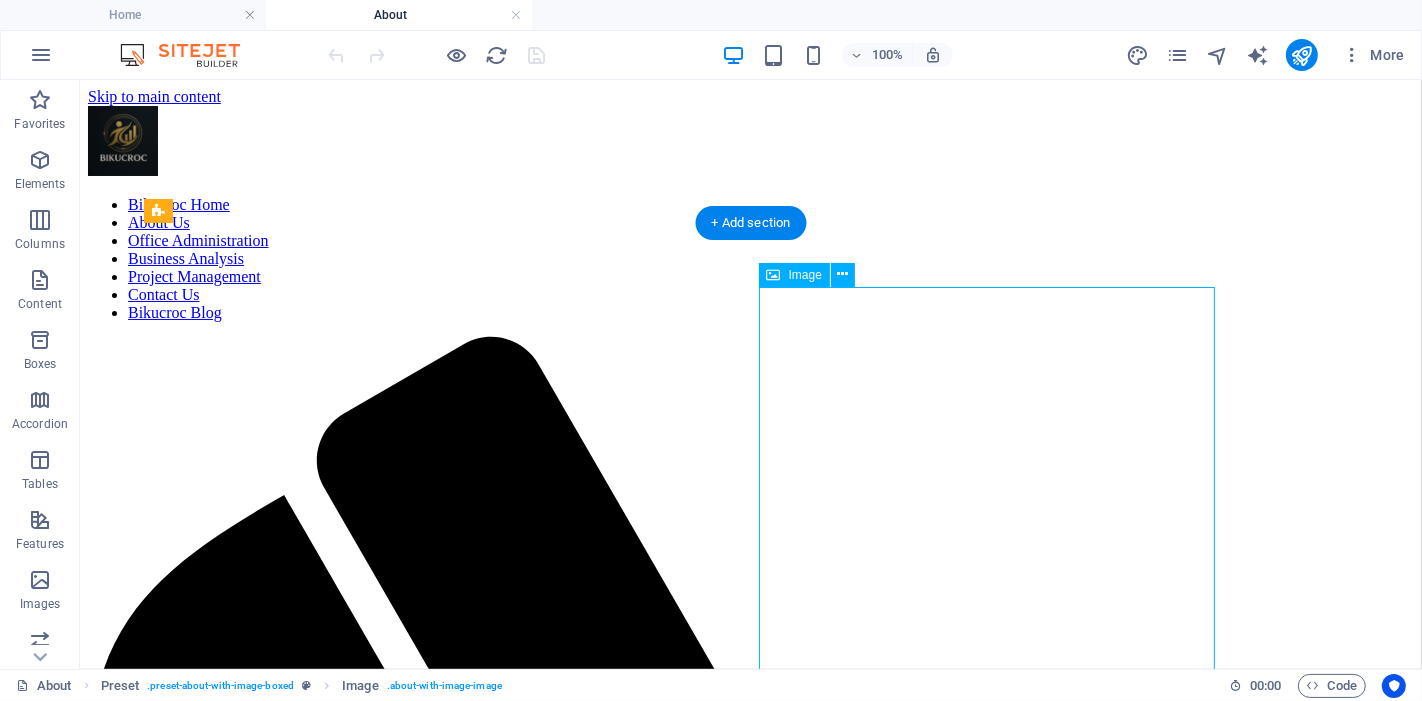 click at bounding box center (286, 2876) 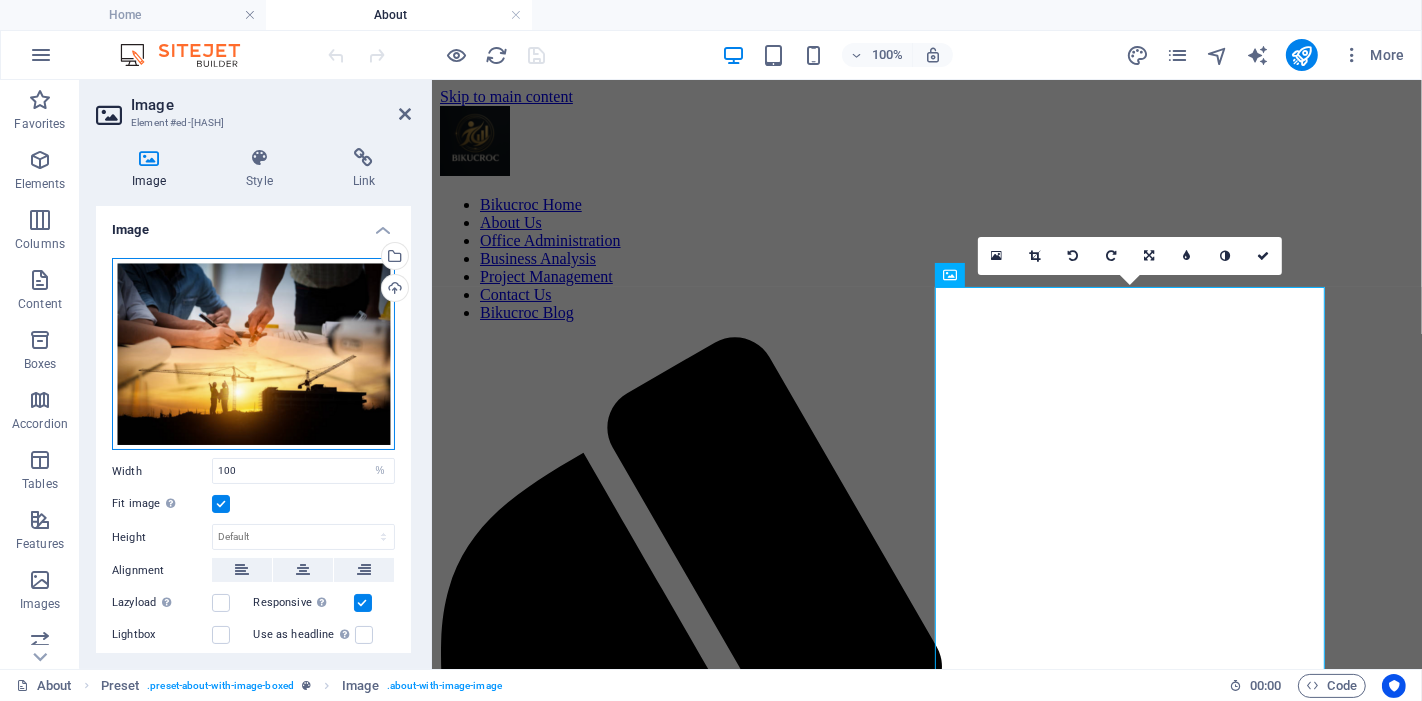 click on "Drag files here, click to choose files or select files from Files or our free stock photos & videos" at bounding box center (253, 354) 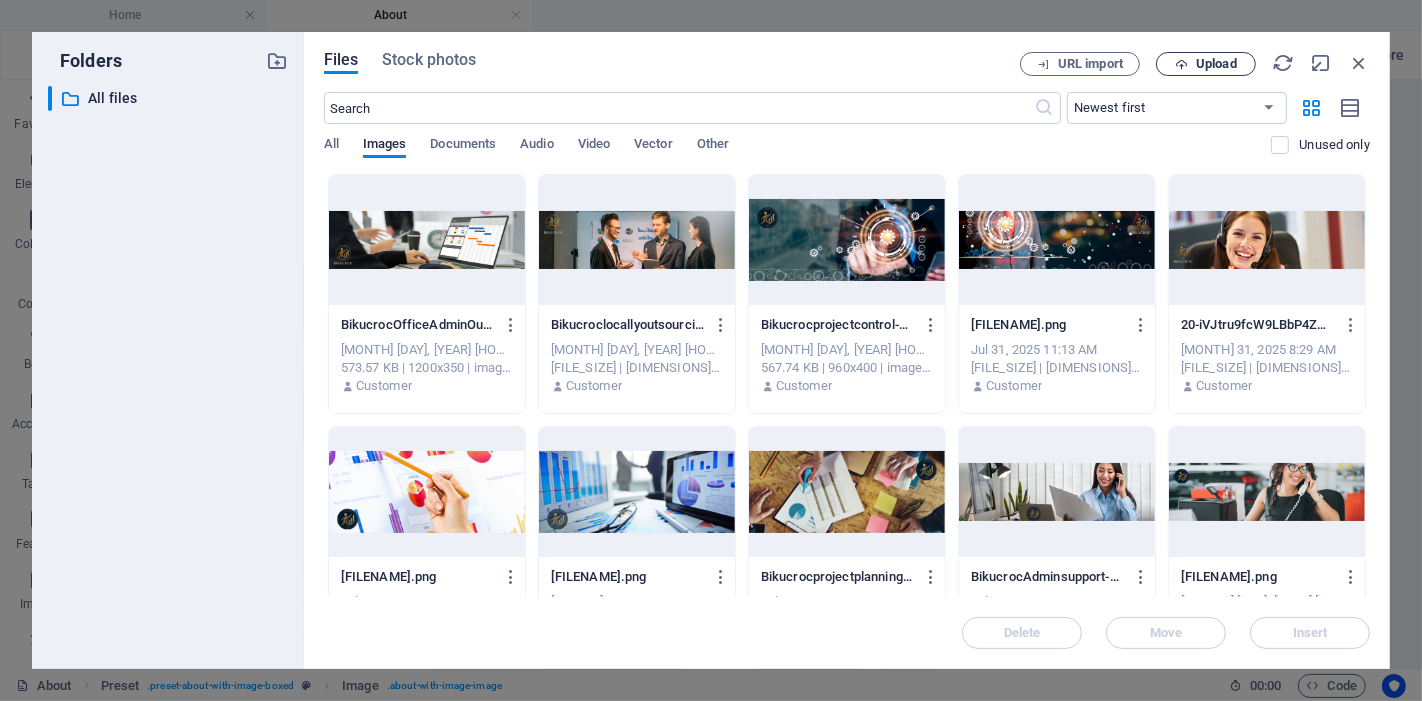 click on "Upload" at bounding box center (1216, 64) 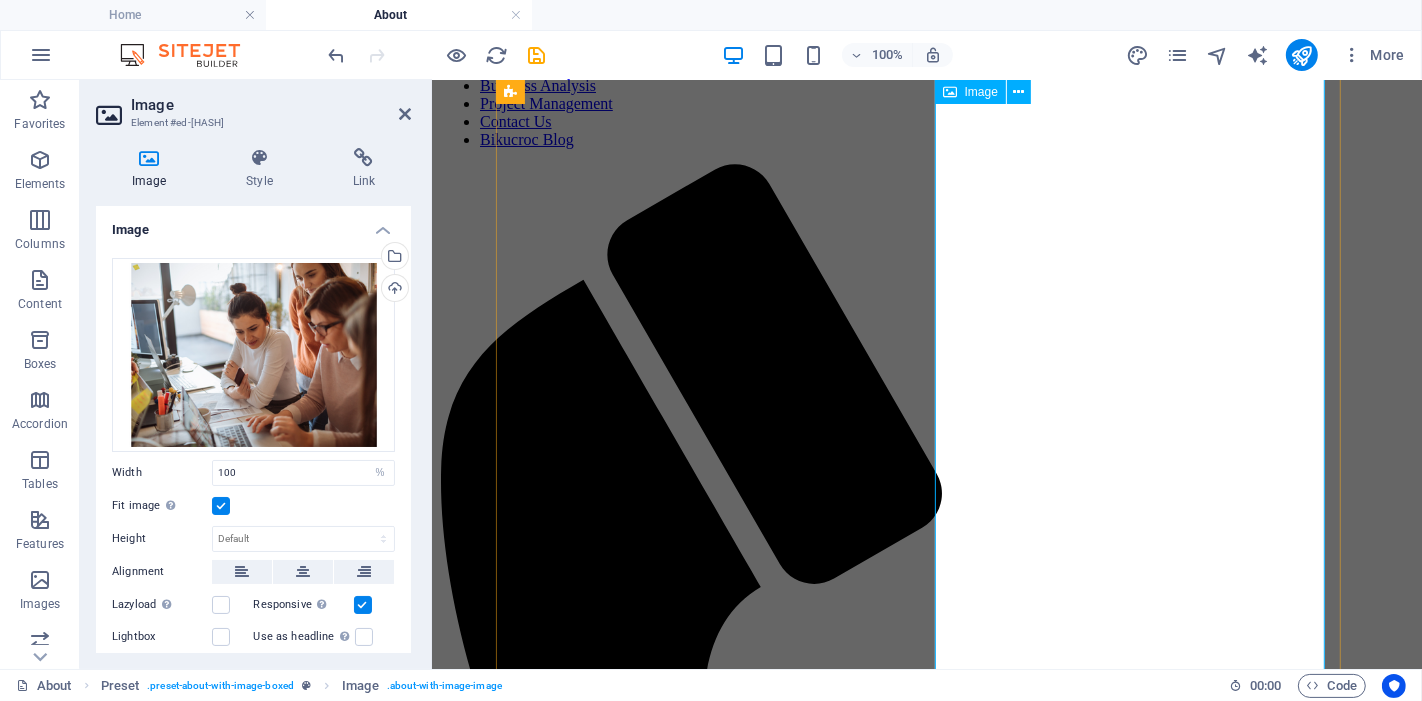 scroll, scrollTop: 111, scrollLeft: 0, axis: vertical 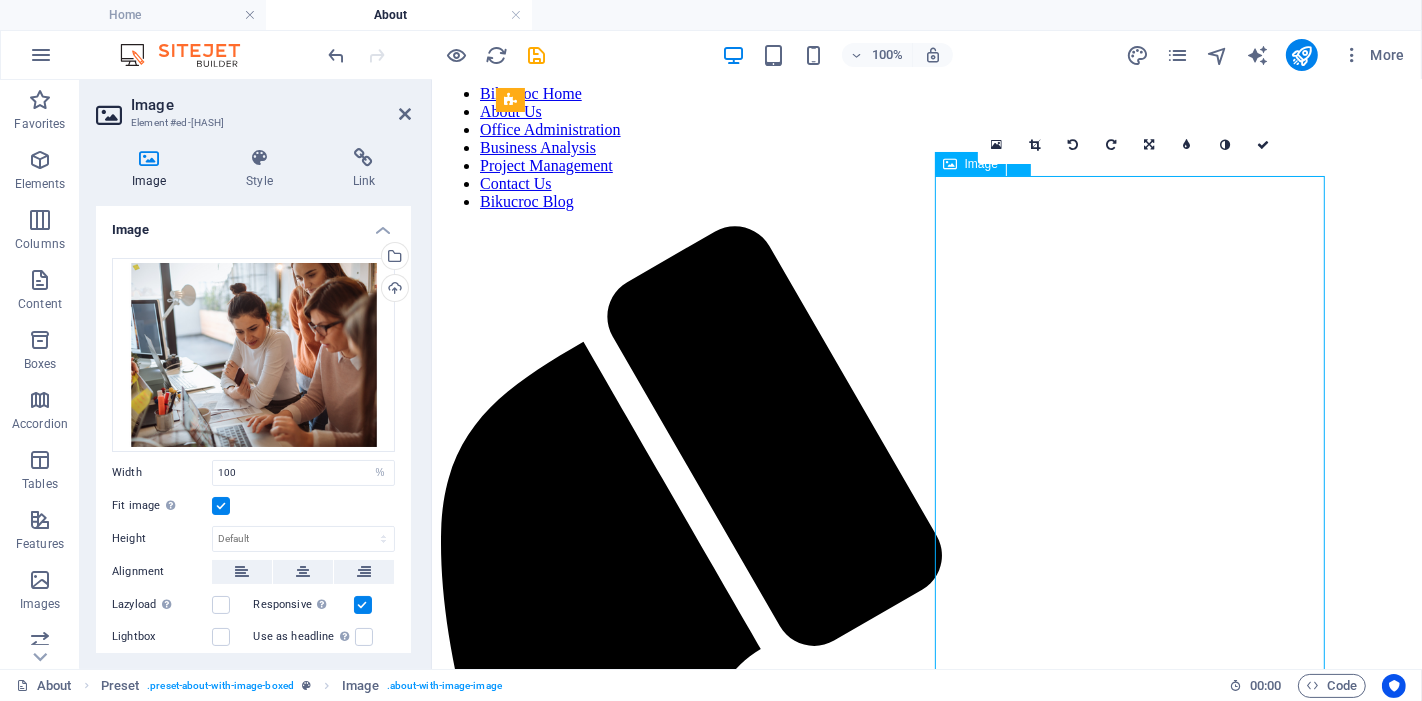 drag, startPoint x: 1129, startPoint y: 374, endPoint x: 1123, endPoint y: 388, distance: 15.231546 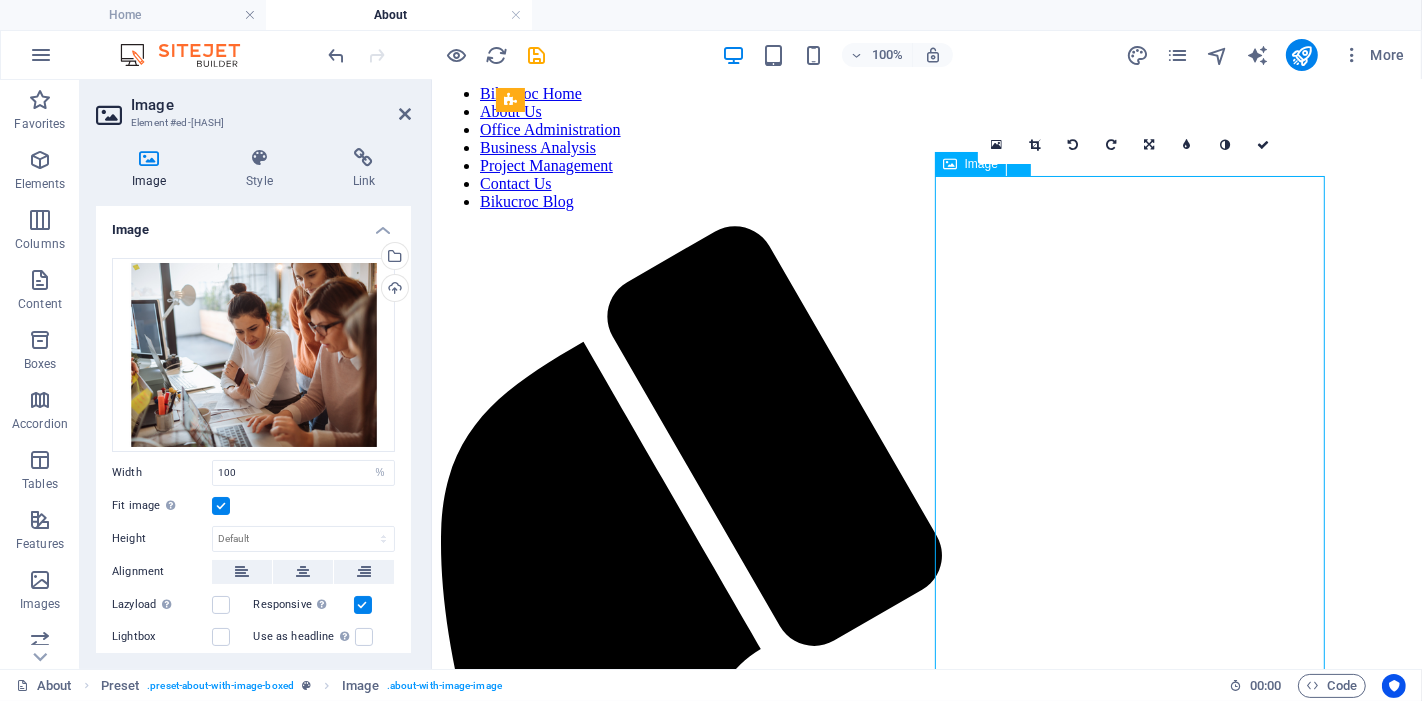 click at bounding box center [585, 2298] 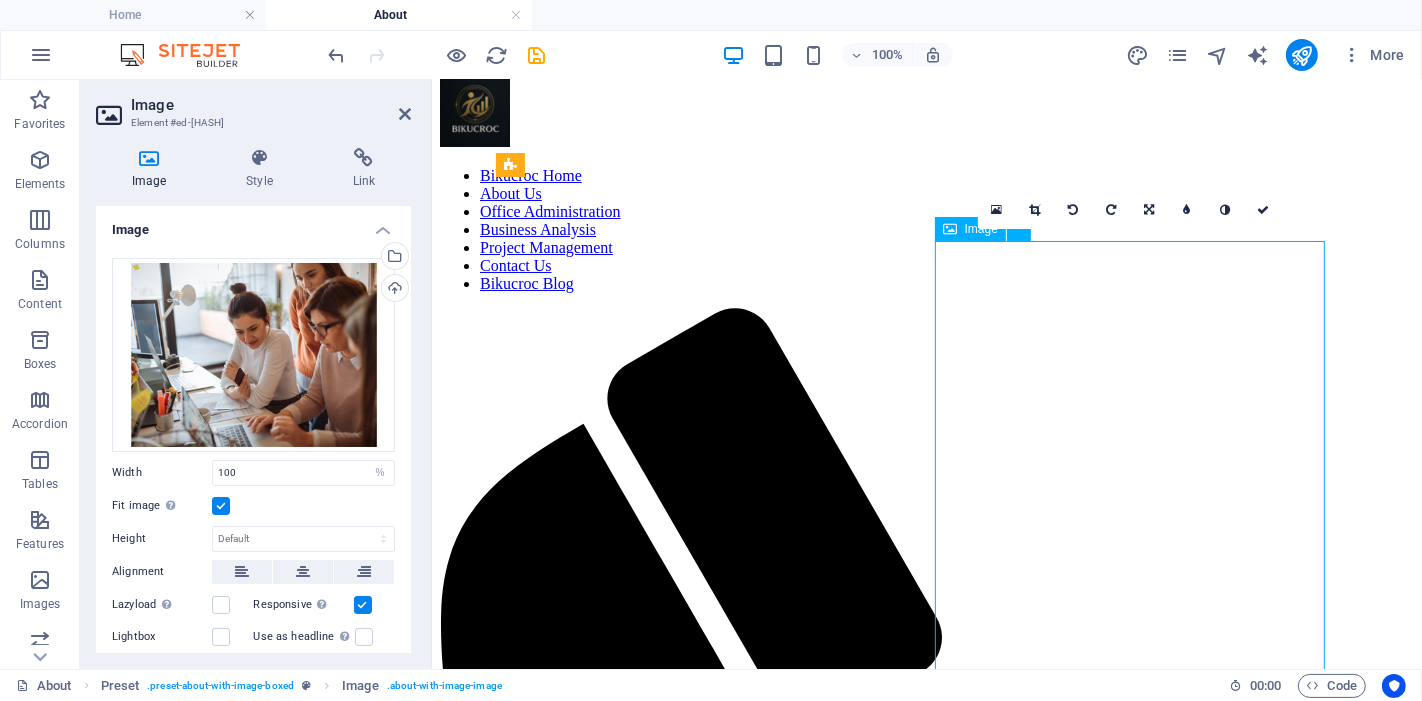scroll, scrollTop: 0, scrollLeft: 0, axis: both 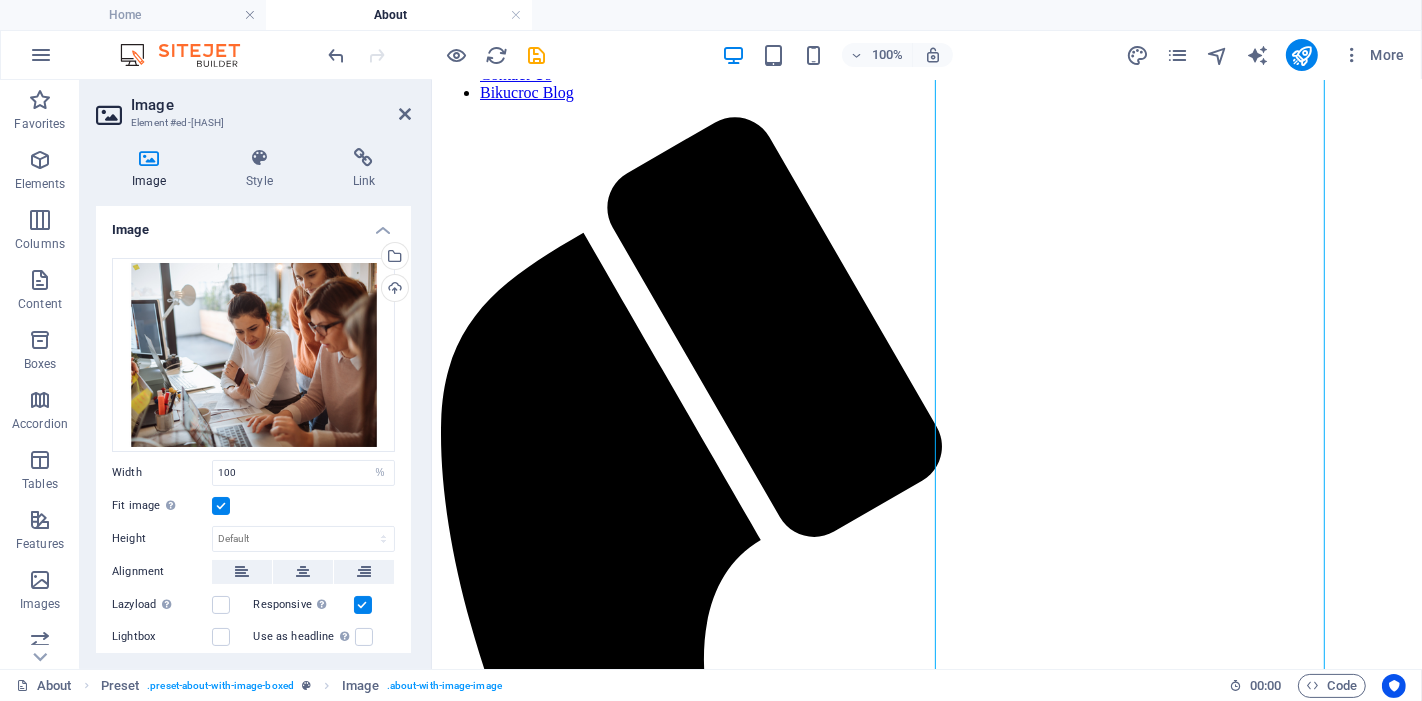 drag, startPoint x: 1117, startPoint y: 422, endPoint x: 1045, endPoint y: 292, distance: 148.60686 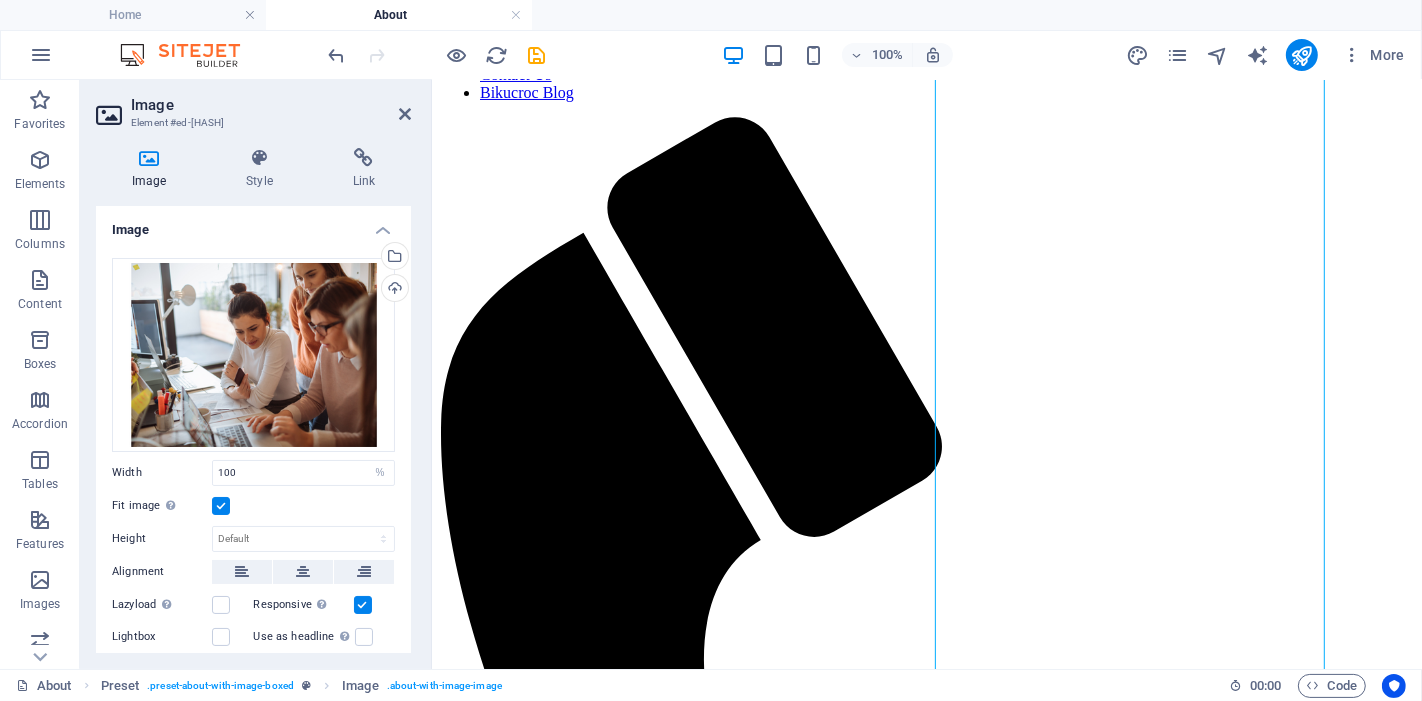 click at bounding box center [585, 2189] 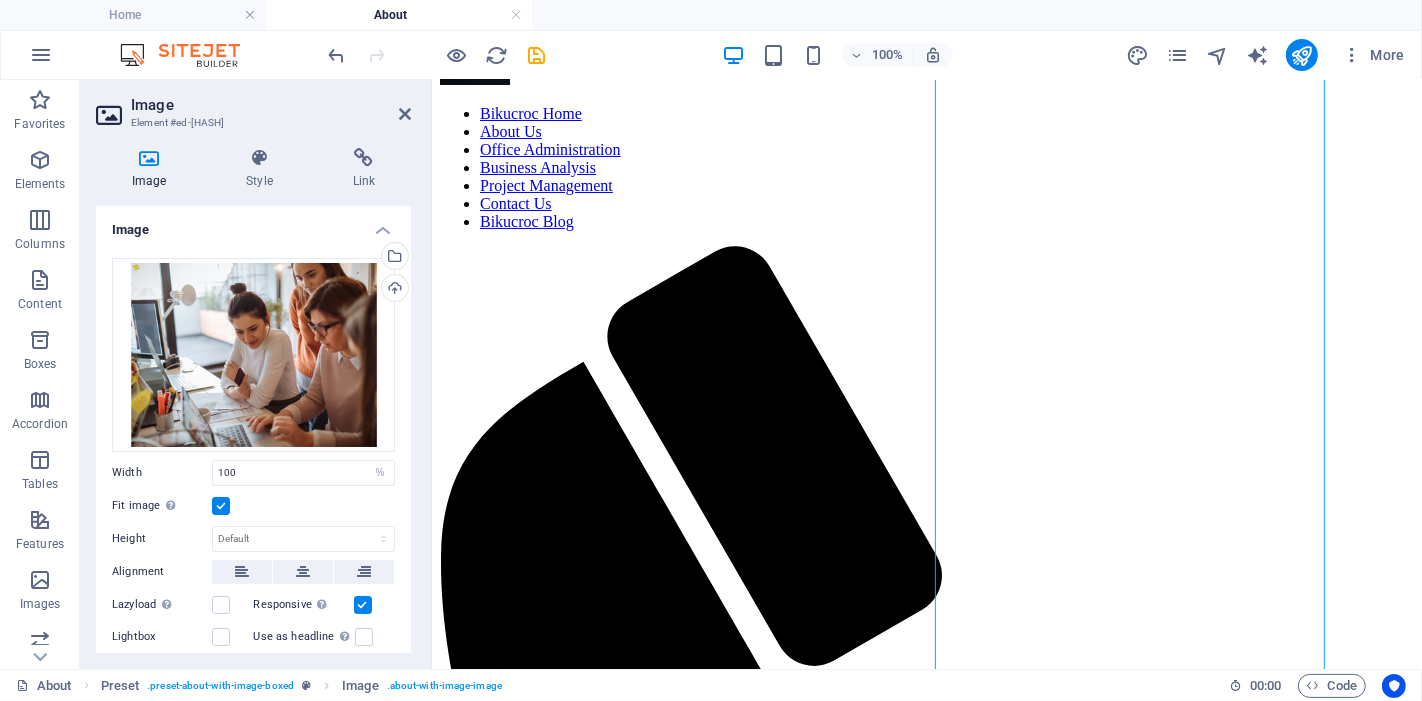 scroll, scrollTop: 0, scrollLeft: 0, axis: both 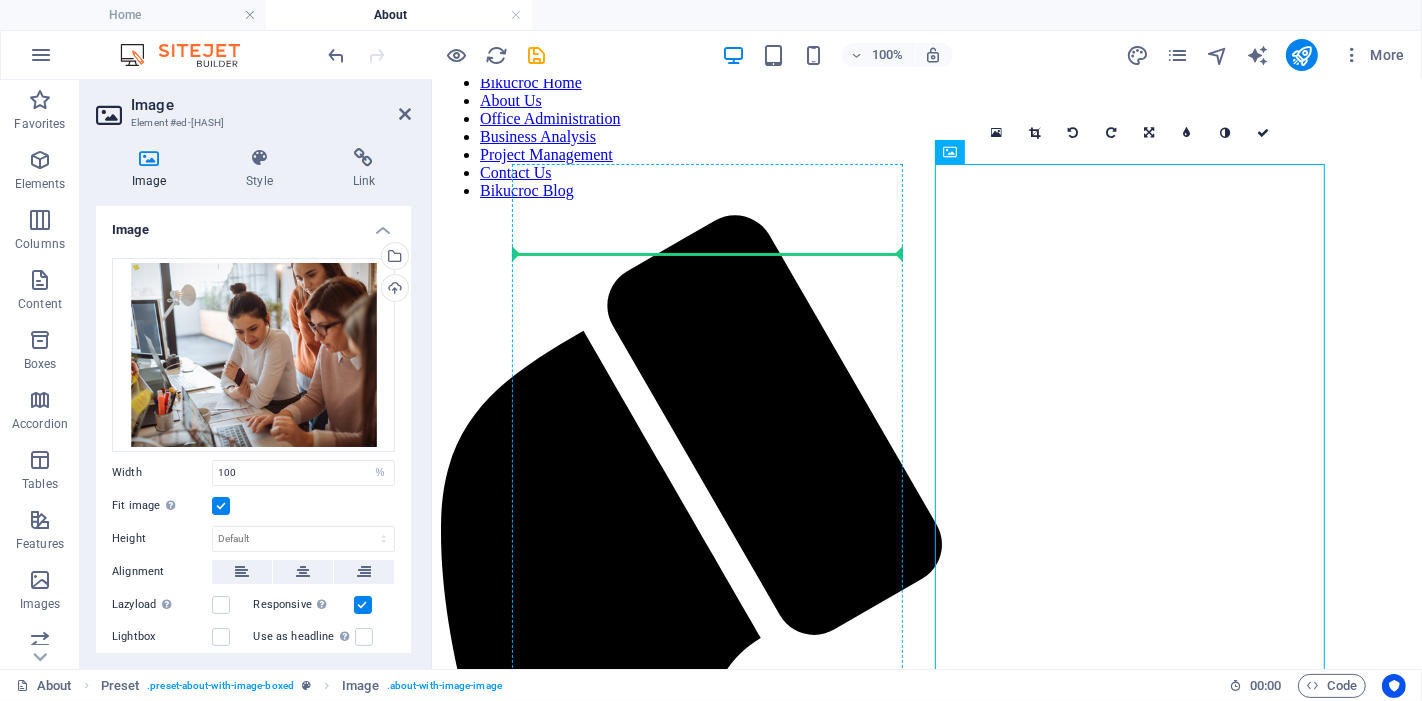drag, startPoint x: 1121, startPoint y: 369, endPoint x: 696, endPoint y: 269, distance: 436.60623 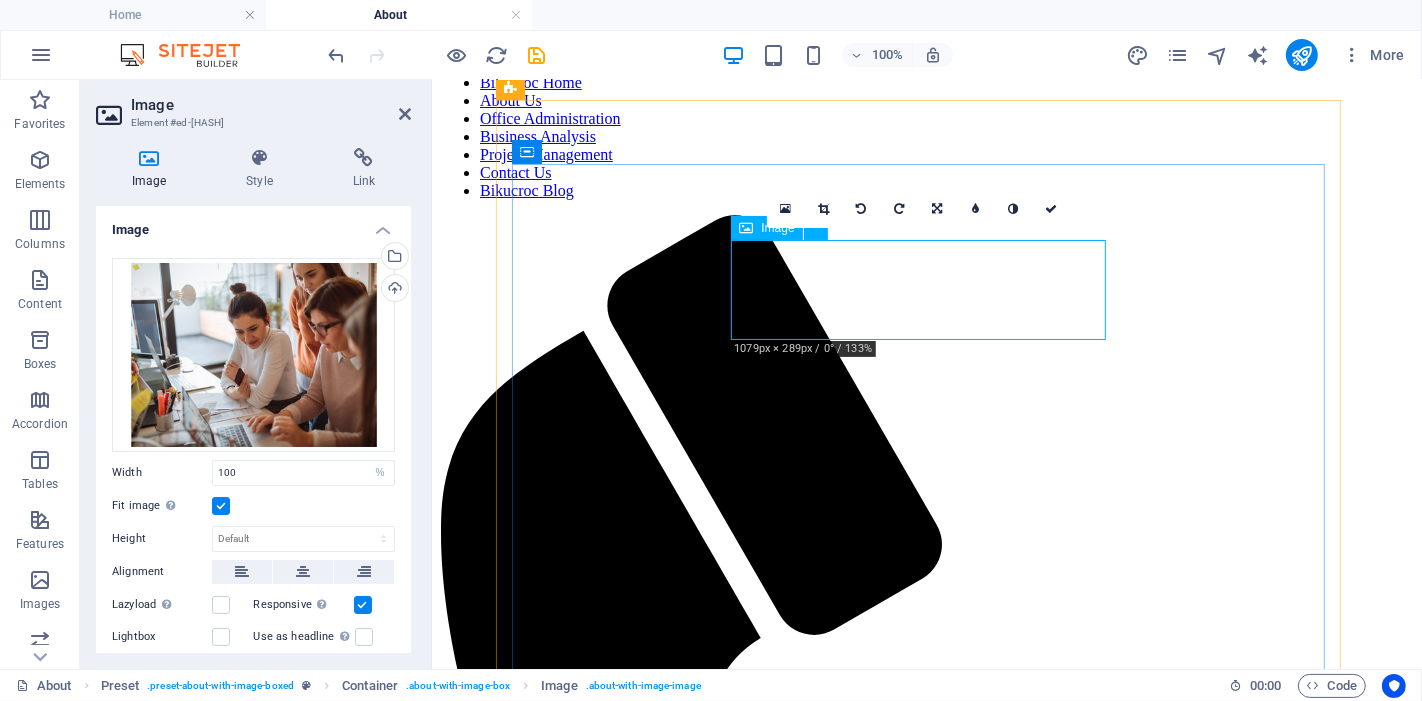 click at bounding box center (585, 1670) 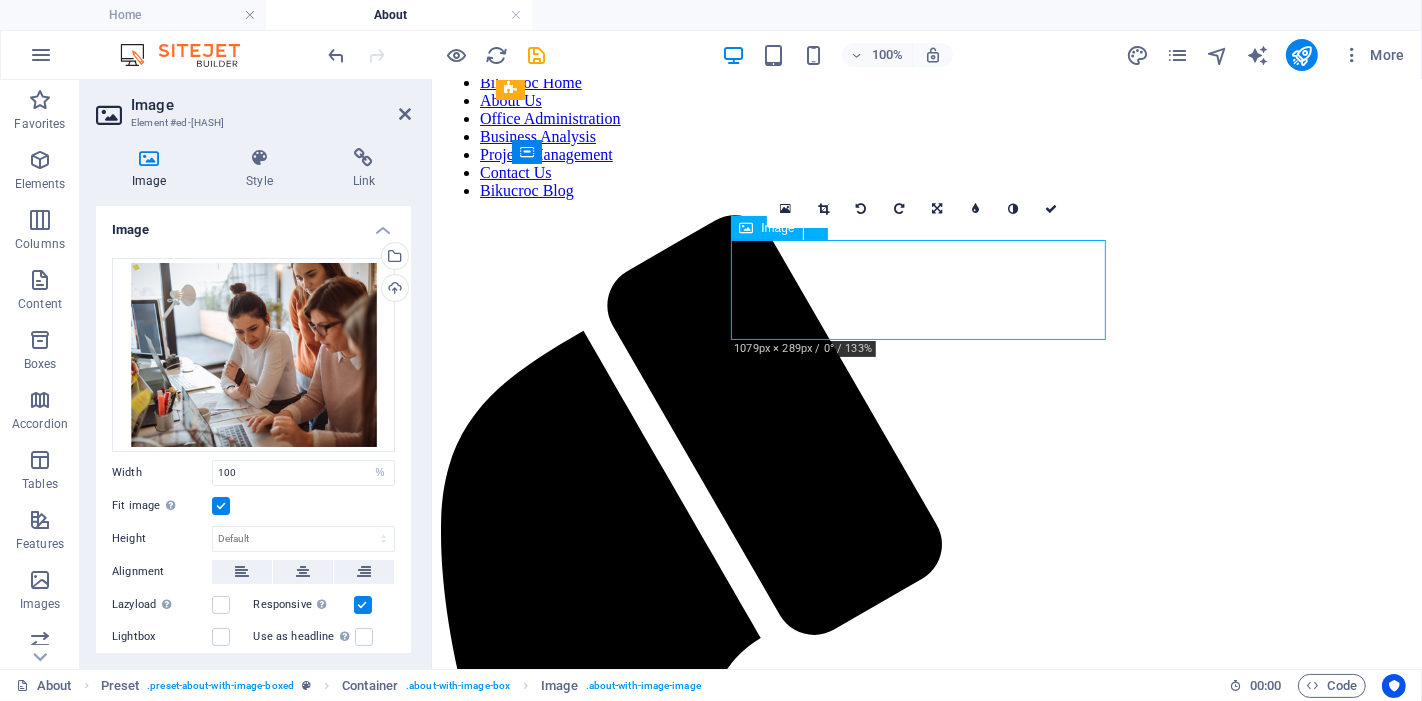 drag, startPoint x: 914, startPoint y: 303, endPoint x: 915, endPoint y: 282, distance: 21.023796 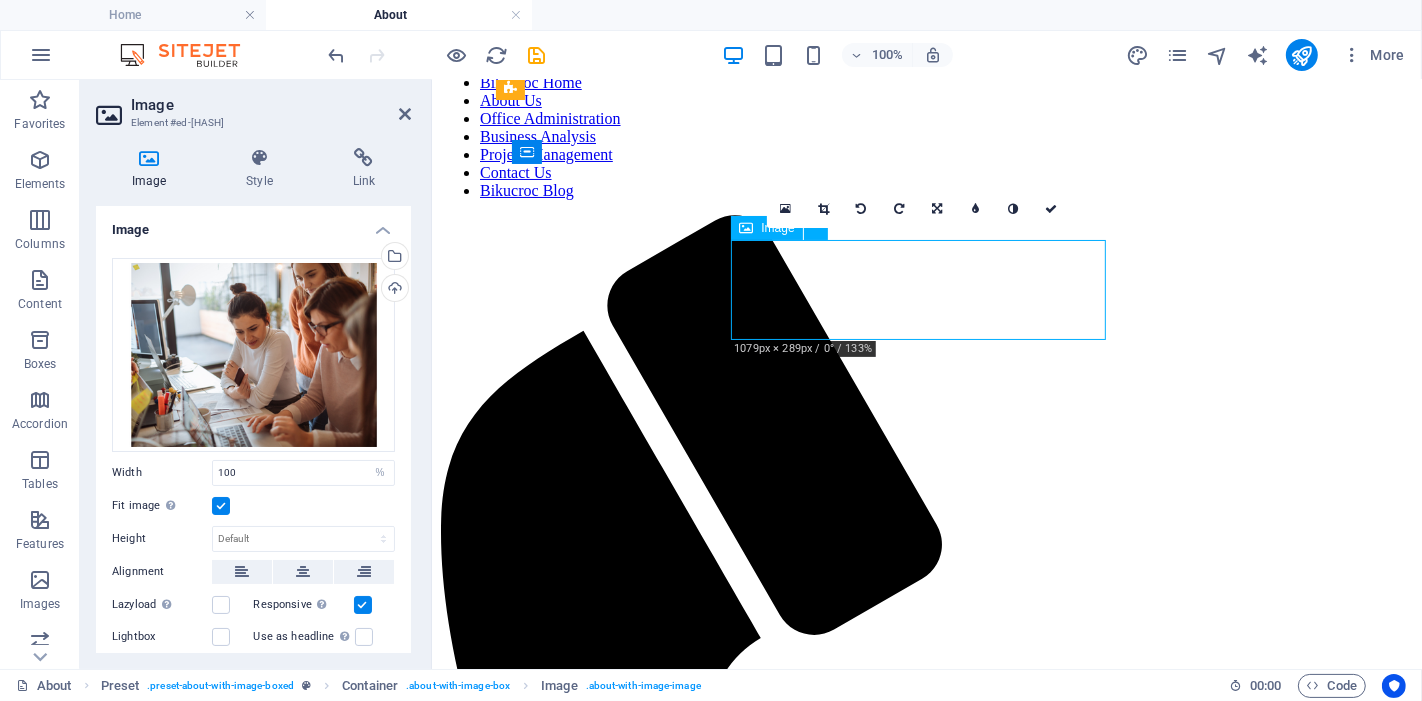 click at bounding box center [585, 1670] 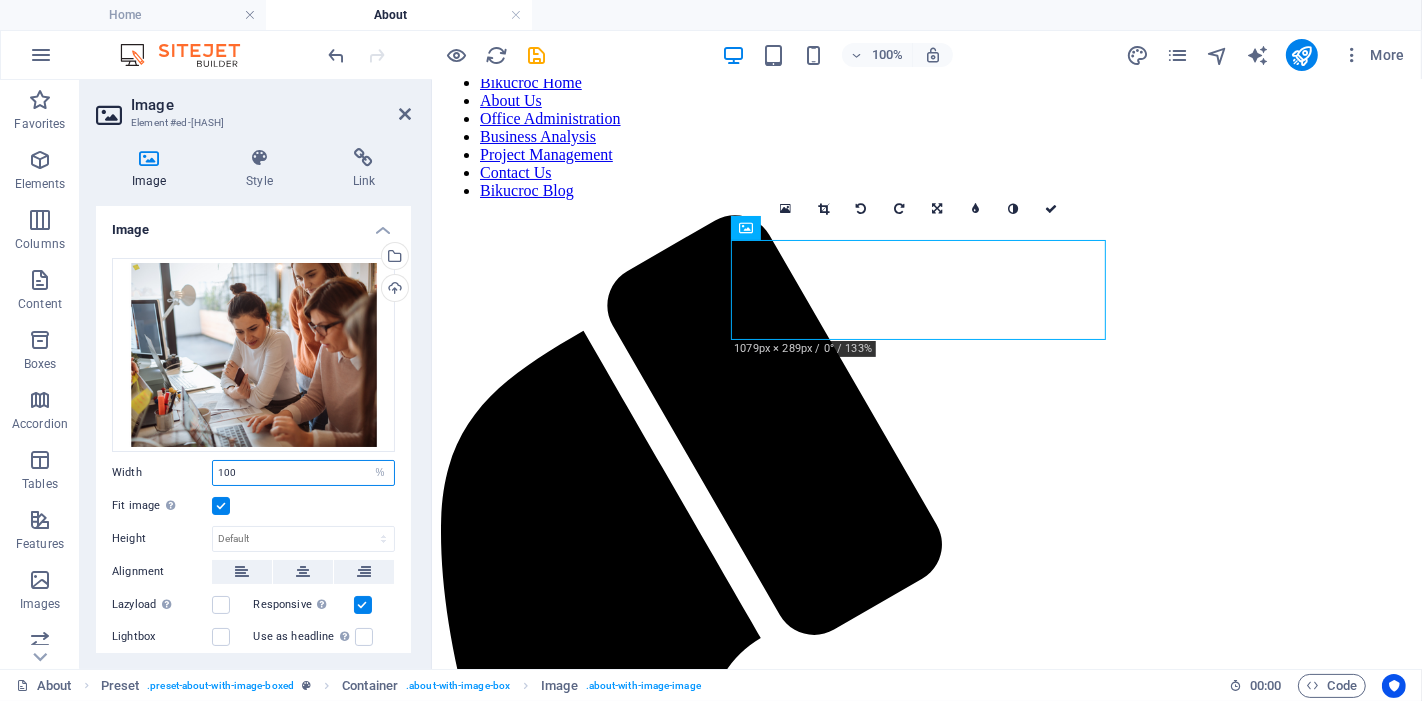 click on "100" at bounding box center (303, 473) 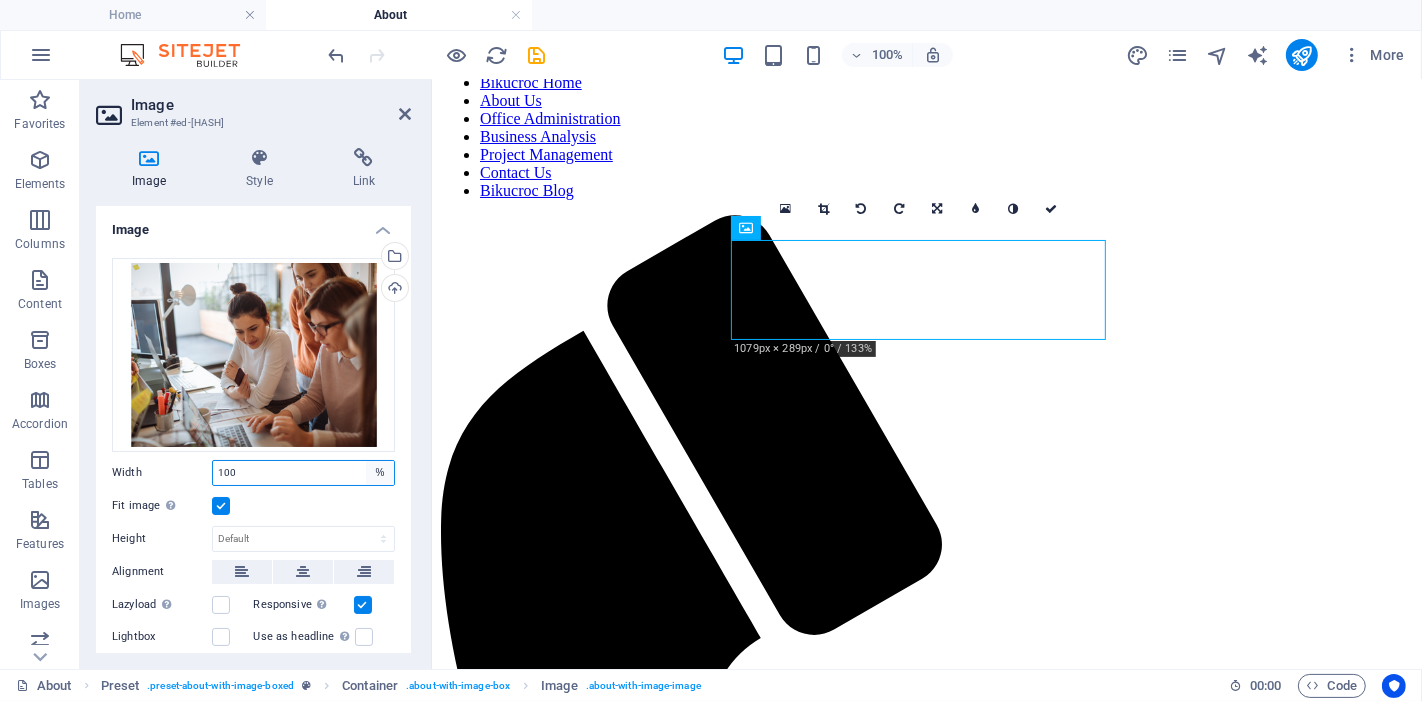 click on "Default auto px rem % em vh vw" at bounding box center (380, 473) 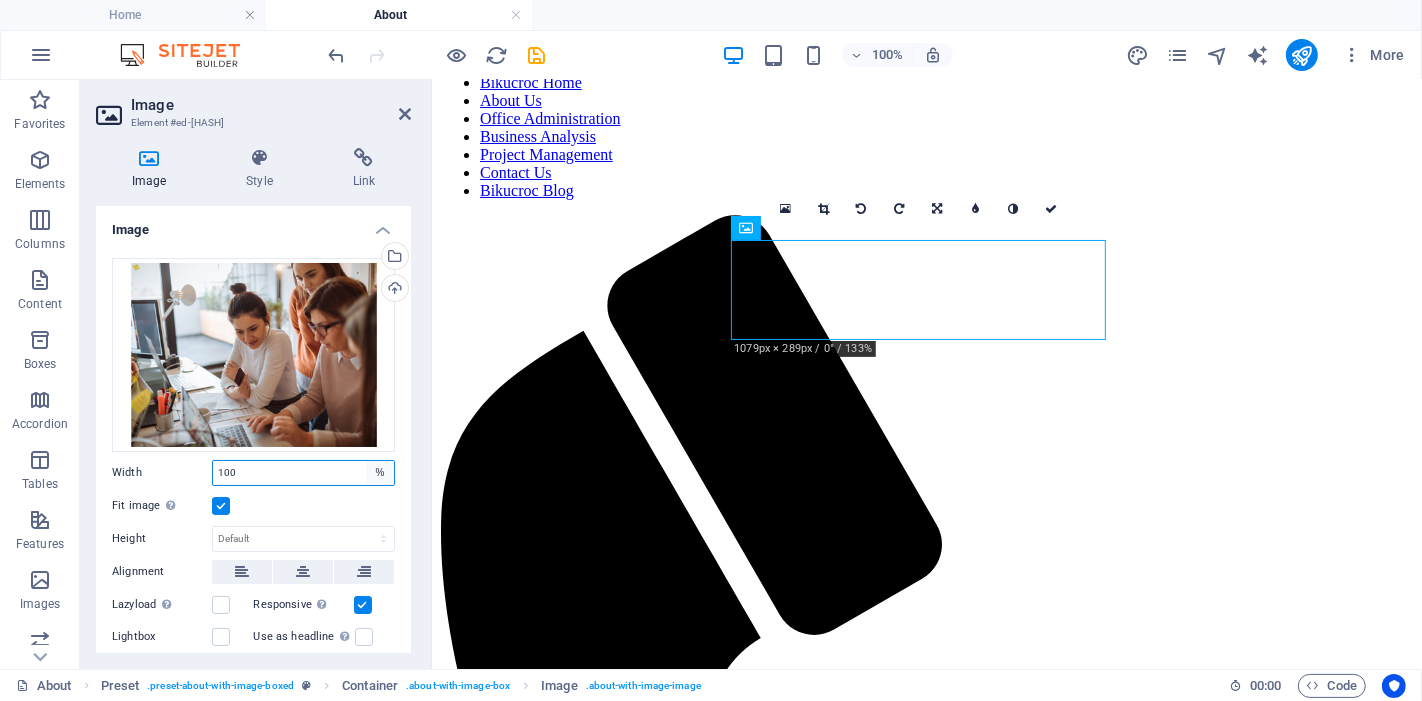 select on "default" 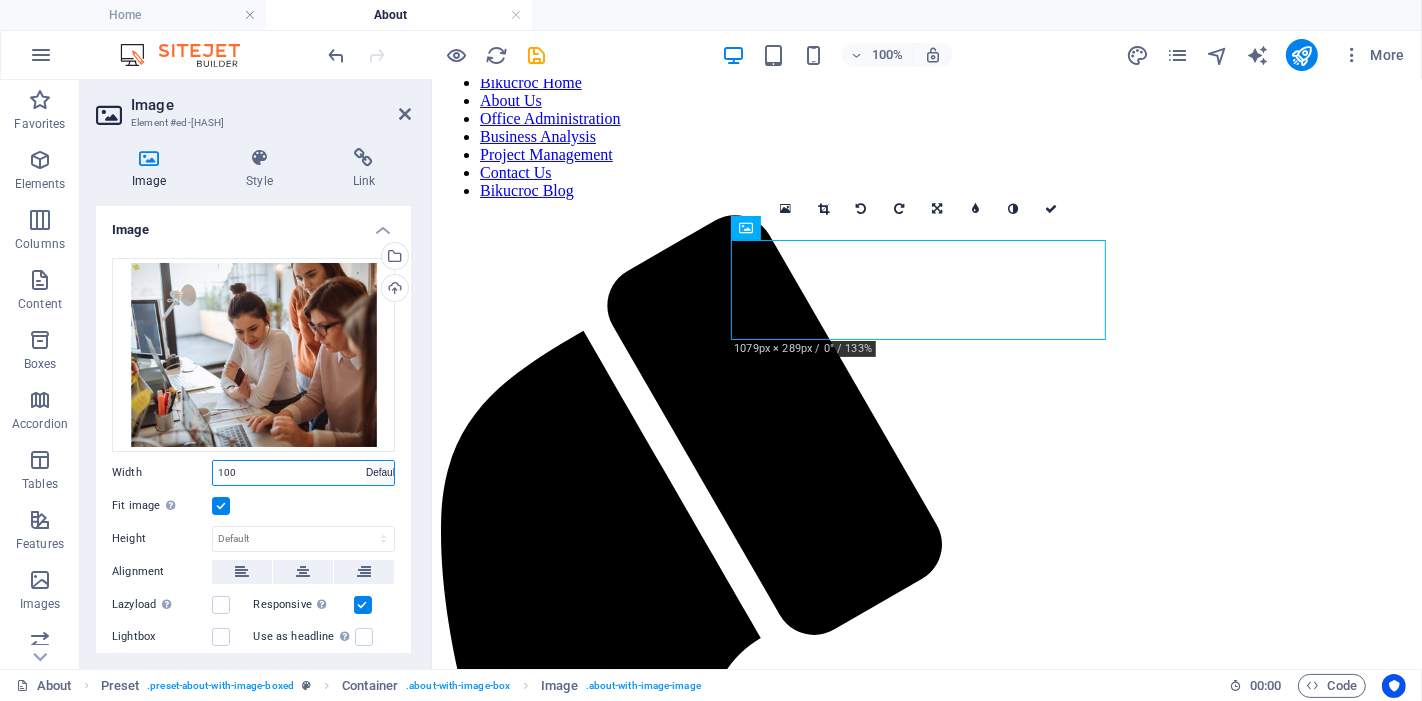 click on "Default auto px rem % em vh vw" at bounding box center [380, 473] 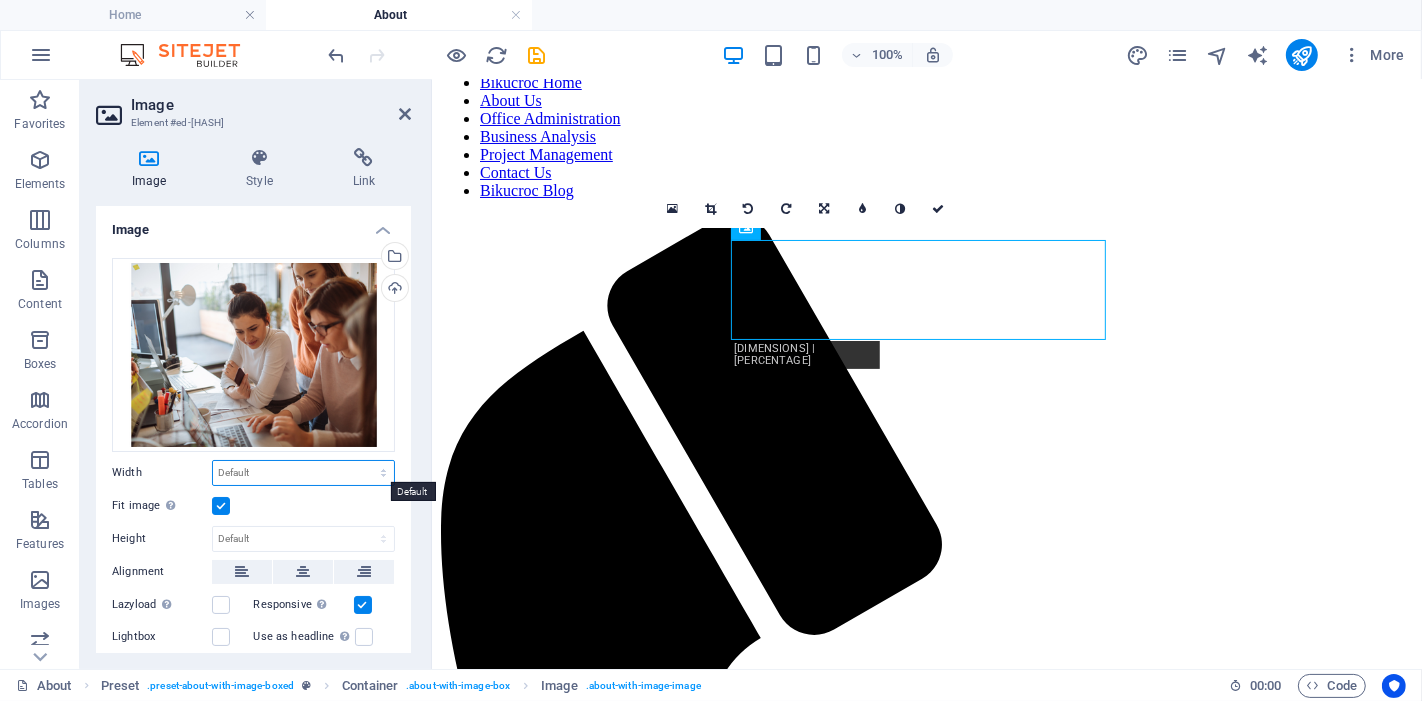 click on "Default auto px rem % em vh vw" at bounding box center (303, 473) 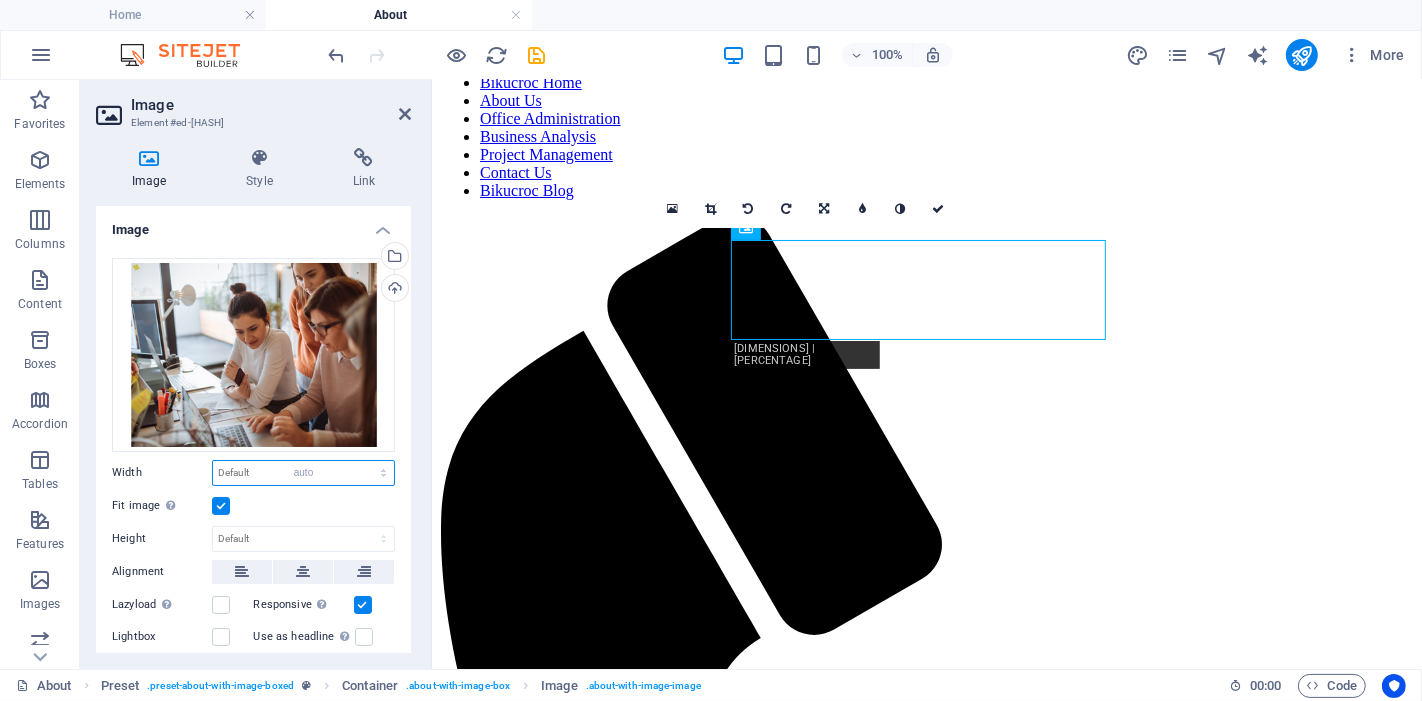 click on "Default auto px rem % em vh vw" at bounding box center (303, 473) 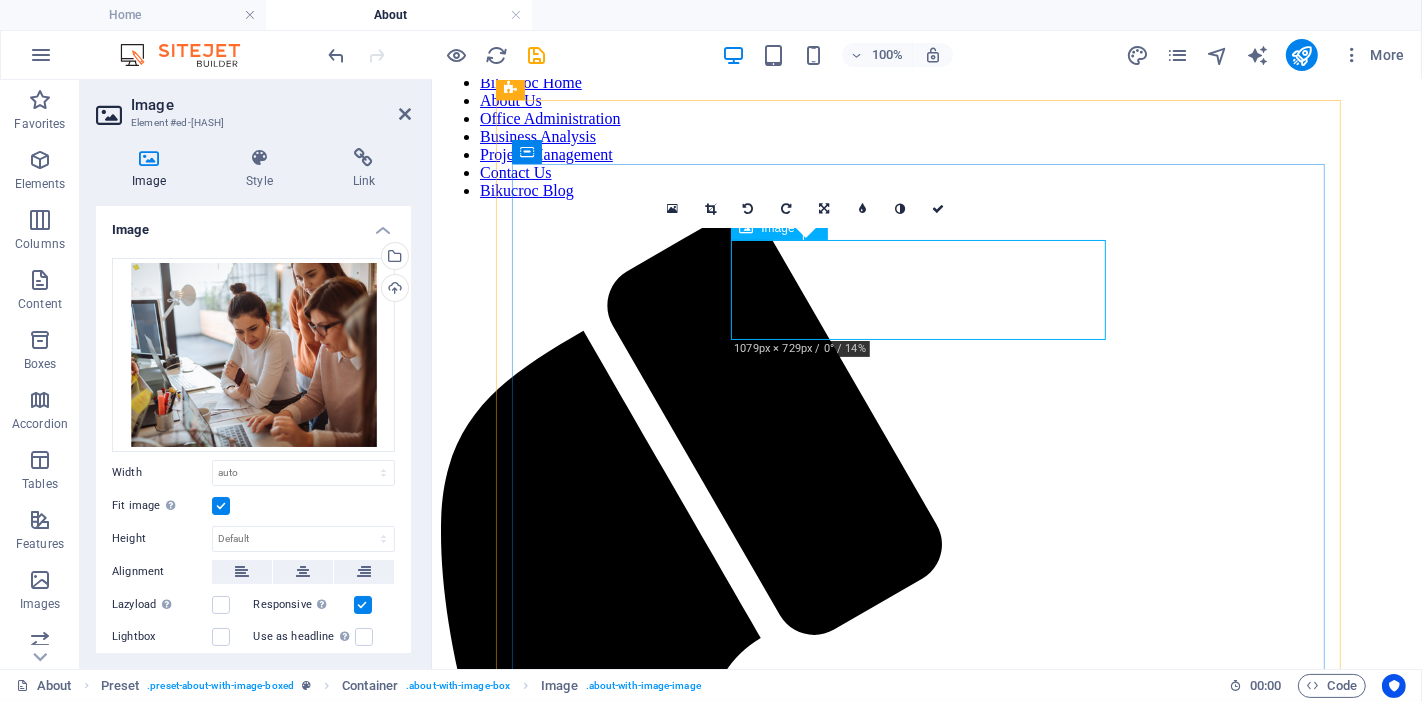 click at bounding box center (585, 1905) 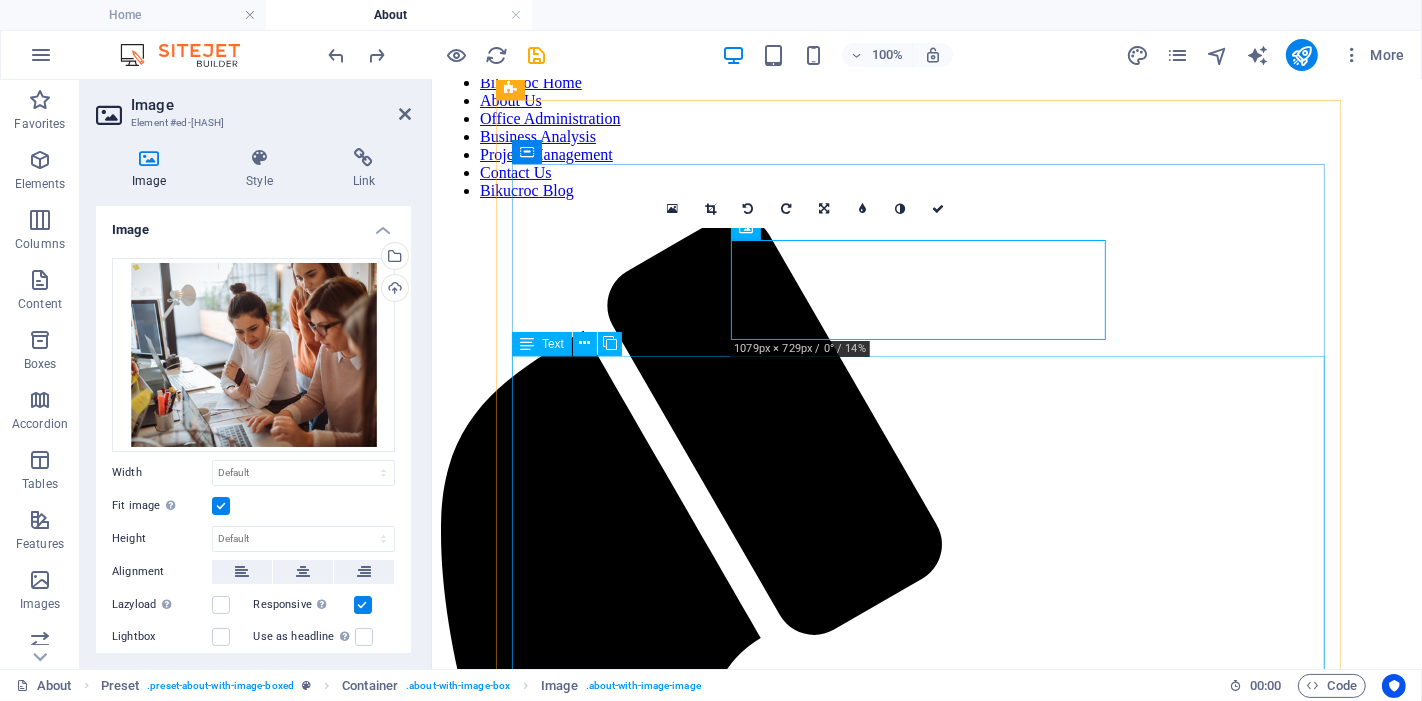 type on "100" 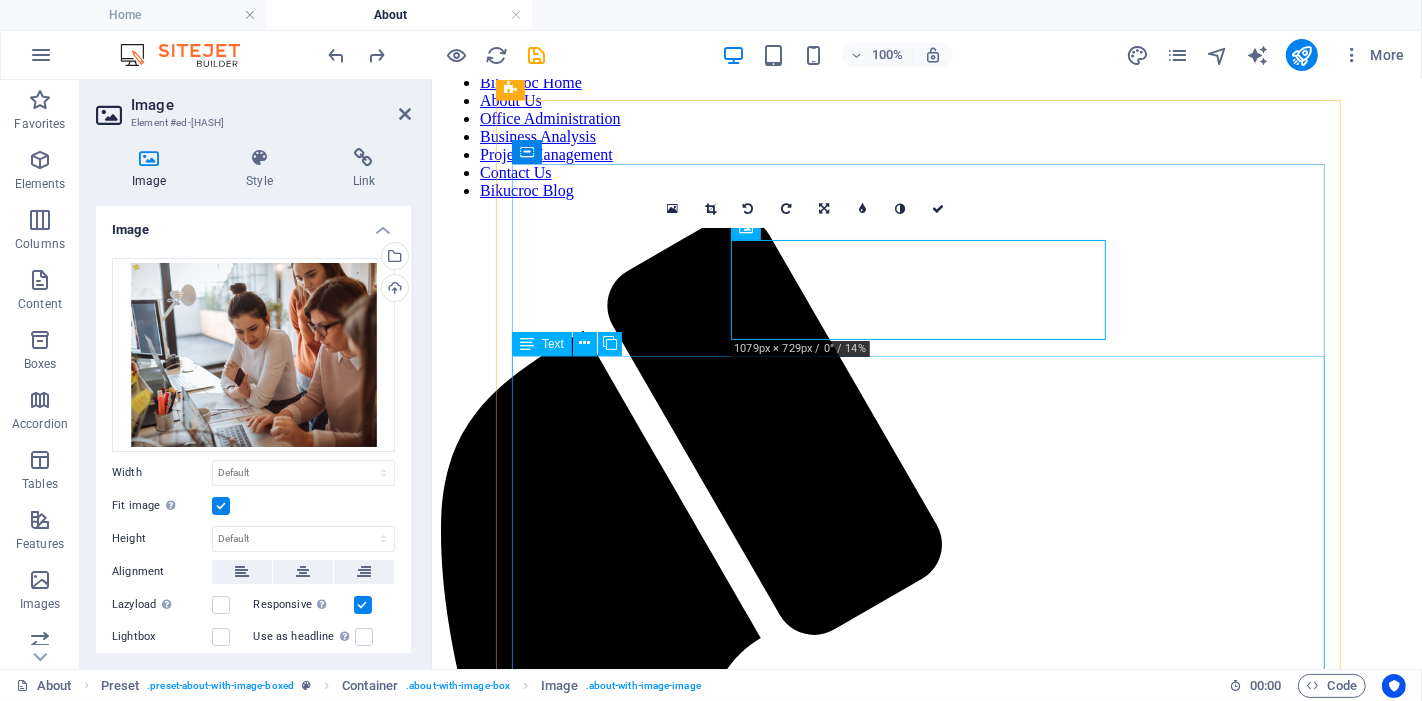 select on "%" 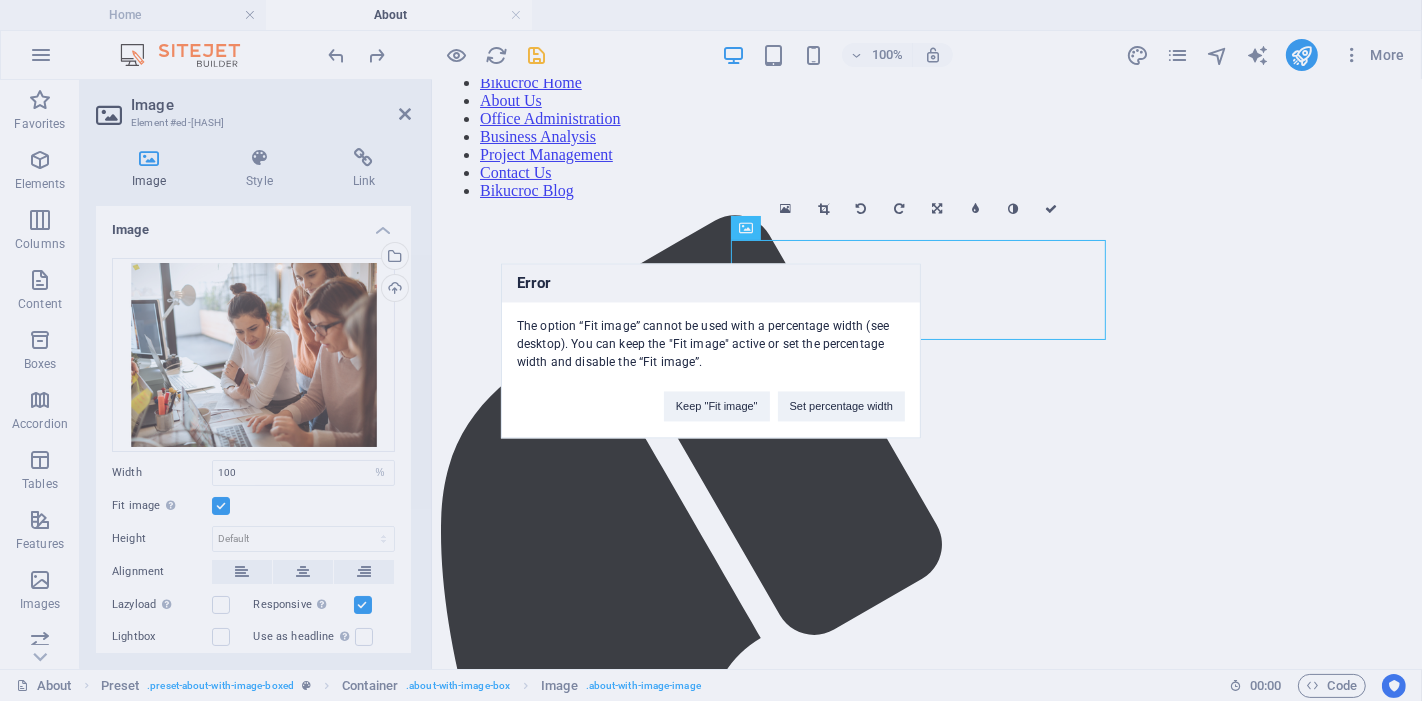 type 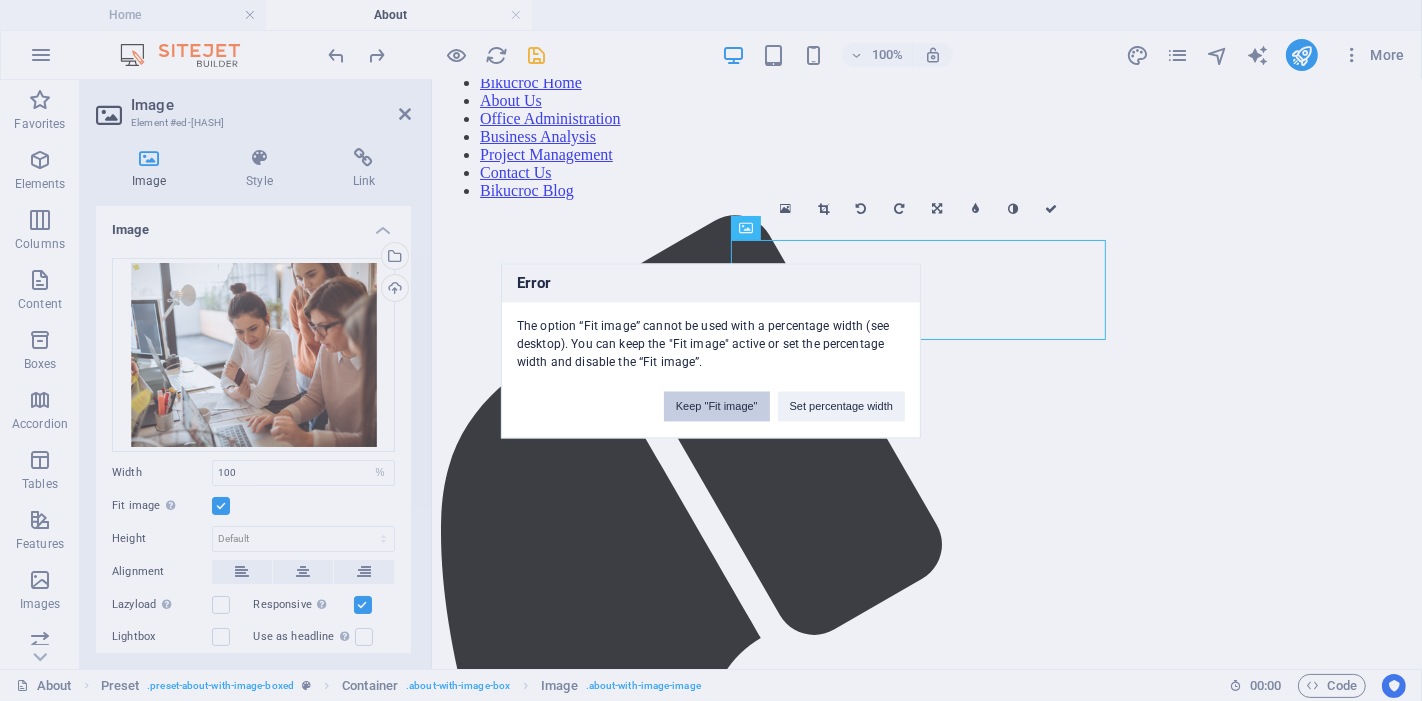 click on "Keep "Fit image"" at bounding box center (717, 406) 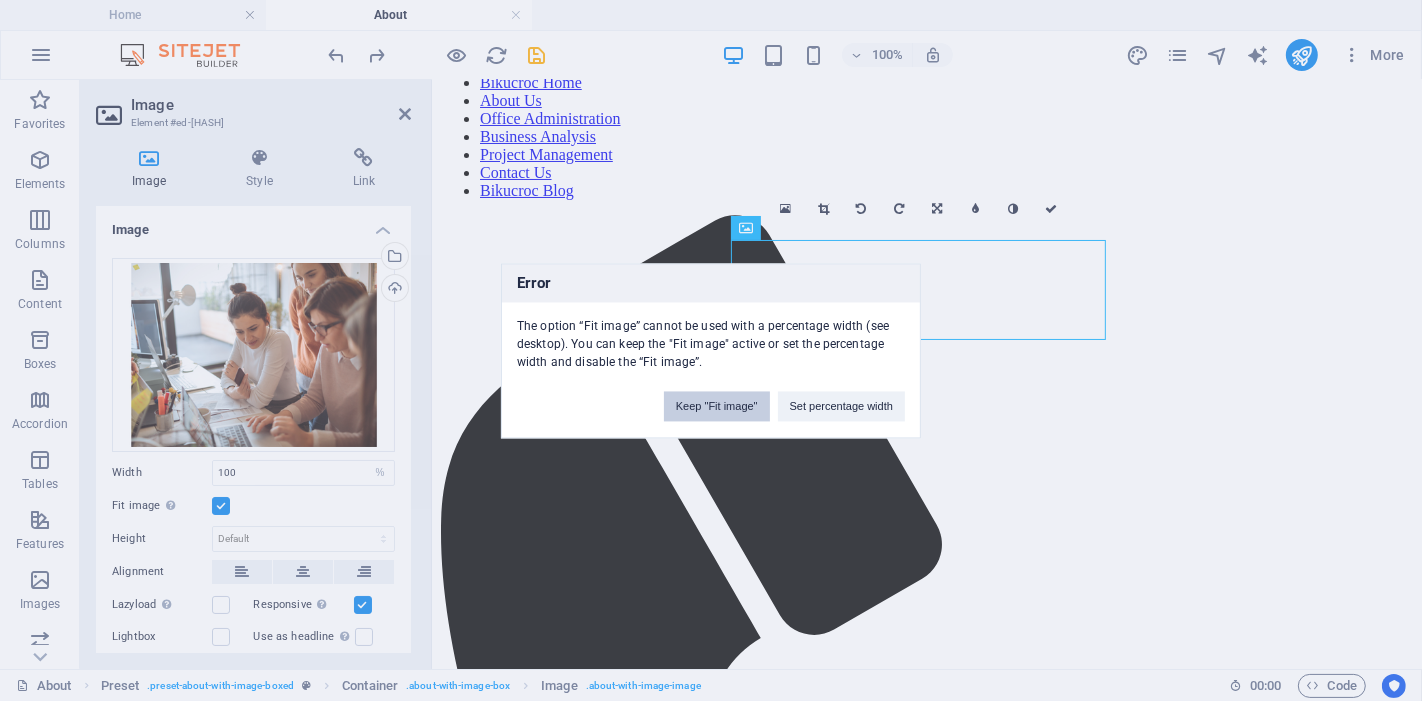 type 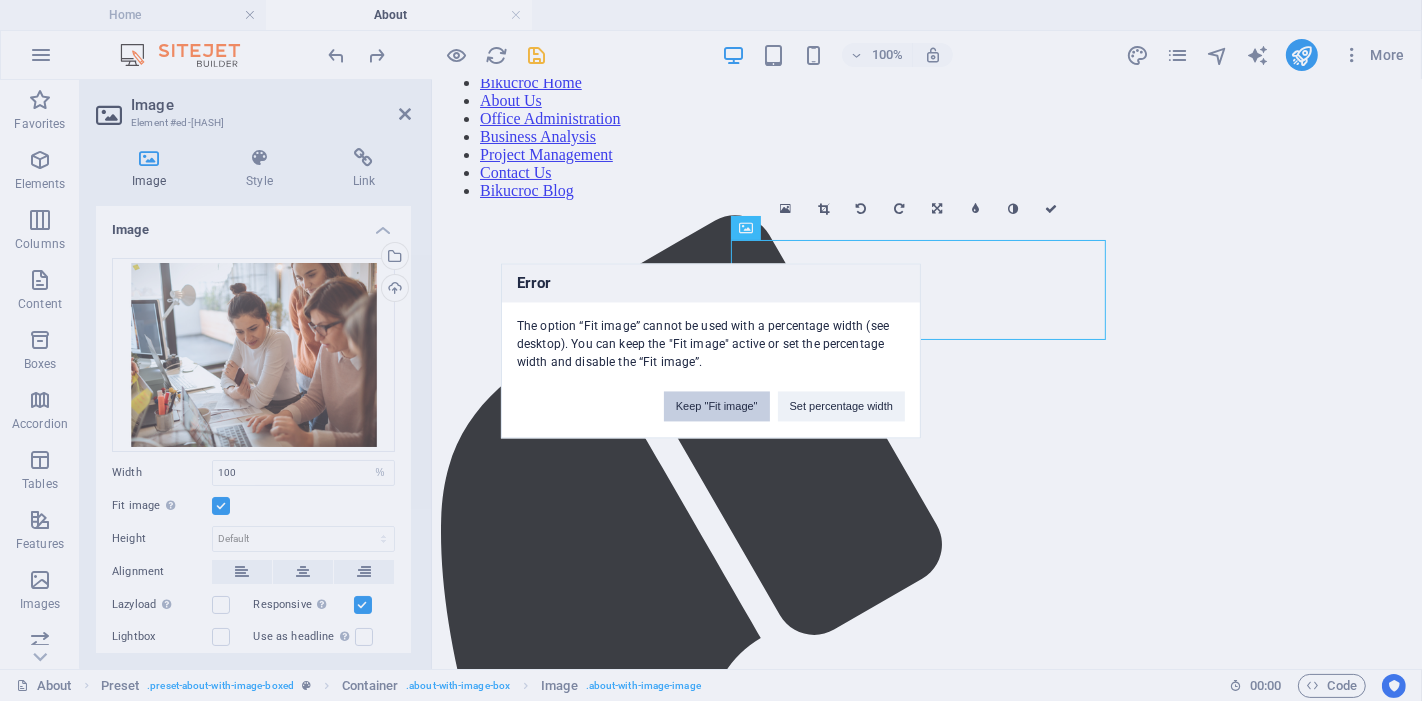 select on "DISABLED_OPTION_VALUE" 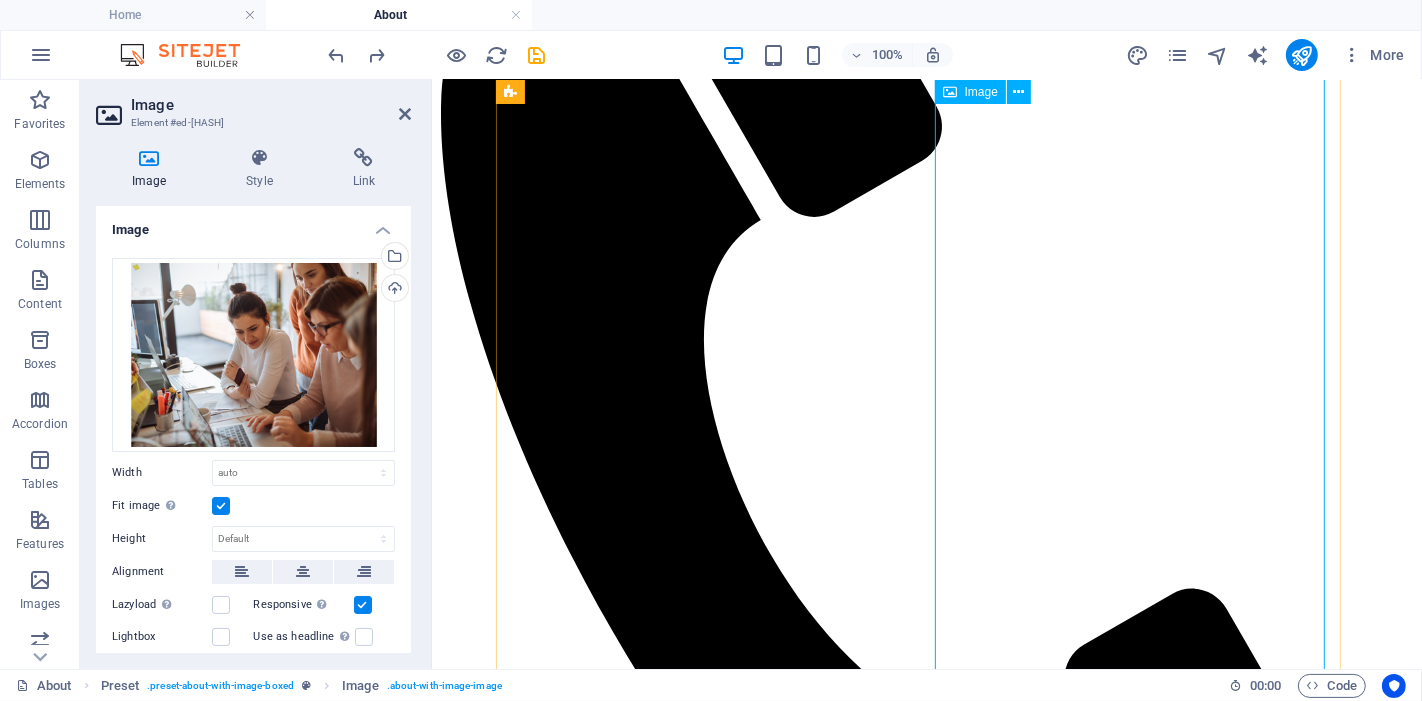 scroll, scrollTop: 567, scrollLeft: 0, axis: vertical 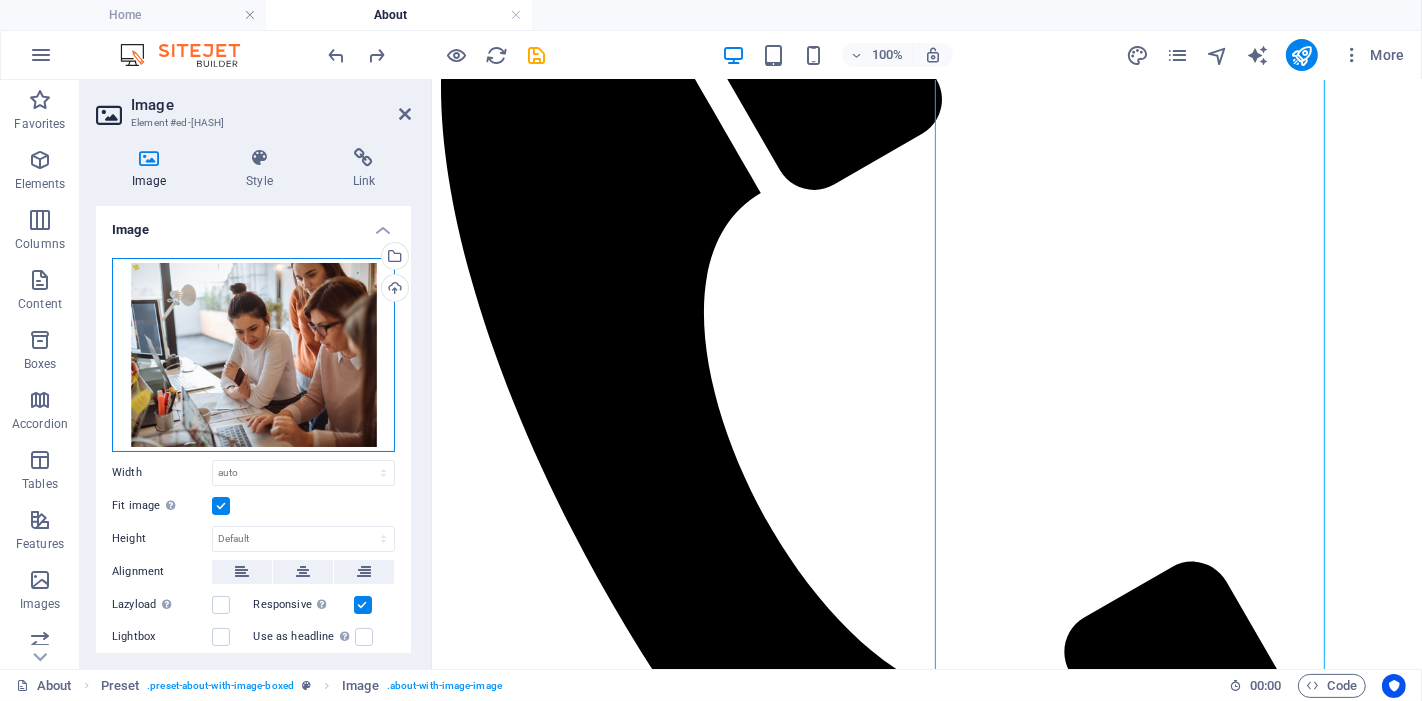 click on "Drag files here, click to choose files or select files from Files or our free stock photos & videos" at bounding box center (253, 355) 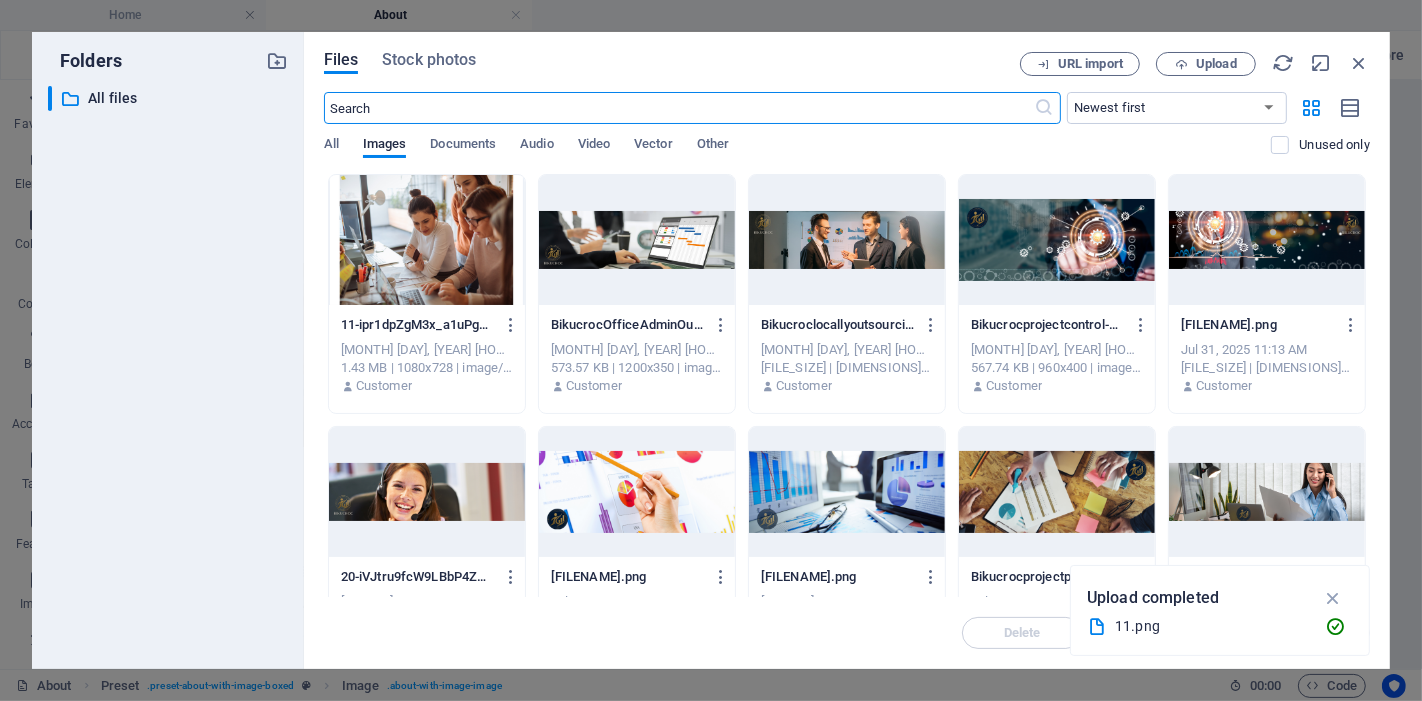 scroll, scrollTop: 397, scrollLeft: 0, axis: vertical 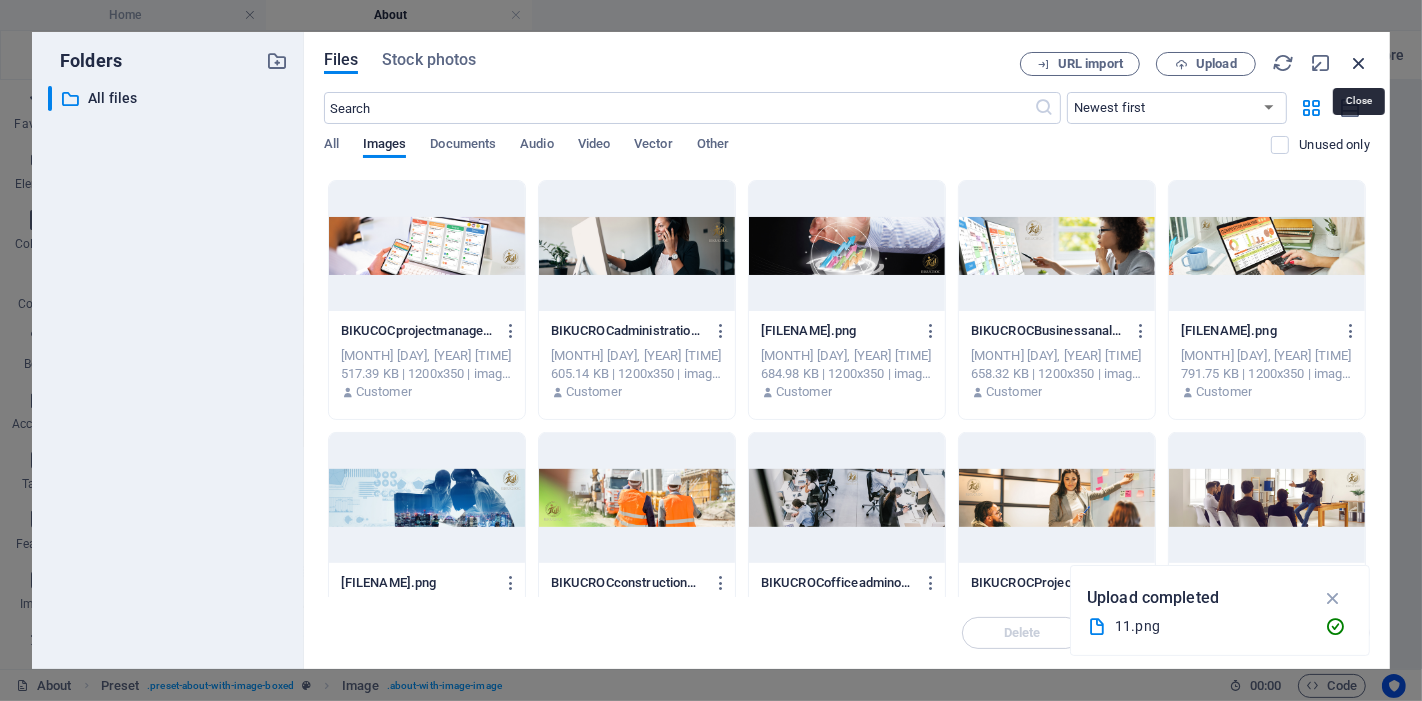 drag, startPoint x: 1356, startPoint y: 64, endPoint x: 858, endPoint y: 10, distance: 500.91916 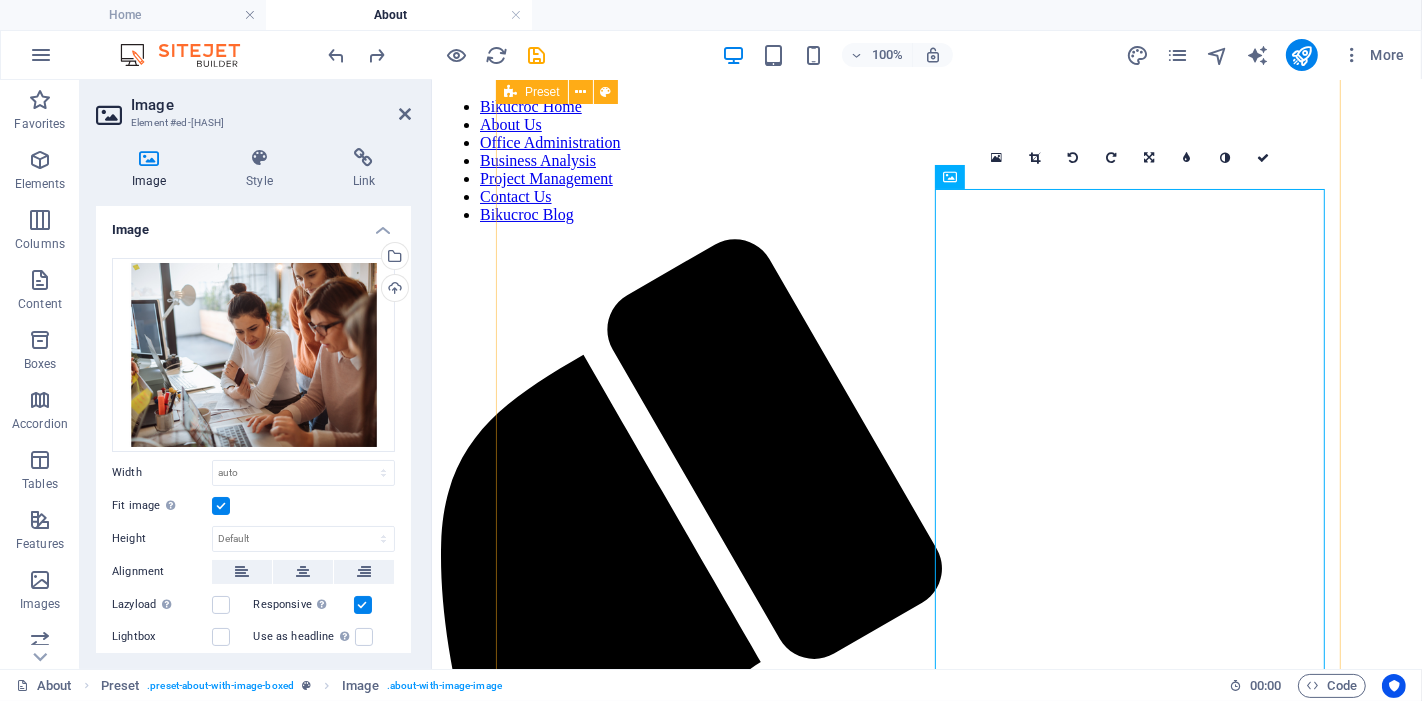 scroll, scrollTop: 97, scrollLeft: 0, axis: vertical 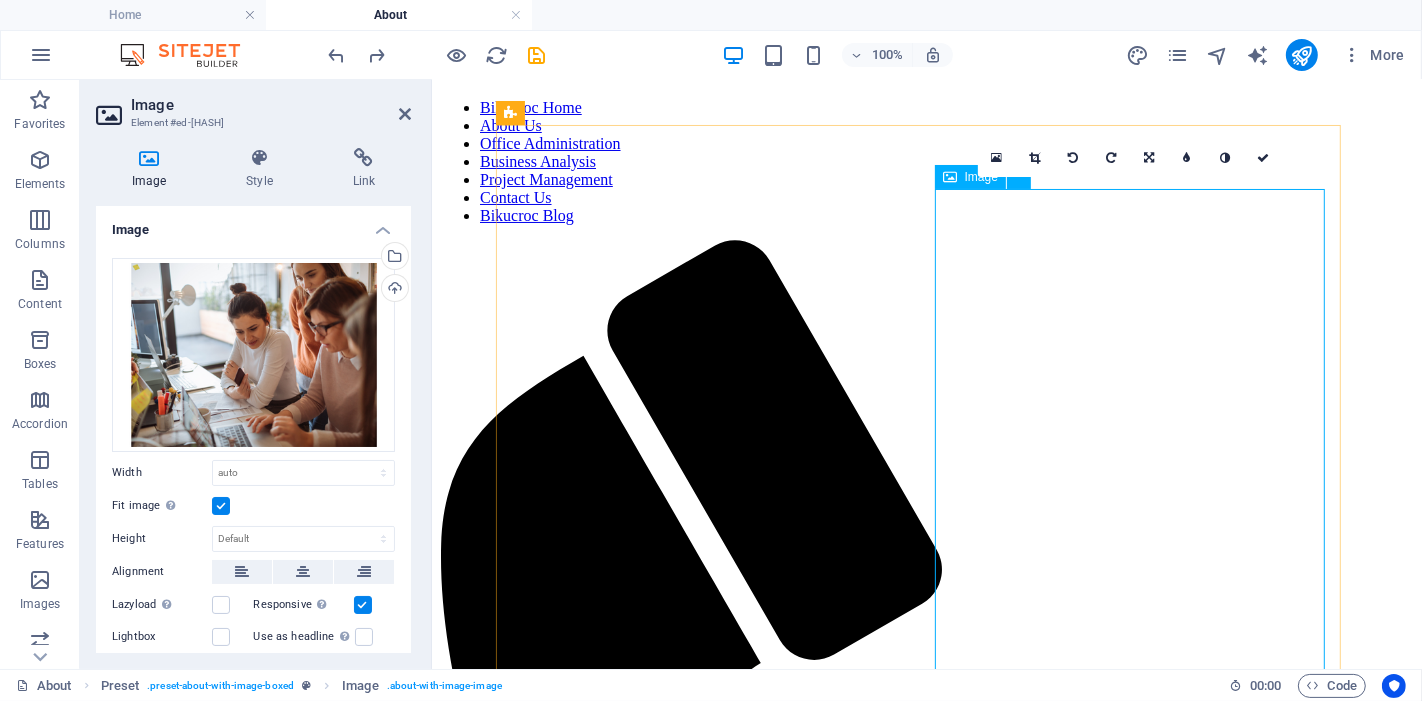 click at bounding box center (585, 2547) 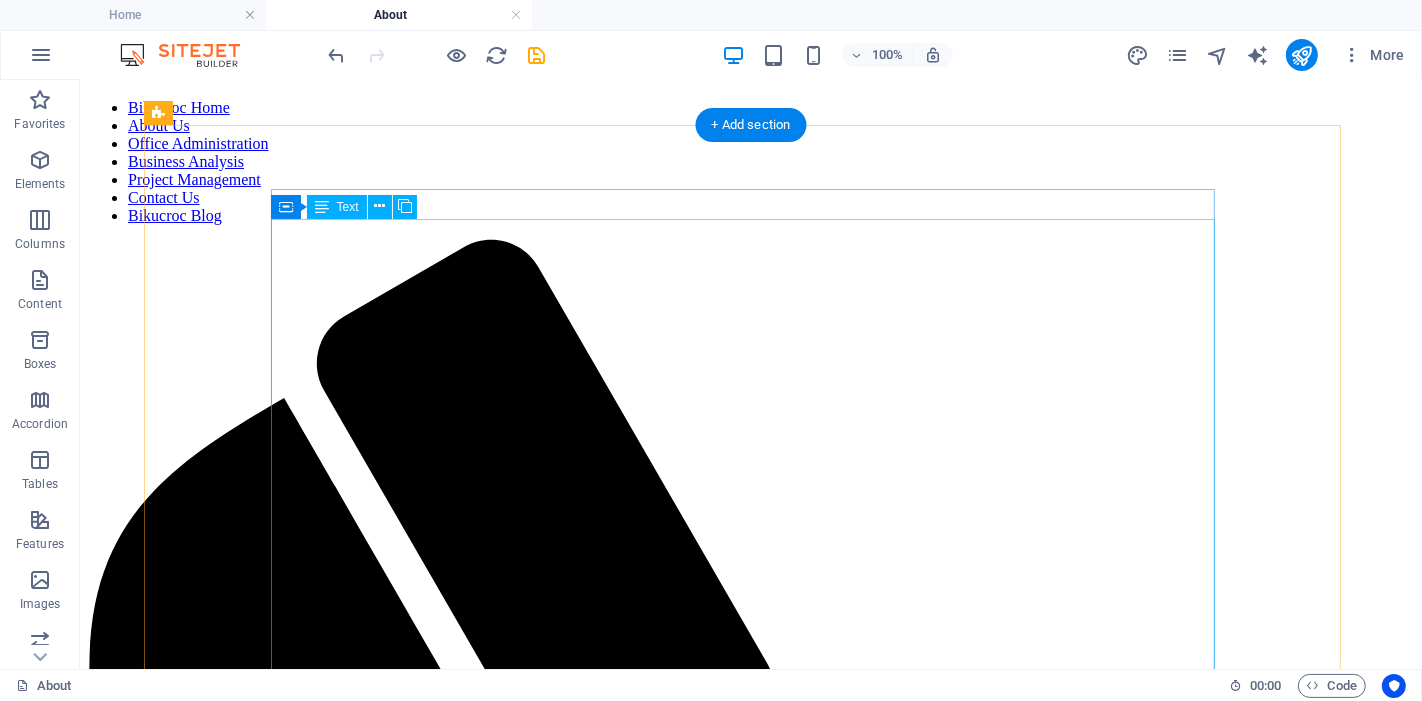 click on "I was the first entrepreneur in my home country before moving to [STATE], with two still running businesses there, bringing with me over 15 years of experience in the agriculture, tourism, construction, and oil industries . After working closely with small business owners here in [STATE], I saw a clear challenge: 🔸 Too much admin. 🔸 Too little support. 🔸 And no affordable, trustworthy solution to bridge the gap. That’s where BIKUCROC was born. Who We Are At BIKUCROC , we’re more than a service provider — we’re your trusted business partner. Our highly qualified team includes certified professionals with PMP®, PMI-PBA®, Microsoft , and other recognised industry credentials. We provide: Office administration & staff support Project management services Business analysis & process improvement Government rebate & incentive claims support Our Mission To empower tradies, builders, and small businesses across [STATE] by delivering so you can focus on what you do best:" at bounding box center (750, 2328) 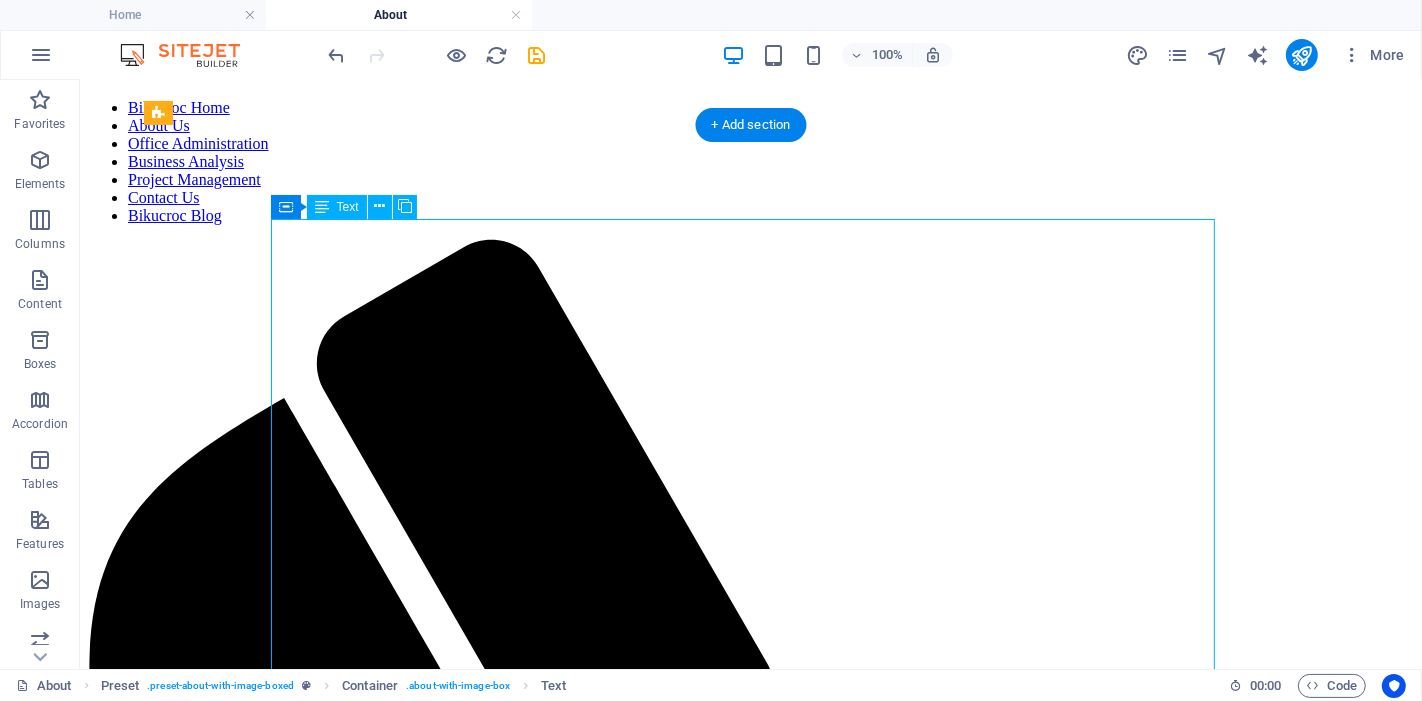 click on "I was the first entrepreneur in my home country before moving to [STATE], with two still running businesses there, bringing with me over 15 years of experience in the agriculture, tourism, construction, and oil industries . After working closely with small business owners here in [STATE], I saw a clear challenge: 🔸 Too much admin. 🔸 Too little support. 🔸 And no affordable, trustworthy solution to bridge the gap. That’s where BIKUCROC was born. Who We Are At BIKUCROC , we’re more than a service provider — we’re your trusted business partner. Our highly qualified team includes certified professionals with PMP®, PMI-PBA®, Microsoft , and other recognised industry credentials. We provide: Office administration & staff support Project management services Business analysis & process improvement Government rebate & incentive claims support Our Mission To empower tradies, builders, and small businesses across [STATE] by delivering so you can focus on what you do best:" at bounding box center (750, 2328) 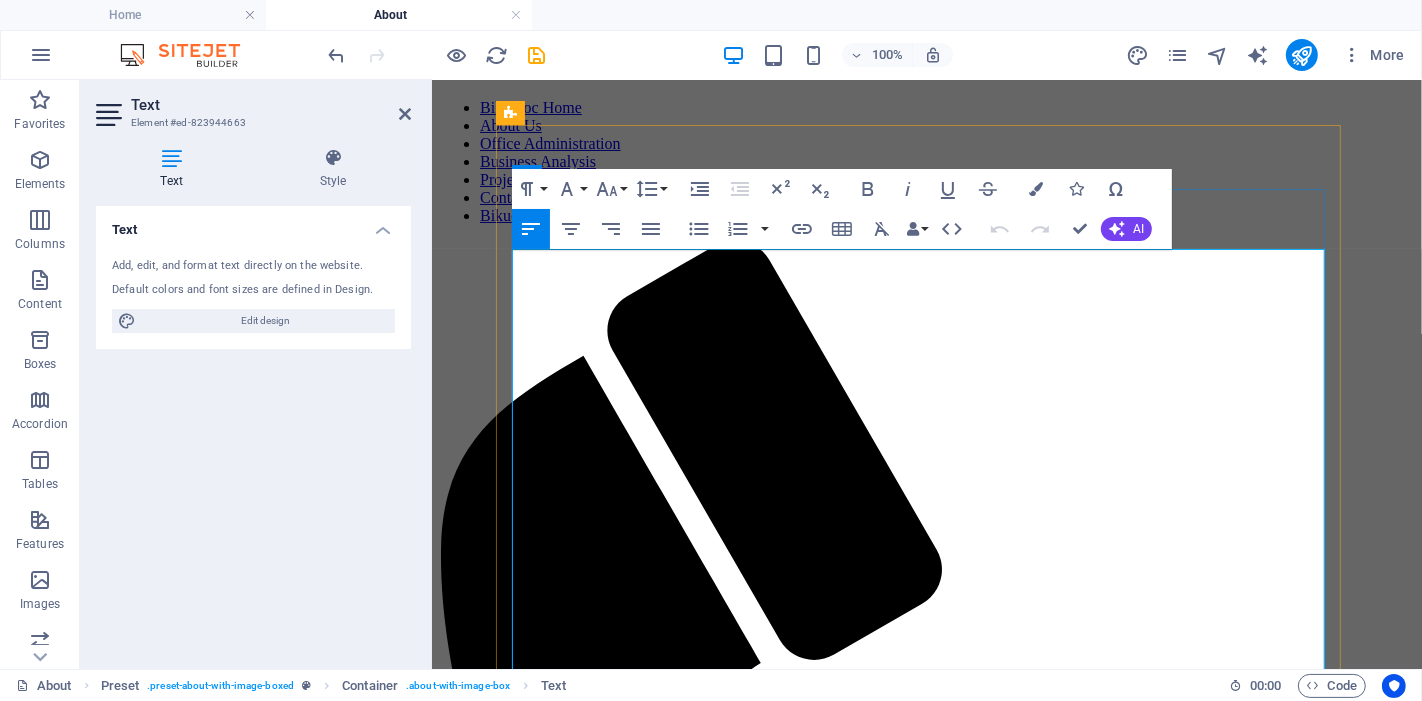 drag, startPoint x: 1176, startPoint y: 369, endPoint x: 1192, endPoint y: 377, distance: 17.888544 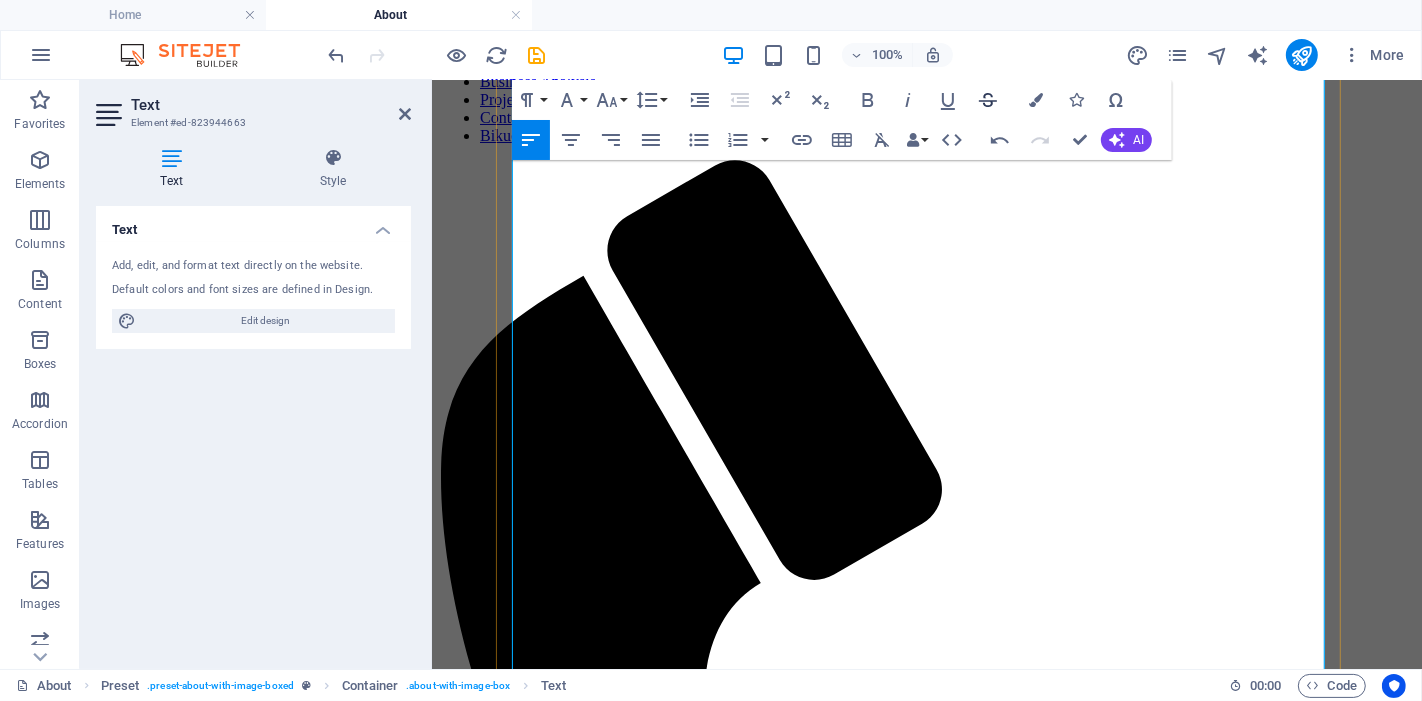 scroll, scrollTop: 0, scrollLeft: 0, axis: both 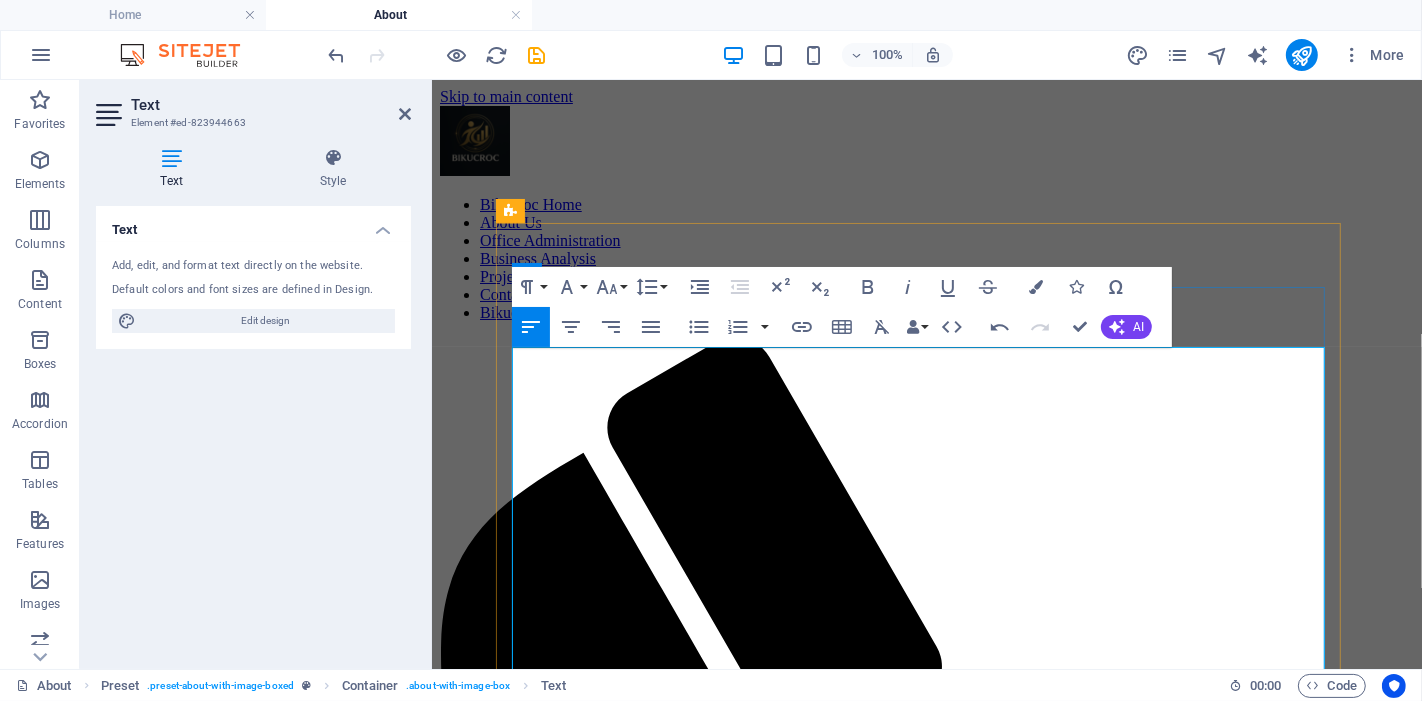 click on "I was the first entrepreneur in my home country before moving to [STATE], with two still running businesses there, bringing with me  over 15 years of experience  in the  agriculture, tourism, construction, and oil industries . After working closely with small business owners here in [STATE], I saw a clear challenge: 🔸  Too much admin. 🔸  Too little support. 🔸 And no affordable, trustworthy solution to bridge the gap. That’s where BIKUCROC was born." at bounding box center [926, 1774] 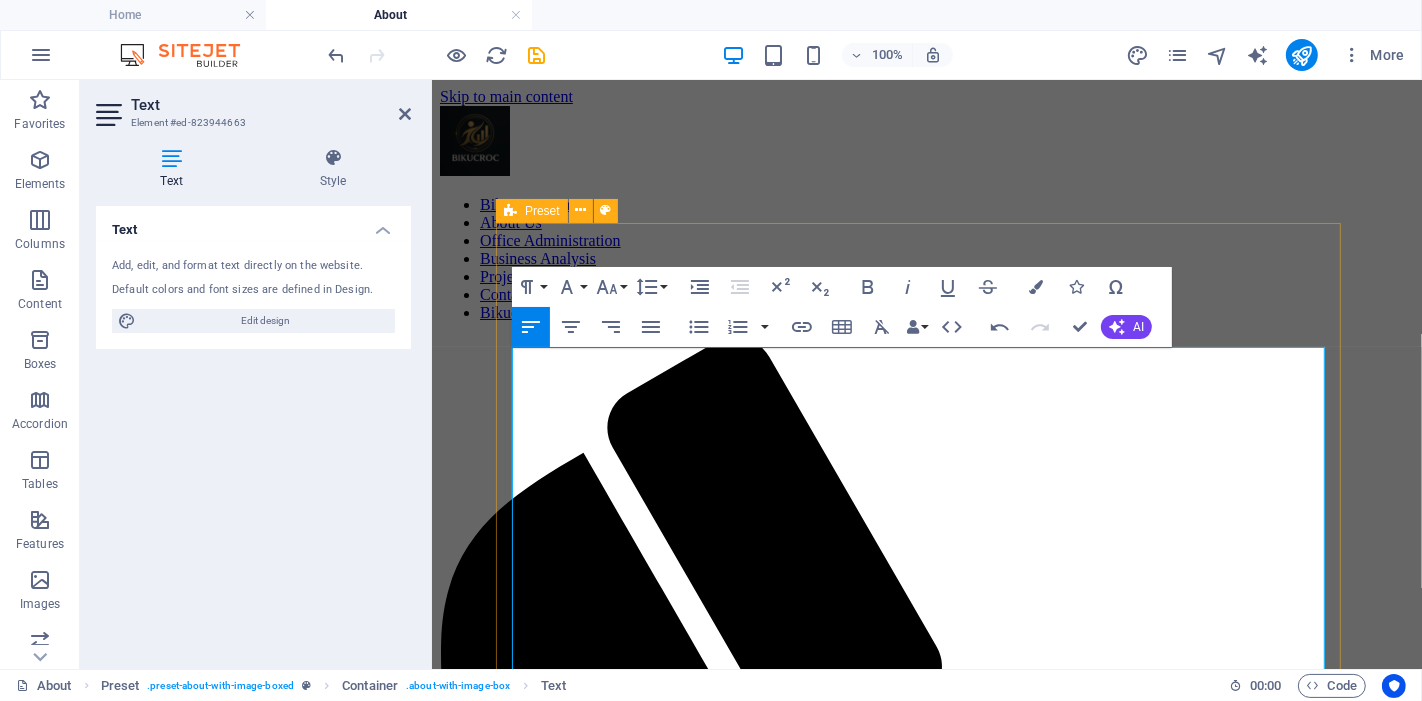 drag, startPoint x: 548, startPoint y: 360, endPoint x: 504, endPoint y: 360, distance: 44 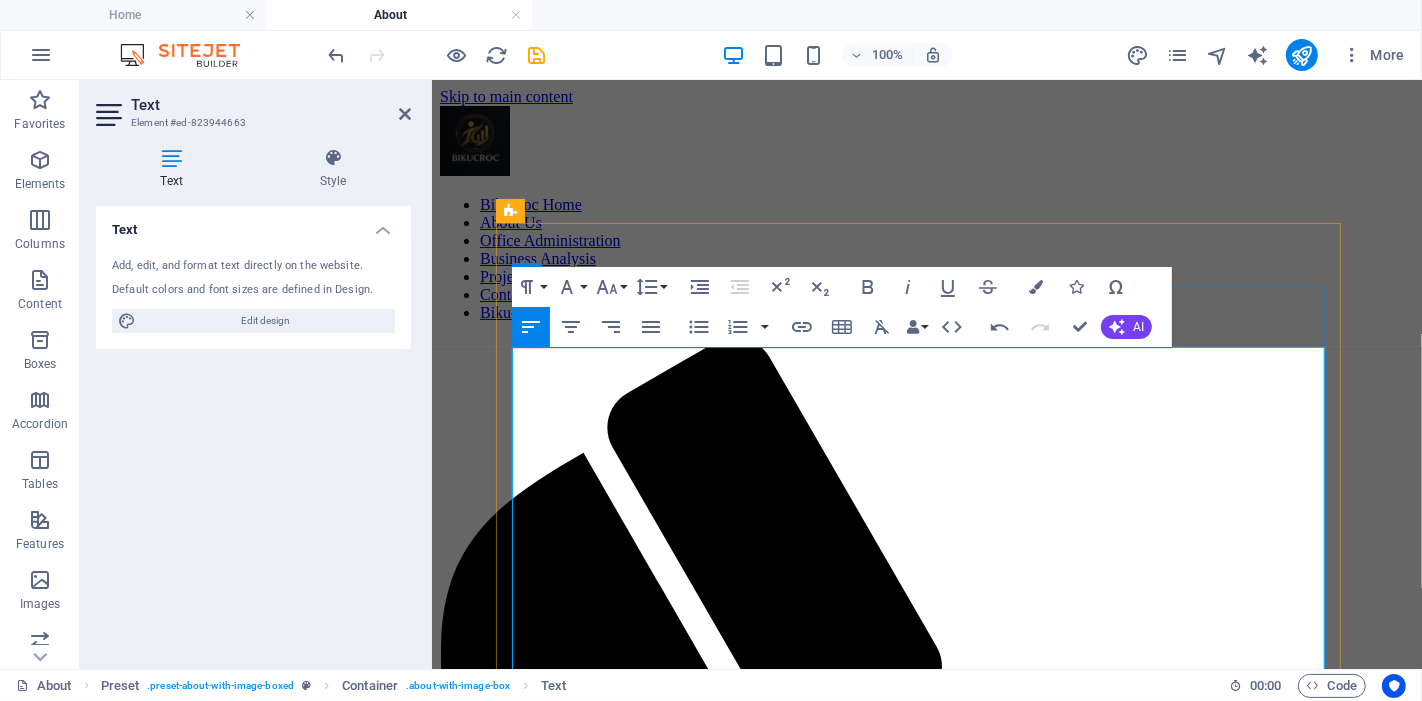 click on "agriculture, tourism, construction, and oil industries" at bounding box center (784, 1718) 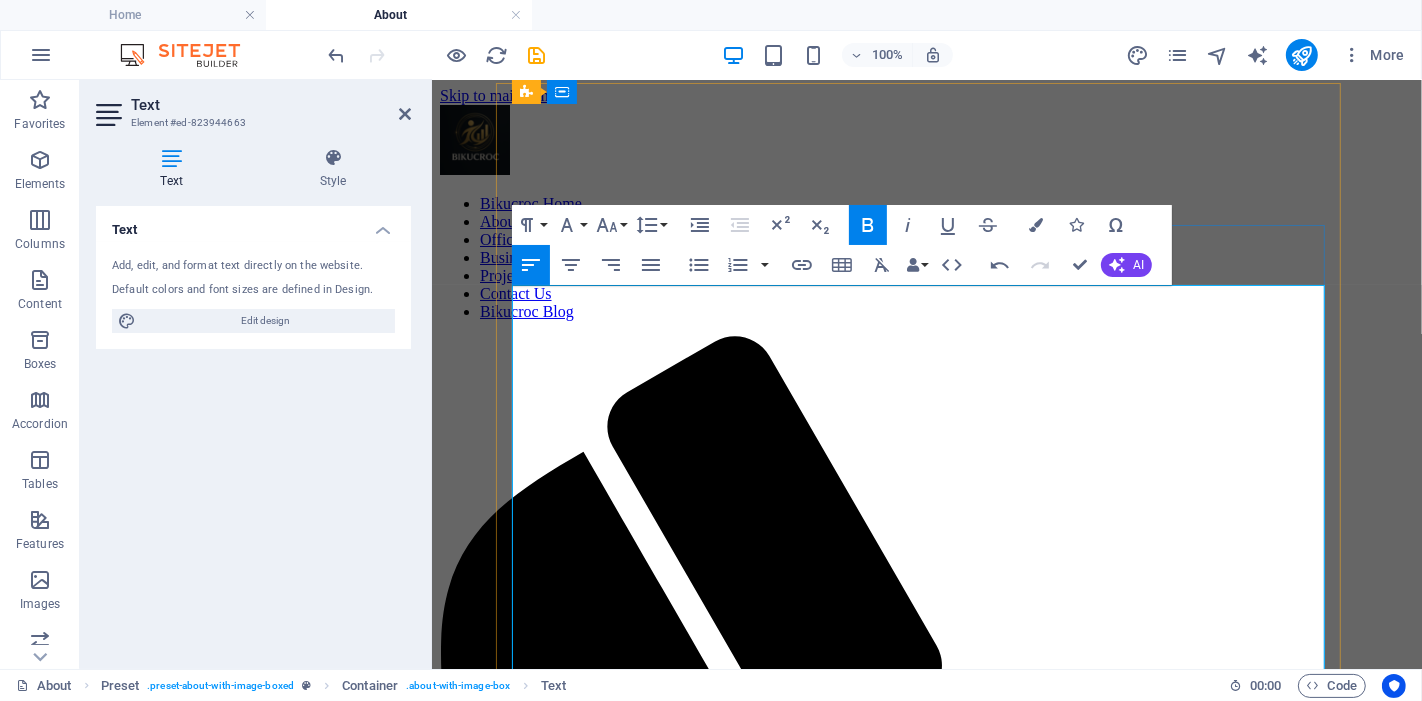 scroll, scrollTop: 0, scrollLeft: 0, axis: both 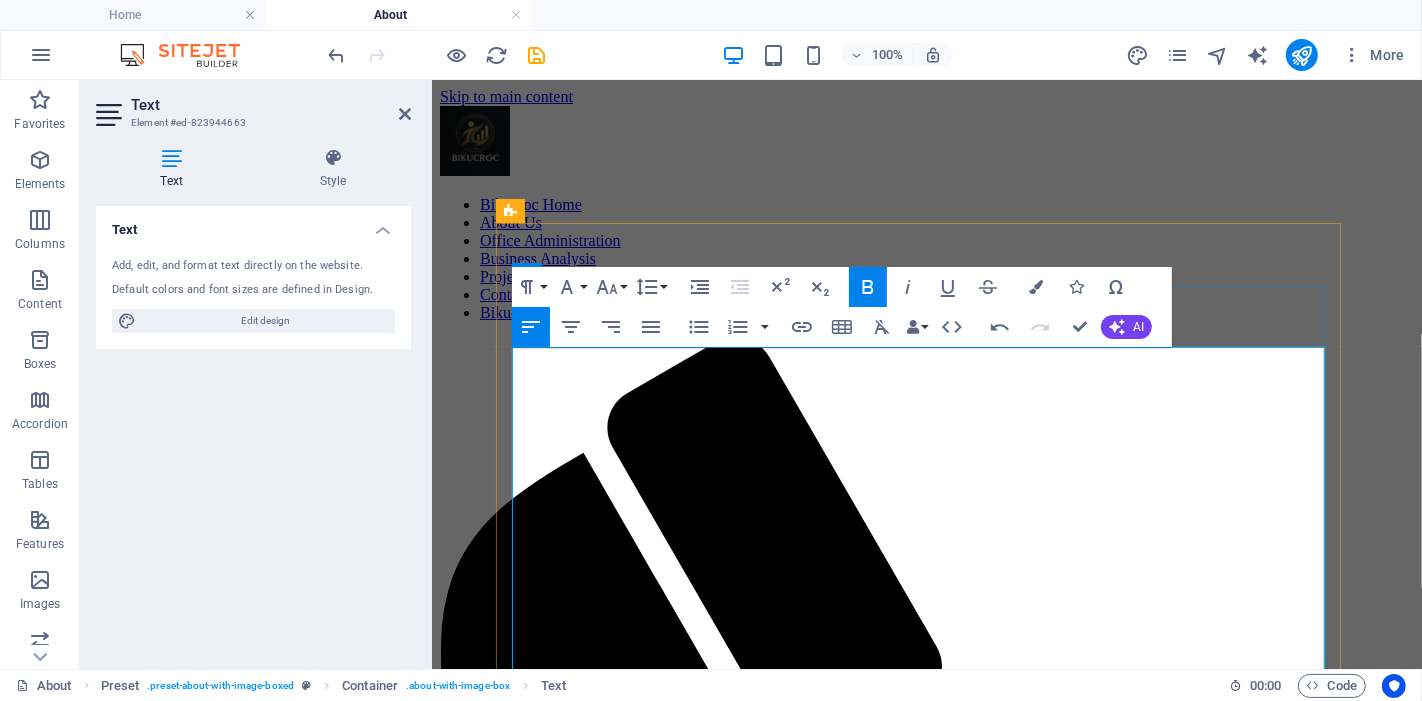 click on "Founded by professionals who understand the pressure of running a growing business. I was the first entrepreneur in my home country before moving to [STATE], with two still running businesses there remotely , bringing with me  over 15 years of experience  in the  agriculture, tourism, construction, and oil industries . After working closely with small business owners here in [STATE], I saw a clear challenge: 🔸  Too much admin. 🔸  Too little support. 🔸 And no affordable, trustworthy solution to bridge the gap. That’s where BIKUCROC was born.   Who We Are At  BIKUCROC , we’re more than a service provider — we’re your trusted business partner. Our  highly qualified team  includes certified professionals with  PMP®, PMI-PBA®, Microsoft , and other recognised industry credentials. We provide: Office administration & staff support Project management services Business analysis & process improvement Government rebate & incentive claims support Our Mission To   by delivering" at bounding box center (926, 1988) 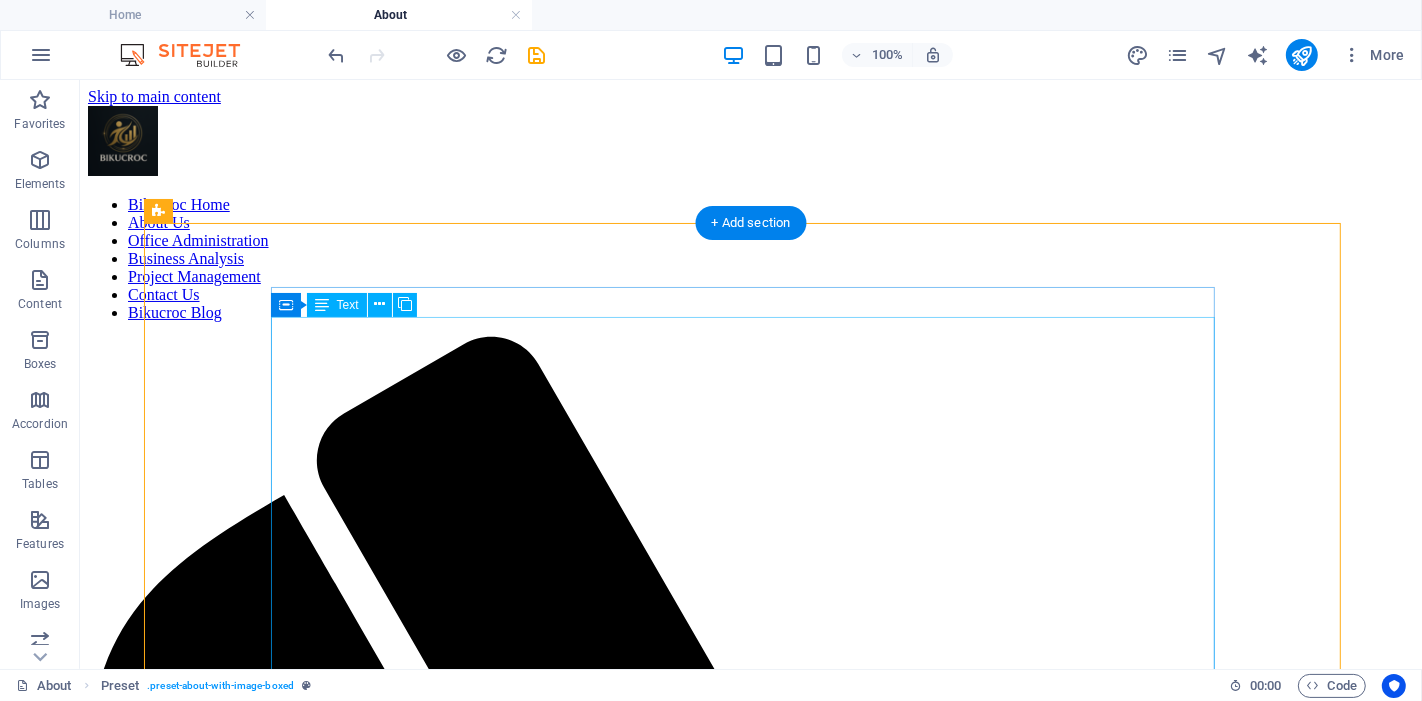 click on "I was the first entrepreneur in my home country before moving to Australia, with [NAME] still running businesses there remotely, bringing with me over 15 years of experience in the agriculture, tourism, construction, and oil industries . After working closely with small business owners here in Australia, I saw a clear challenge: 🔸 Too much admin. 🔸 Too little support. 🔸 And no affordable, trustworthy solution to bridge the gap. That’s where BIKUCROC was born. Who We Are At BIKUCROC , we’re more than a service provider — we’re your trusted business partner. Our highly qualified team includes certified professionals with PMP®, PMI-PBA®, Microsoft , and other recognised industry credentials. We provide: Office administration & staff support Project management services Business analysis & process improvement Government rebate & incentive claims support Our Mission To empower tradies, builders, and small businesses across Australia by delivering Running and growing your business." at bounding box center (750, 2443) 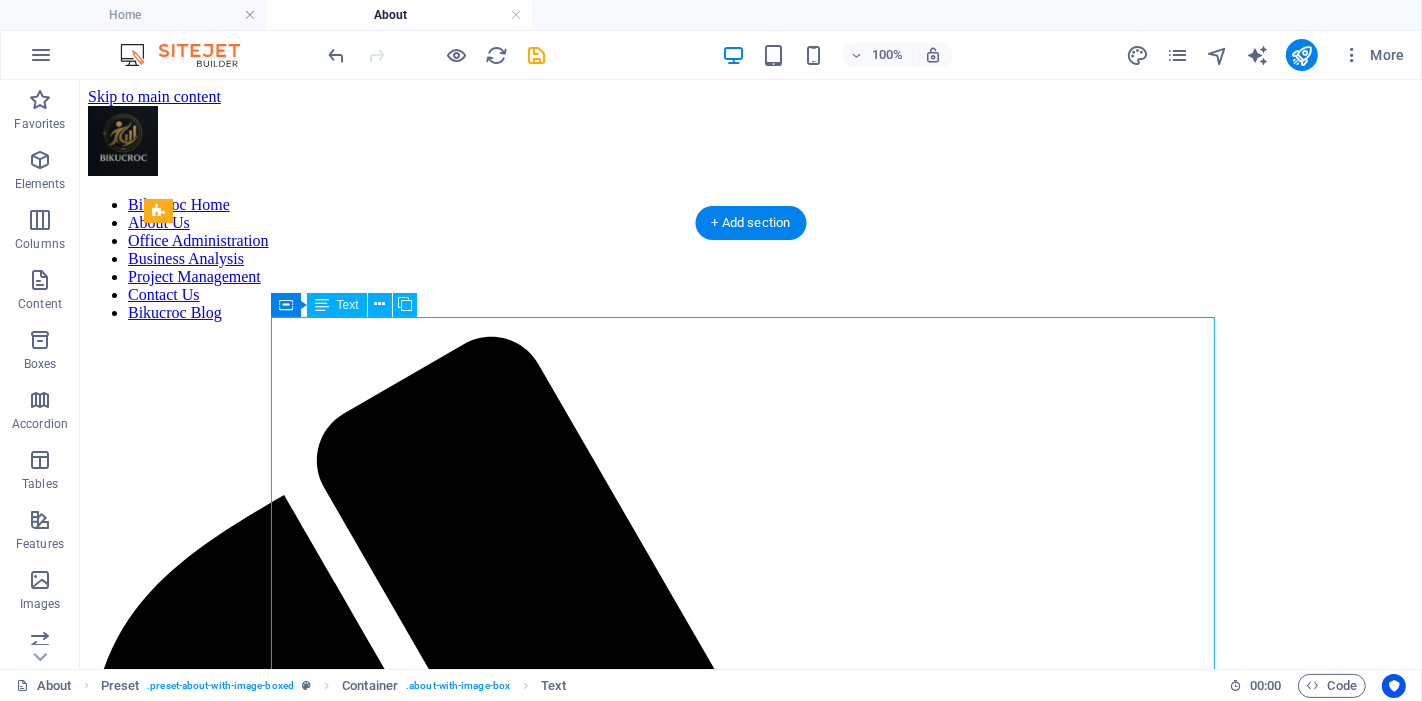 click on "I was the first entrepreneur in my home country before moving to Australia, with [NAME] still running businesses there remotely, bringing with me over 15 years of experience in the agriculture, tourism, construction, and oil industries . After working closely with small business owners here in Australia, I saw a clear challenge: 🔸 Too much admin. 🔸 Too little support. 🔸 And no affordable, trustworthy solution to bridge the gap. That’s where BIKUCROC was born. Who We Are At BIKUCROC , we’re more than a service provider — we’re your trusted business partner. Our highly qualified team includes certified professionals with PMP®, PMI-PBA®, Microsoft , and other recognised industry credentials. We provide: Office administration & staff support Project management services Business analysis & process improvement Government rebate & incentive claims support Our Mission To empower tradies, builders, and small businesses across Australia by delivering Running and growing your business." at bounding box center (750, 2443) 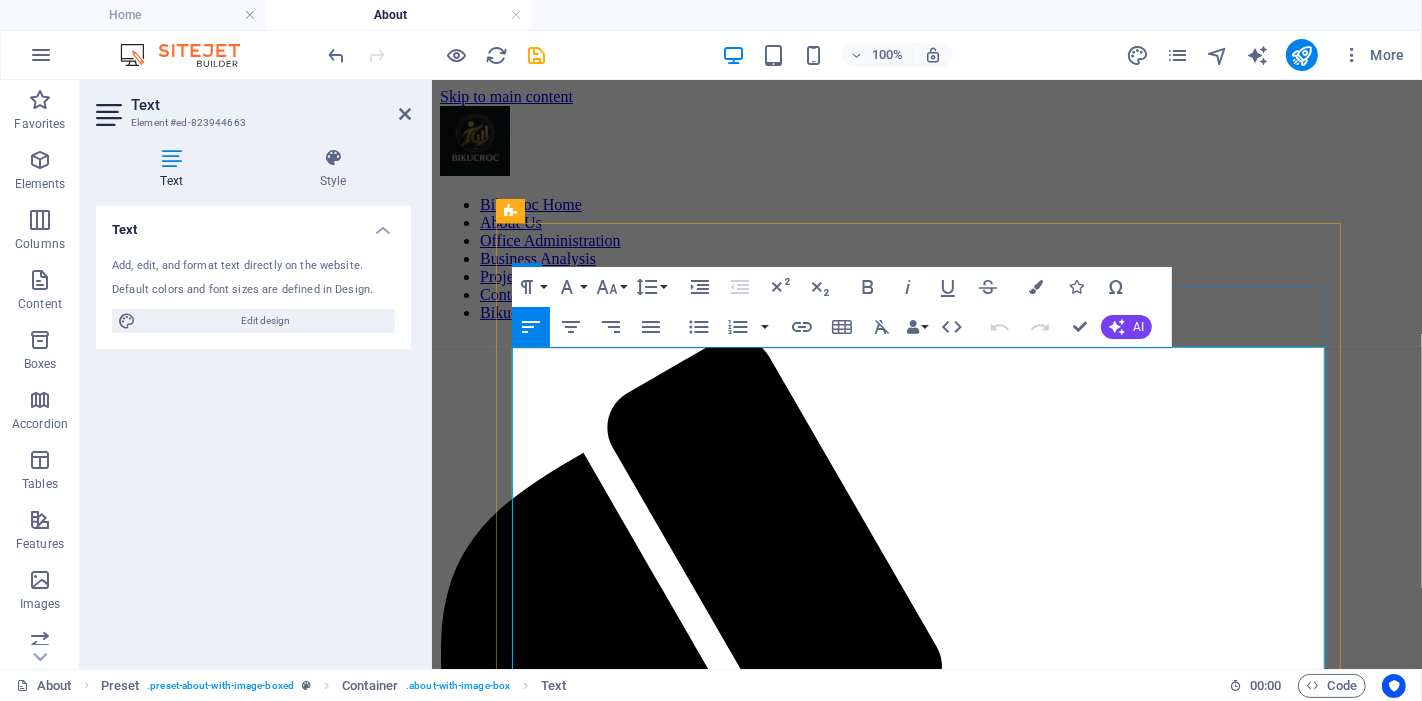 click on "I was the first entrepreneur in my home country before moving to Australia, with [NAME] still running businesses there remotely, bringing with me over 15 years of experience in the agriculture, tourism, construction, and oil industries . After working closely with small business owners here in Australia, I saw a clear challenge: 🔸 Too much admin. 🔸 Too little support. 🔸 And no affordable, trustworthy solution to bridge the gap. That’s where BIKUCROC was born." at bounding box center (926, 1774) 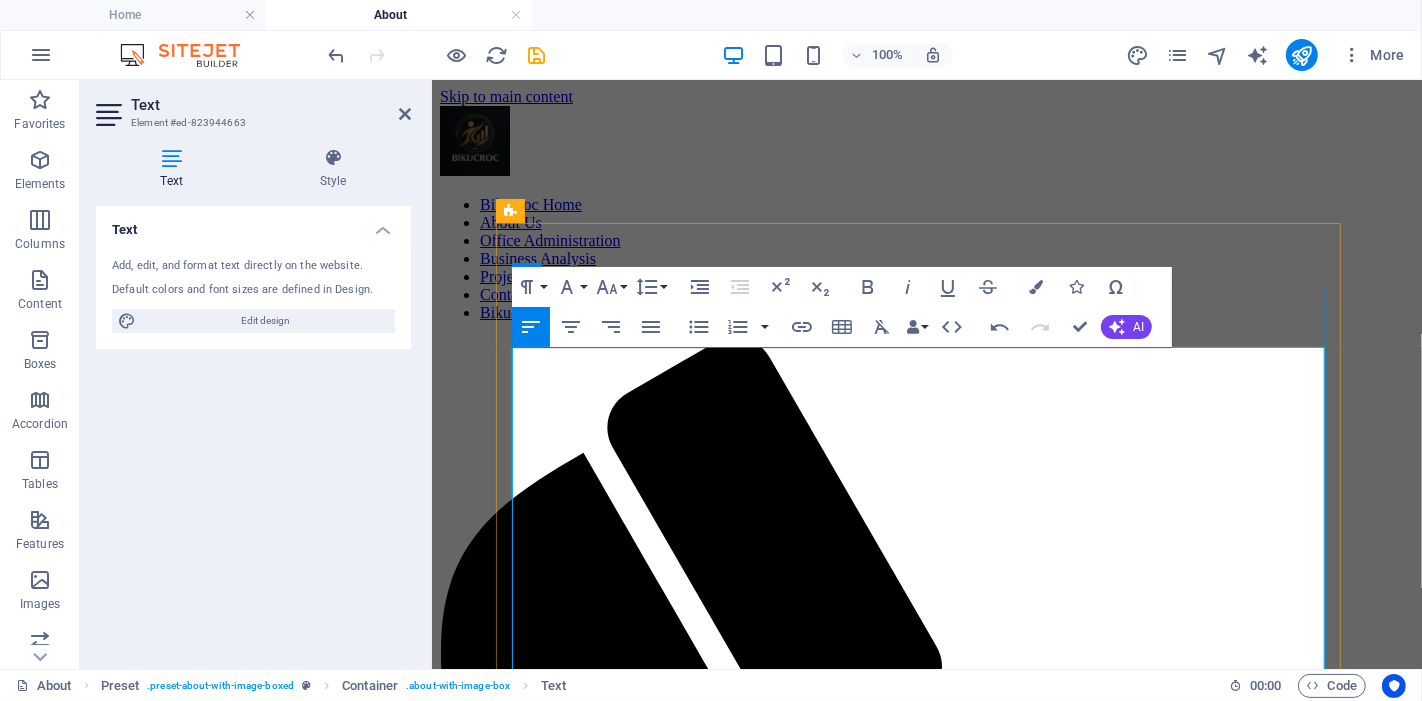 click on "I was the first entrepreneur in my home country before moving to Australia, with my ftwo still running businesses there remotely, bringing with me over [NUMBER] years of experience in the agriculture, tourism, construction, and oil industries . After working closely with small business owners here in Australia, I saw a clear challenge: 🔸 Too much admin. 🔸 Too little support. 🔸 And no affordable, trustworthy solution to bridge the gap. That’s where BIKUCROC was born." at bounding box center [926, 1774] 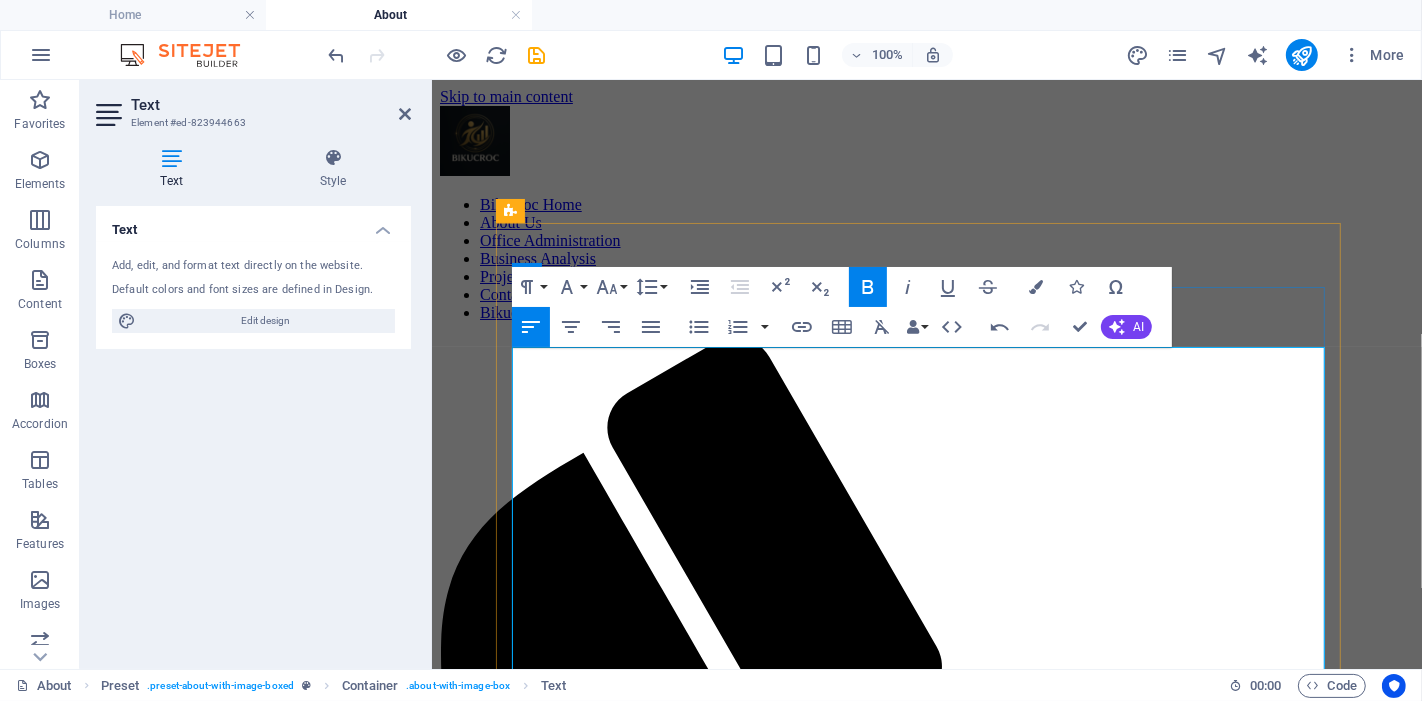 click on "over 15 years of experience" at bounding box center (855, 1718) 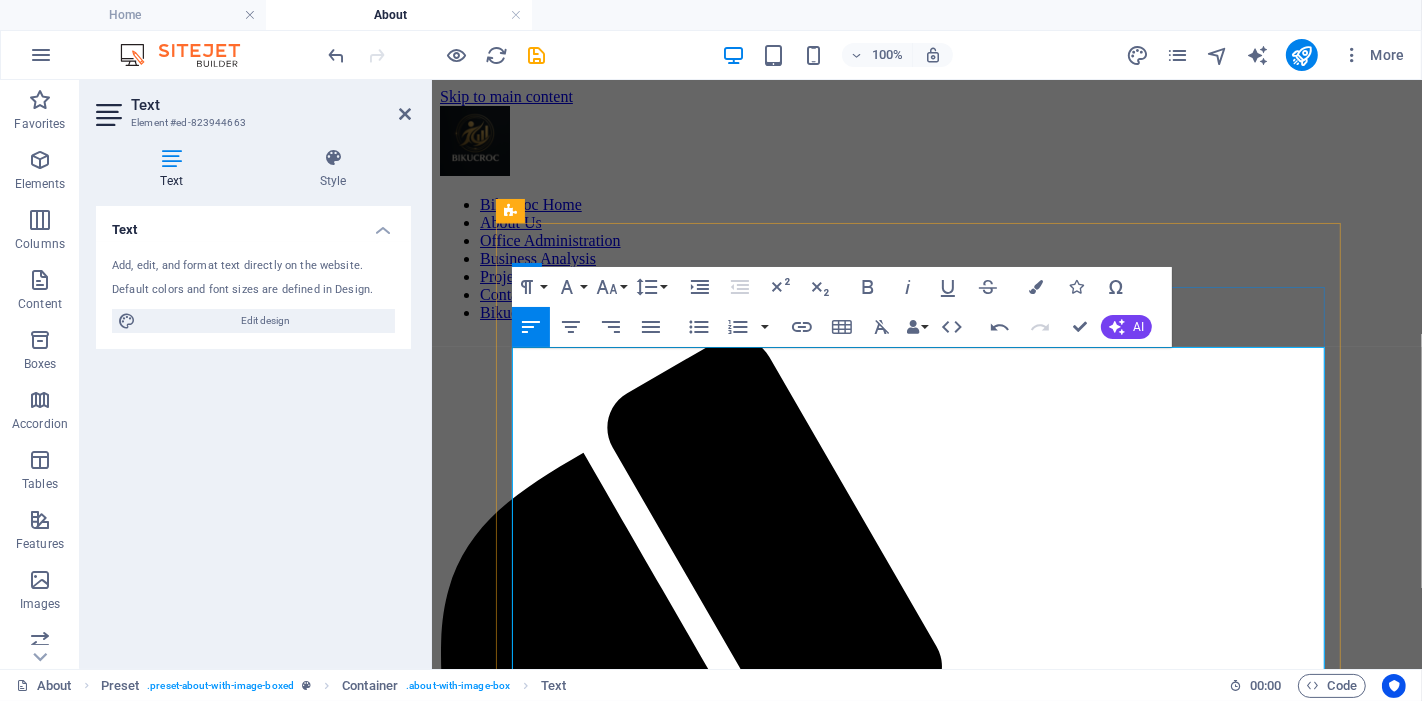 drag, startPoint x: 903, startPoint y: 352, endPoint x: 1022, endPoint y: 354, distance: 119.01681 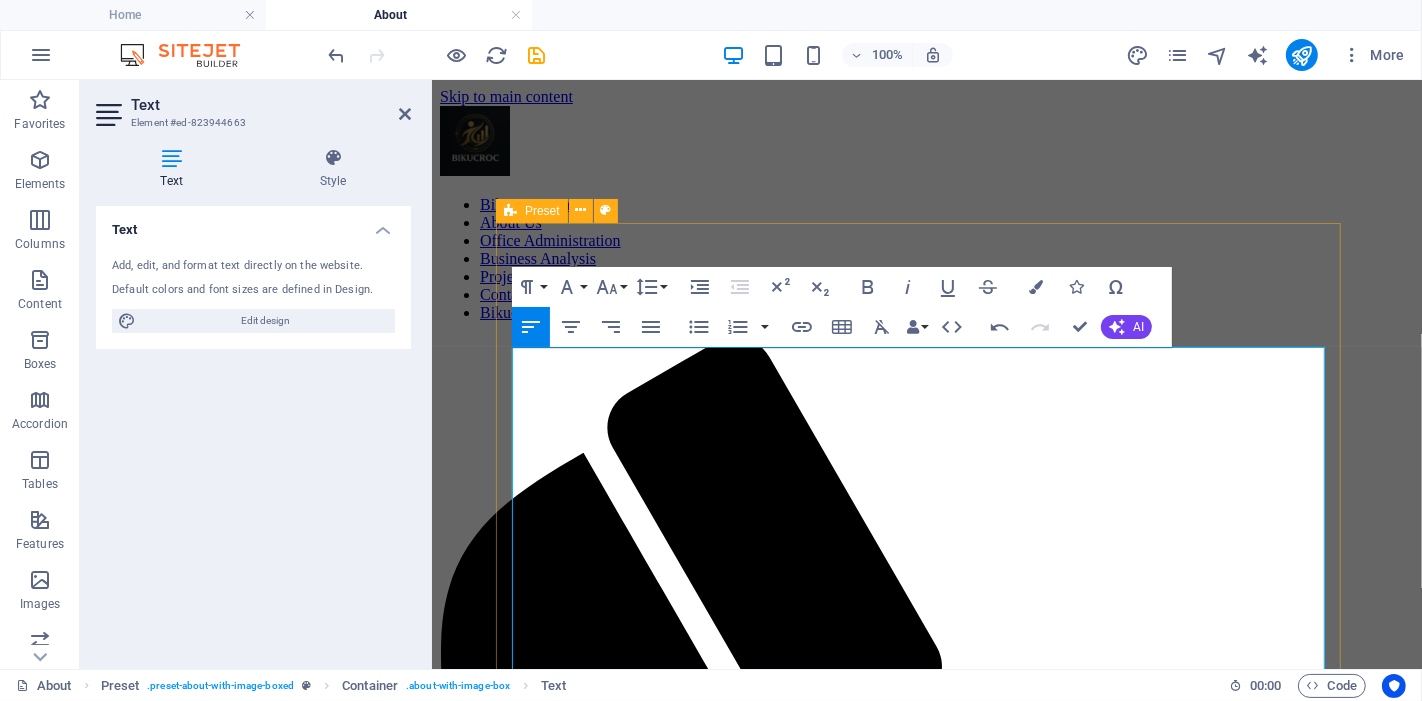drag, startPoint x: 1190, startPoint y: 500, endPoint x: 502, endPoint y: 343, distance: 705.6862 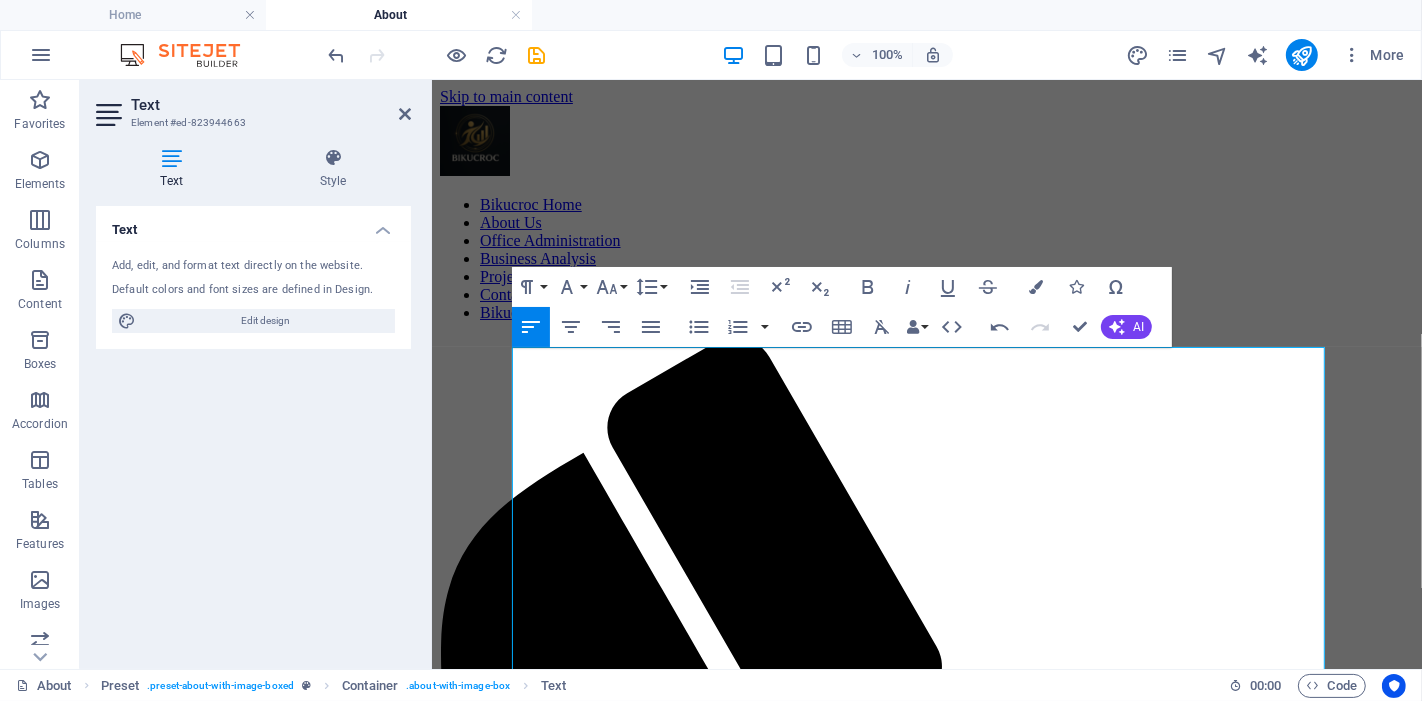 copy on "We are a couple who owned two businesses in overseas. I was the first entrepreneur in my home country before moving to Australia, with my [NAME] still running businesses, bringing with me over 15 years of experience in the agriculture, tourism, construction, and oil industries . After working closely with small business owners here in Australia, I saw a clear challenge: 🔸 Too much admin. 🔸 Too little support. 🔸 And no affordable, trustworthy solution to bridge the gap. That’s where BIKUCROC was born." 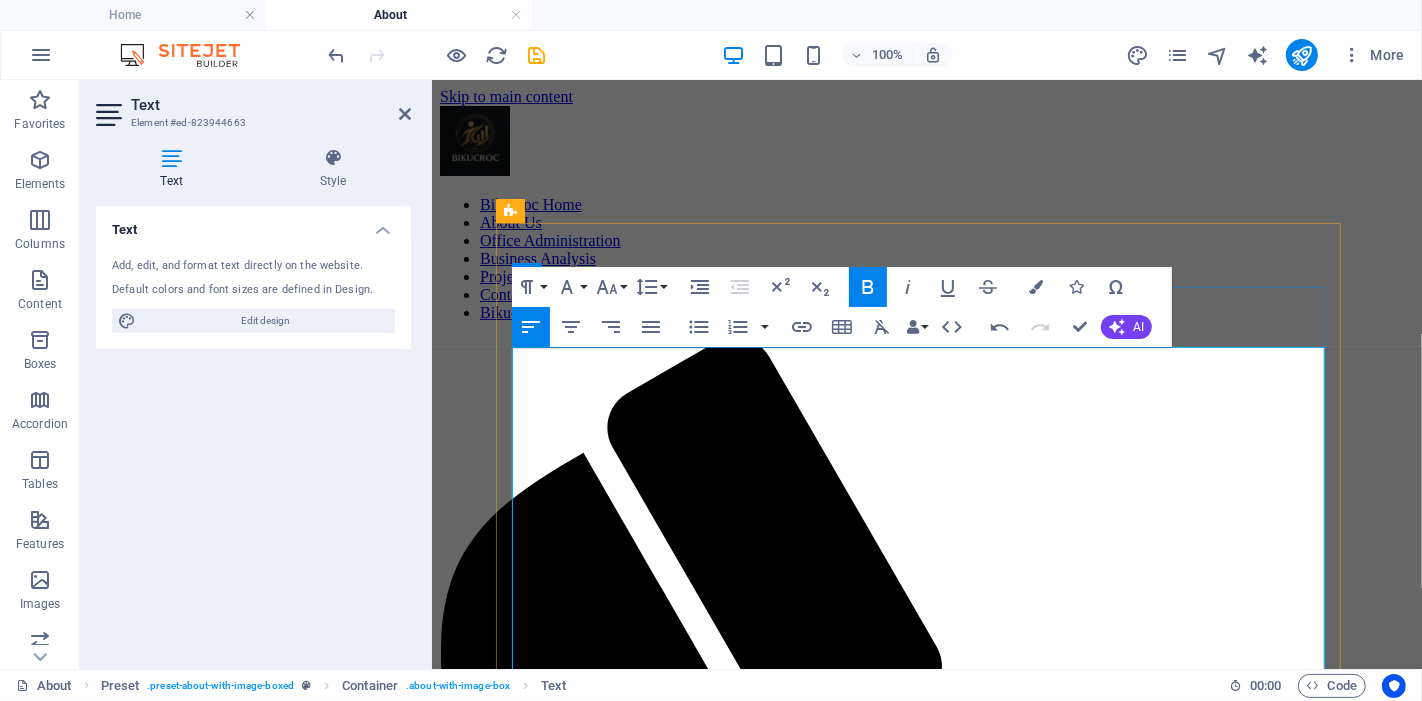 click on "We are a couple who previously owned and managed two successful businesses overseas. I was the first entrepreneur in my home country before moving to [STATE], and I continue to run those businesses today. With over 15 years of experience across the agriculture, tourism, construction, and oil industries, I brought with me a deep understanding of what it takes to build and sustain a business." at bounding box center (907, 1718) 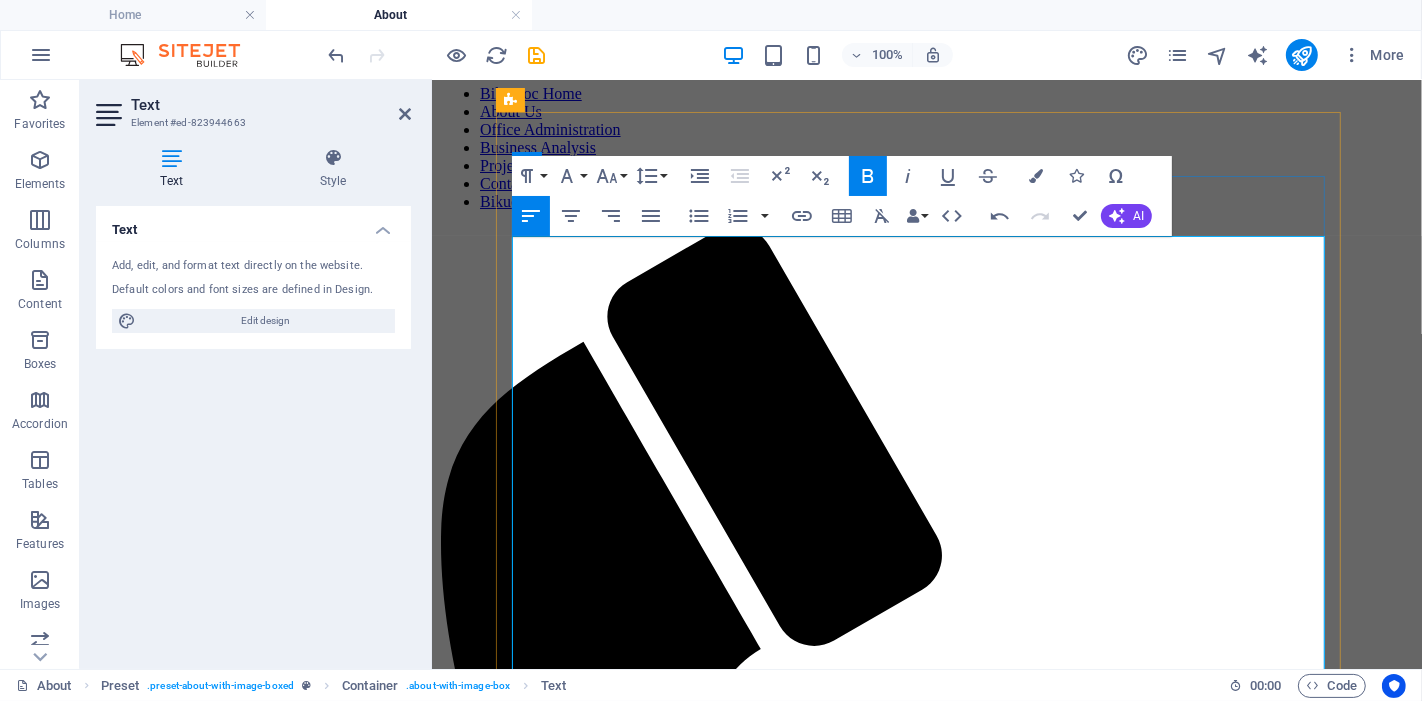 scroll, scrollTop: 0, scrollLeft: 0, axis: both 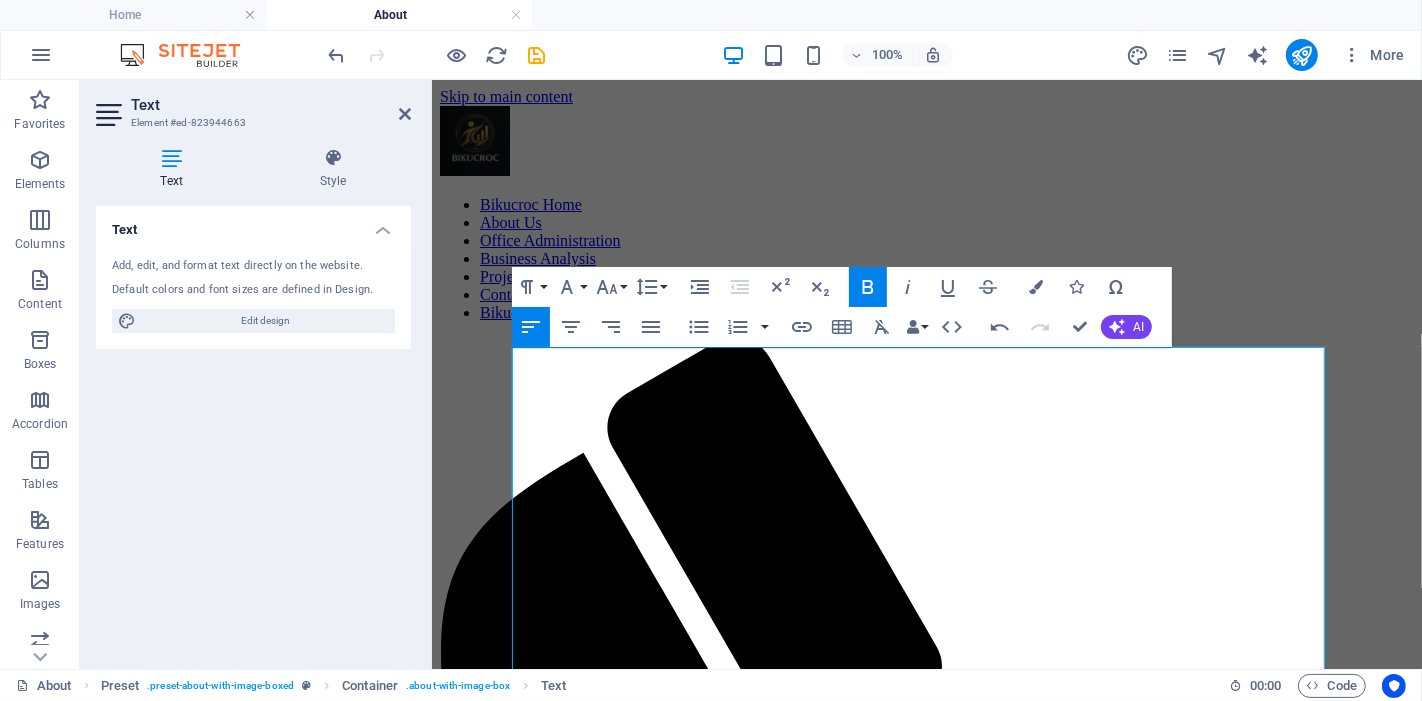 drag, startPoint x: 1019, startPoint y: 434, endPoint x: 482, endPoint y: 323, distance: 548.35205 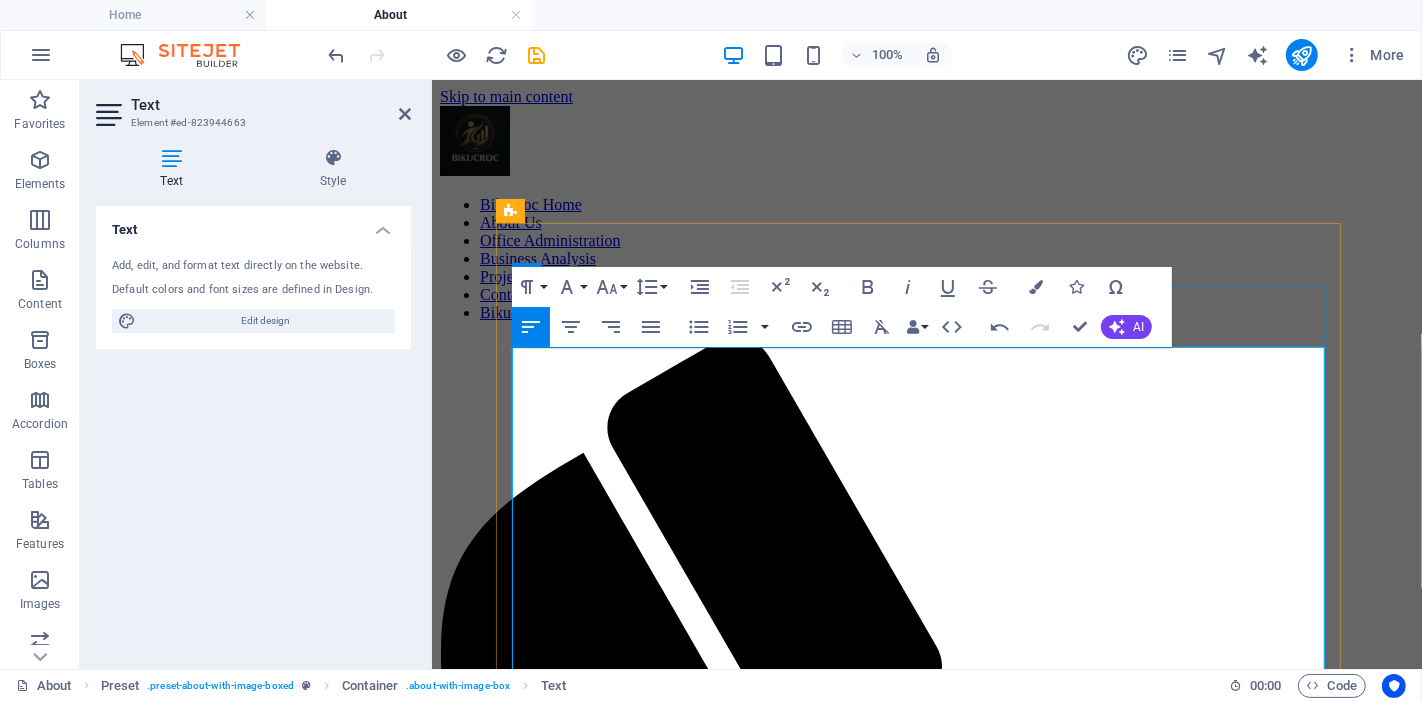 click on "We are a couple who previously owned and managed two successful businesses overseas. I was the first entrepreneur in my home country before moving to [STATE], and I continue to run those businesses today. With over 15 years of experience across the agriculture, tourism, construction, and oil industries, I brought with me a deep understanding of what it takes to build and sustain a business." at bounding box center [926, 1737] 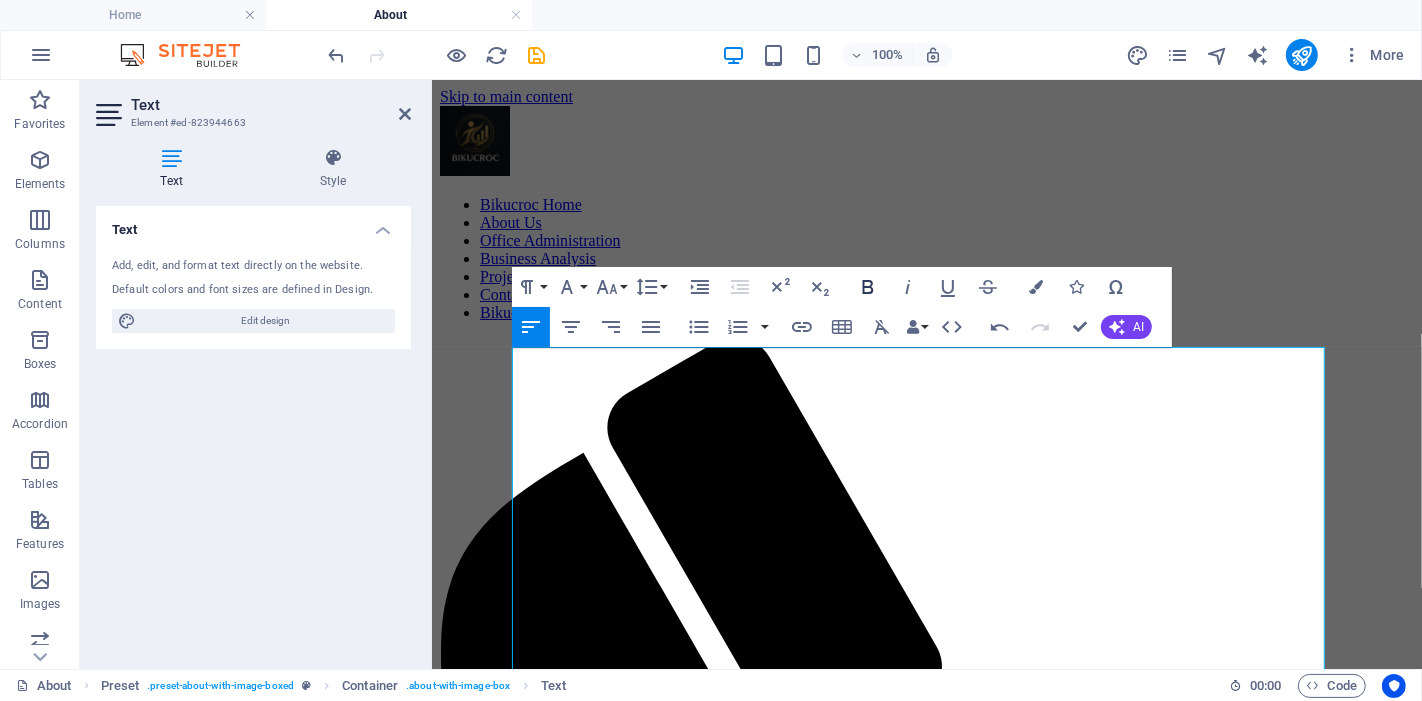 click 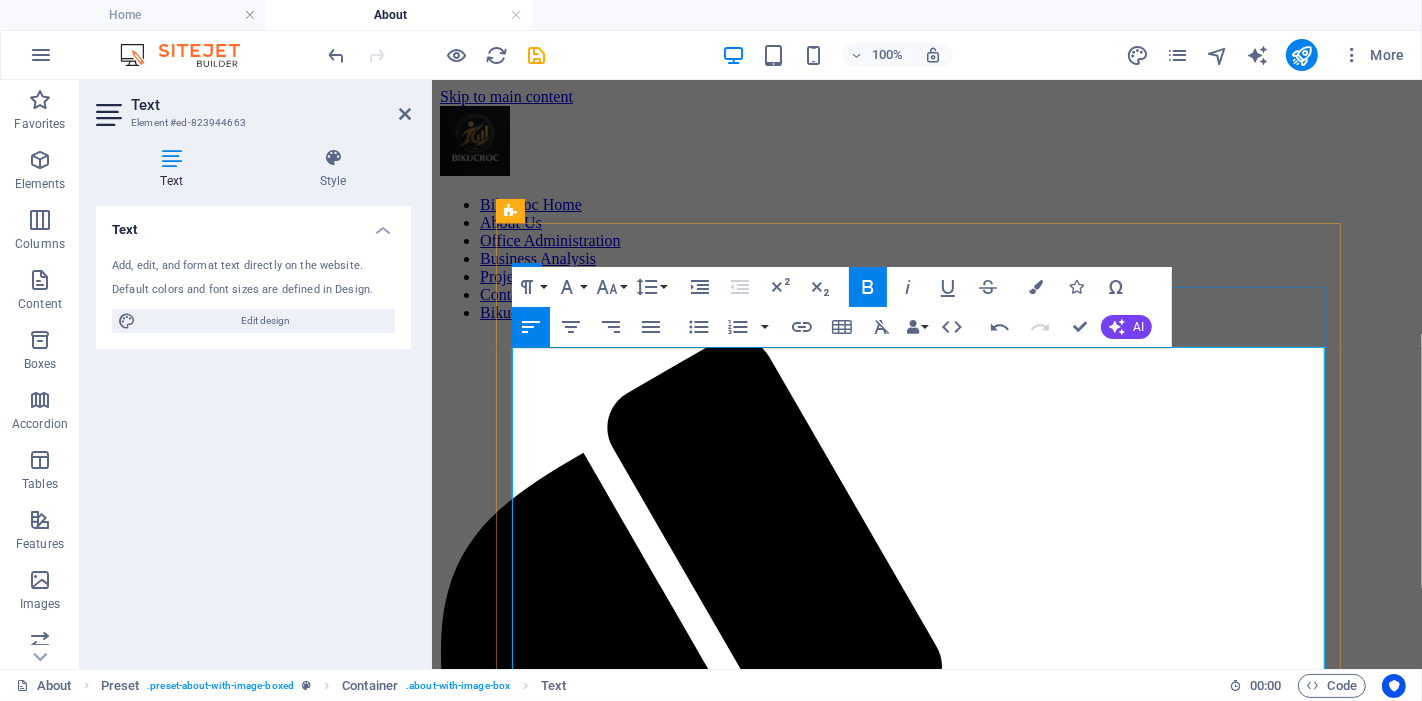 click on "We are a couple who previously owned and managed two successful businesses overseas.  I was the first entrepreneur in my home country  before moving to [STATE], and I continue to run those businesses today.  With over 15 years of experience across the agriculture, tourism, construction, and oil industries, I brought with me a deep understanding of what it takes to build and sustain a business. ​" at bounding box center (926, 1737) 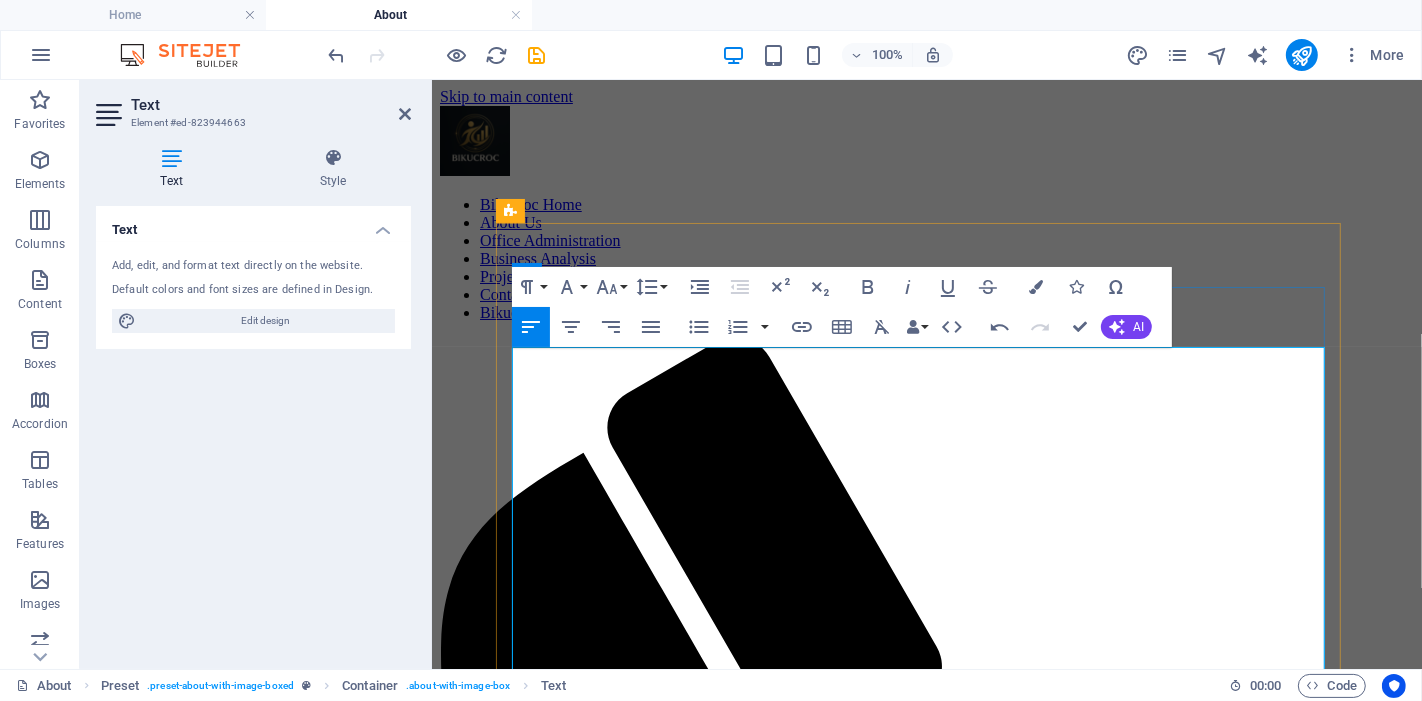 drag, startPoint x: 654, startPoint y: 523, endPoint x: 804, endPoint y: 542, distance: 151.19855 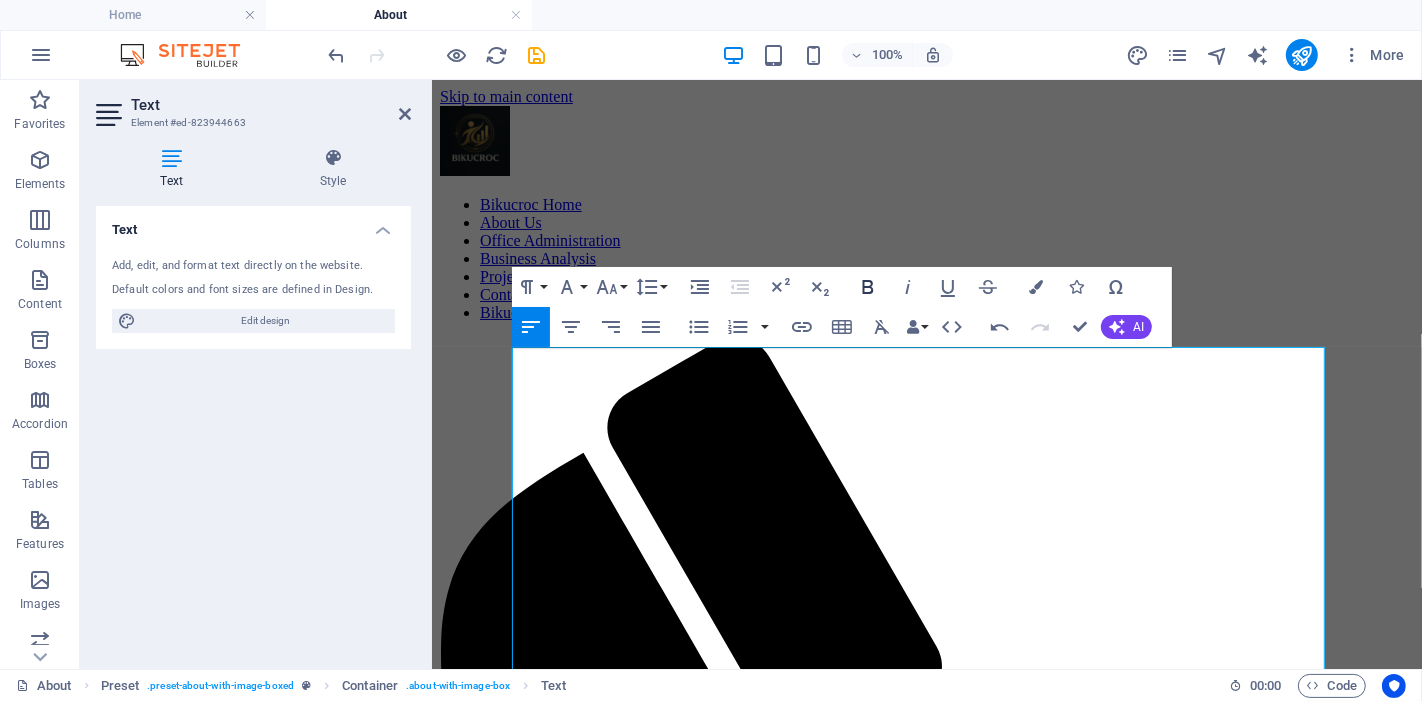 click 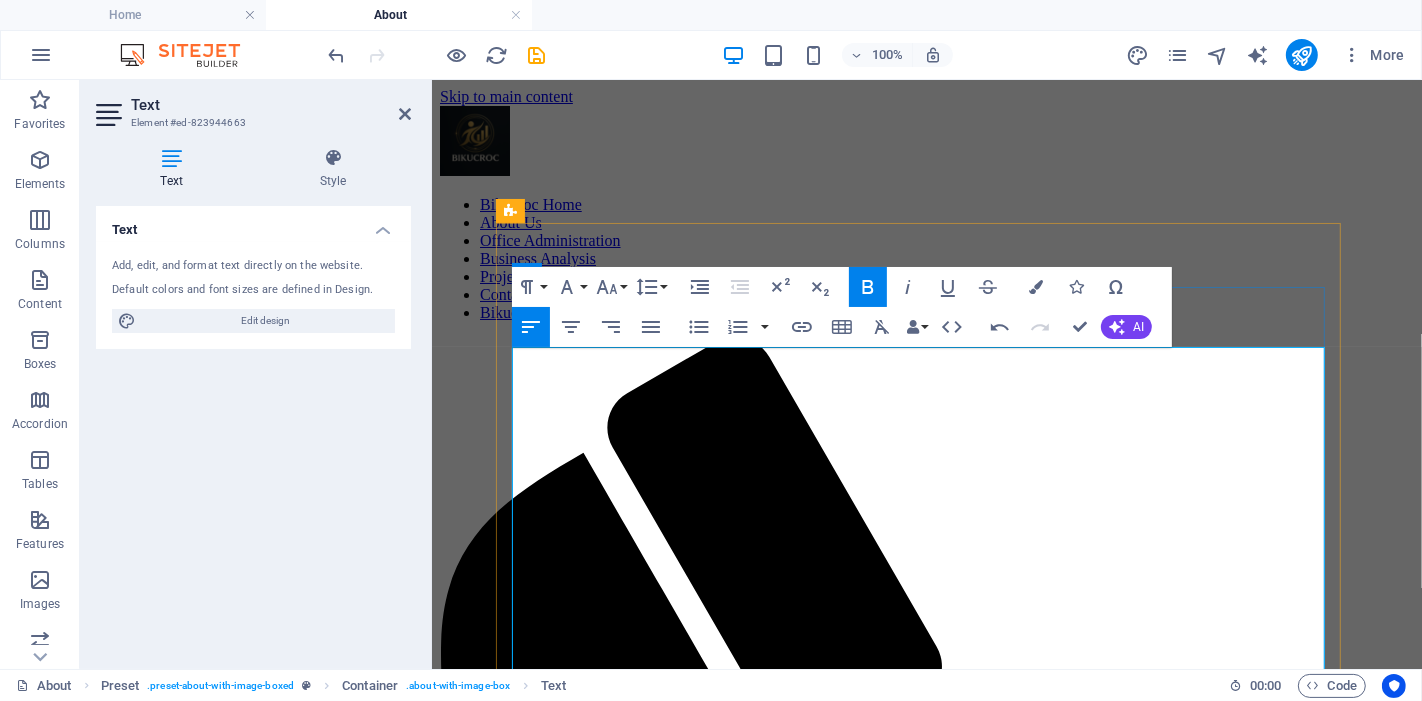 click on "After working closely with small business owners here in [STATE], I recognised a common challenge: 🔸 Too much admin 🔸 Too little support 🔸 And no affordable, trustworthy solution to bridge the gap" at bounding box center (926, 1835) 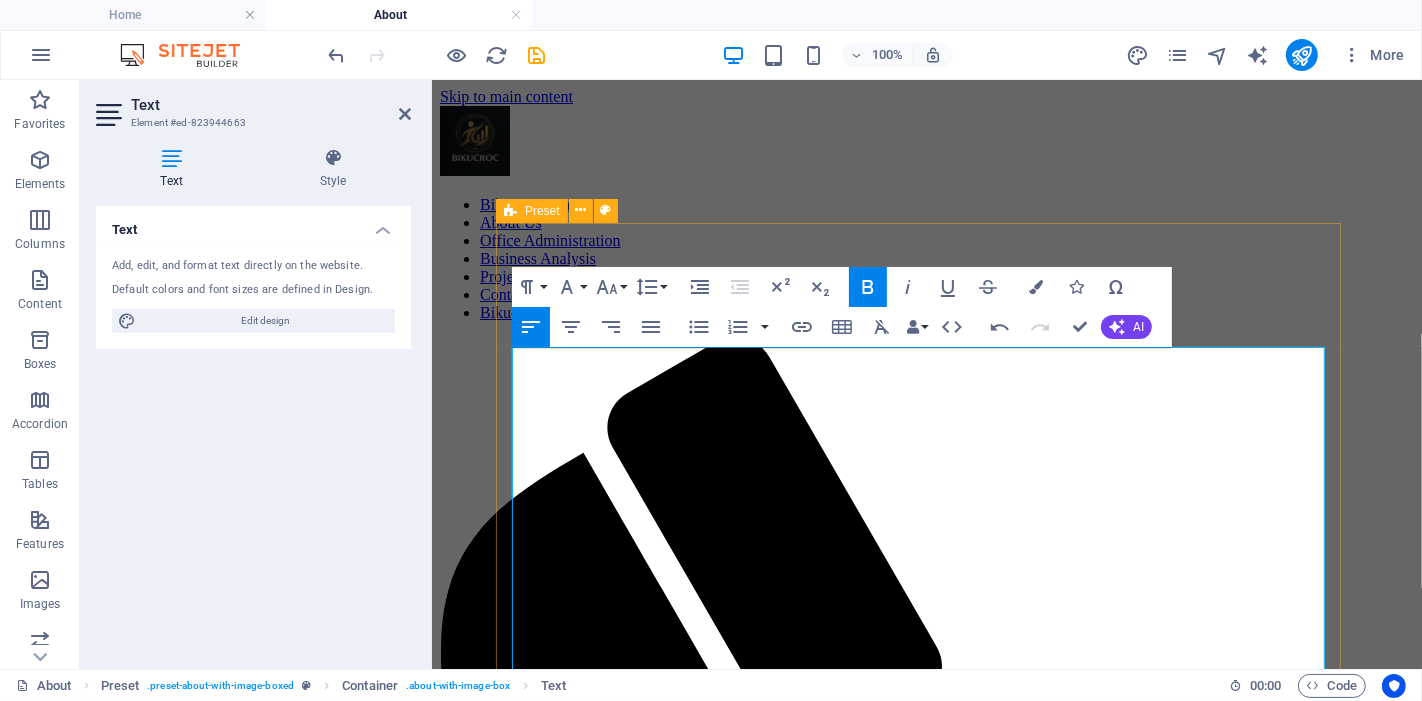 drag, startPoint x: 852, startPoint y: 573, endPoint x: 507, endPoint y: 574, distance: 345.00143 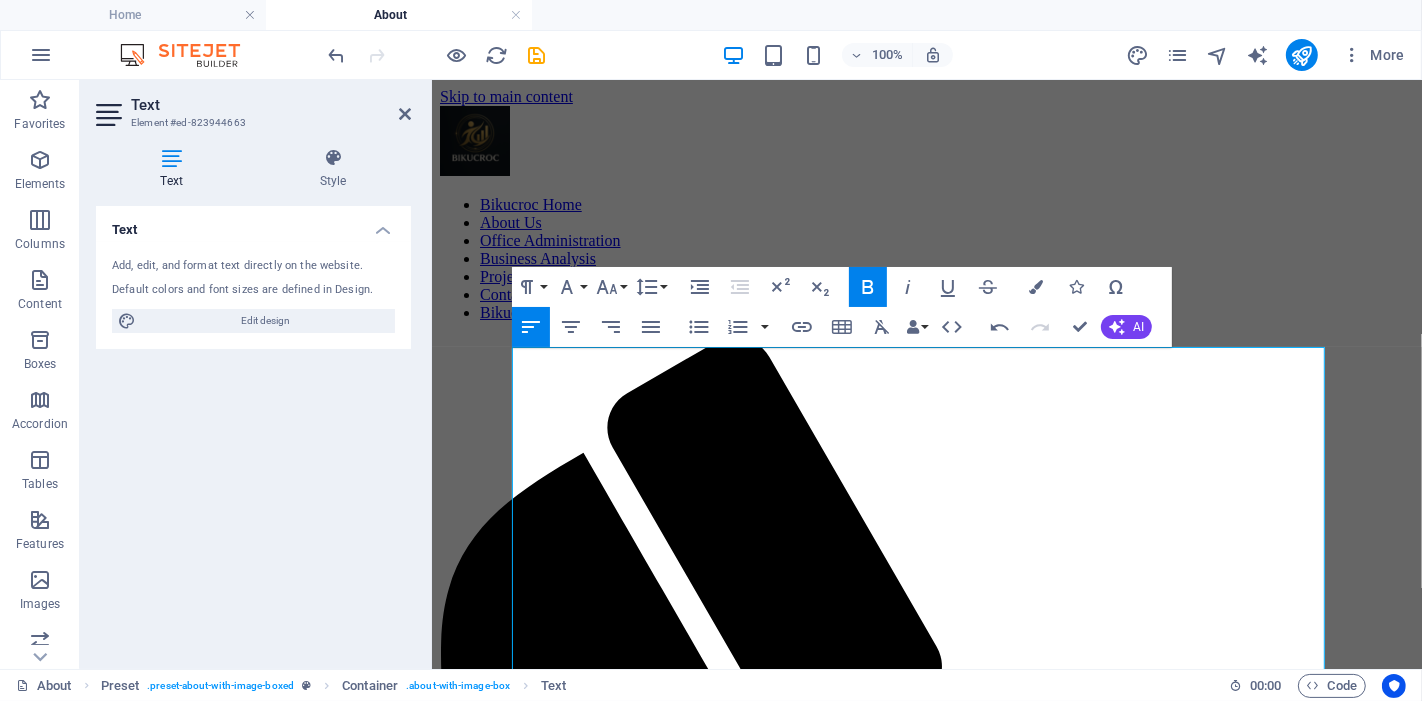 click on "Bold" at bounding box center [868, 287] 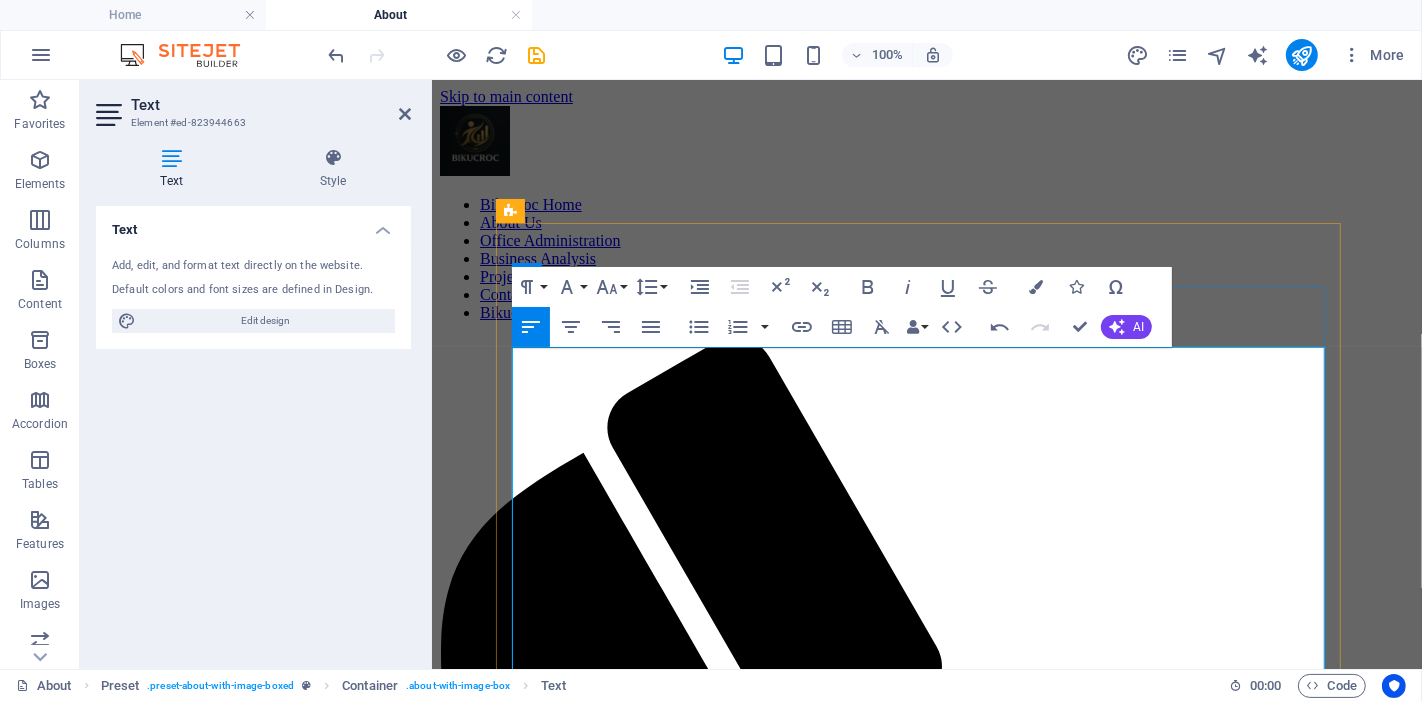 click on "After working closely with small business owners here in [STATE], I recognised a common challenge: 🔸 Too much admin 🔸 Too little support 🔸 And no affordable, trustworthy solution to bridge the gap" at bounding box center (926, 1835) 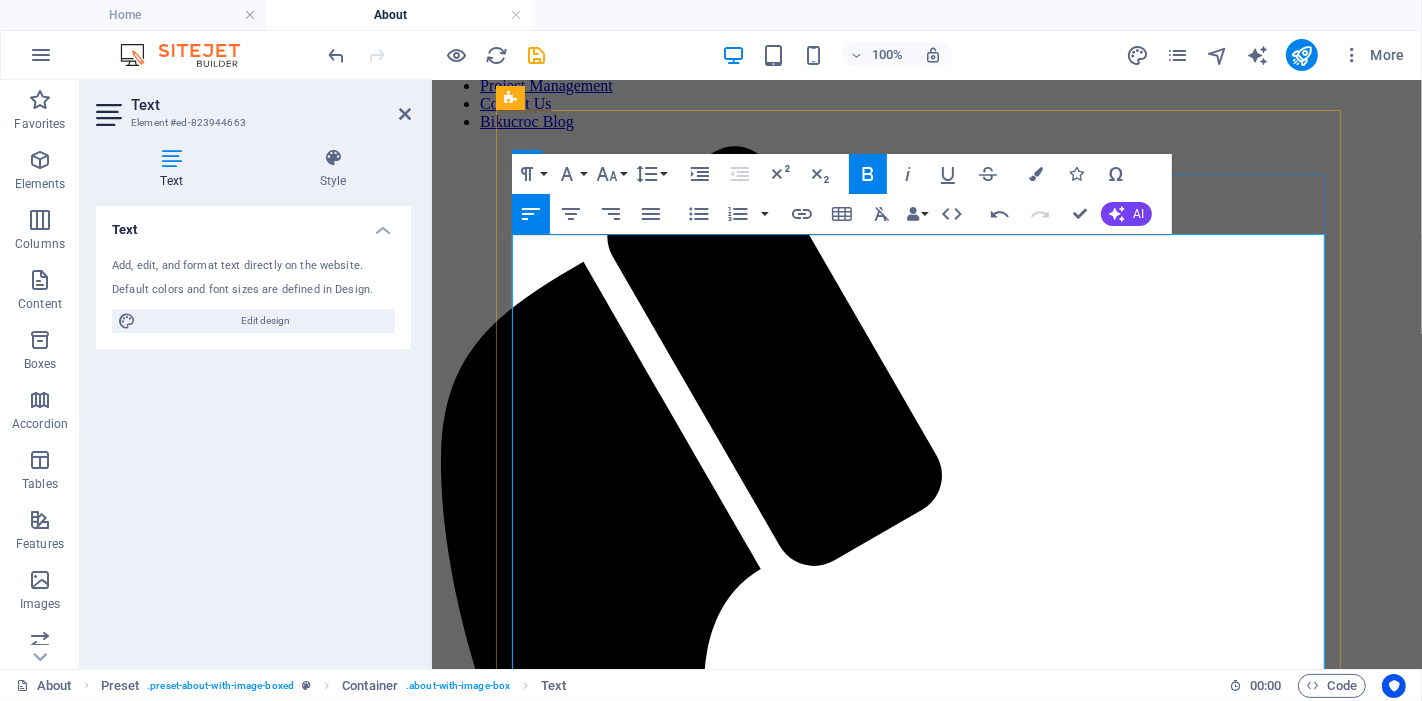 scroll, scrollTop: 222, scrollLeft: 0, axis: vertical 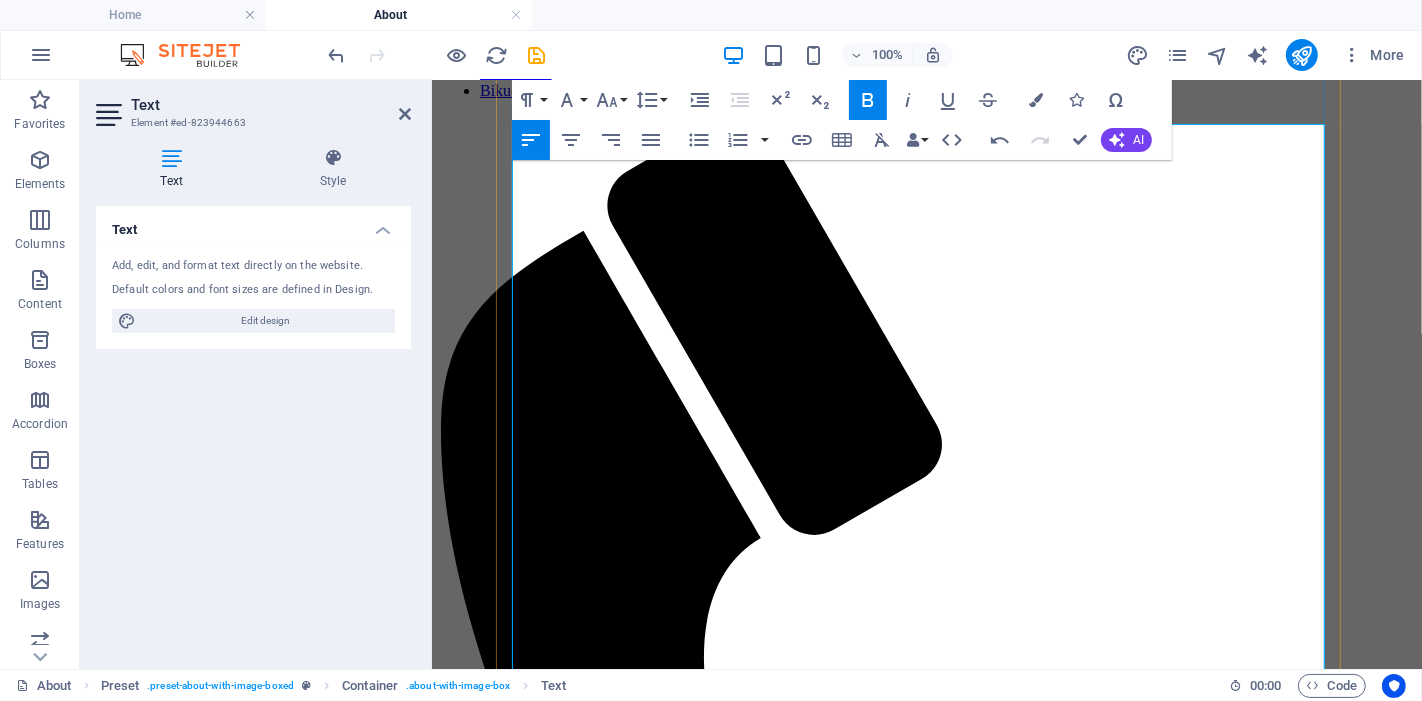 click at bounding box center (926, 1737) 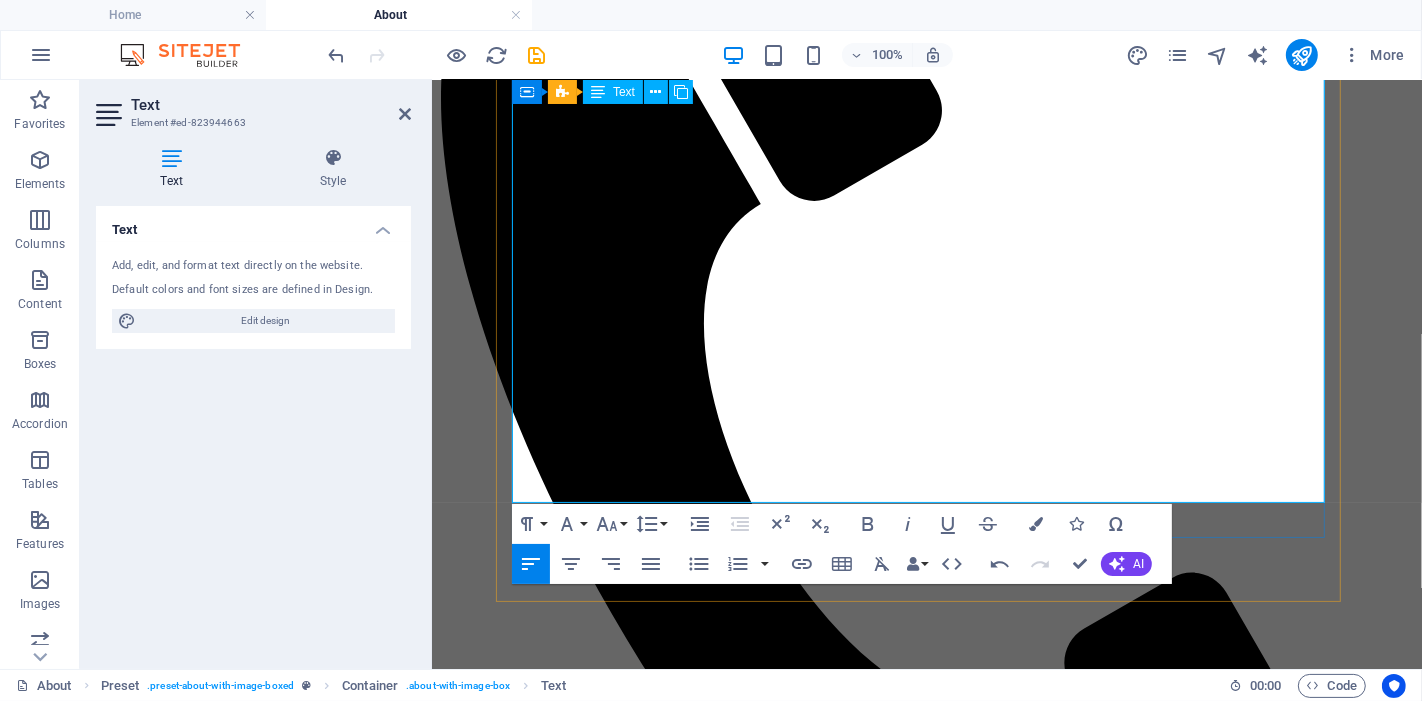 scroll, scrollTop: 444, scrollLeft: 0, axis: vertical 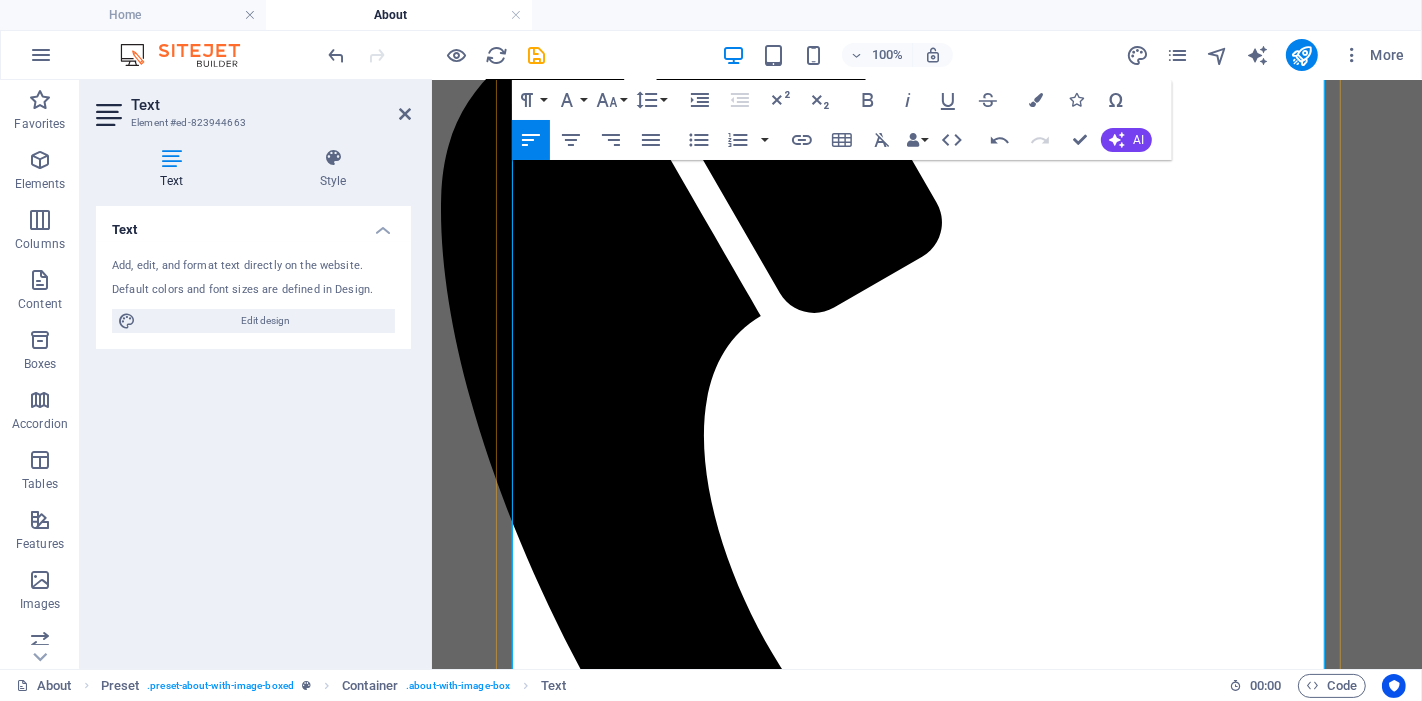 click on "Government rebate & incentive claims support" at bounding box center [946, 1826] 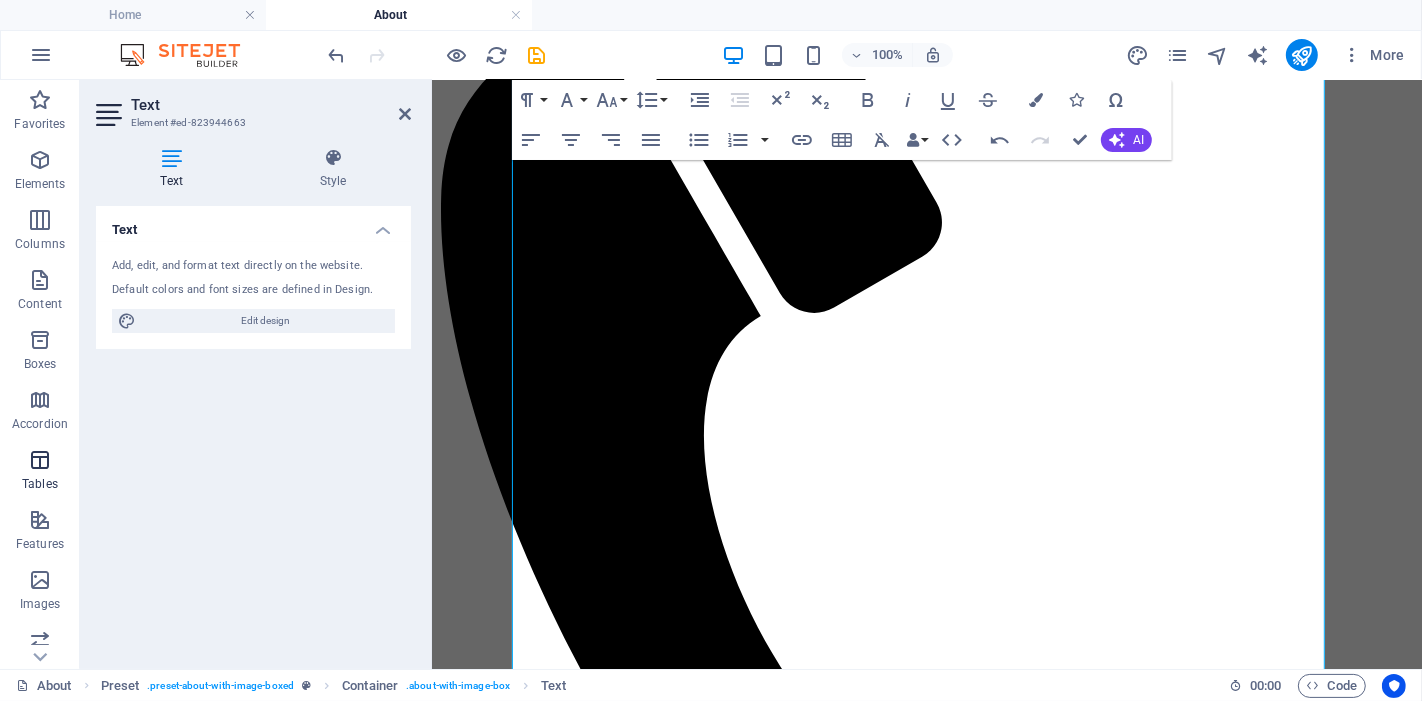 drag, startPoint x: 31, startPoint y: 584, endPoint x: 0, endPoint y: 444, distance: 143.39107 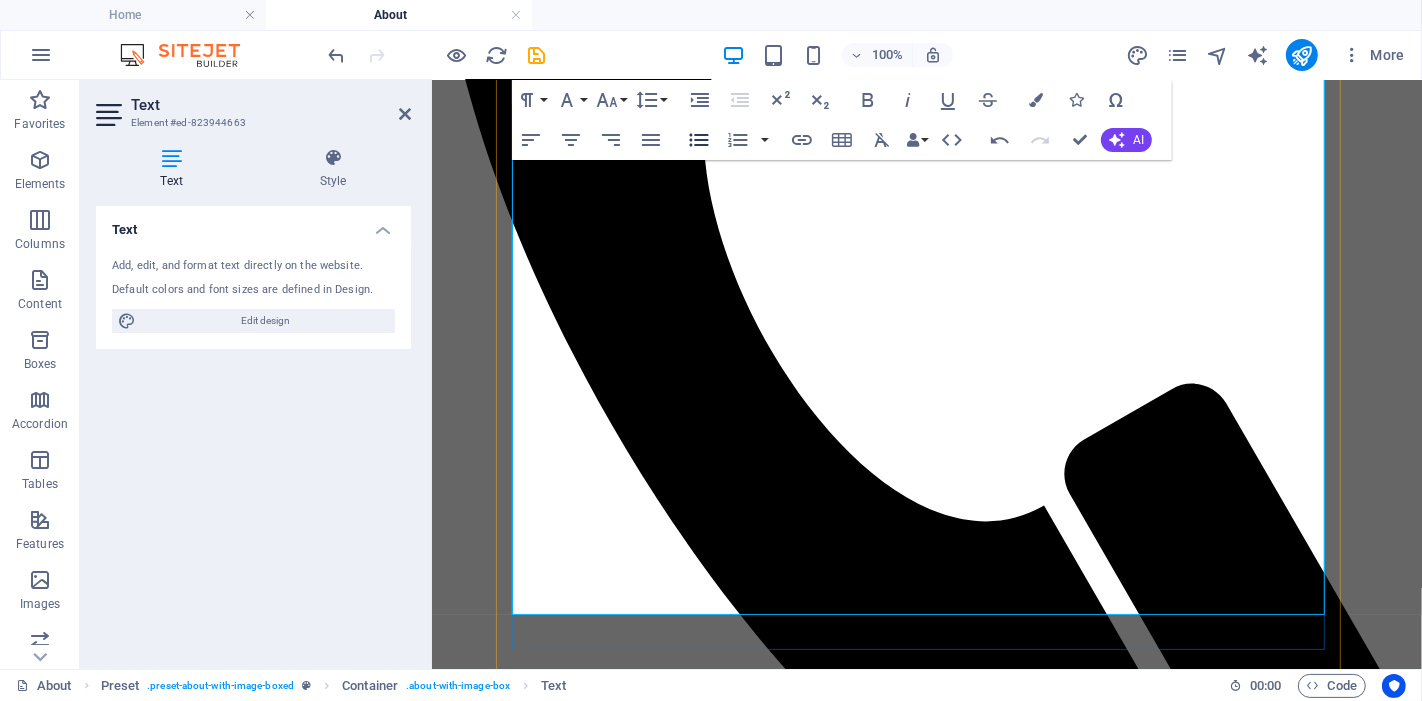 scroll, scrollTop: 777, scrollLeft: 0, axis: vertical 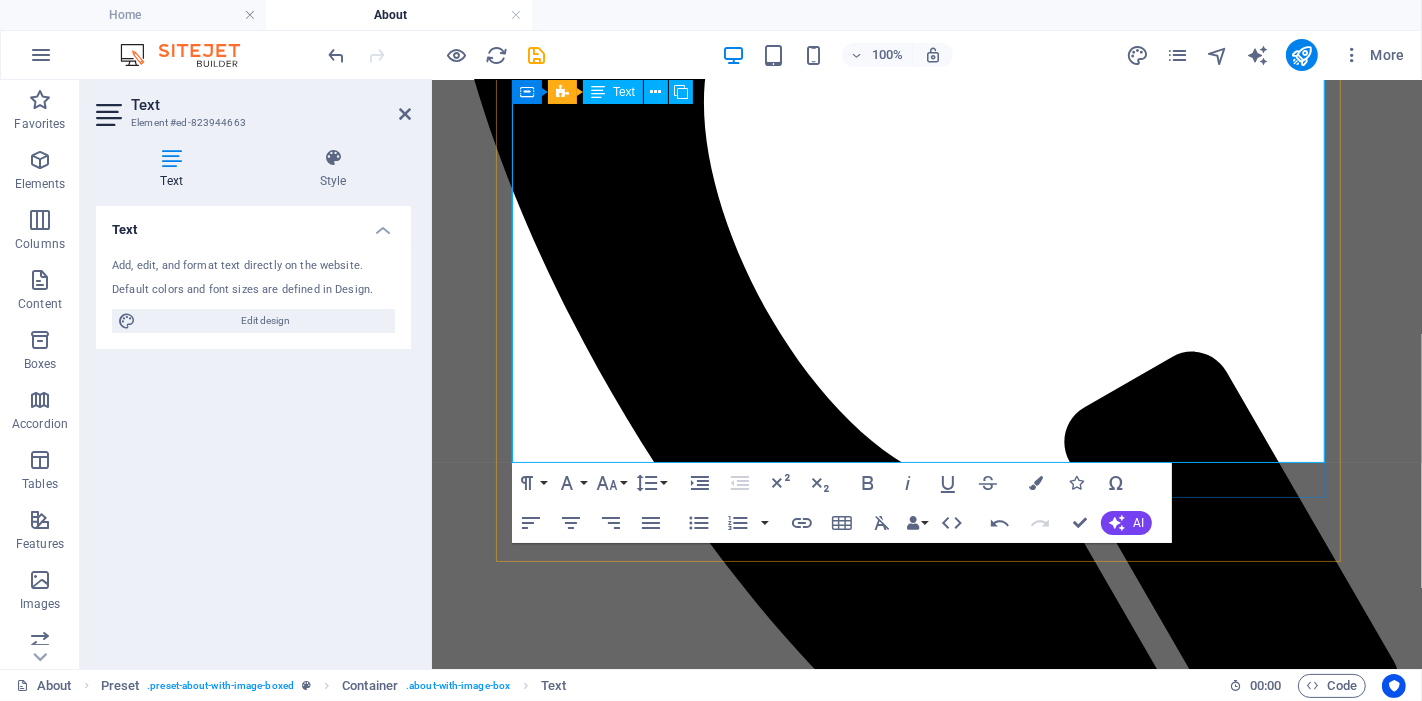 click at bounding box center (926, 1561) 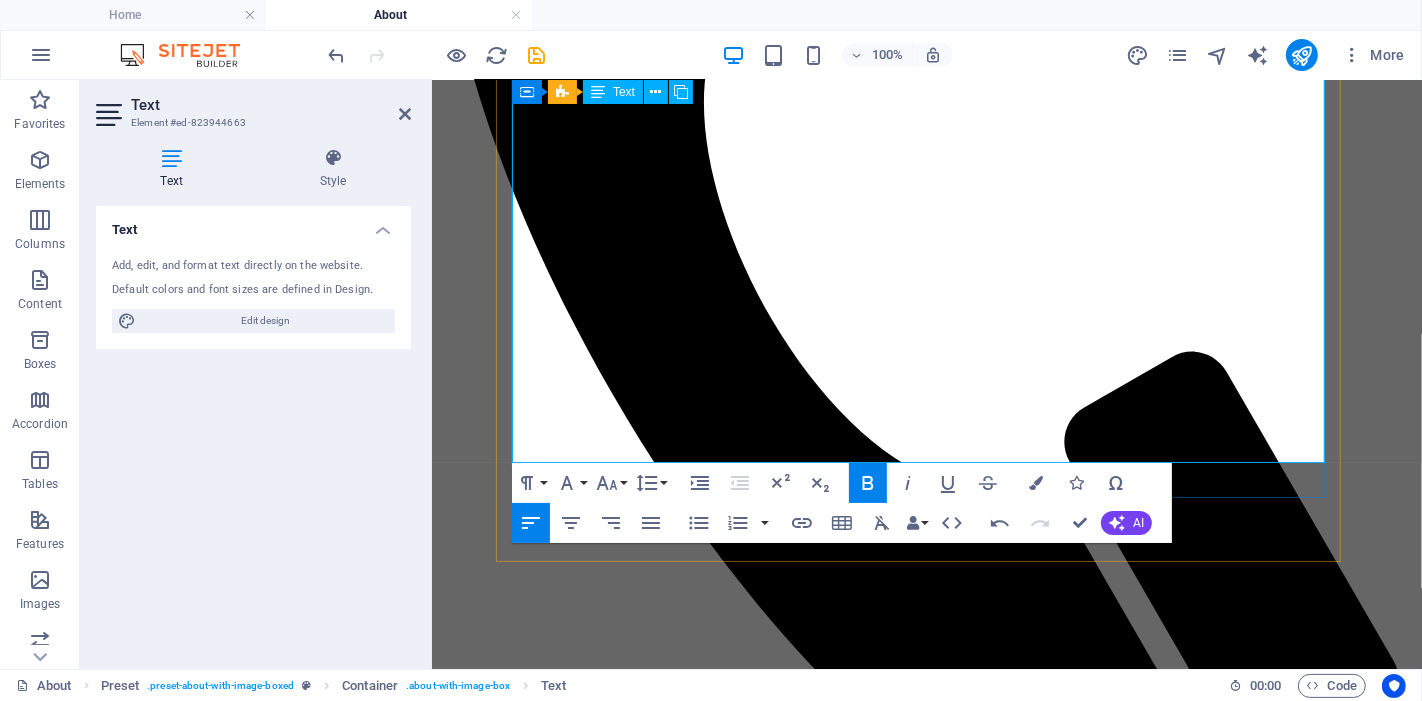 click at bounding box center (926, 1561) 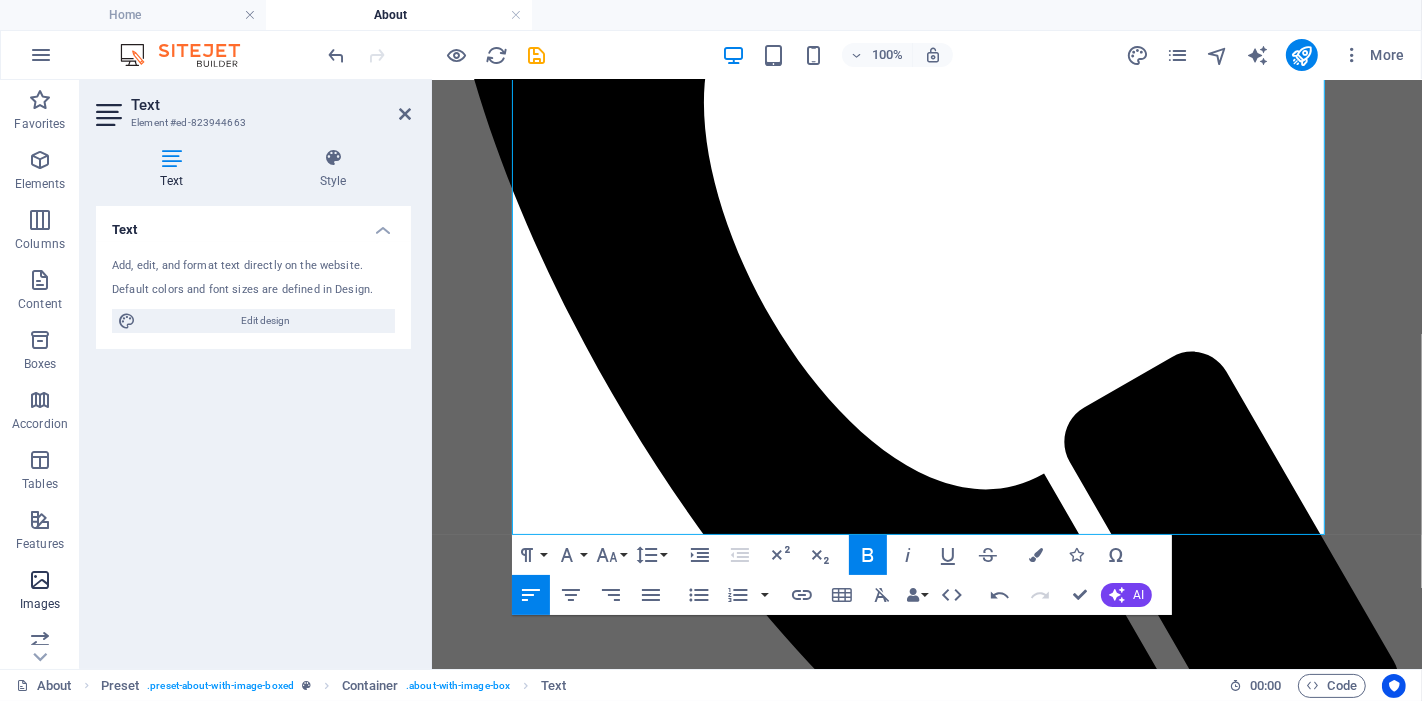 click at bounding box center (40, 580) 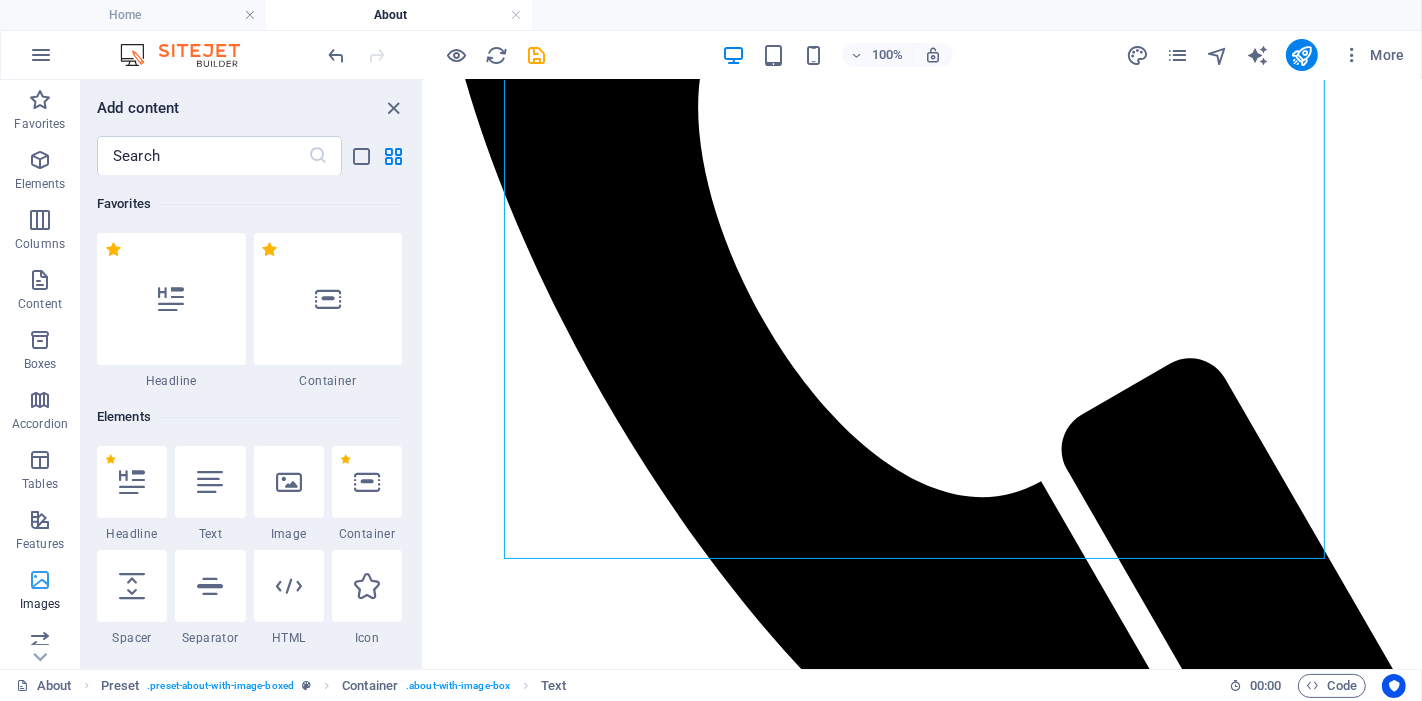 scroll, scrollTop: 753, scrollLeft: 0, axis: vertical 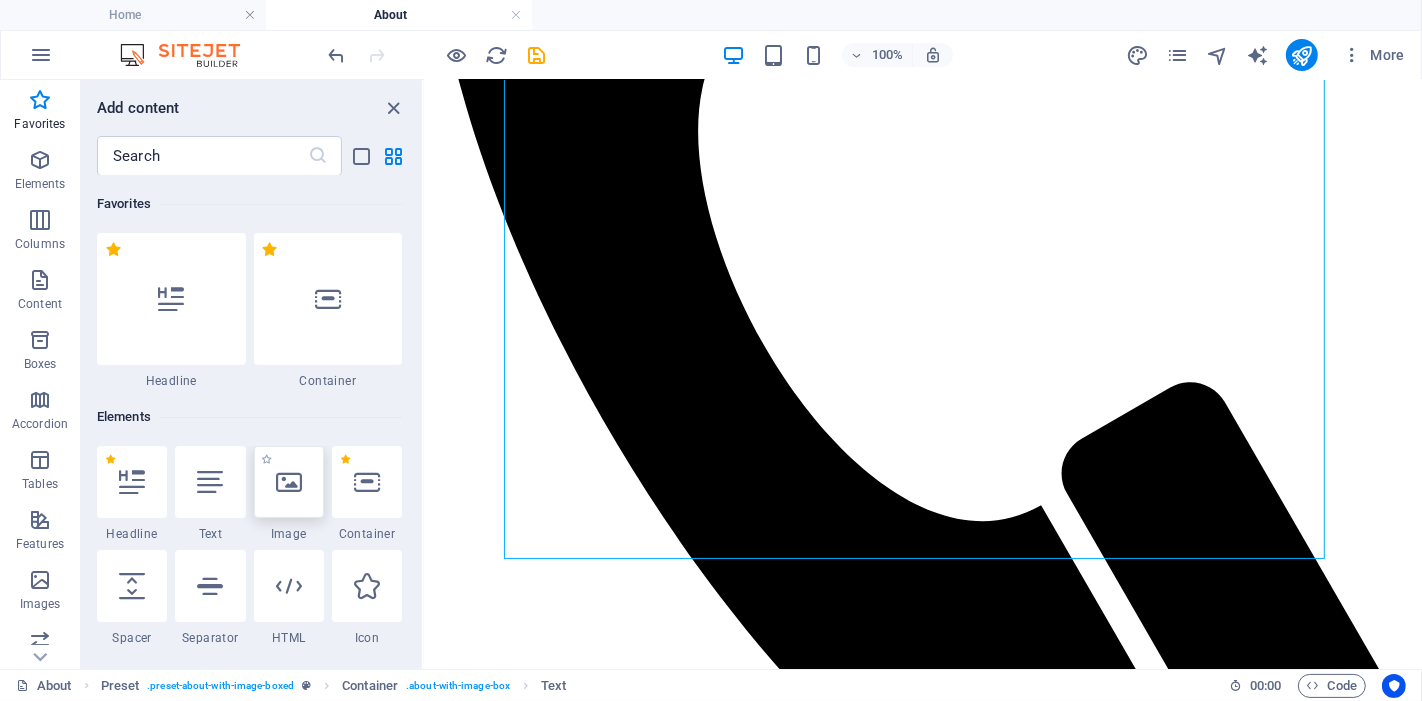 click at bounding box center [289, 482] 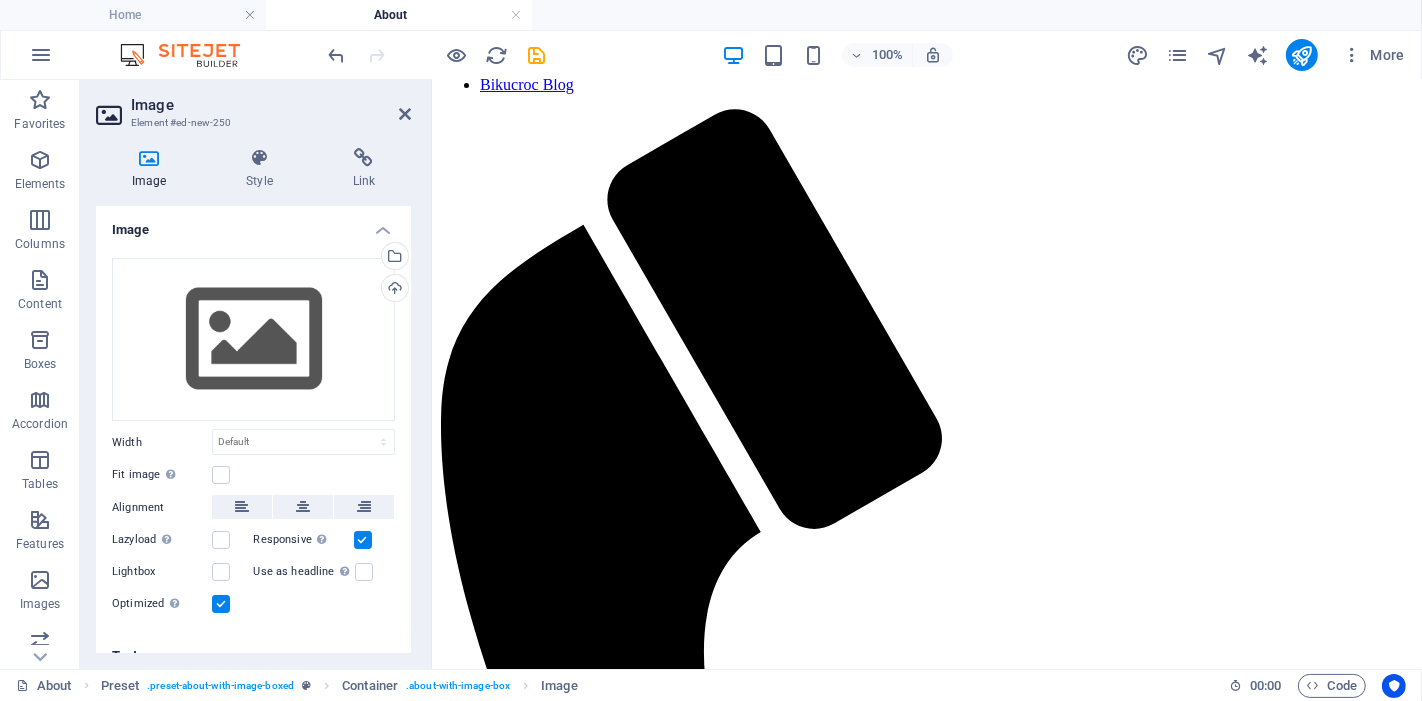 scroll, scrollTop: 241, scrollLeft: 0, axis: vertical 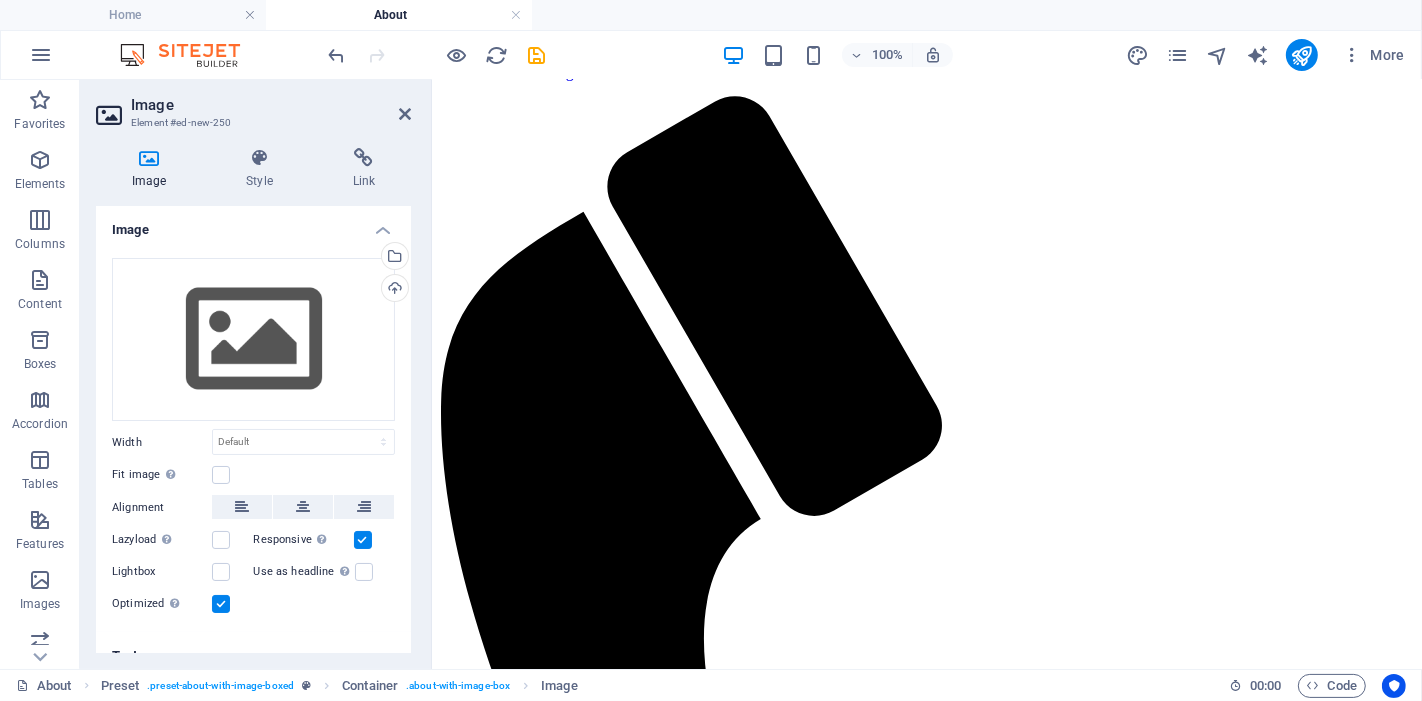 drag, startPoint x: 673, startPoint y: 225, endPoint x: 630, endPoint y: 429, distance: 208.48262 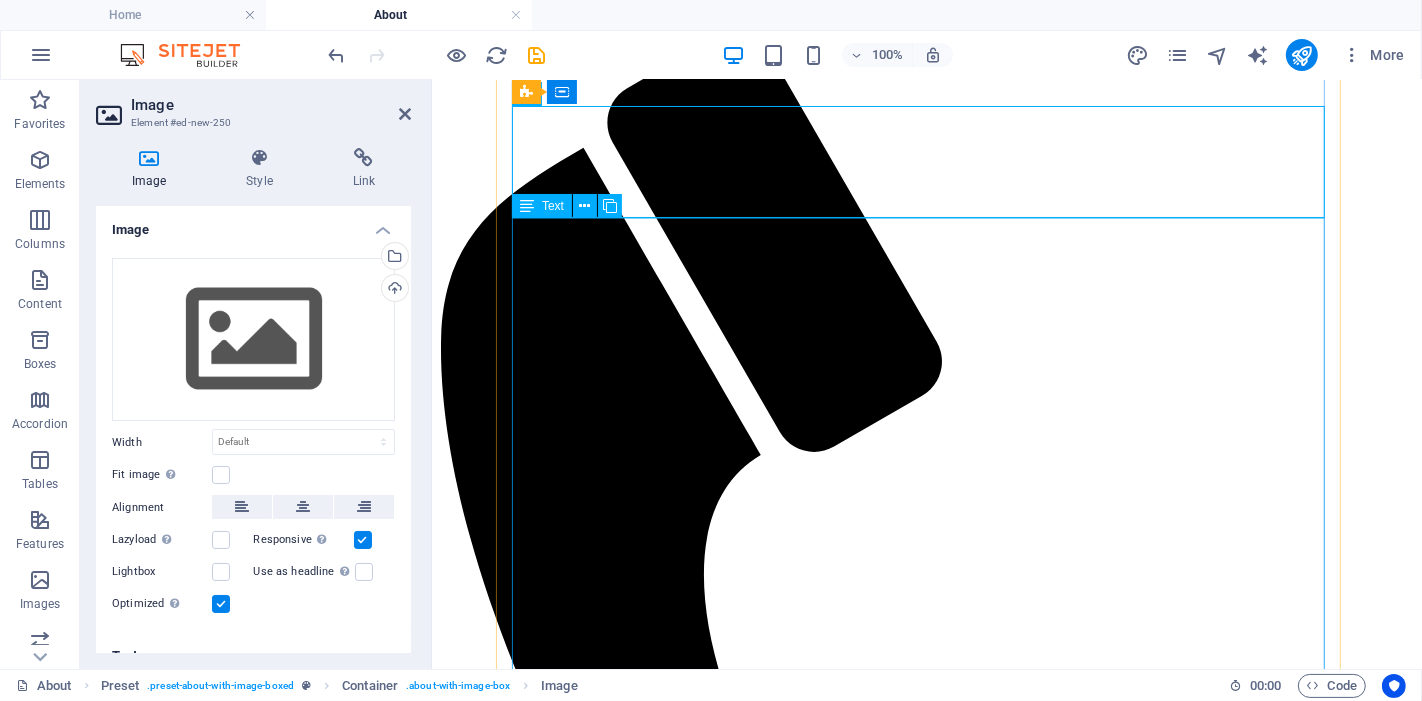 scroll, scrollTop: 333, scrollLeft: 0, axis: vertical 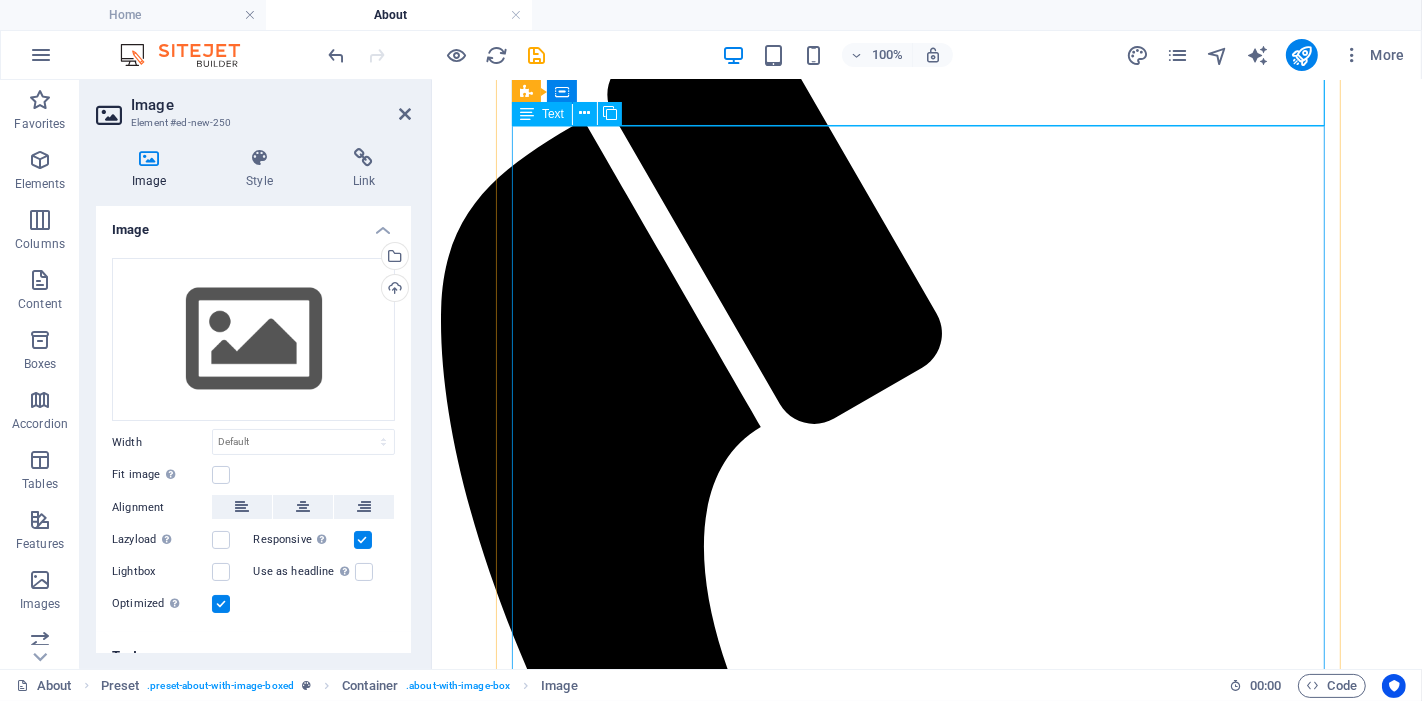 click on "We are a couple who previously owned and managed two successful businesses overseas. I was the first entrepreneur in my home country before moving to [STATE], and I continue to run those businesses today. With over 15 years of experience across the agriculture, tourism, construction, and oil industries, I brought with me a deep understanding of what it takes to build and sustain a business. After working closely with small business owners here in [STATE], I recognised a common challenge: 🔸 Too much admin 🔸 Too little support 🔸 And no affordable, trustworthy solution to bridge the gap That’s where the idea for BIKUCROC was born. Who We Are At BIKUCROC , we’re more than a service provider — we’re your trusted business partner. Our highly qualified team includes certified professionals with PMP®, PMI-PBA®, Microsoft , and other recognised industry credentials. We provide: Office administration & staff support Project management services Business analysis & process improvement To" at bounding box center [926, 1964] 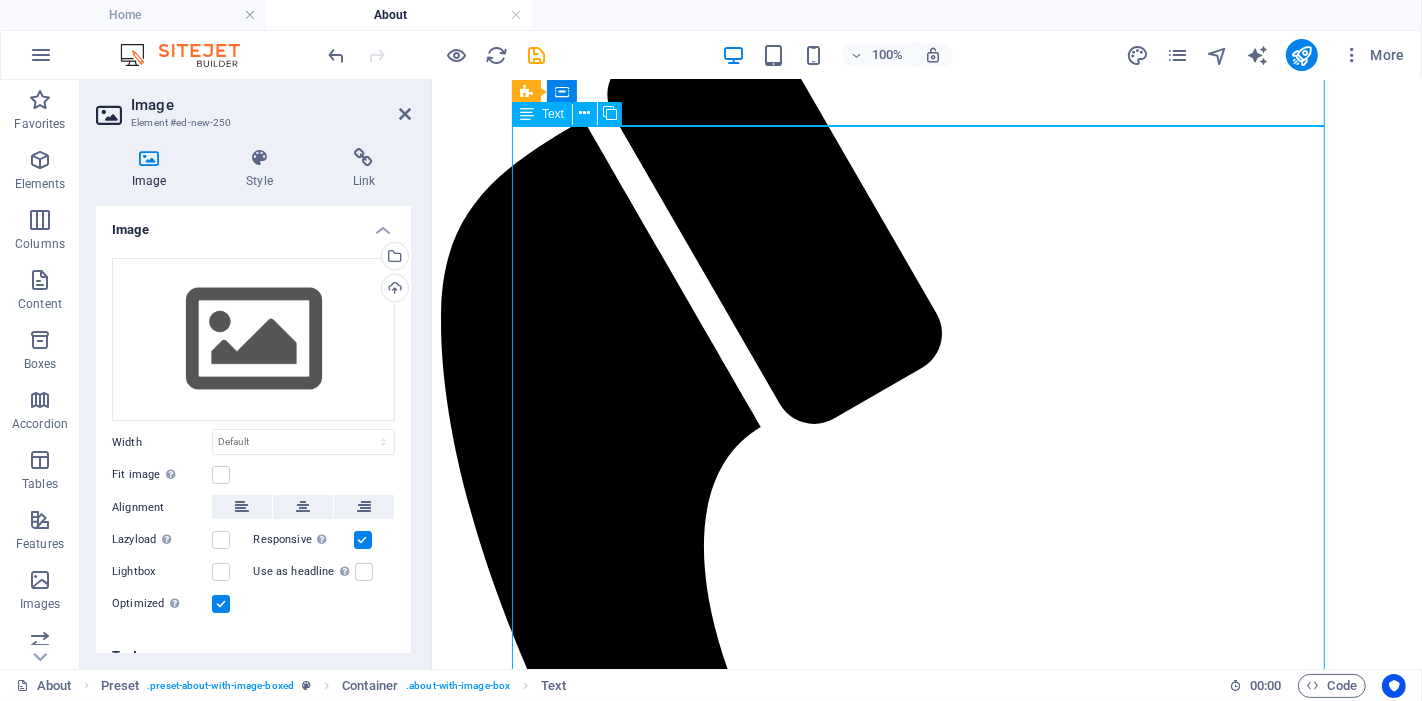 scroll, scrollTop: 303, scrollLeft: 0, axis: vertical 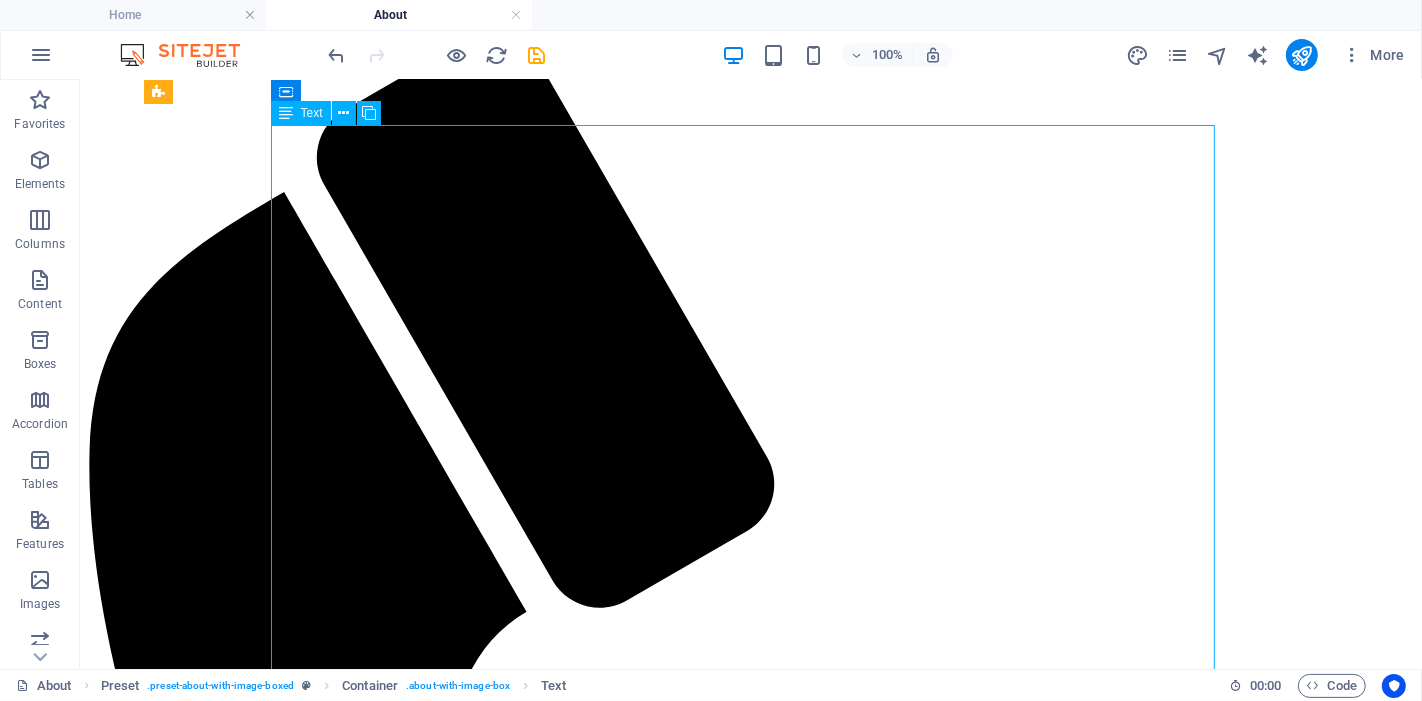click on "We are a couple who previously owned and managed two successful businesses overseas. I was the first entrepreneur in my home country before moving to [STATE], and I continue to run those businesses today. With over 15 years of experience across the agriculture, tourism, construction, and oil industries, I brought with me a deep understanding of what it takes to build and sustain a business. After working closely with small business owners here in [STATE], I recognised a common challenge: 🔸 Too much admin 🔸 Too little support 🔸 And no affordable, trustworthy solution to bridge the gap That’s where the idea for BIKUCROC was born. Who We Are At BIKUCROC , we’re more than a service provider — we’re your trusted business partner. Our highly qualified team includes certified professionals with PMP®, PMI-PBA®, Microsoft , and other recognised industry credentials. We provide: Office administration & staff support Project management services Business analysis & process improvement To" at bounding box center (750, 2443) 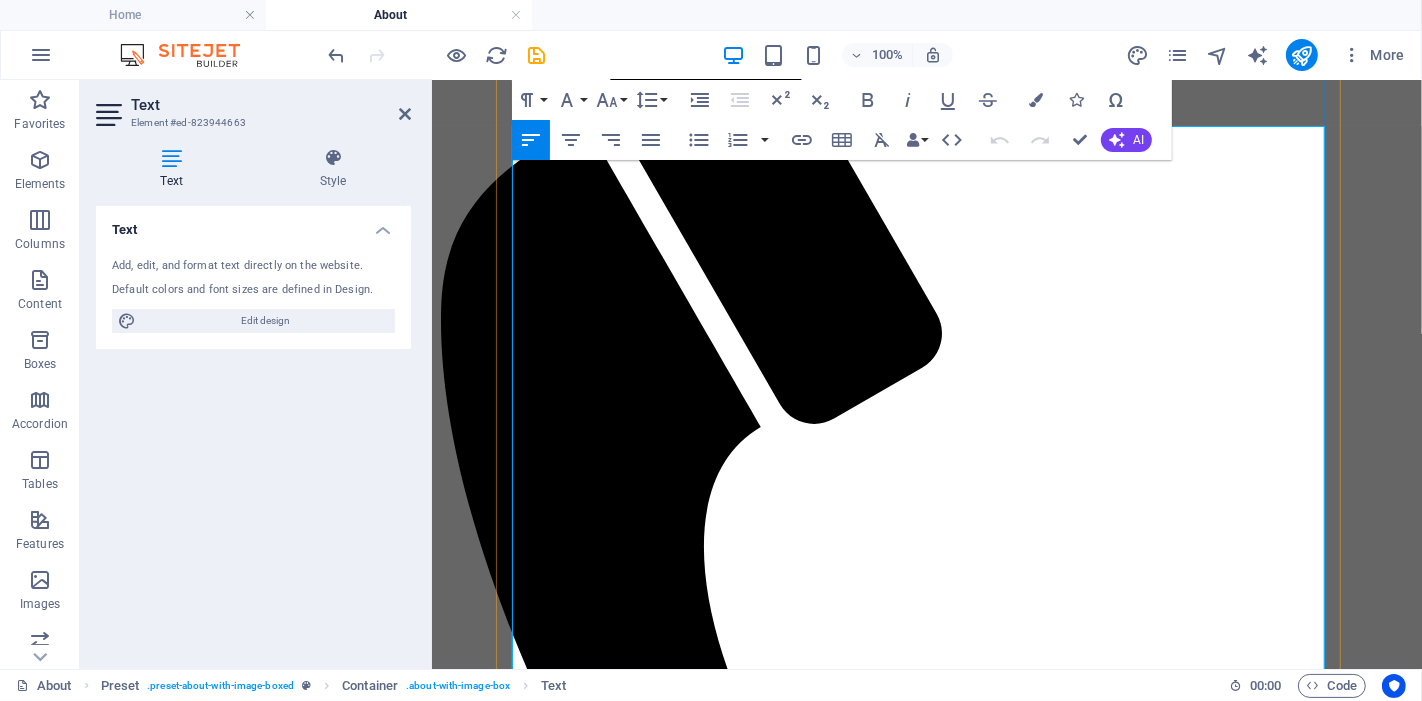 click at bounding box center (926, 1759) 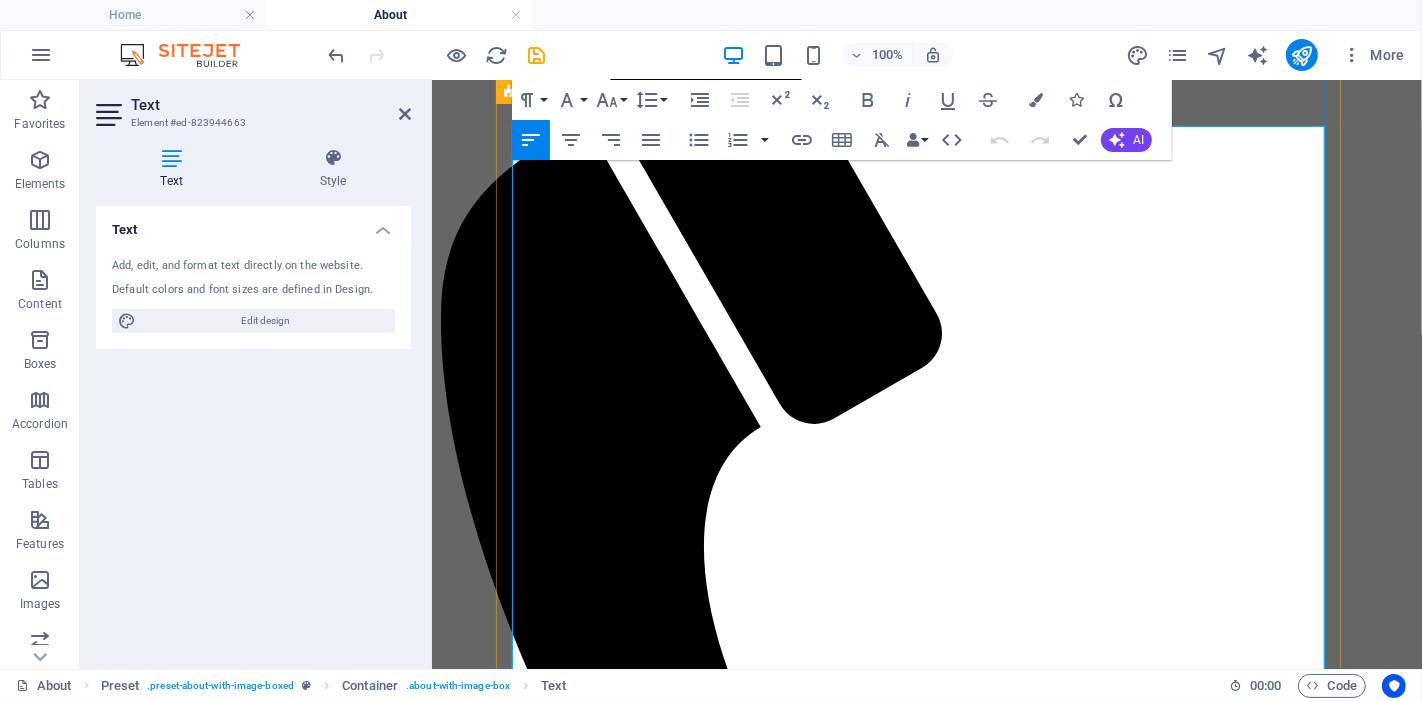 click at bounding box center (926, 1759) 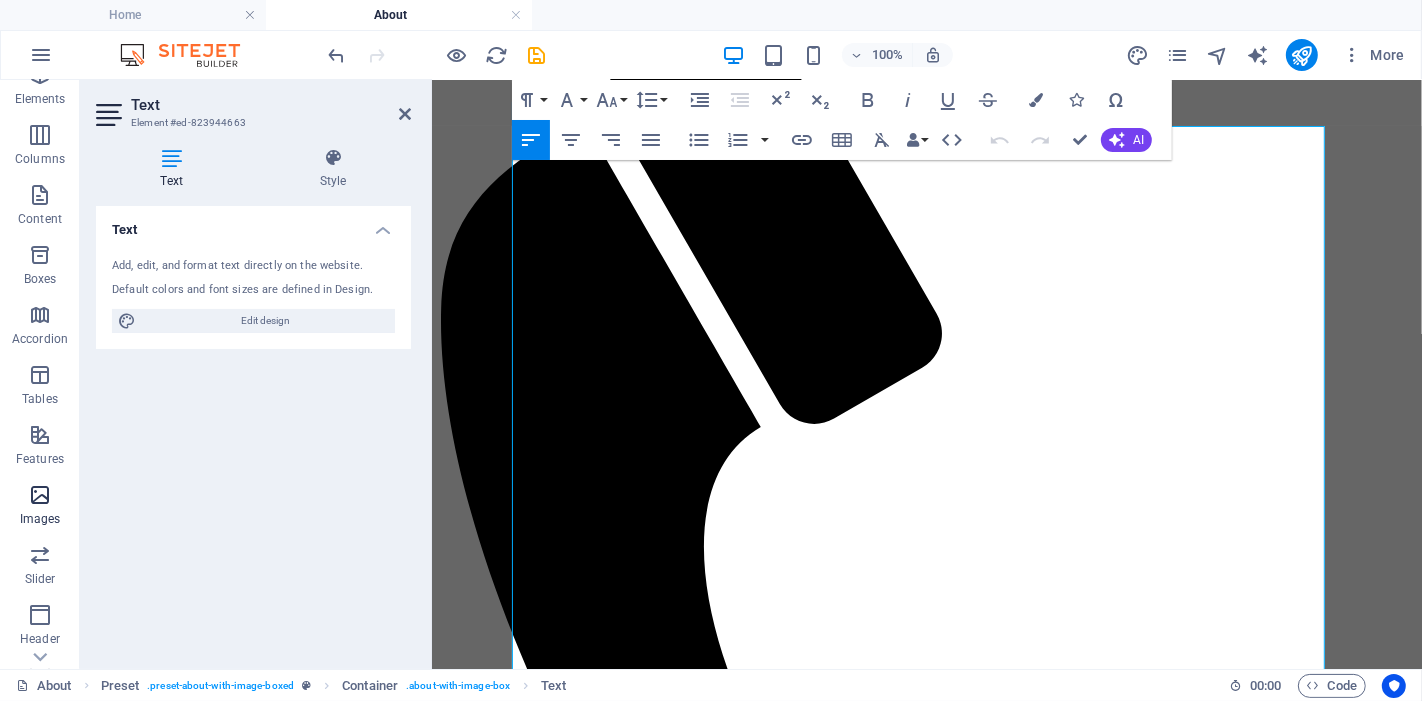 scroll, scrollTop: 111, scrollLeft: 0, axis: vertical 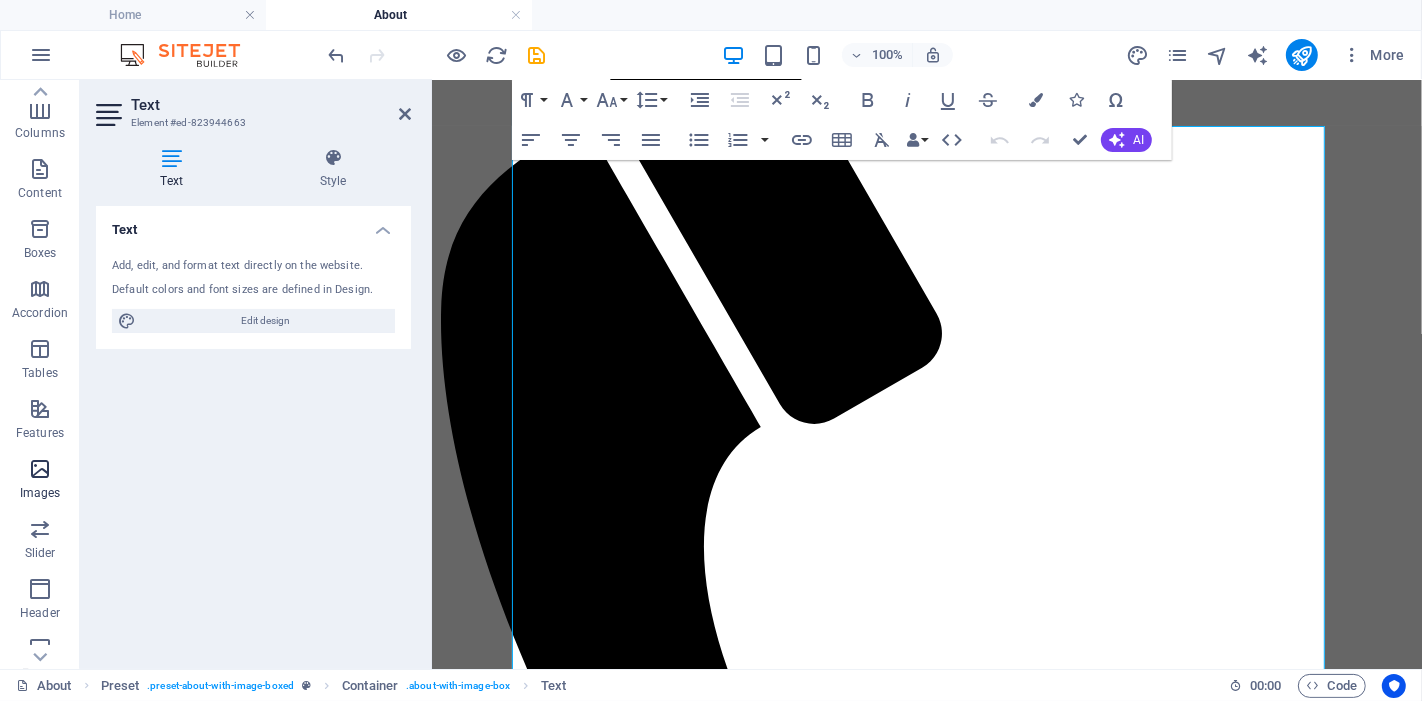 click at bounding box center [40, 469] 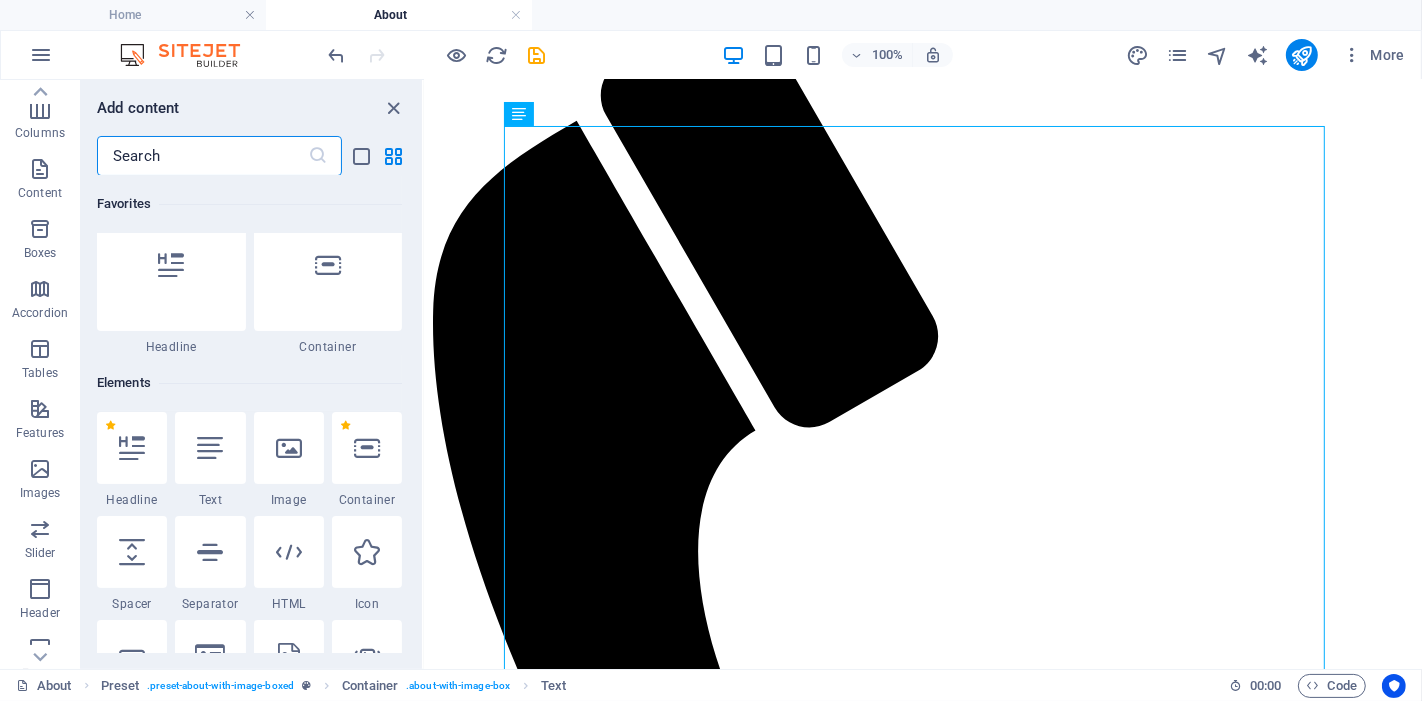 scroll, scrollTop: 0, scrollLeft: 0, axis: both 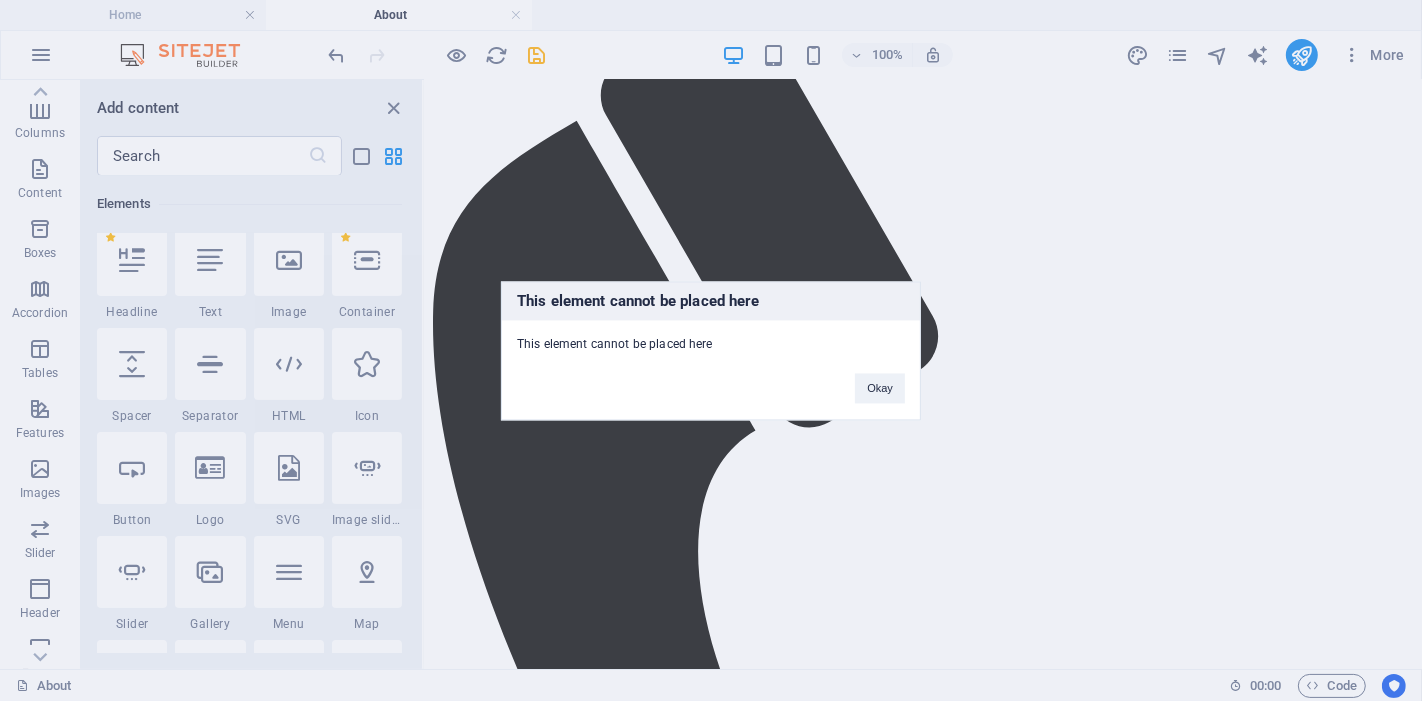 click on "Okay" at bounding box center [880, 378] 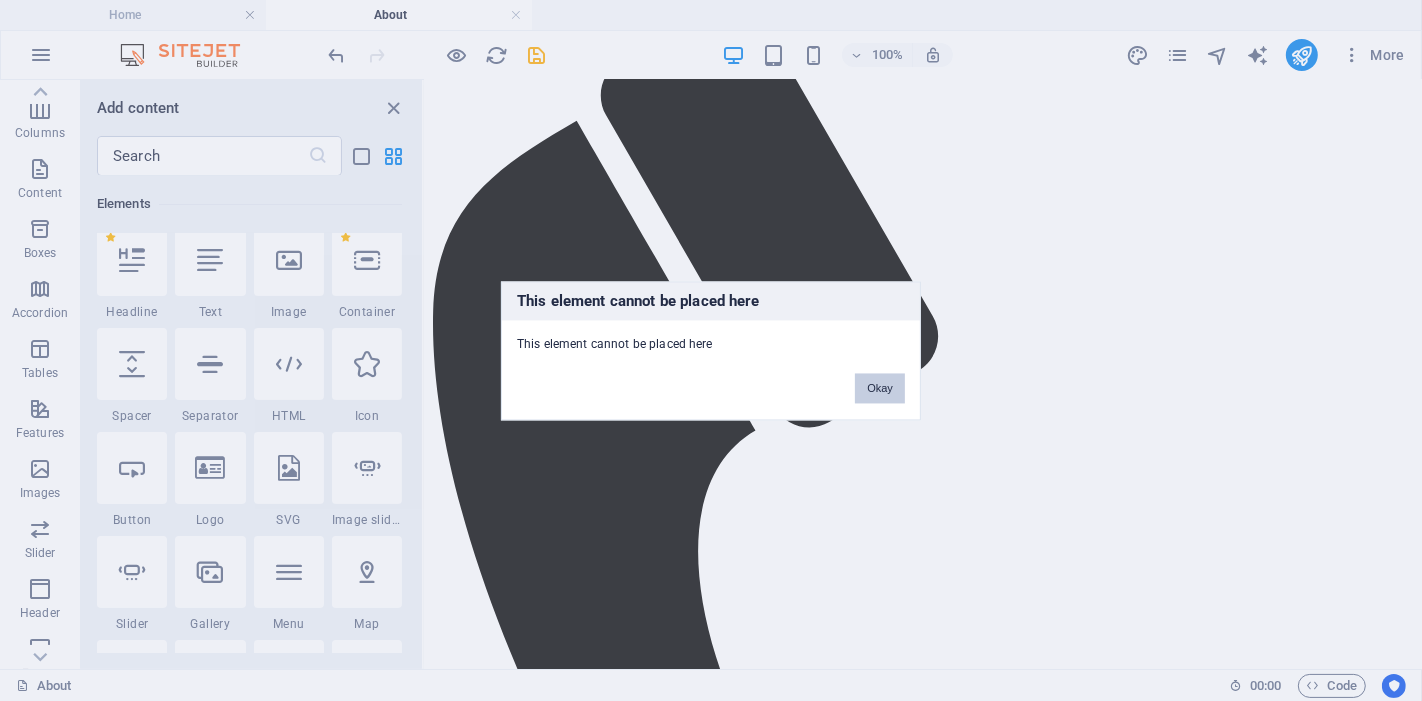 click on "Okay" at bounding box center (880, 388) 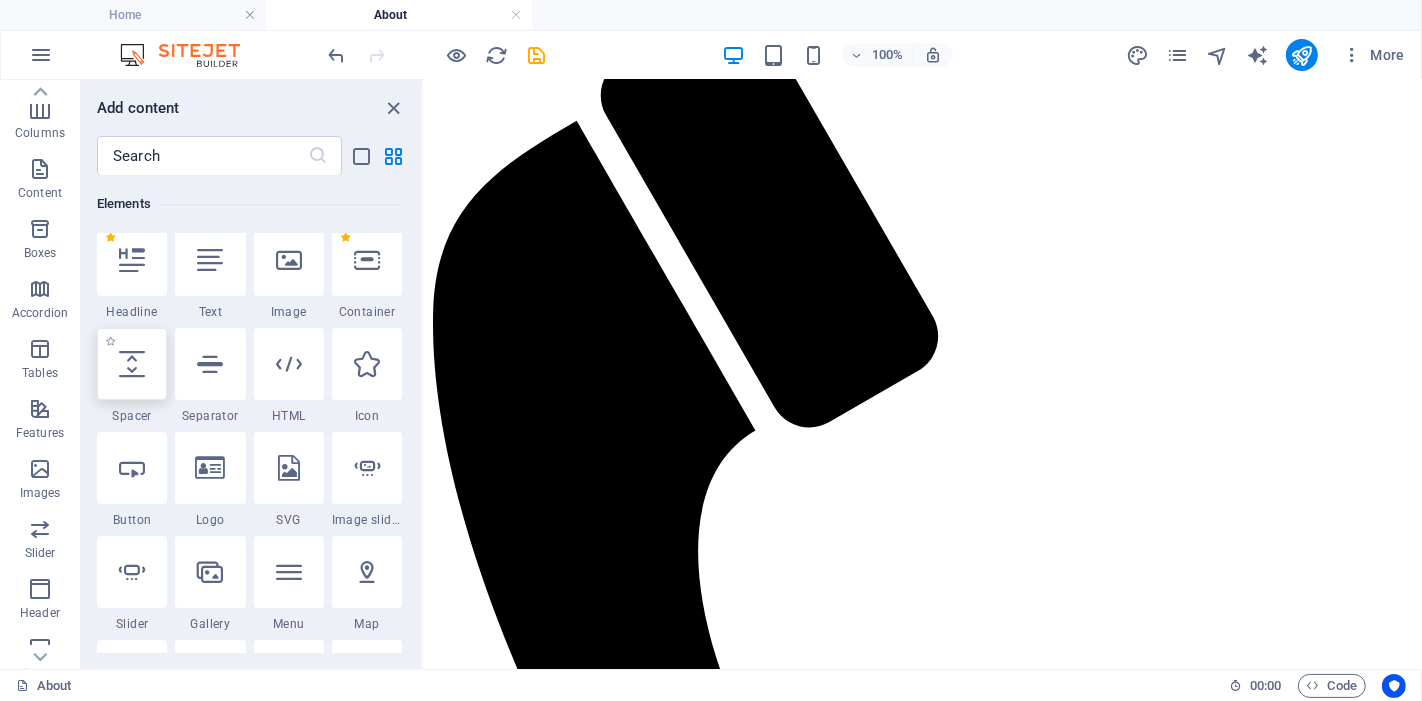 click at bounding box center (132, 364) 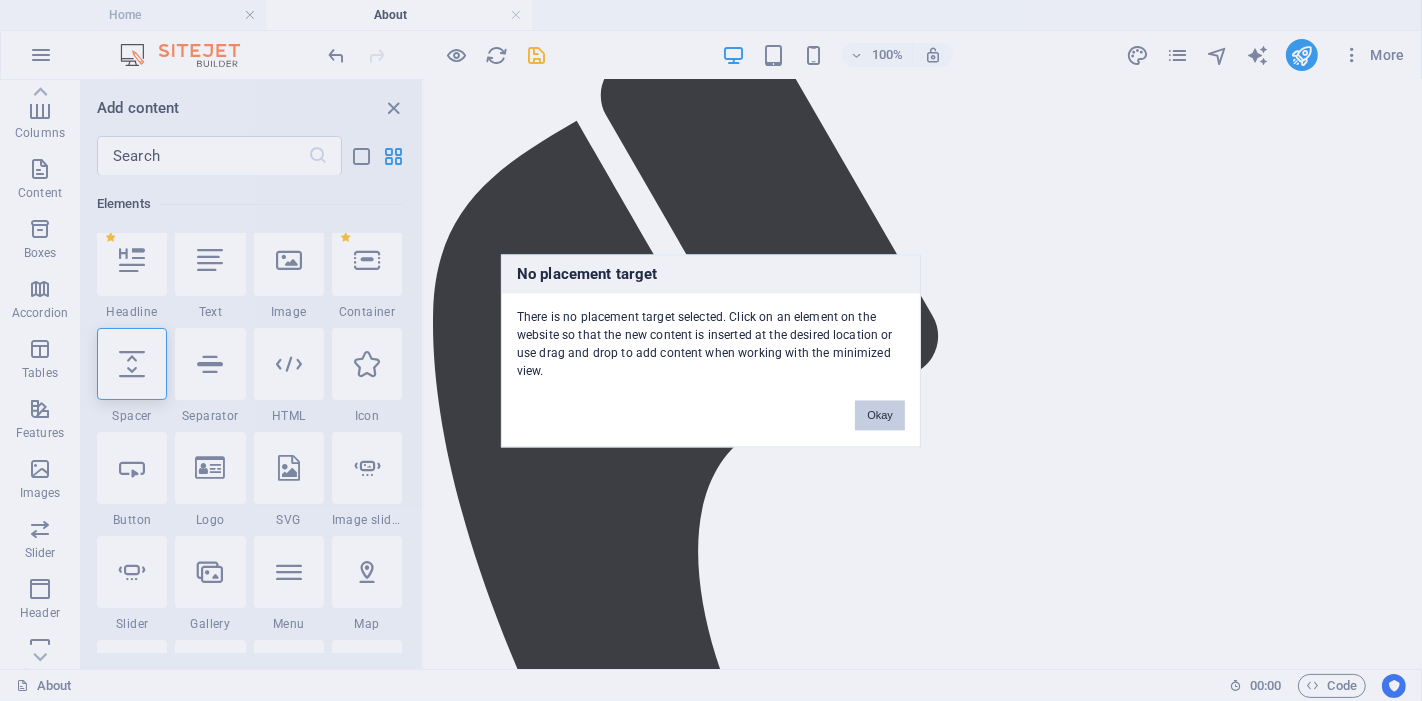 click on "Okay" at bounding box center [880, 415] 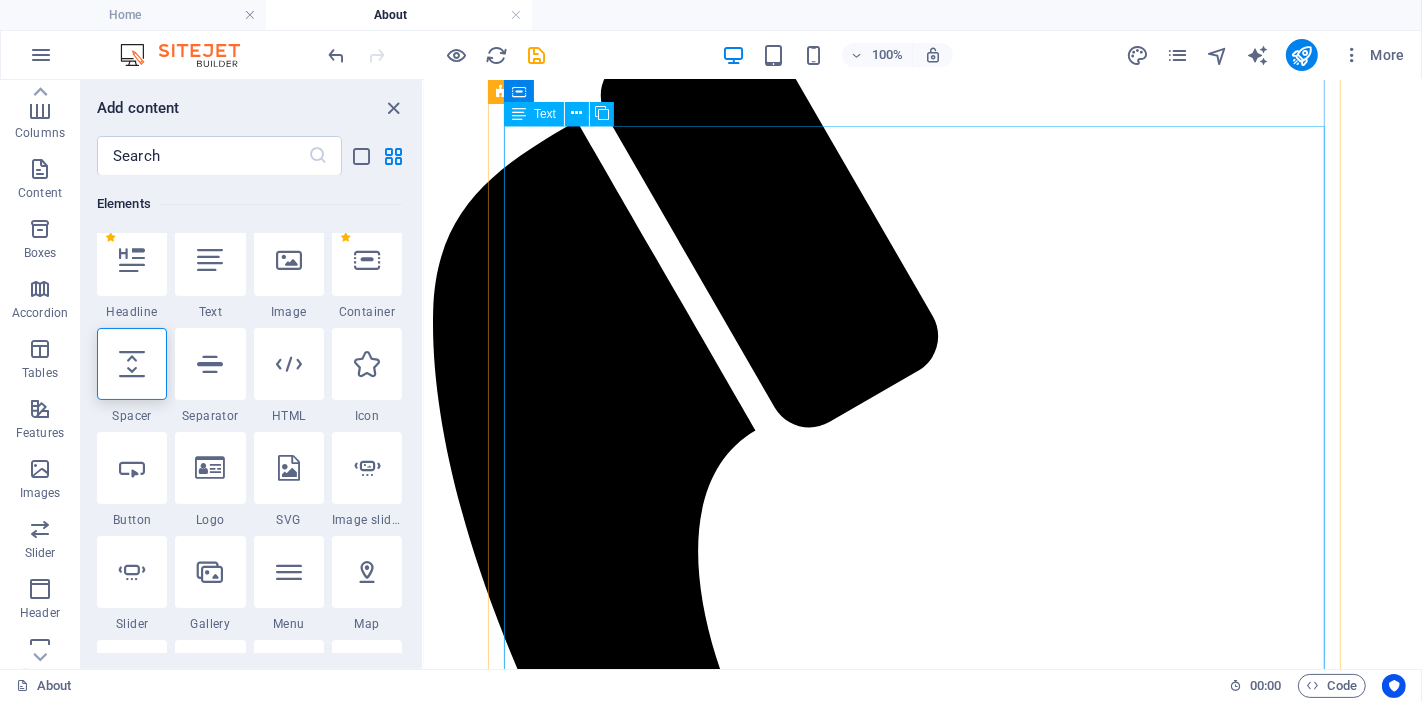 click on "We are a couple who previously owned and managed two successful businesses overseas. I was the first entrepreneur in my home country before moving to [STATE], and I continue to run those businesses today. With over 15 years of experience across the agriculture, tourism, construction, and oil industries, I brought with me a deep understanding of what it takes to build and sustain a business. After working closely with small business owners here in [STATE], I recognised a common challenge: 🔸 Too much admin 🔸 Too little support 🔸 And no affordable, trustworthy solution to bridge the gap That’s where the idea for BIKUCROC was born. Who We Are At BIKUCROC , we’re more than a service provider — we’re your trusted business partner. Our highly qualified team includes certified professionals with PMP®, PMI-PBA®, Microsoft , and other recognised industry credentials. We provide: Office administration & staff support Project management services Business analysis & process improvement To" at bounding box center [922, 1974] 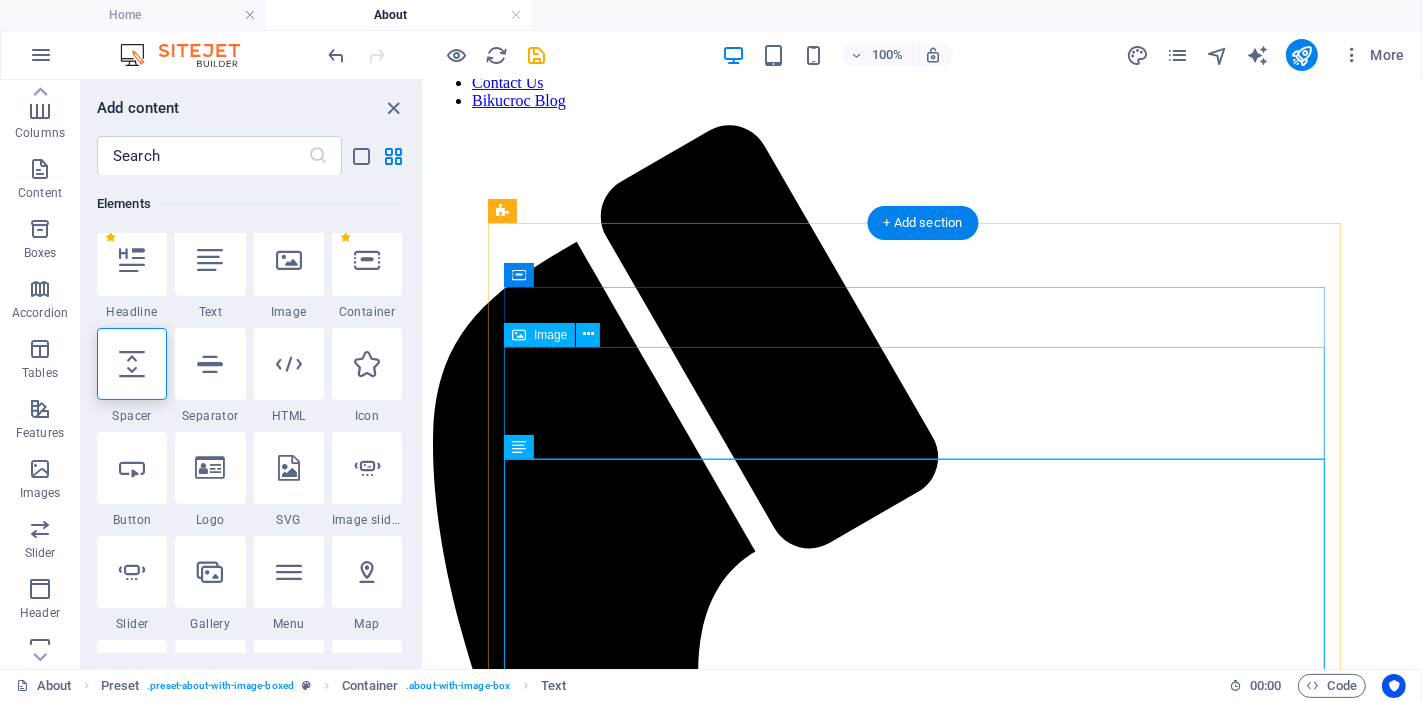 scroll, scrollTop: 333, scrollLeft: 0, axis: vertical 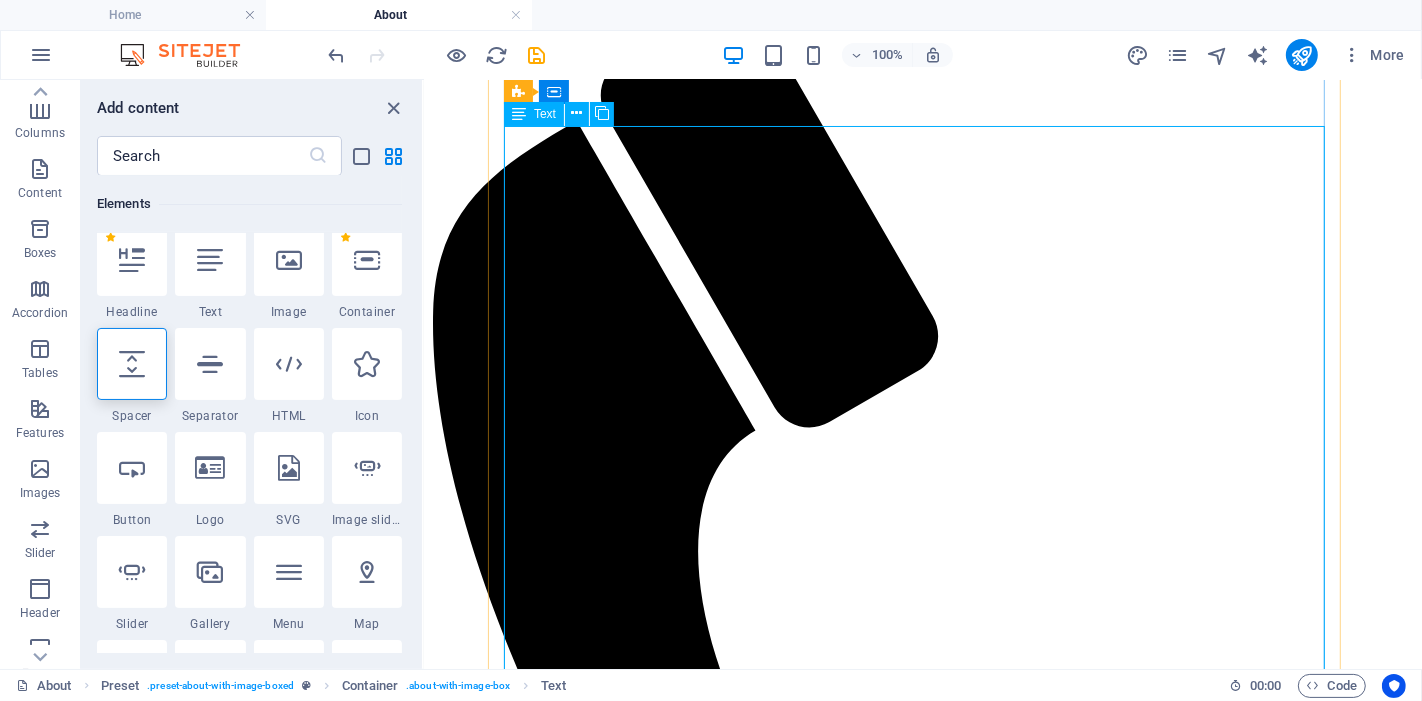 click on "We are a couple who previously owned and managed two successful businesses overseas. I was the first entrepreneur in my home country before moving to [STATE], and I continue to run those businesses today. With over 15 years of experience across the agriculture, tourism, construction, and oil industries, I brought with me a deep understanding of what it takes to build and sustain a business. After working closely with small business owners here in [STATE], I recognised a common challenge: 🔸 Too much admin 🔸 Too little support 🔸 And no affordable, trustworthy solution to bridge the gap That’s where the idea for BIKUCROC was born. Who We Are At BIKUCROC , we’re more than a service provider — we’re your trusted business partner. Our highly qualified team includes certified professionals with PMP®, PMI-PBA®, Microsoft , and other recognised industry credentials. We provide: Office administration & staff support Project management services Business analysis & process improvement To" at bounding box center [922, 1974] 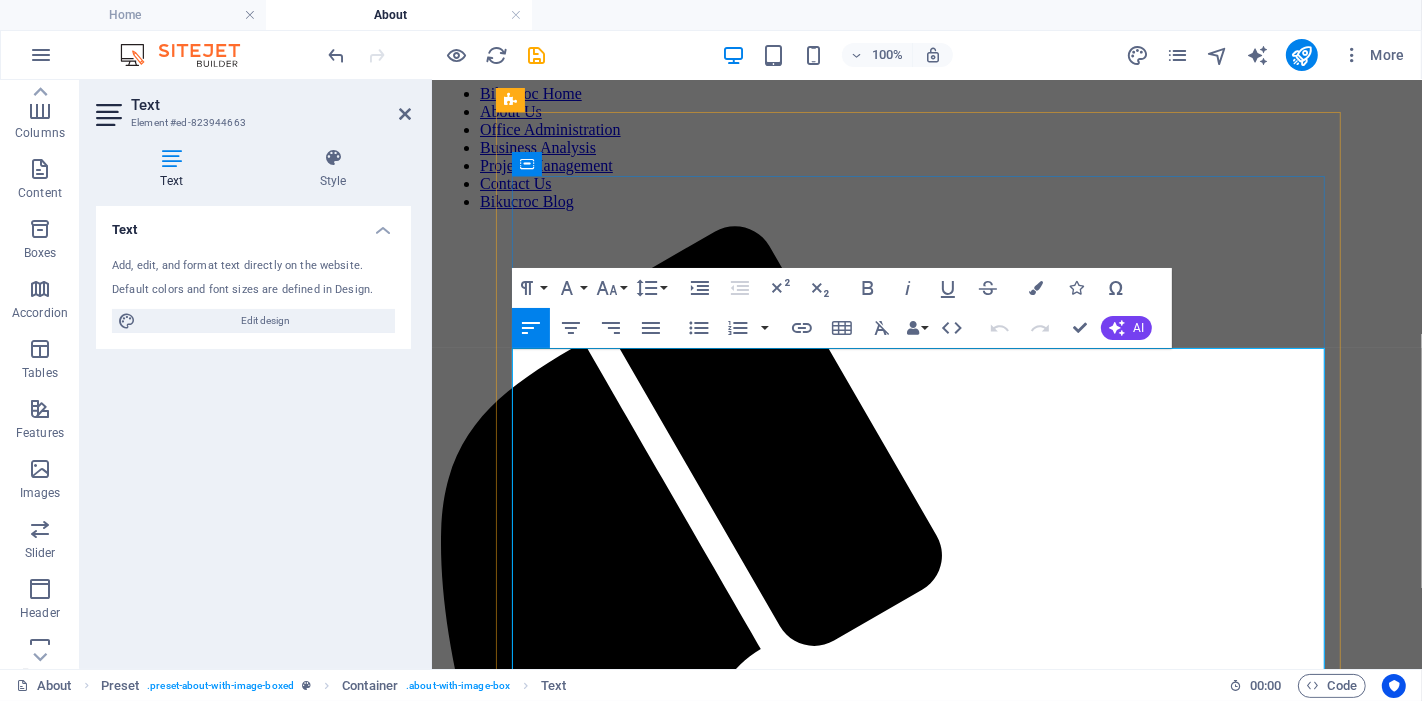 scroll, scrollTop: 222, scrollLeft: 0, axis: vertical 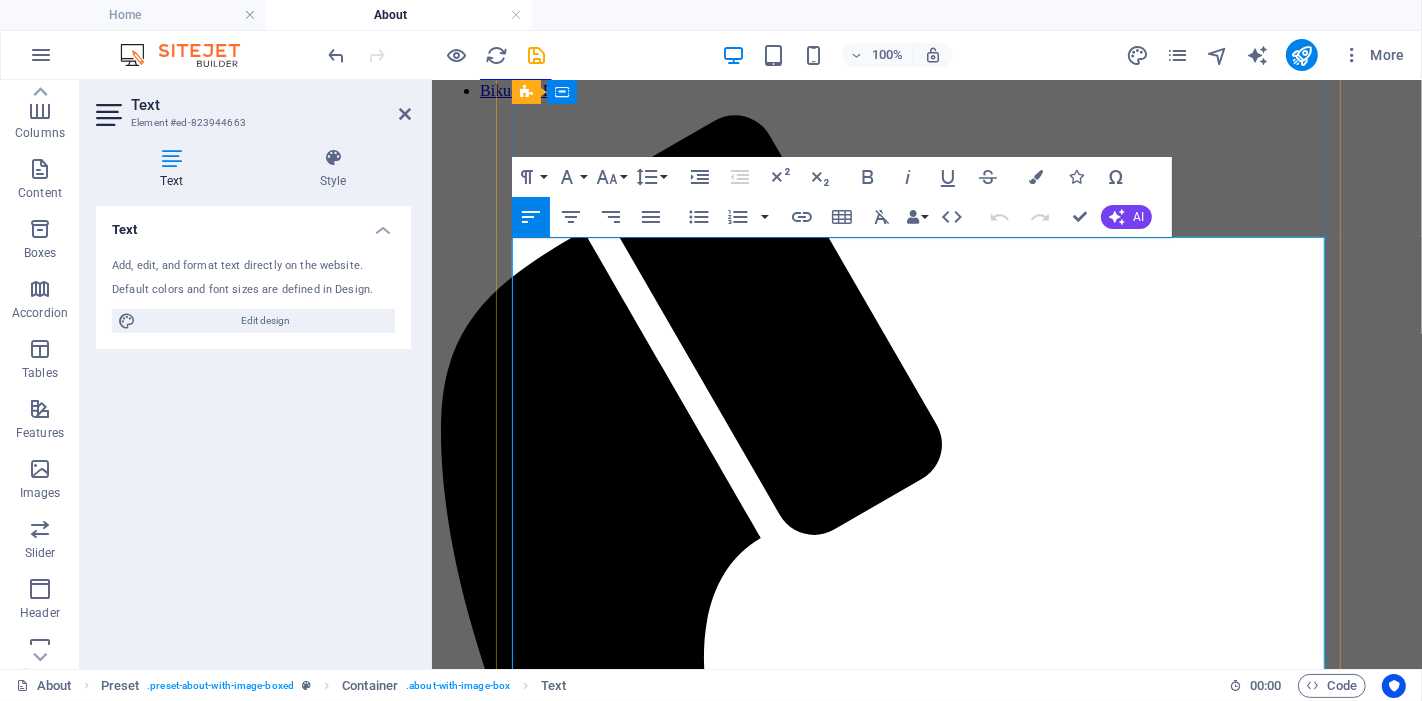 click at bounding box center [926, 1870] 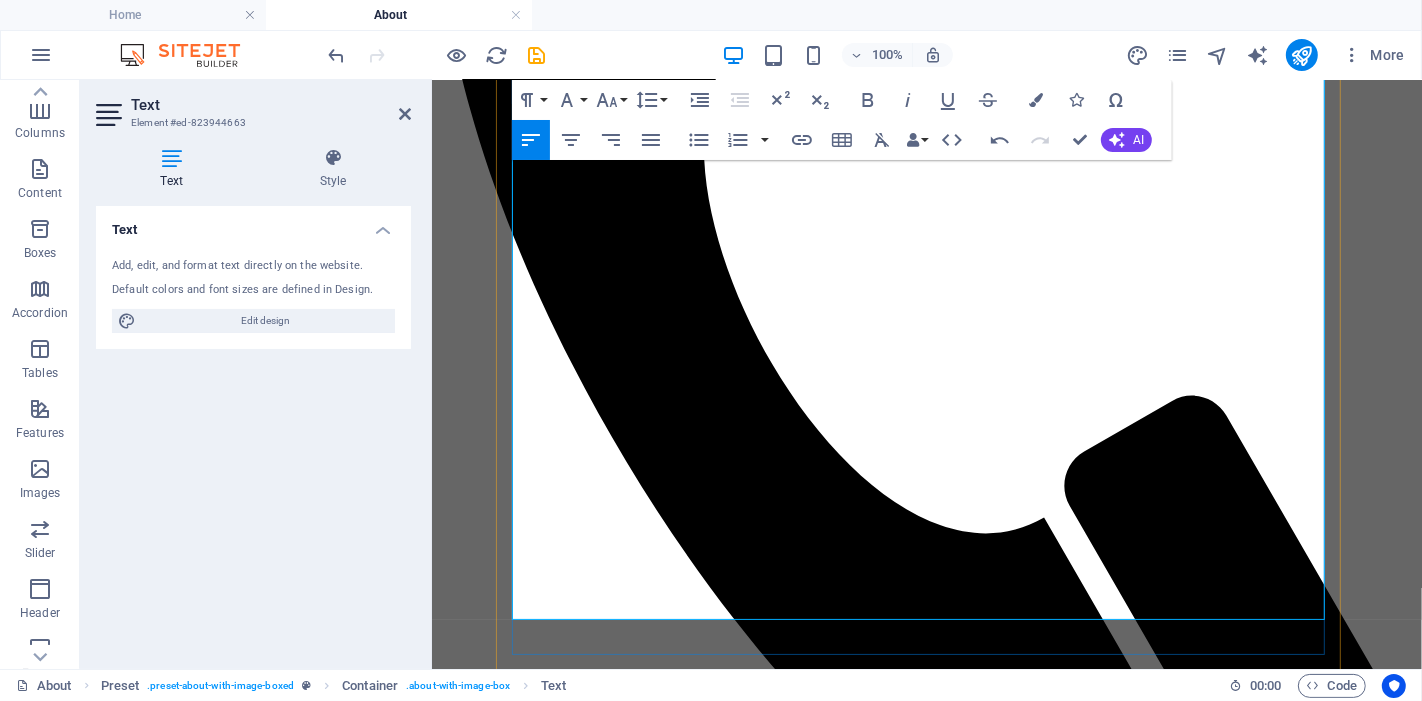 scroll, scrollTop: 777, scrollLeft: 0, axis: vertical 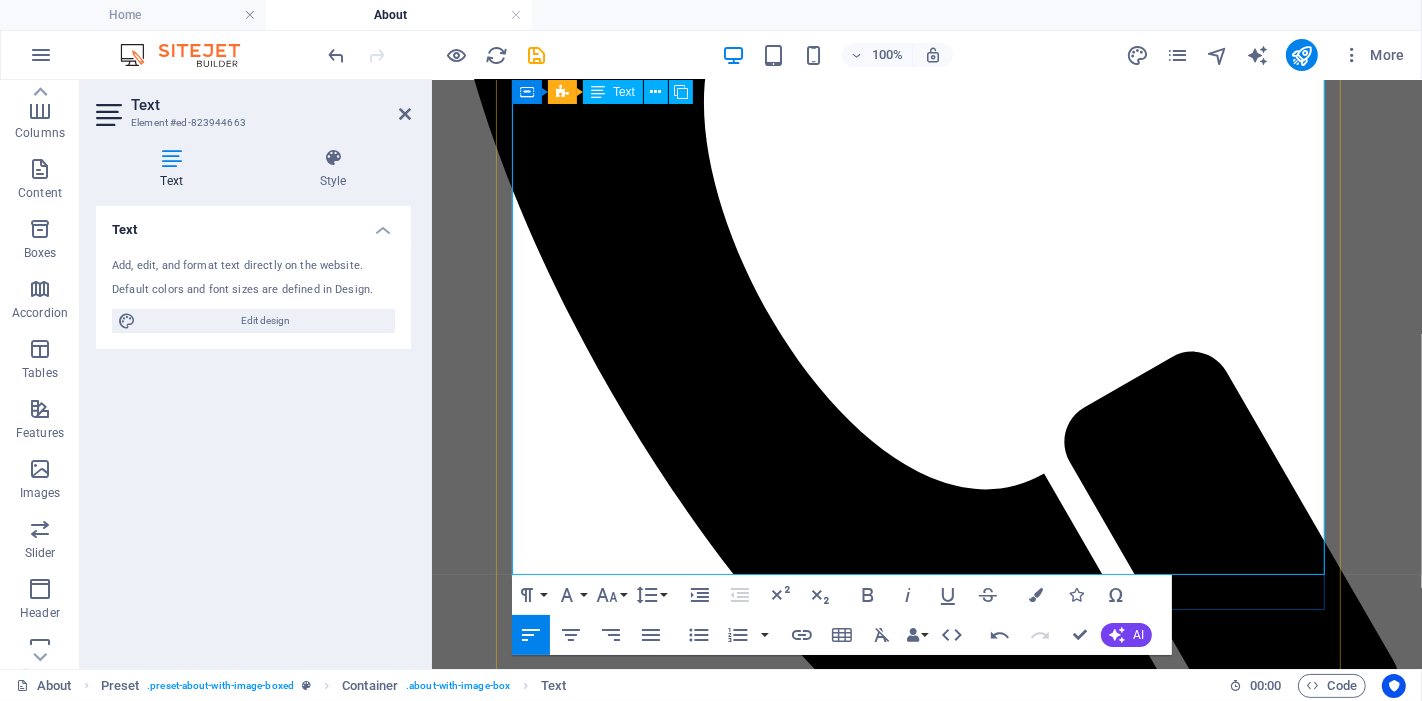 click on "Government rebate & incentive claims support" at bounding box center [946, 1555] 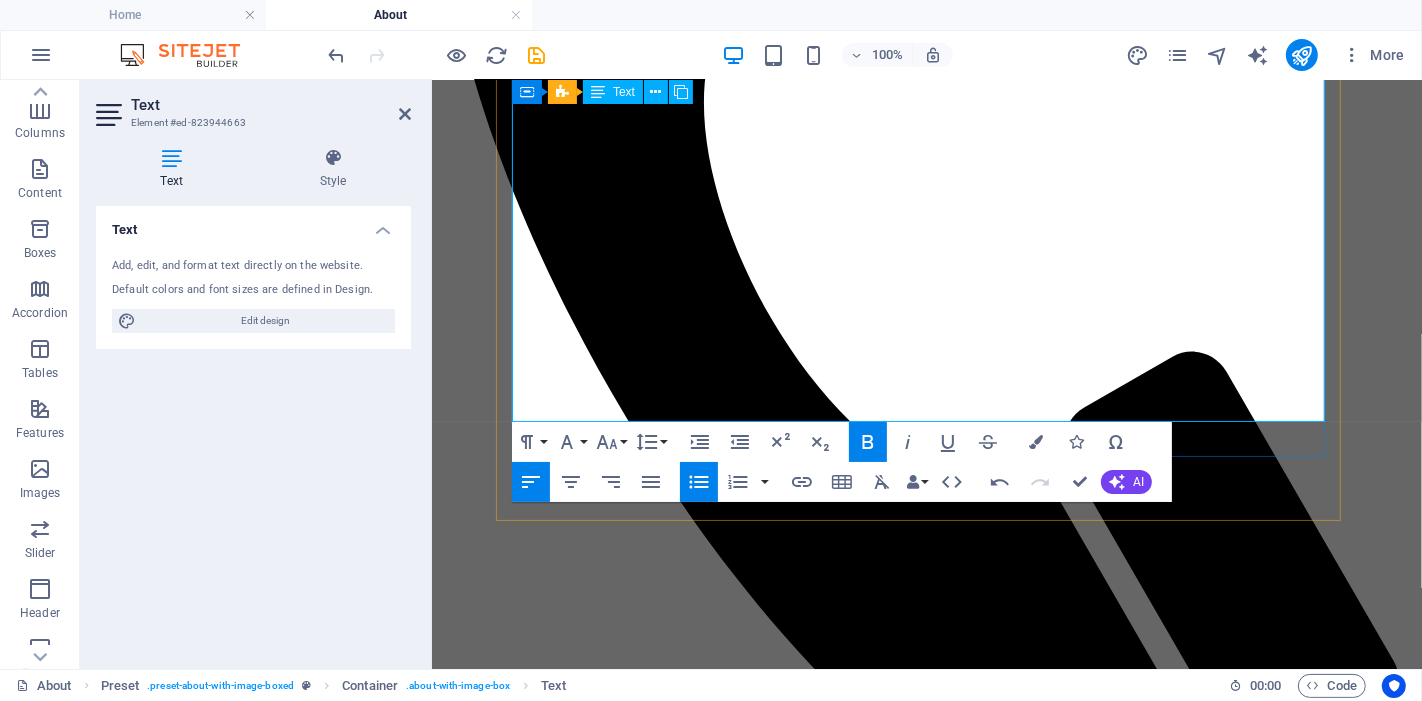 click on "Government rebate & incentive claims support Our Mission To empower tradies, builders, and small businesses across [STATE] by delivering professional, reliable, and cost-effective business support, so you can focus on what you do best: Running and growing your business." at bounding box center [946, 1618] 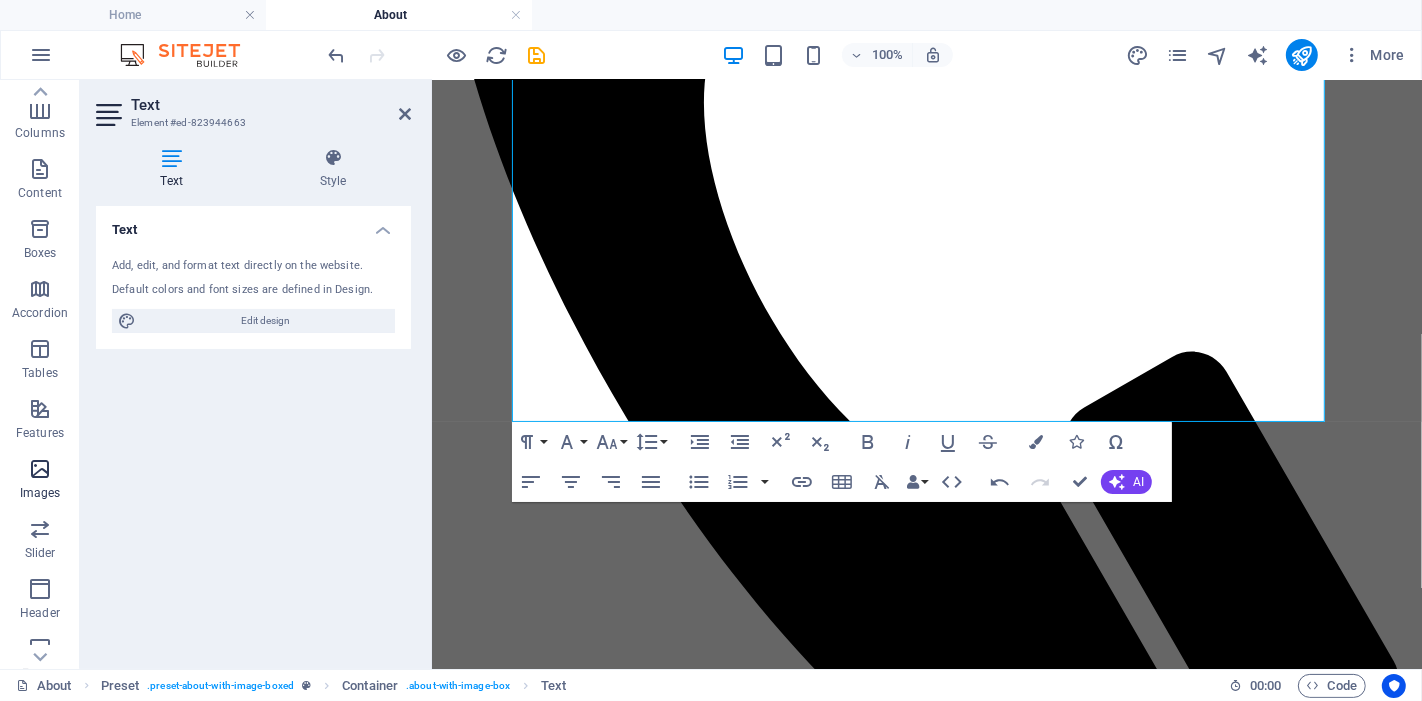 click at bounding box center (40, 469) 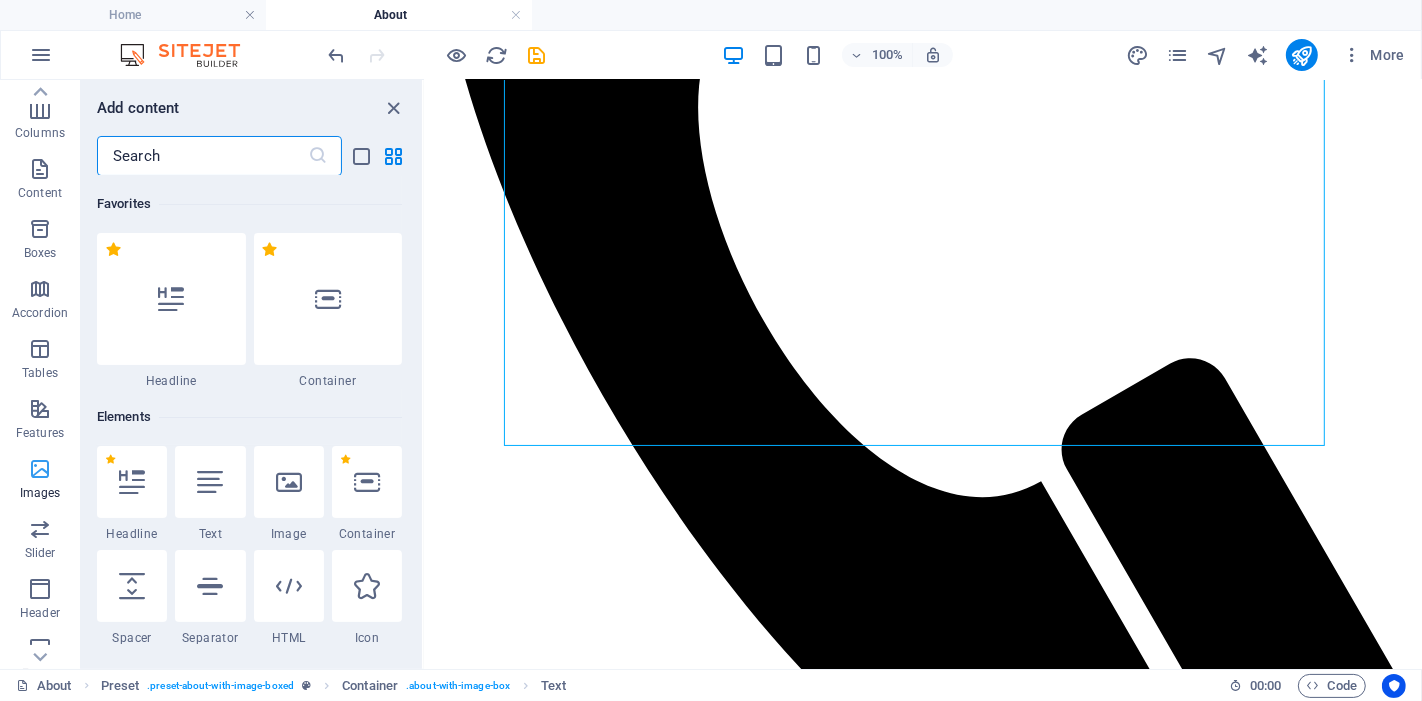 scroll, scrollTop: 754, scrollLeft: 0, axis: vertical 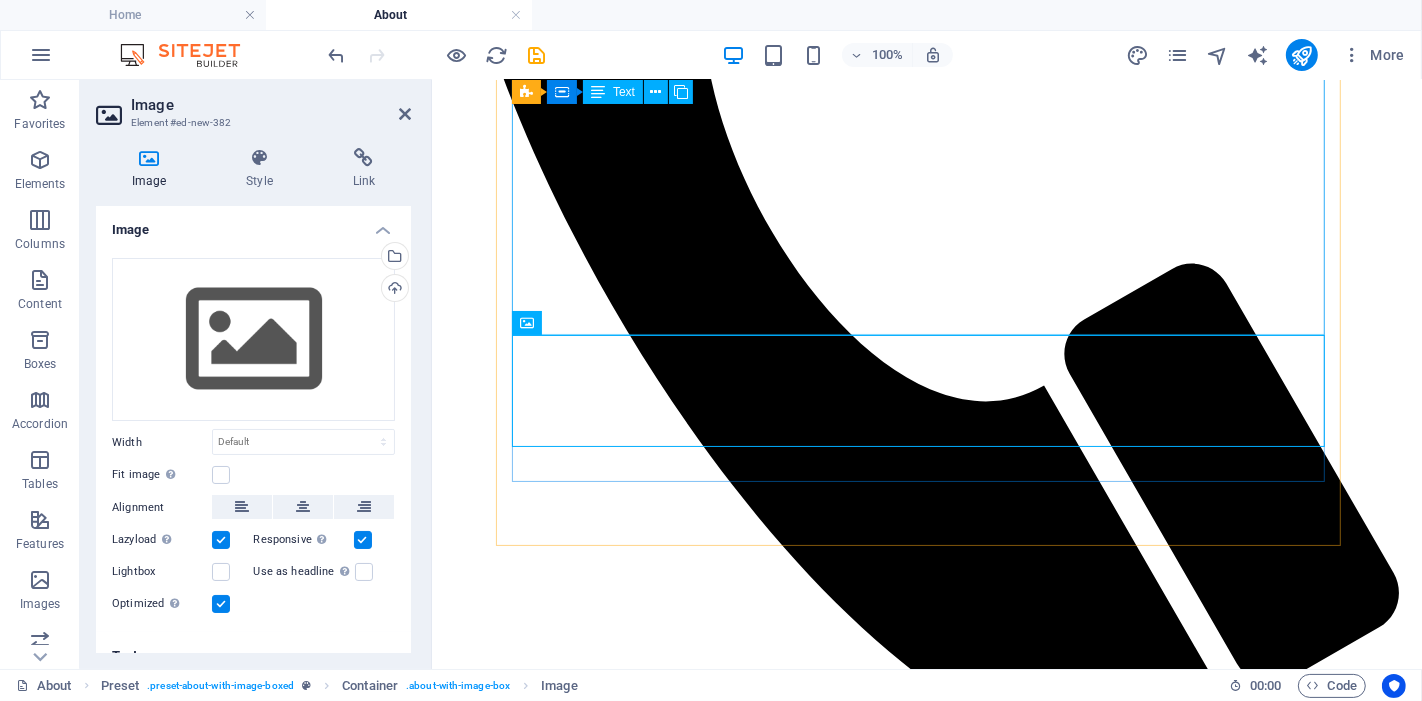 click on "We are a couple who previously owned and managed two successful businesses overseas. I was the first entrepreneur in my home country before moving to [STATE], and I continue to run those businesses today. With over 15 years of experience across the agriculture, tourism, construction, and oil industries, I brought with me a deep understanding of what it takes to build and sustain a business. After working closely with small business owners here in [STATE], I recognised a common challenge: 🔸 Too much admin 🔸 Too little support 🔸 And no affordable, trustworthy solution to bridge the gap That’s where the idea for BIKUCROC was born. Who We Are At BIKUCROC , we’re more than a service provider — we’re your trusted business partner. Our highly qualified team includes certified professionals with PMP®, PMI-PBA®, Microsoft , and other recognised industry credentials. We provide: Office administration & staff support Project management services Business analysis & process improvement To" at bounding box center (926, 1281) 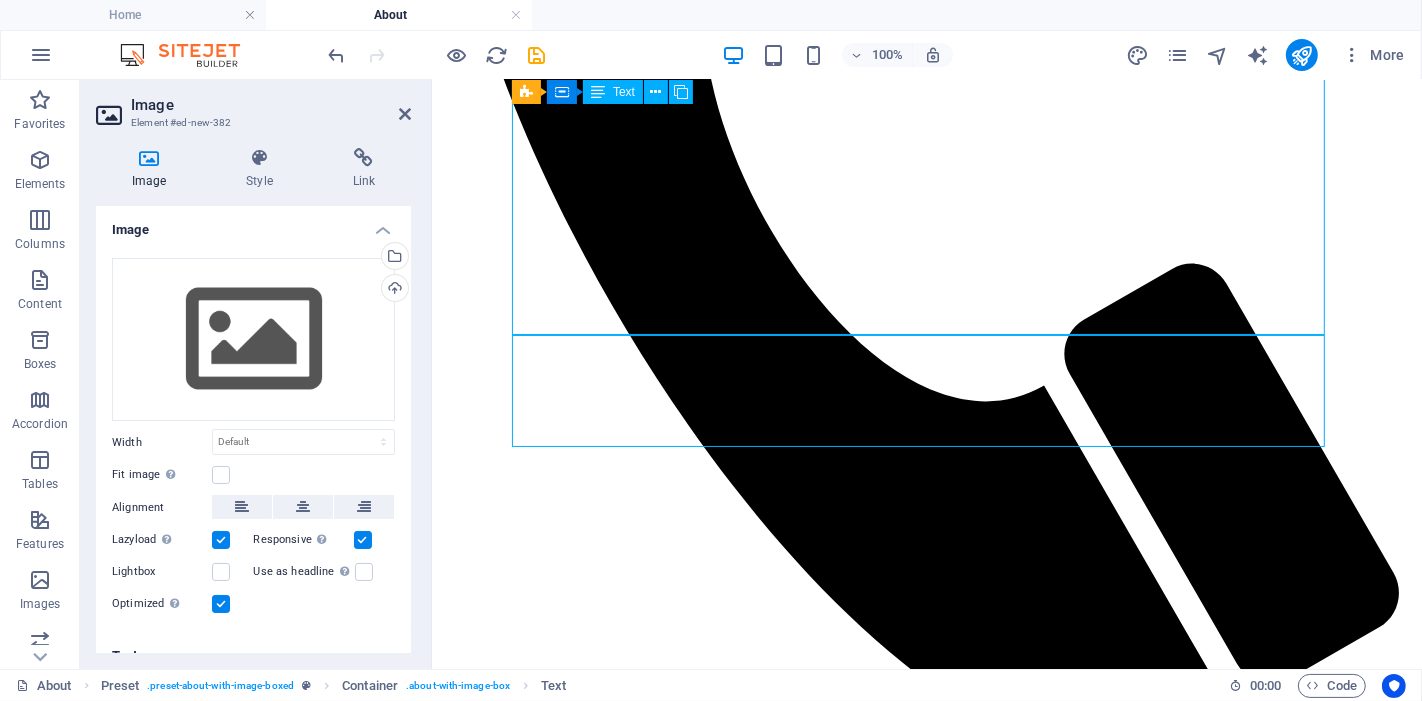 scroll, scrollTop: 811, scrollLeft: 0, axis: vertical 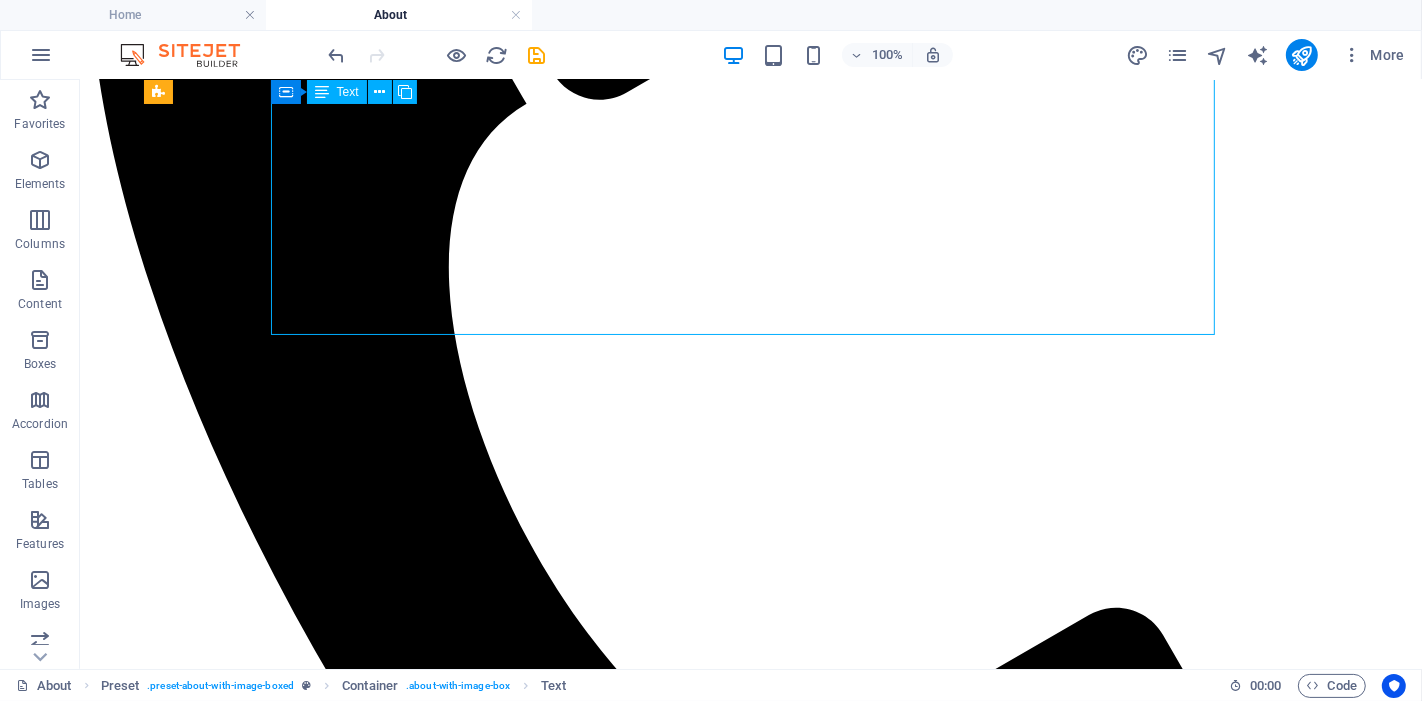 click on "We are a couple who previously owned and managed two successful businesses overseas. I was the first entrepreneur in my home country before moving to [STATE], and I continue to run those businesses today. With over 15 years of experience across the agriculture, tourism, construction, and oil industries, I brought with me a deep understanding of what it takes to build and sustain a business. After working closely with small business owners here in [STATE], I recognised a common challenge: 🔸 Too much admin 🔸 Too little support 🔸 And no affordable, trustworthy solution to bridge the gap That’s where the idea for BIKUCROC was born. Who We Are At BIKUCROC , we’re more than a service provider — we’re your trusted business partner. Our highly qualified team includes certified professionals with PMP®, PMI-PBA®, Microsoft , and other recognised industry credentials. We provide: Office administration & staff support Project management services Business analysis & process improvement To" at bounding box center (750, 1784) 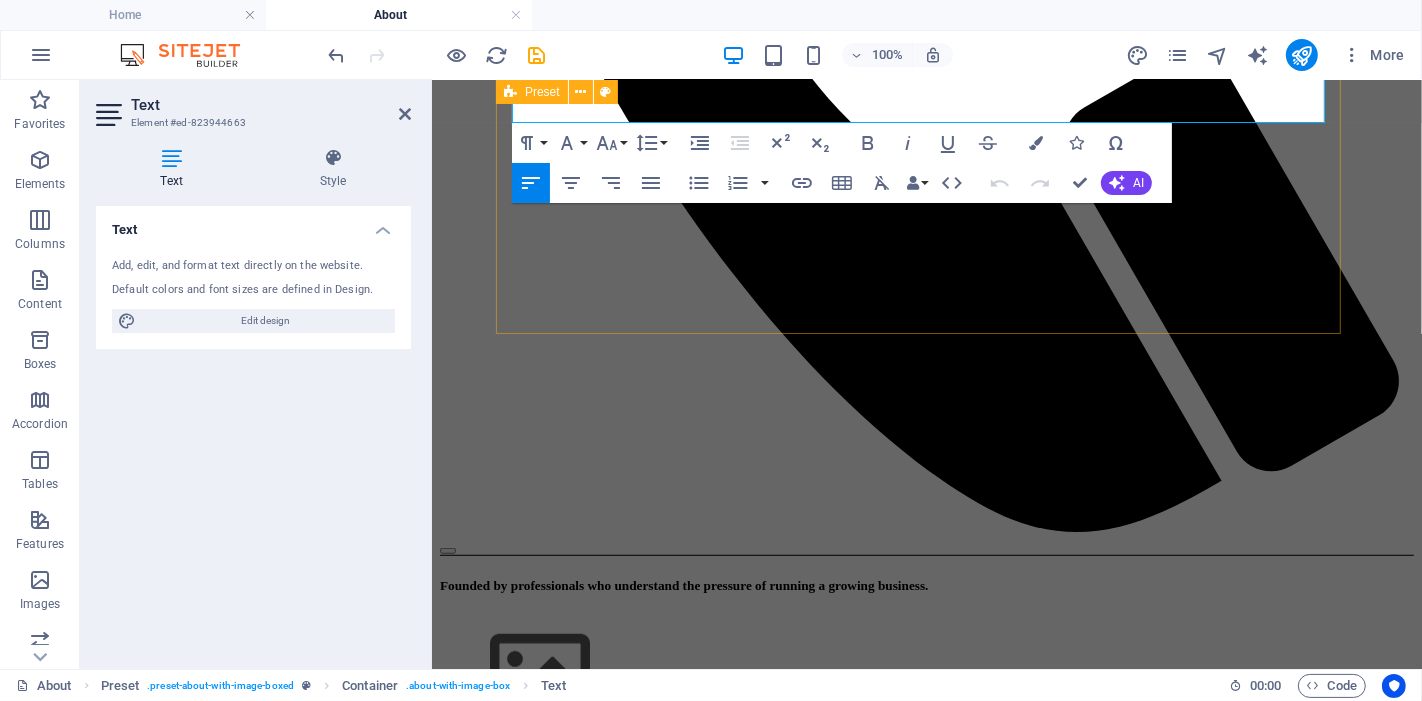 scroll, scrollTop: 854, scrollLeft: 0, axis: vertical 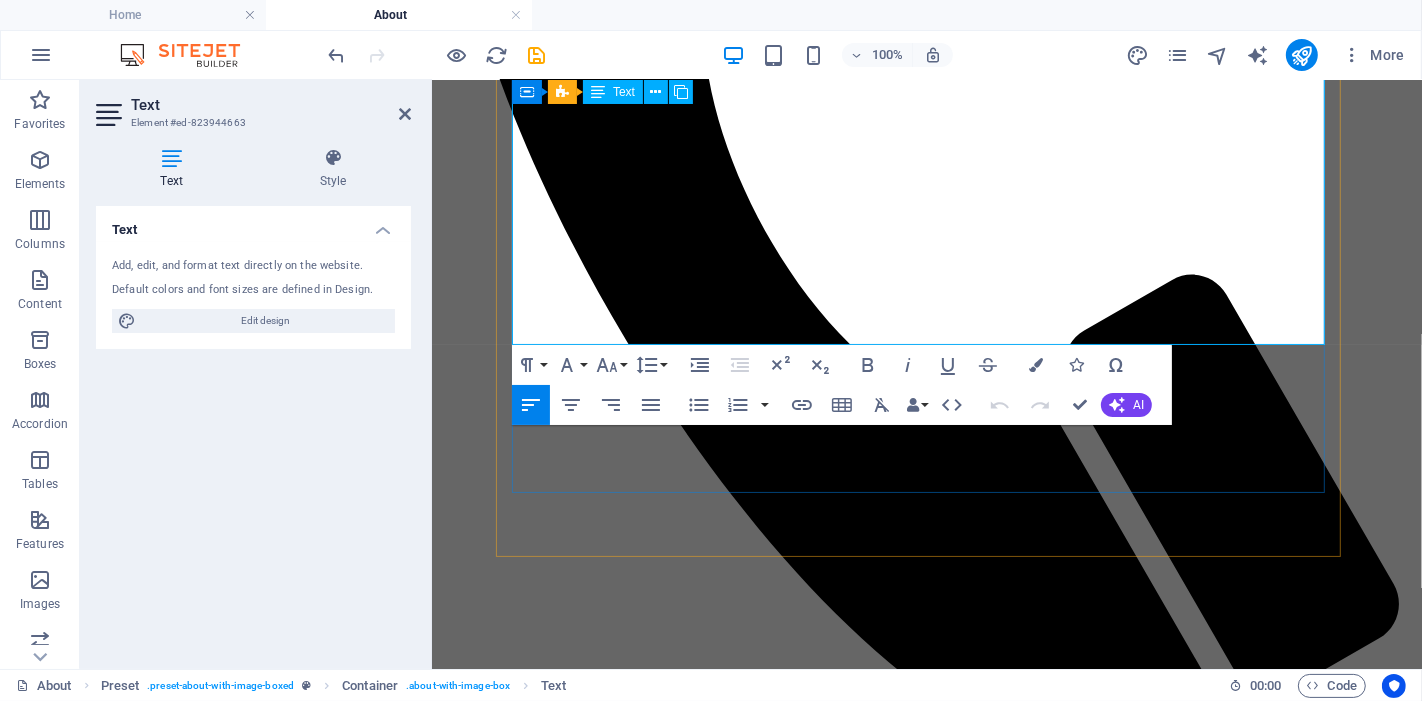 click on "Our Mission" at bounding box center (527, 1567) 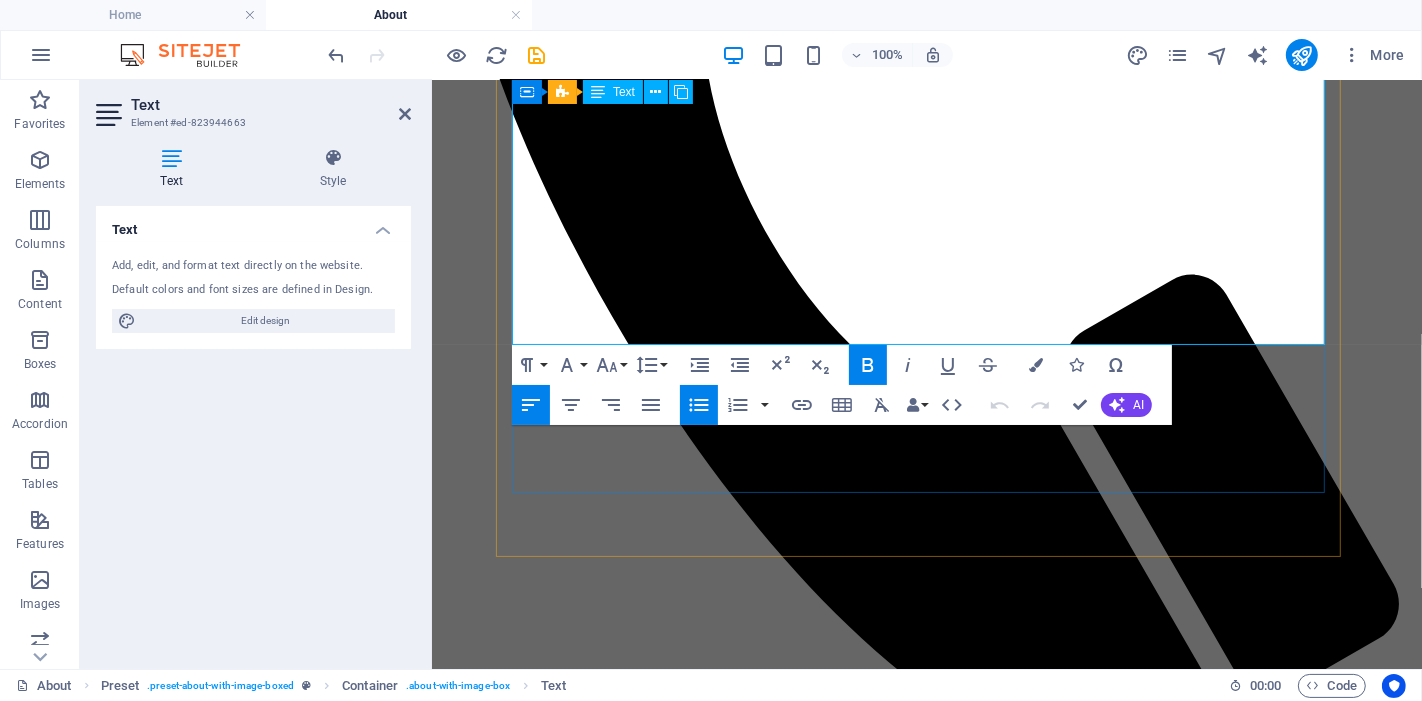 click on "Our Mission" at bounding box center [527, 1567] 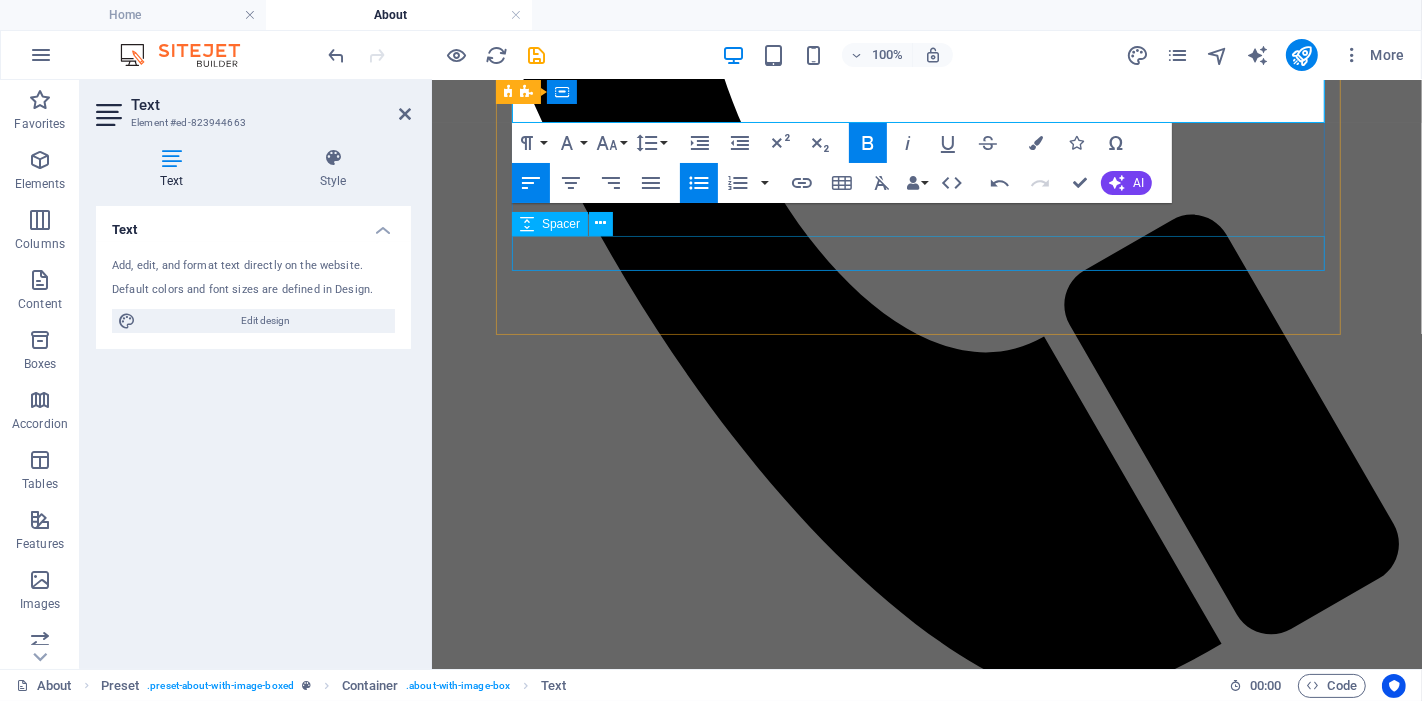 scroll, scrollTop: 806, scrollLeft: 0, axis: vertical 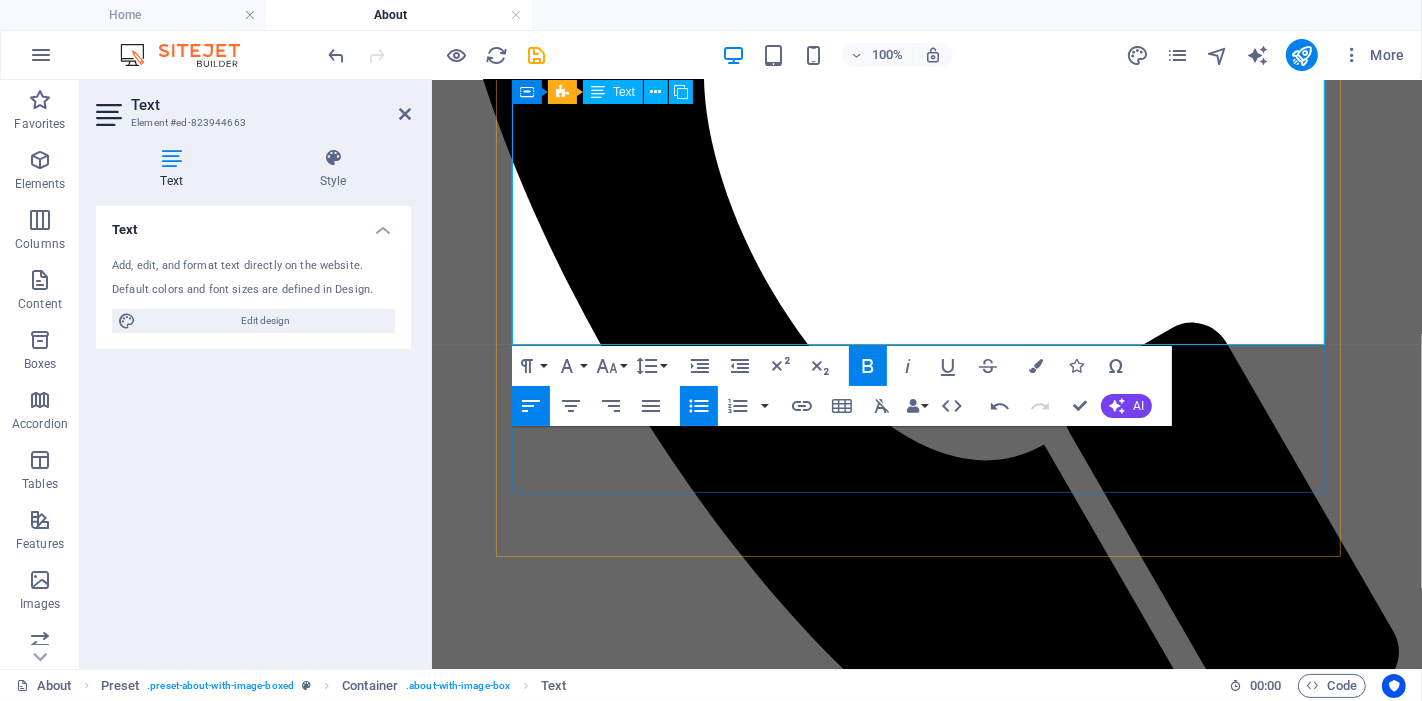 drag, startPoint x: 524, startPoint y: 274, endPoint x: 984, endPoint y: 340, distance: 464.71066 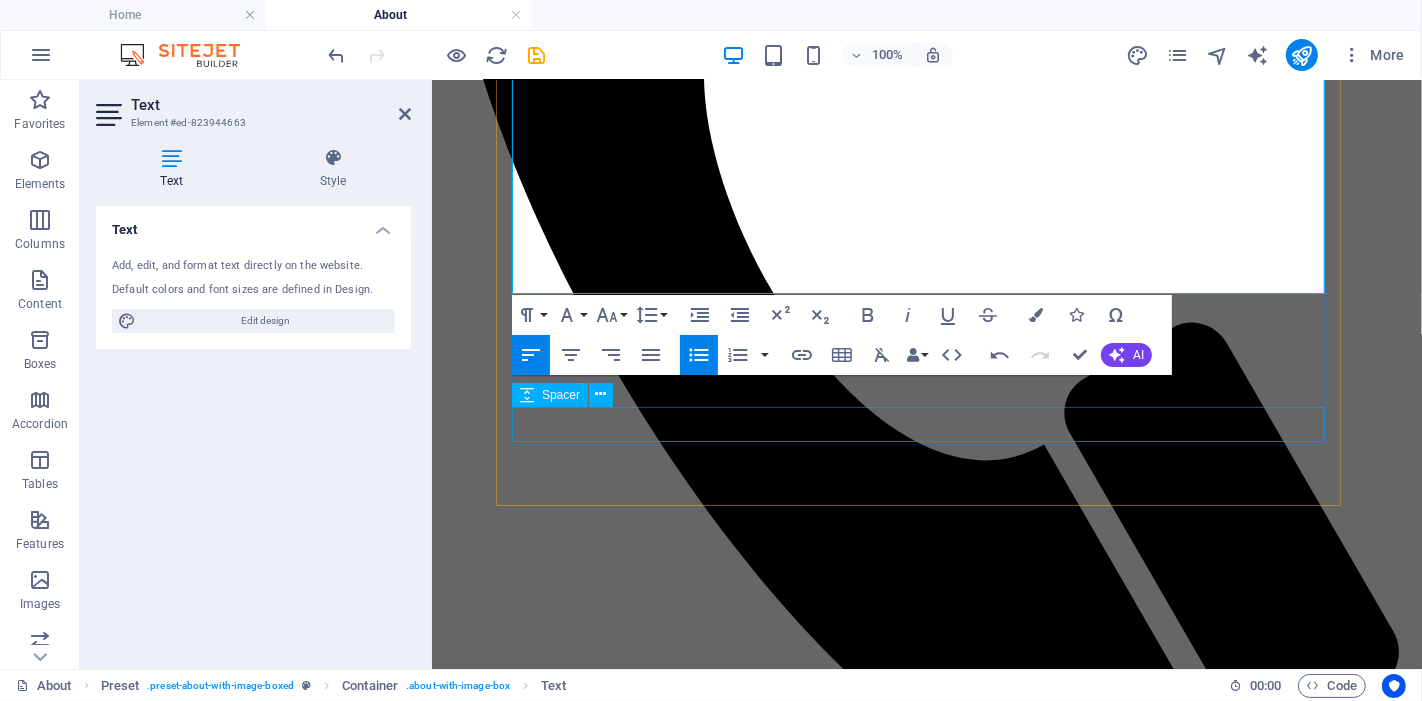 click at bounding box center (926, 1737) 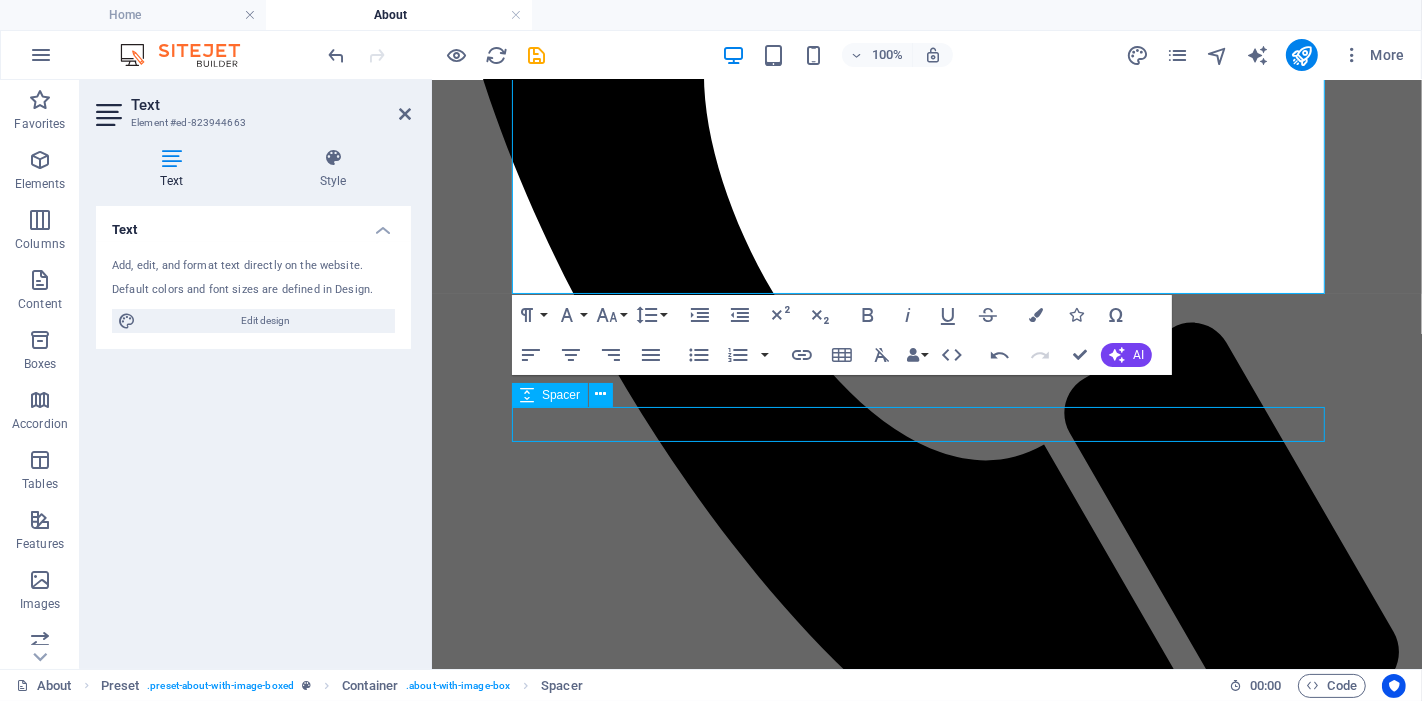 click at bounding box center [926, 1737] 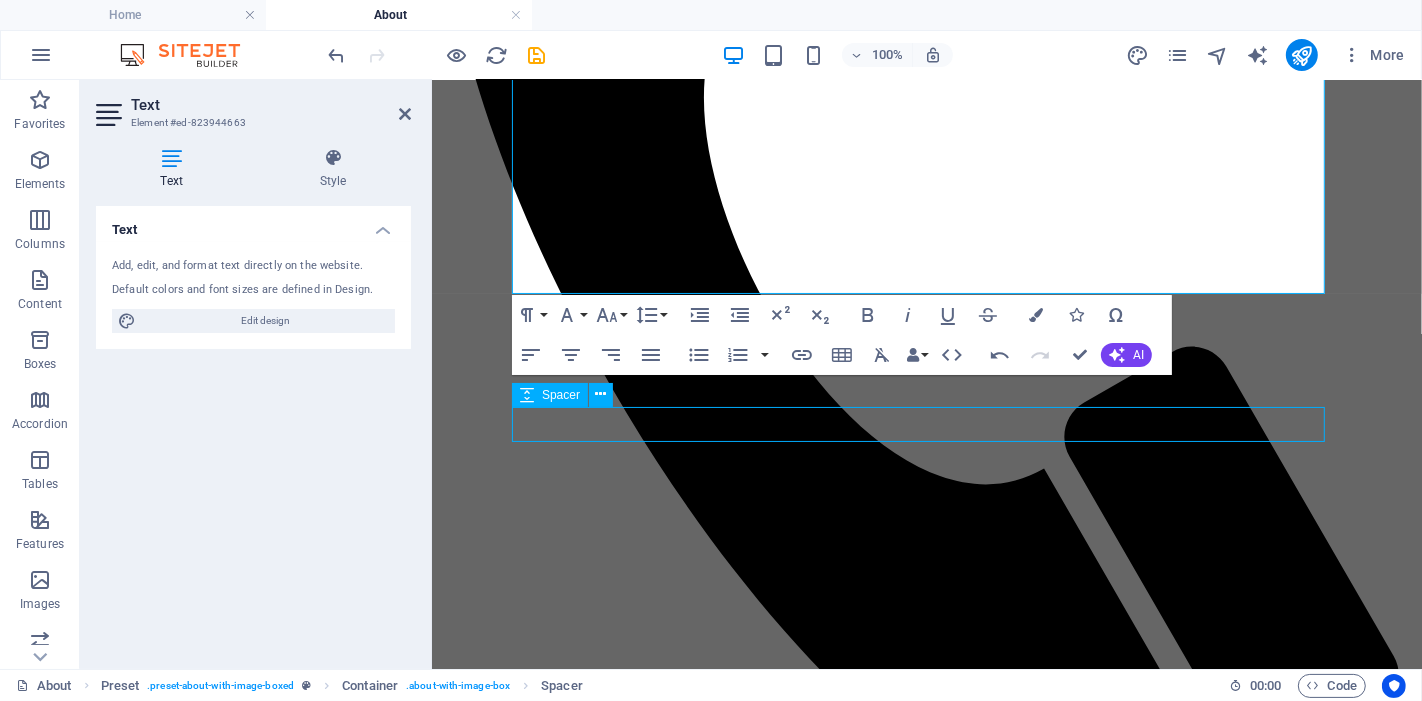 select on "px" 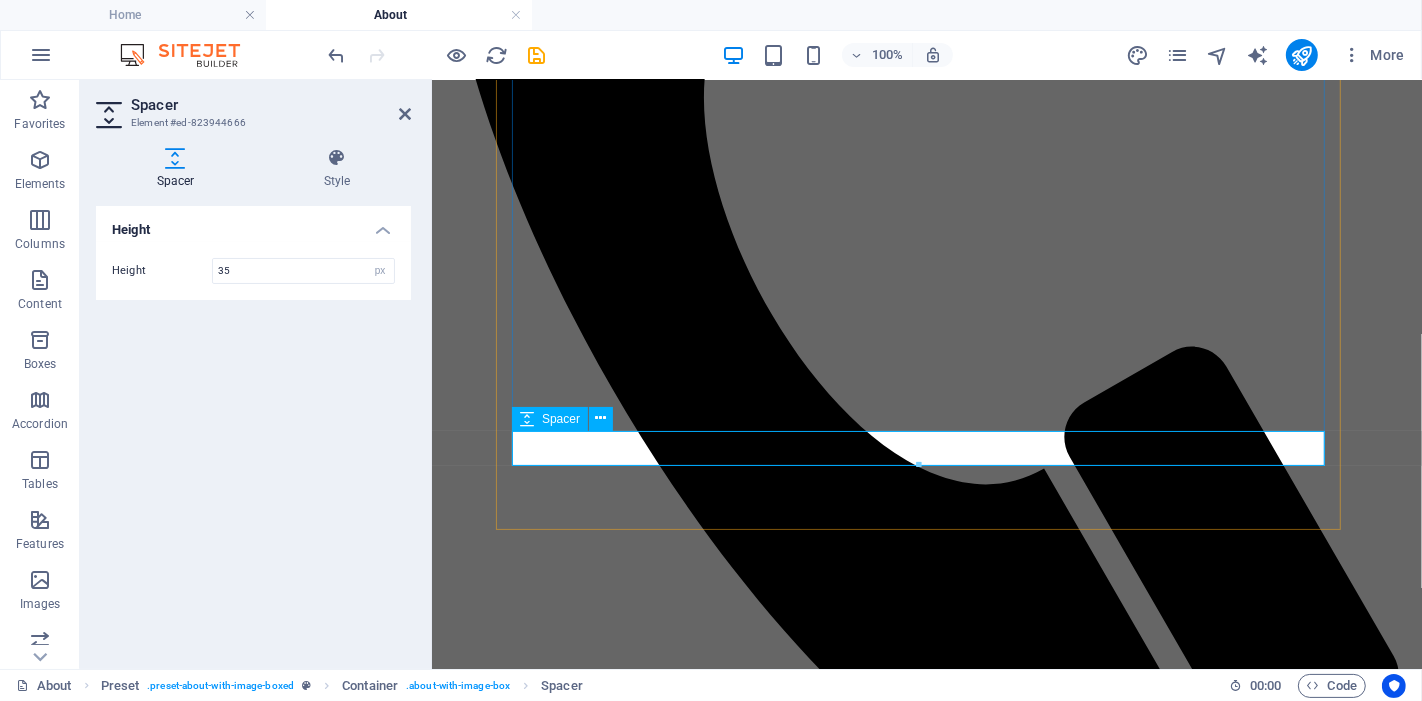 click at bounding box center [926, 1761] 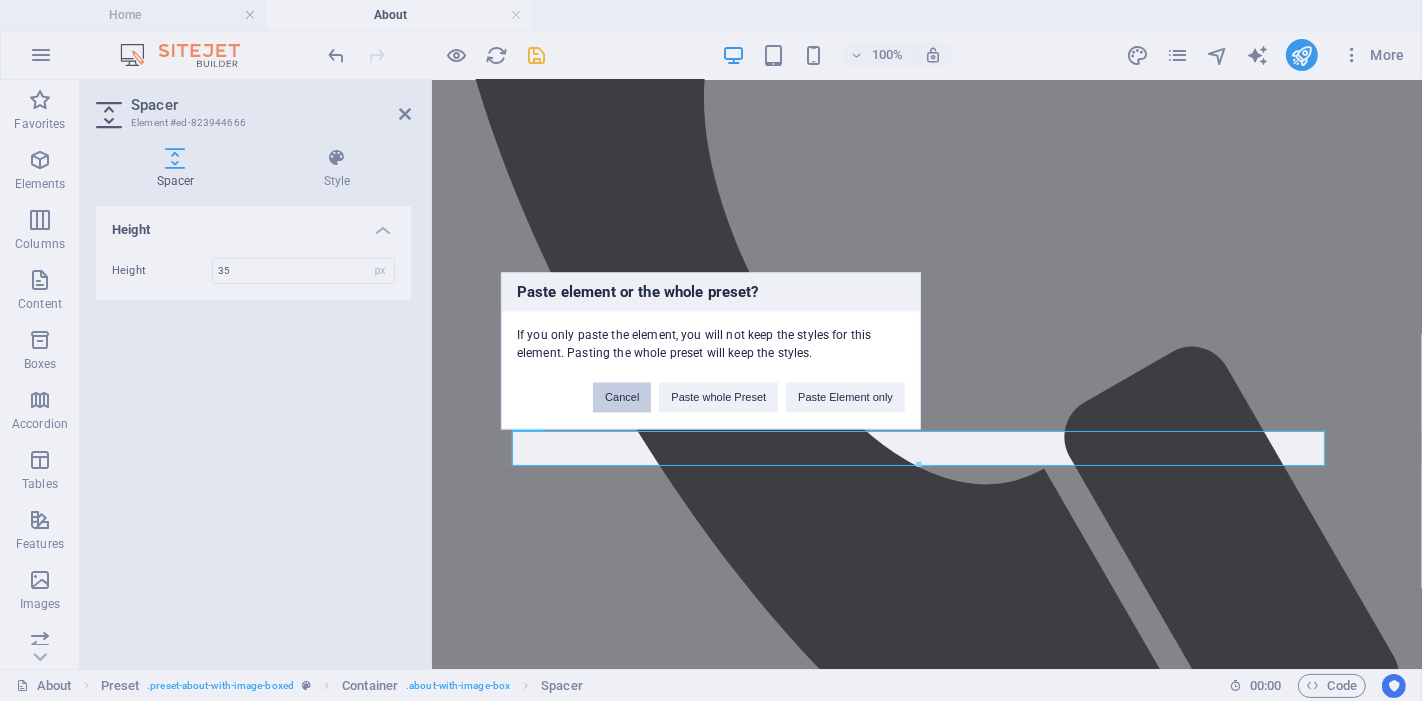 click on "Cancel" at bounding box center (622, 397) 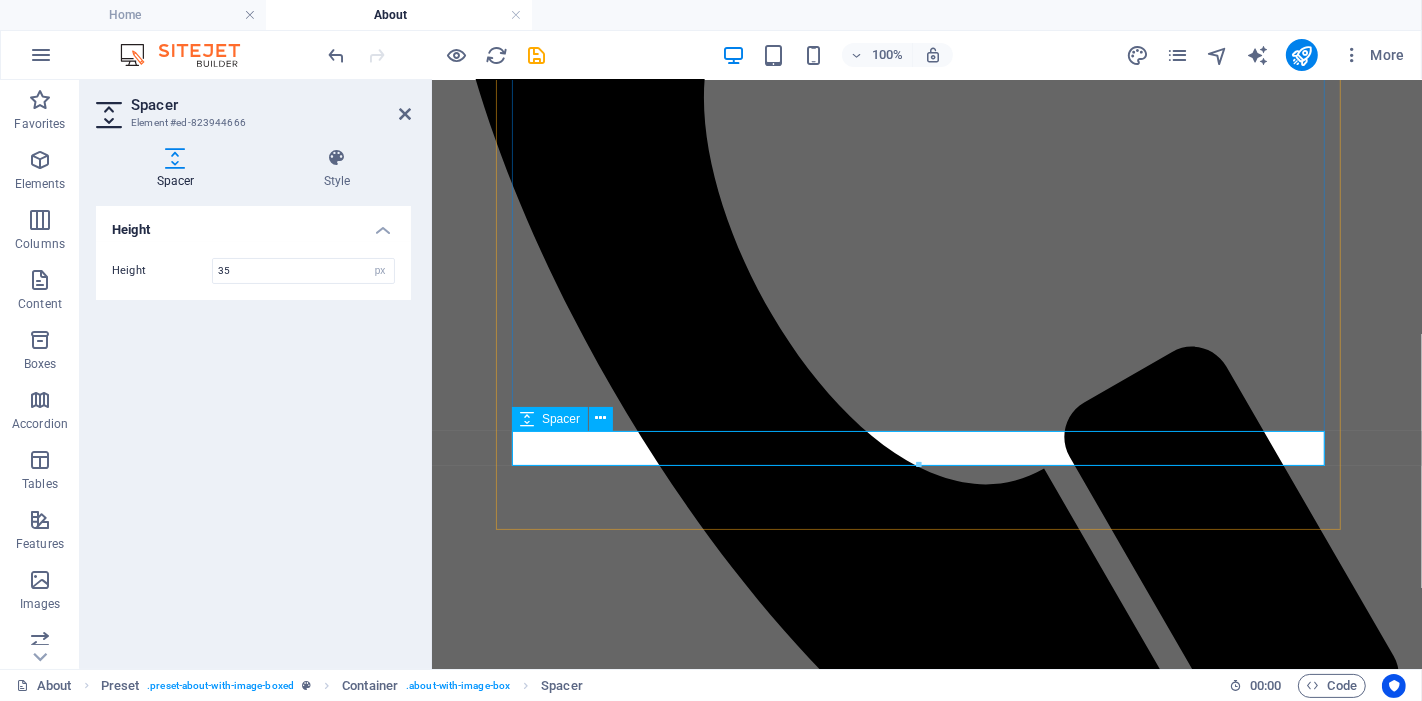 click at bounding box center (926, 1761) 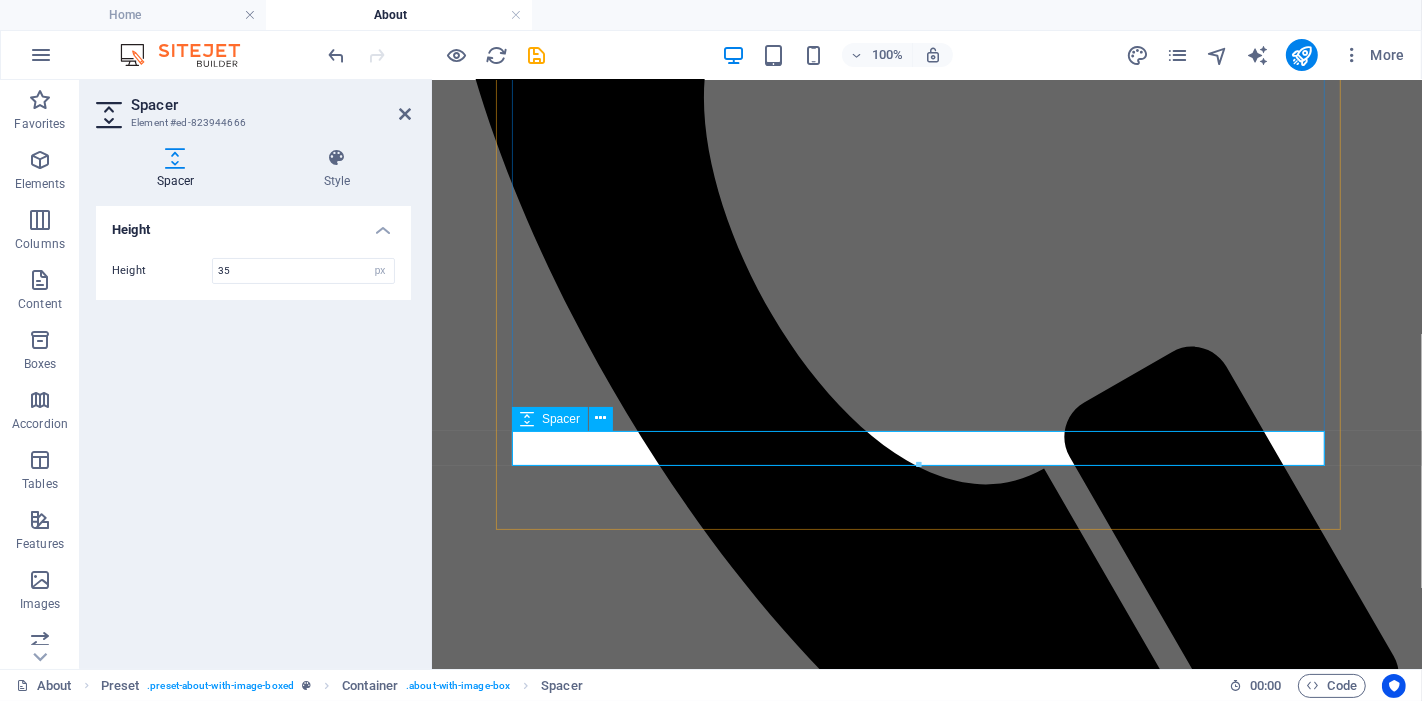 click at bounding box center (926, 1761) 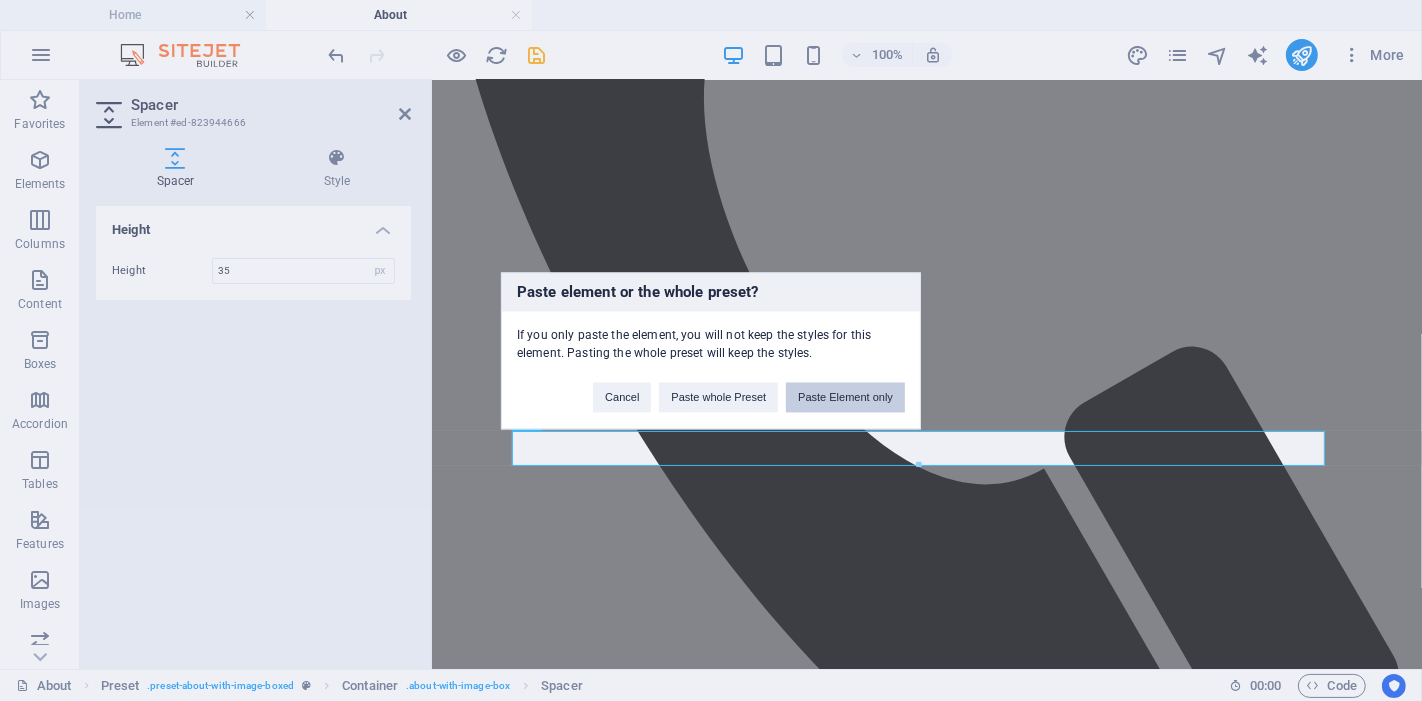 click on "Paste Element only" at bounding box center [845, 397] 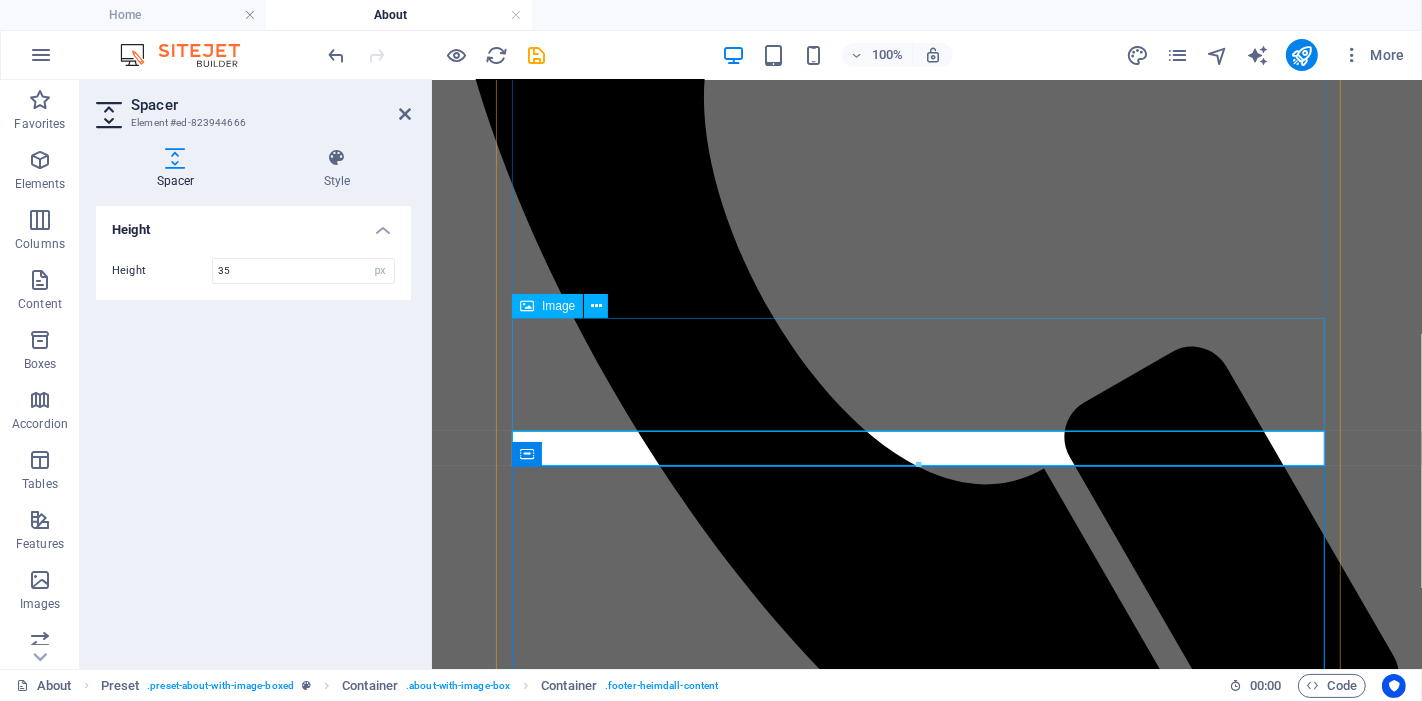 scroll, scrollTop: 752, scrollLeft: 0, axis: vertical 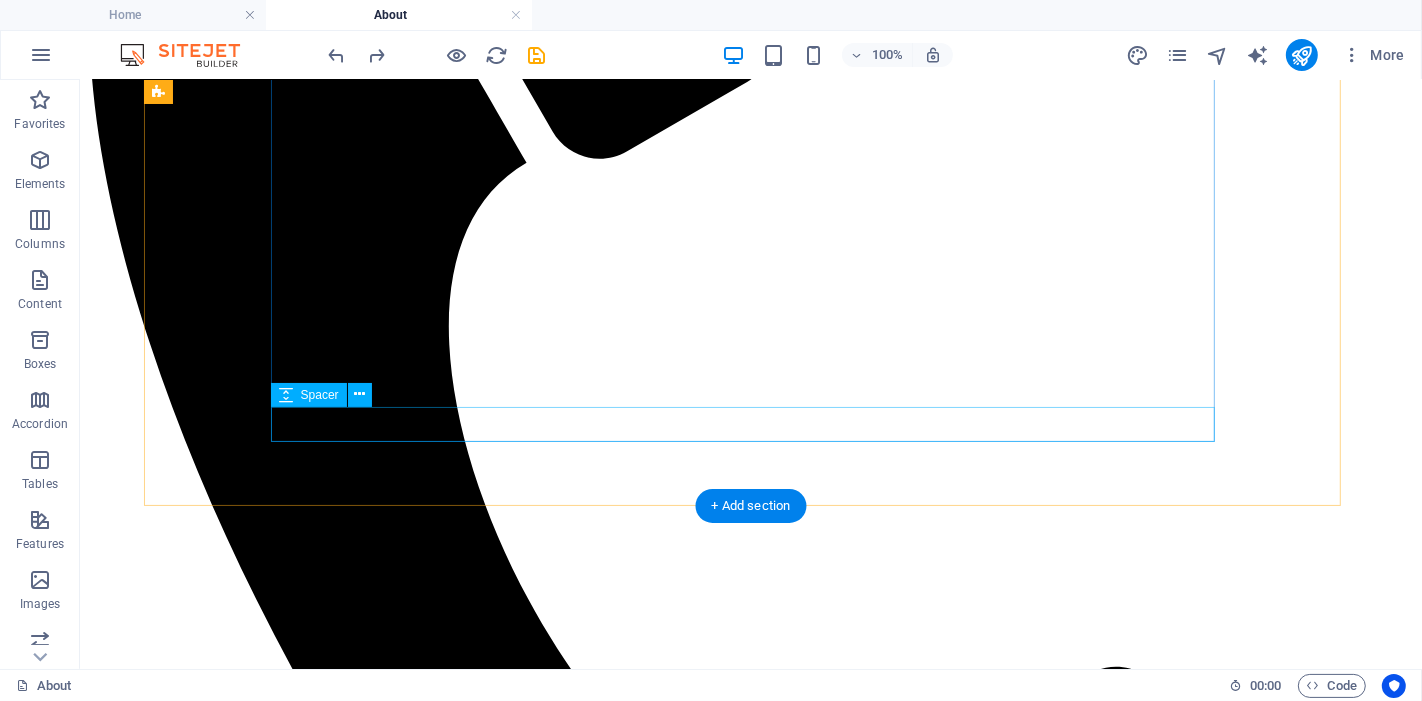 click at bounding box center [750, 2240] 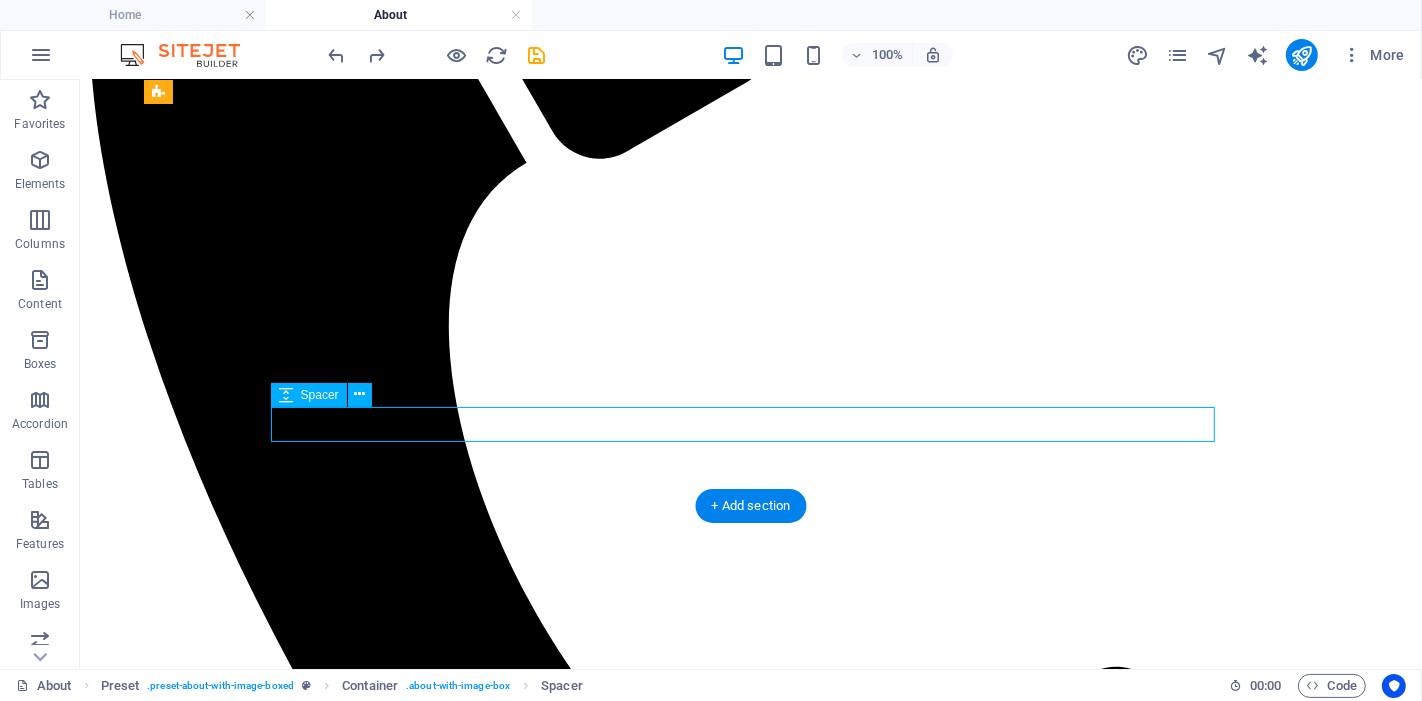 click at bounding box center [750, 2240] 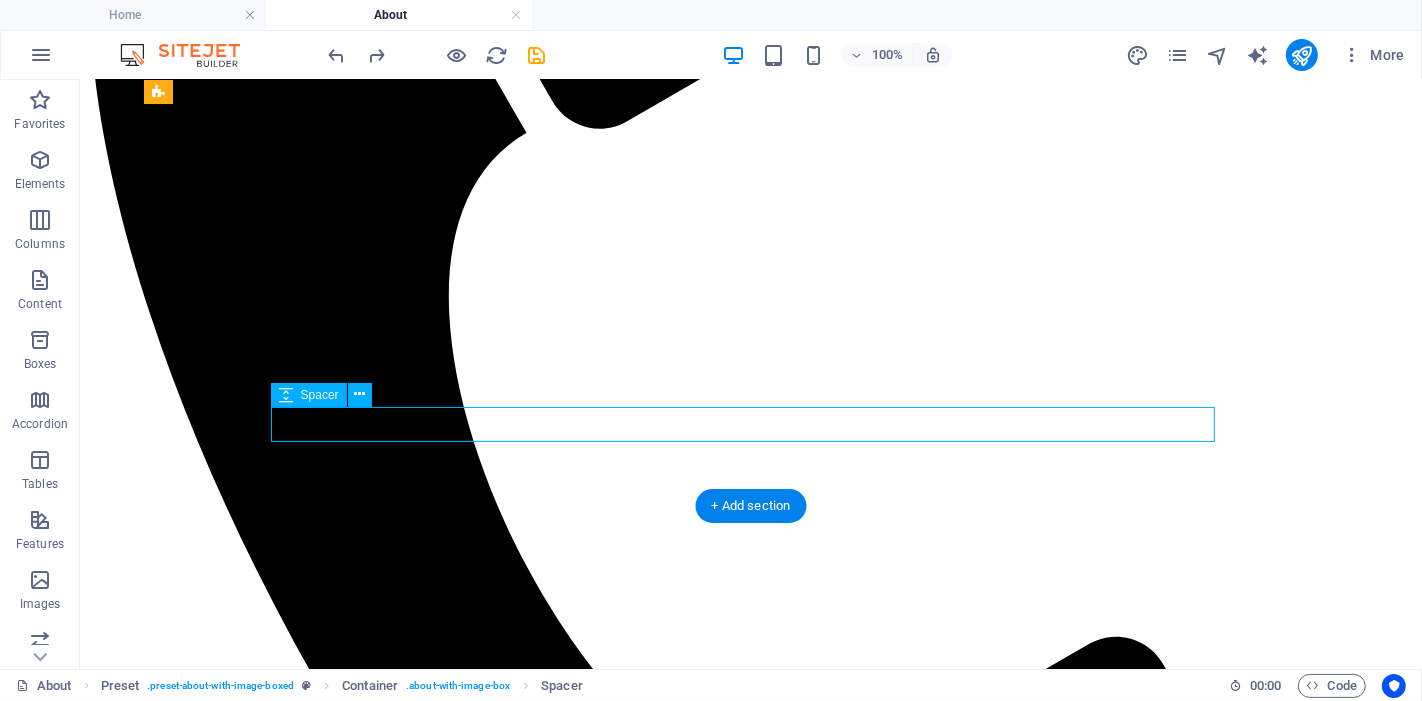 select on "px" 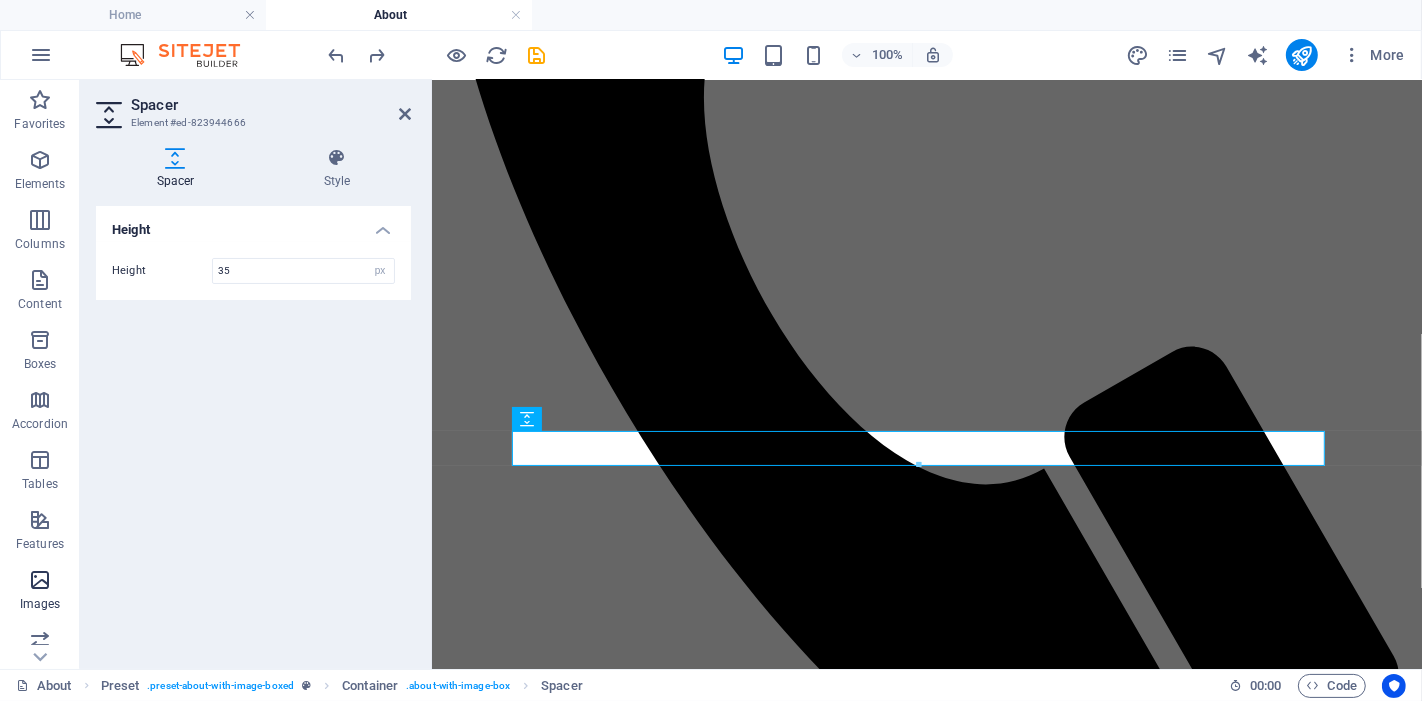 click at bounding box center [40, 580] 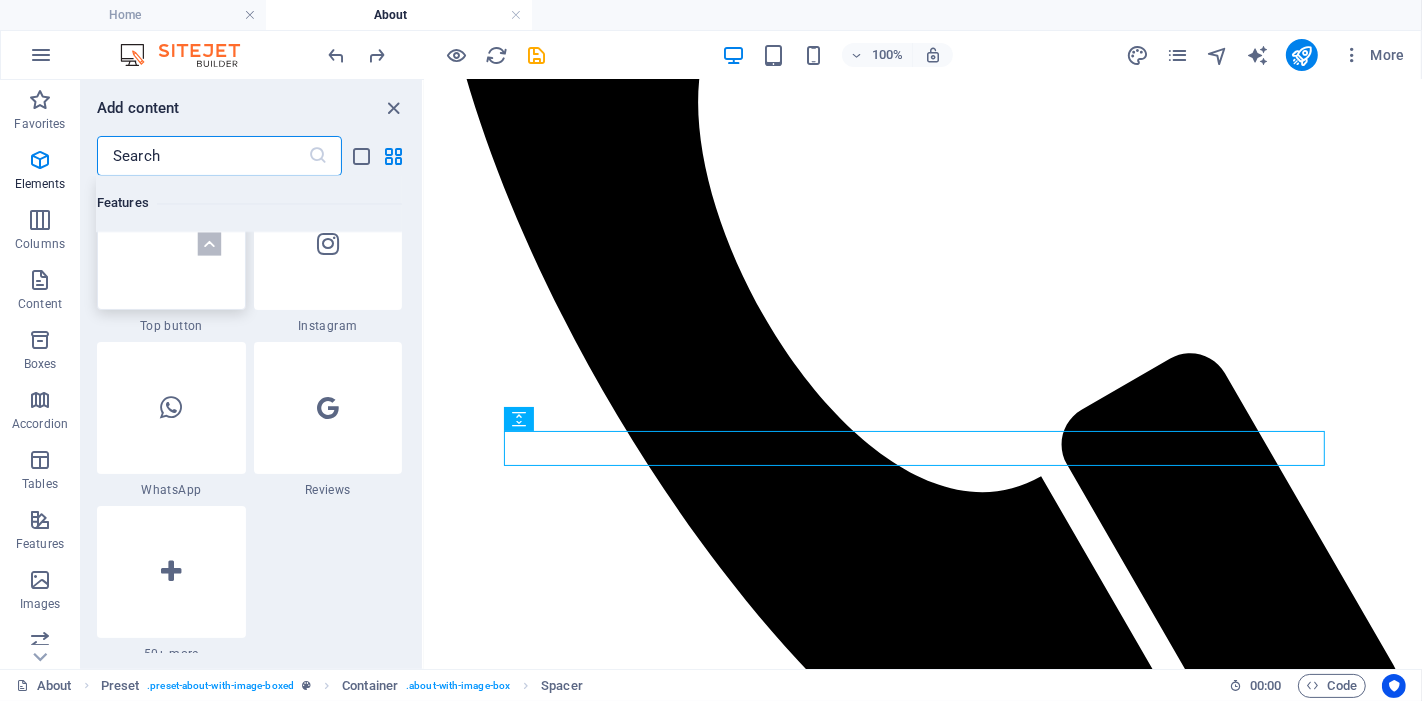 scroll, scrollTop: 9472, scrollLeft: 0, axis: vertical 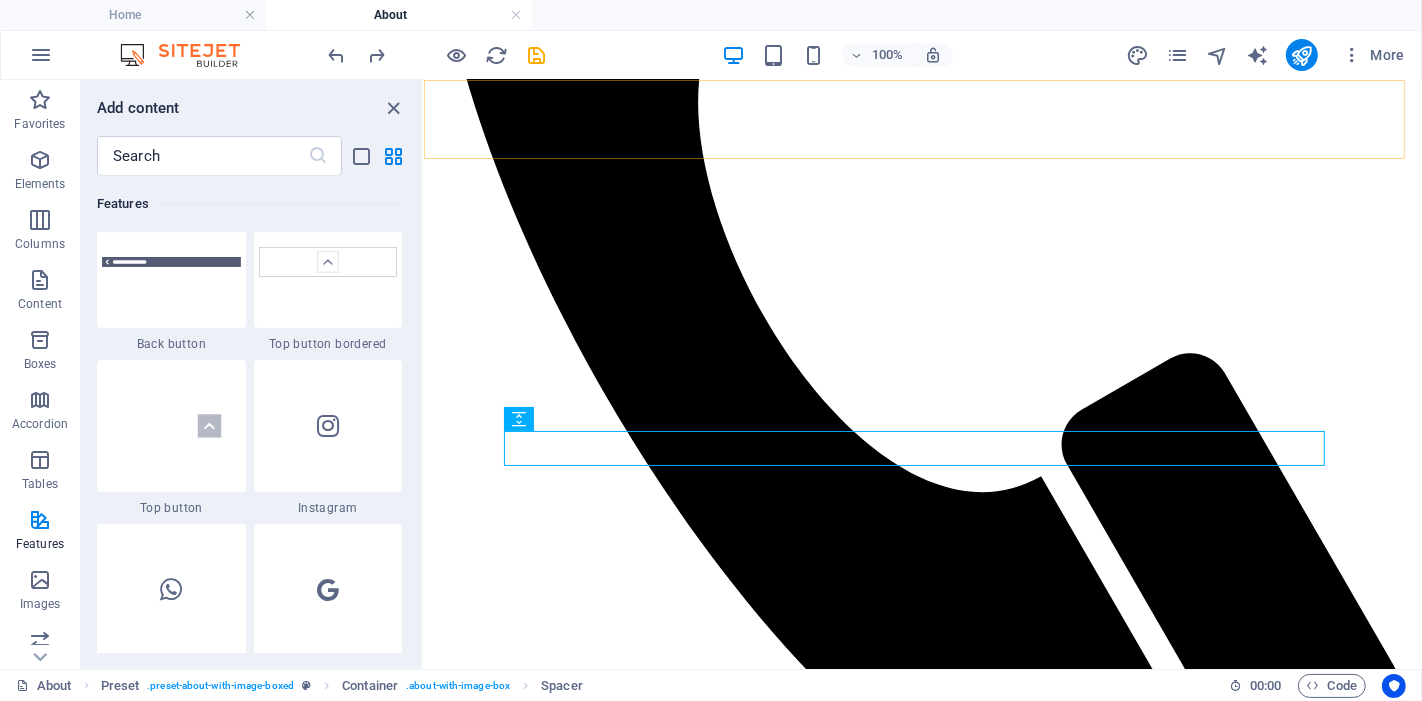 drag, startPoint x: 838, startPoint y: 488, endPoint x: 433, endPoint y: 227, distance: 481.8153 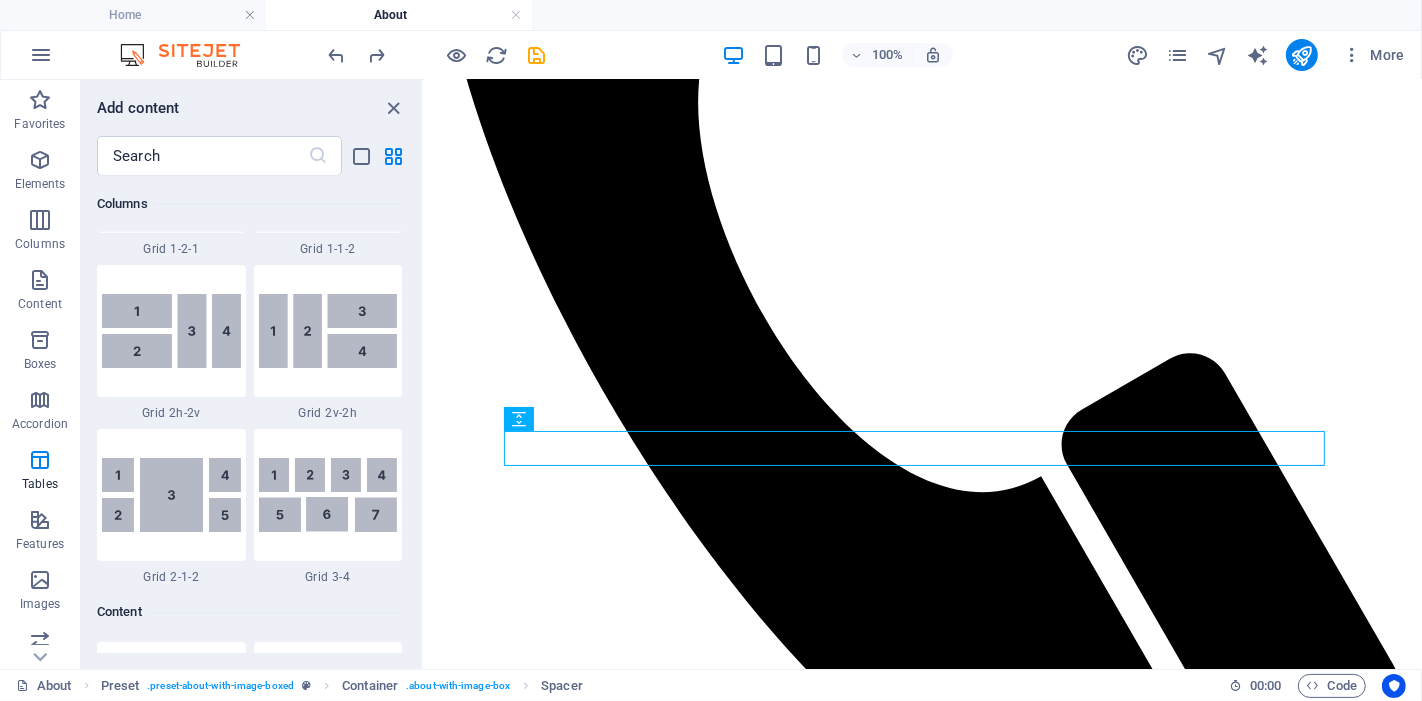 scroll, scrollTop: 0, scrollLeft: 0, axis: both 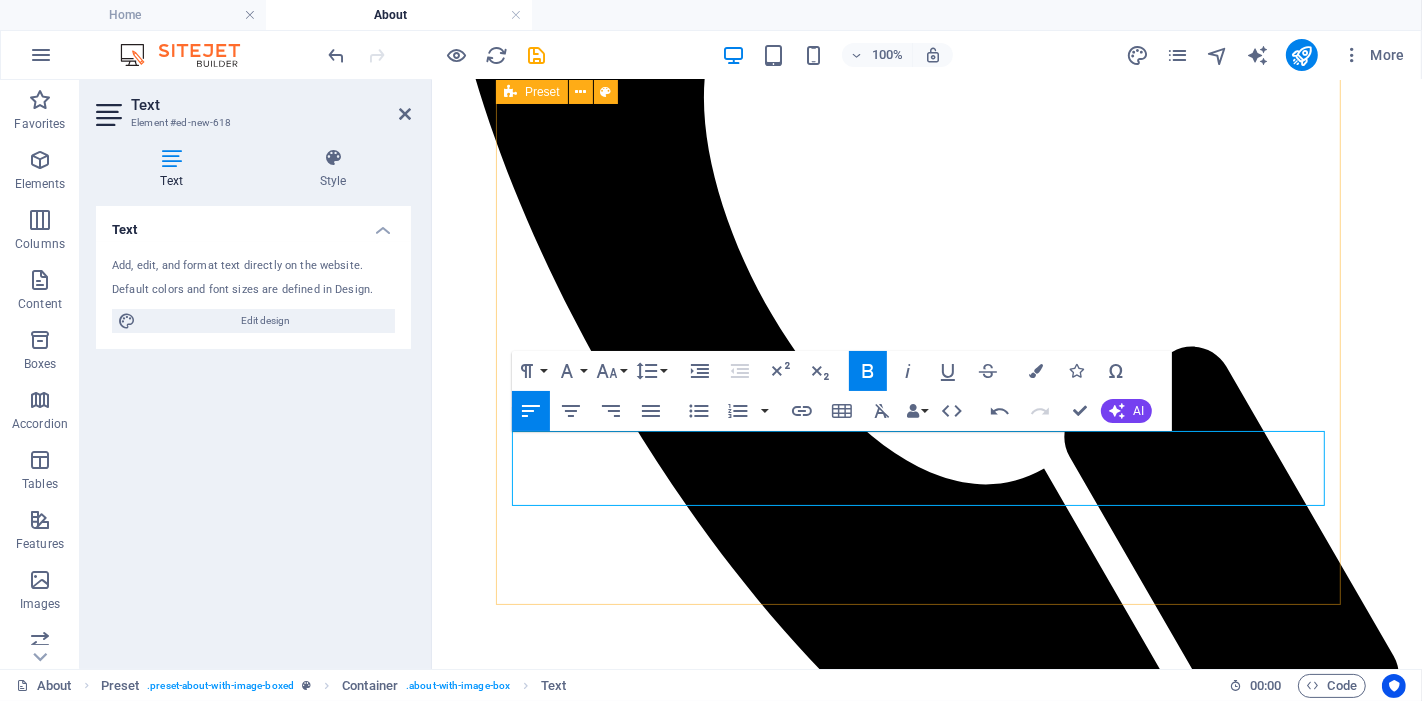 click on "Founded by professionals who understand the pressure of running a growing business. We are a couple who previously owned and managed two successful businesses overseas.  I was the first entrepreneur in my home country  before moving to [STATE], and I continue to run those businesses today.  With over 15 years of experience across the agriculture, tourism, construction, and oil industries, I brought with me a deep understanding of what it takes to build and sustain a business. After working closely with small business owners here in [STATE], I recognised a common challenge: 🔸 Too much admin 🔸 Too little support 🔸 And no affordable, trustworthy solution to bridge the gap That’s where the idea for BIKUCROC was born.   Who We Are At  BIKUCROC , we’re more than a service provider — we’re your trusted business partner. Our  highly qualified team  includes certified professionals with  PMP®, PMI-PBA®, Microsoft , and other recognised industry credentials. We provide: ​ Our Mission To" at bounding box center (926, 1359) 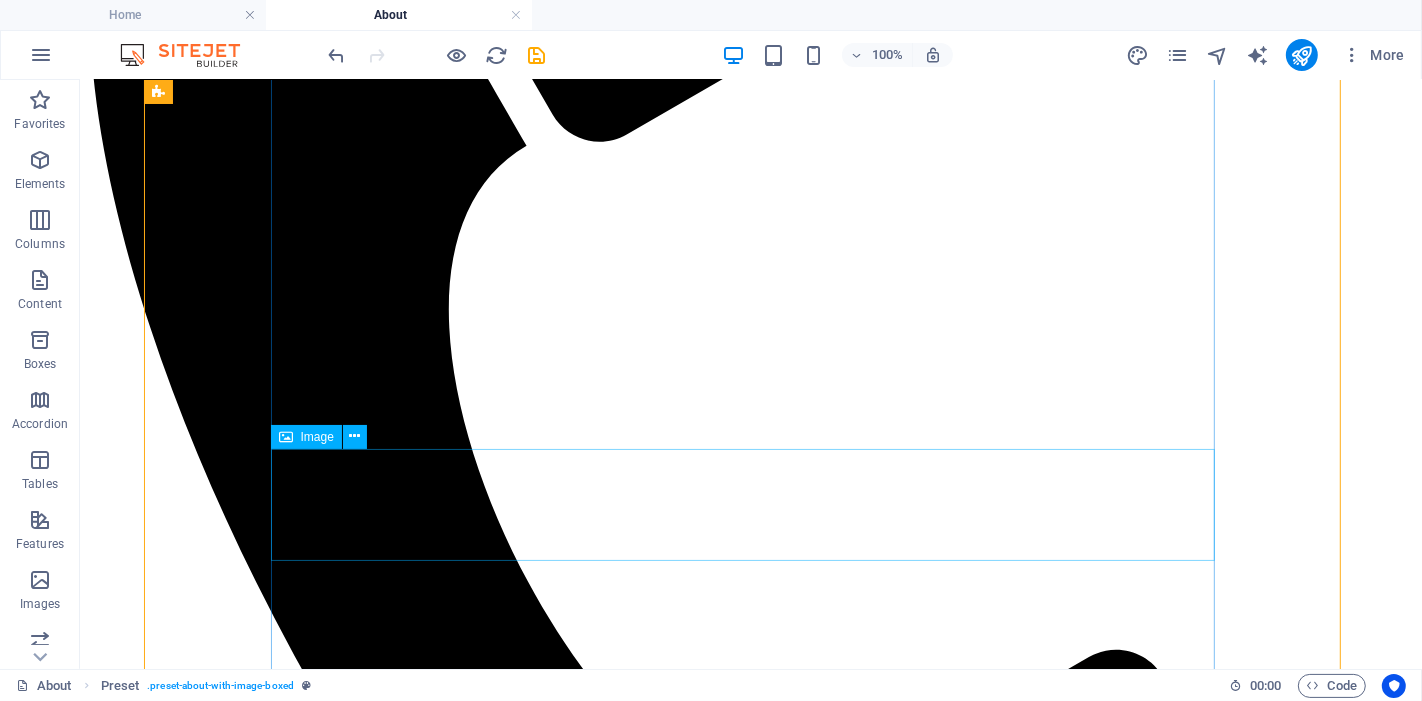 scroll, scrollTop: 888, scrollLeft: 0, axis: vertical 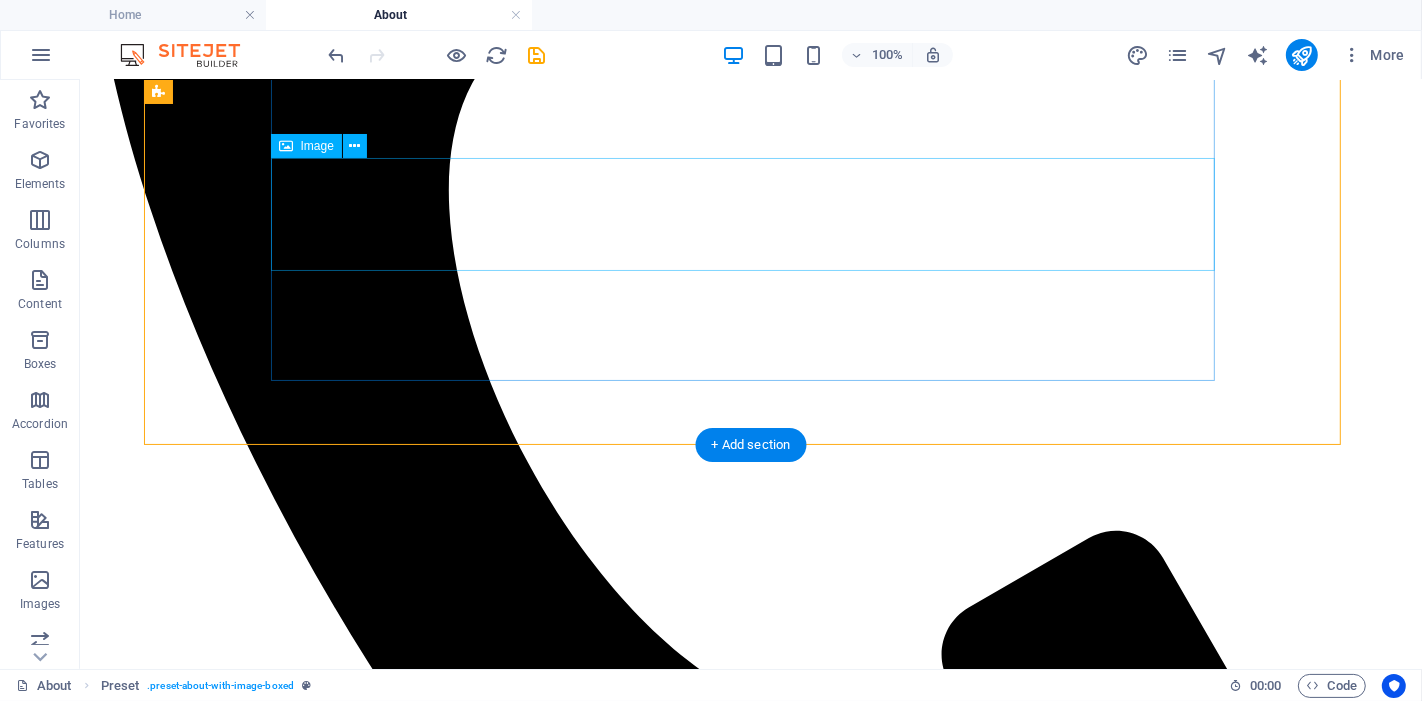 click at bounding box center [750, 2029] 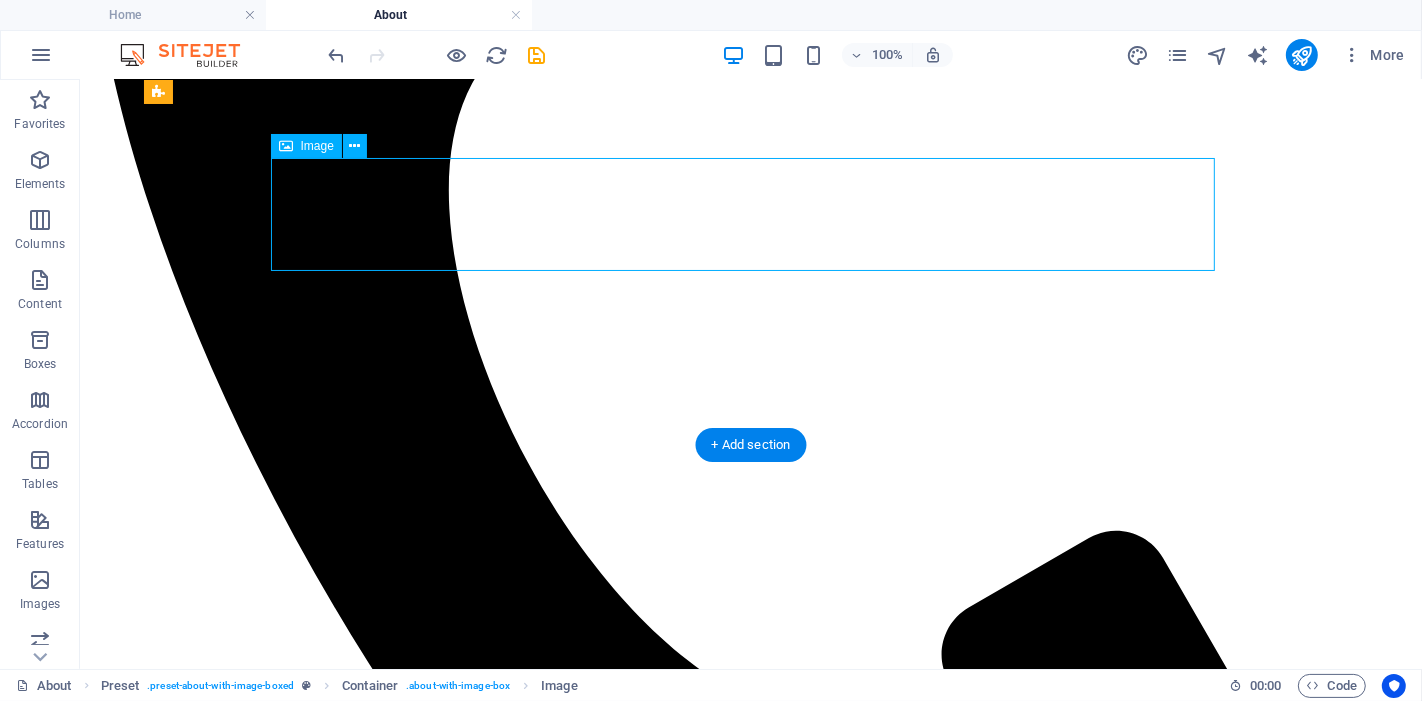 click at bounding box center (750, 2029) 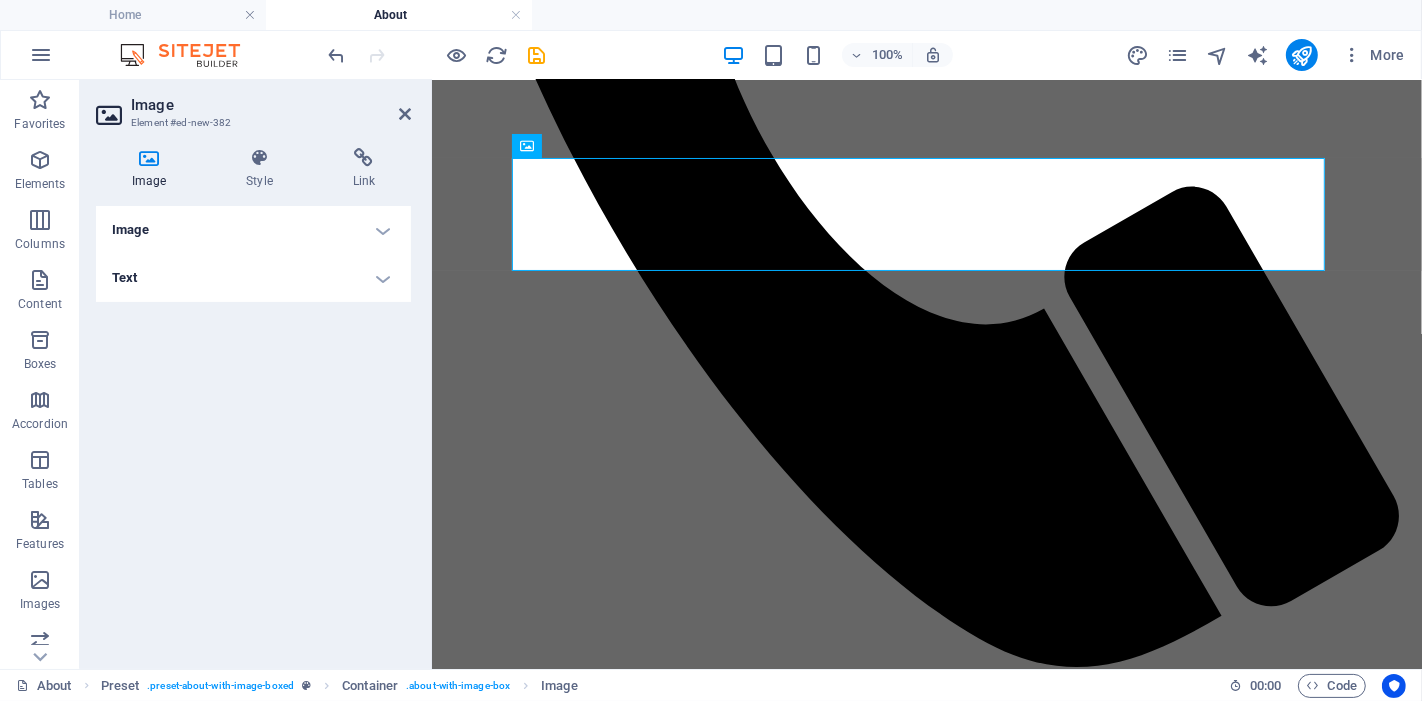 click on "Image" at bounding box center (153, 169) 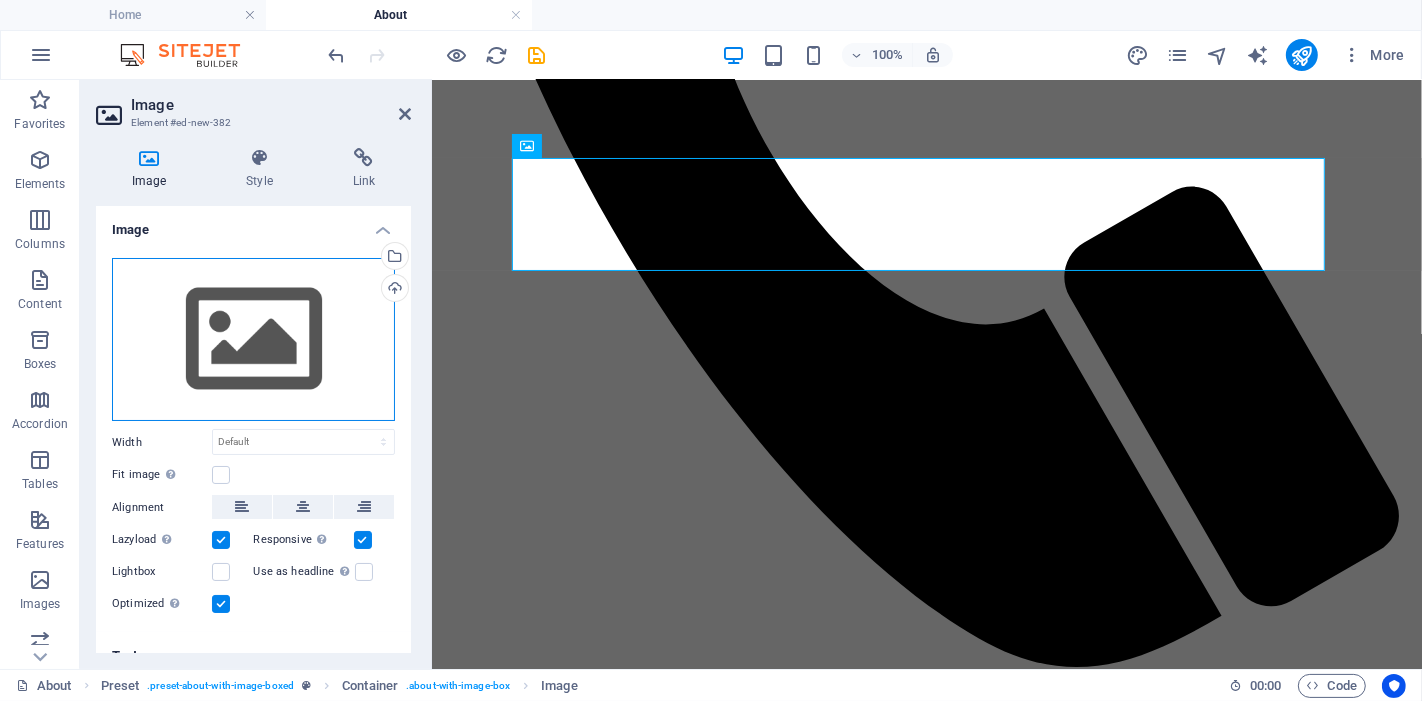 click on "Drag files here, click to choose files or select files from Files or our free stock photos & videos" at bounding box center (253, 340) 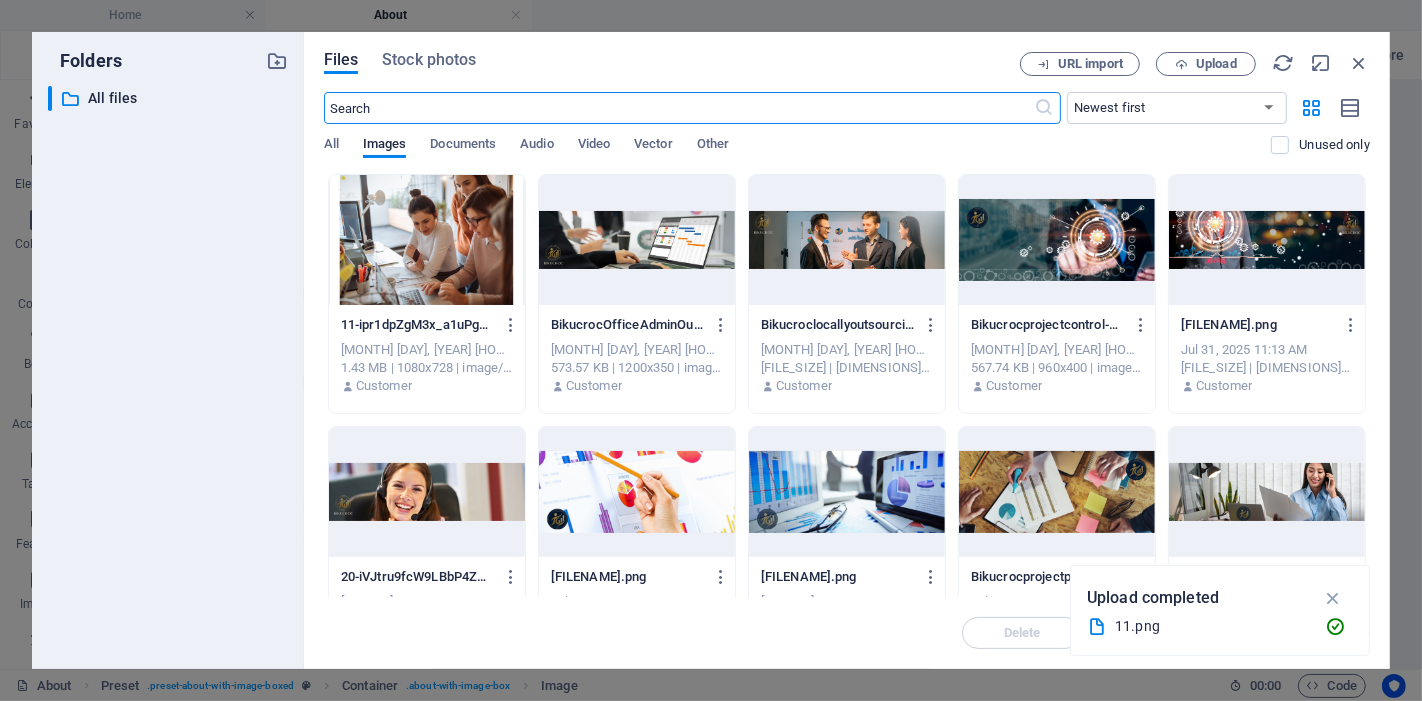 scroll, scrollTop: 462, scrollLeft: 0, axis: vertical 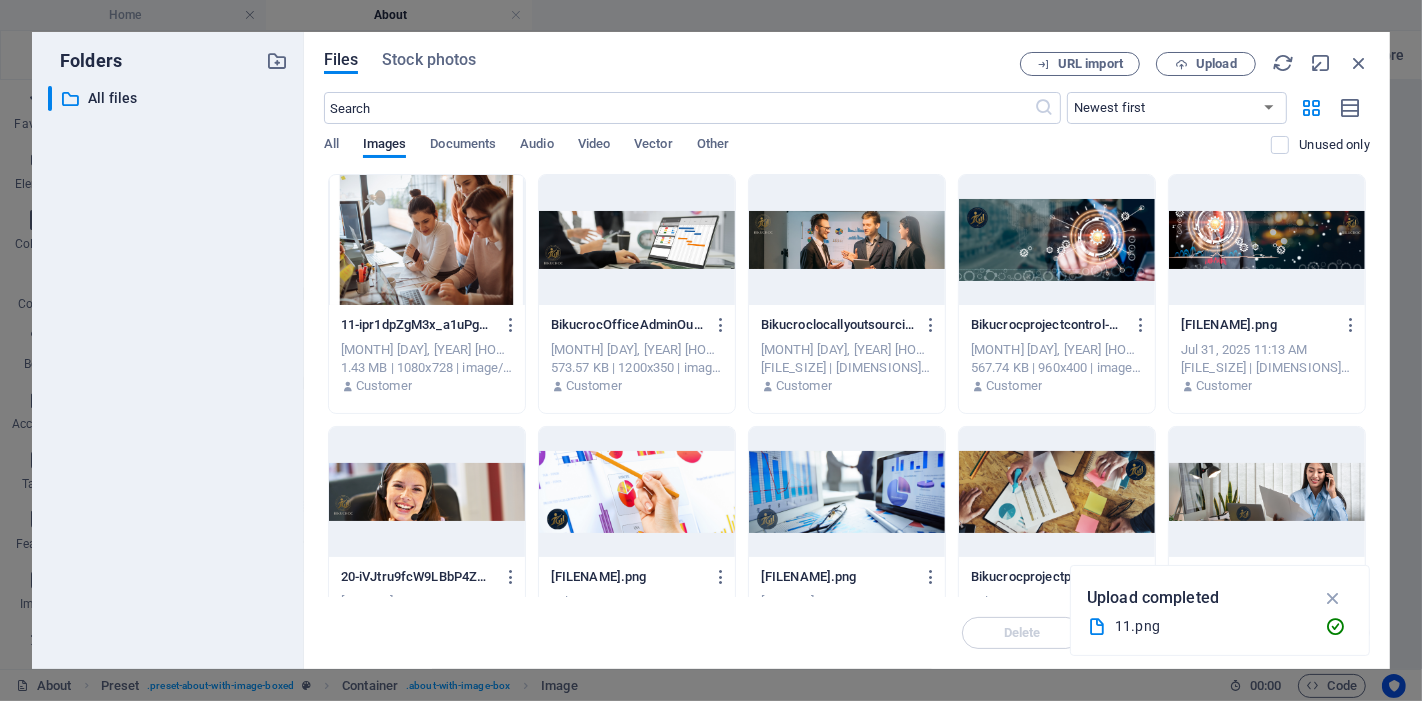 click at bounding box center (427, 240) 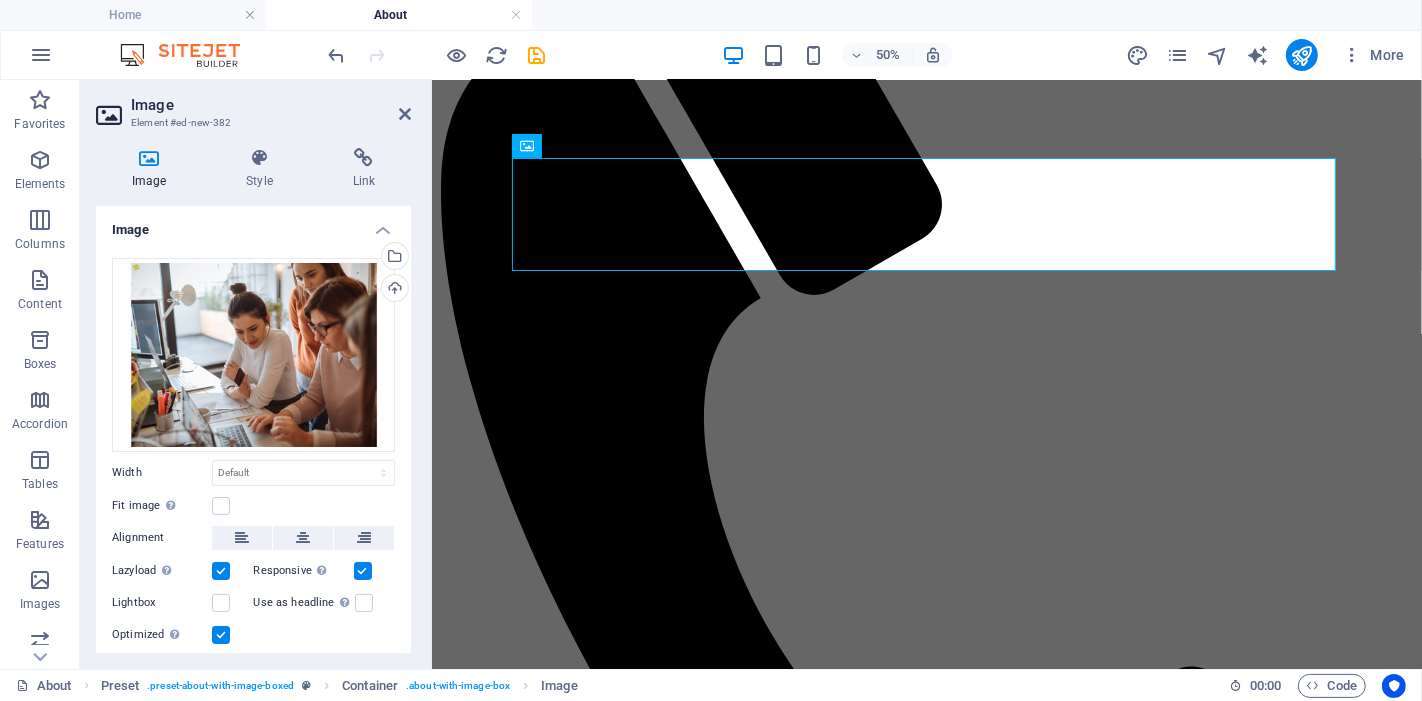 click on "Image Style Link Image Drag files here, click to choose files or select files from Files or our free stock photos & videos Select files from the file manager, stock photos, or upload file(s) Upload Width Default auto px rem % em vh vw Fit image Automatically fit image to a fixed width and height Height Default auto px Alignment Lazyload Loading images after the page loads improves page speed. Responsive Automatically load retina image and smartphone optimized sizes. Lightbox Use as headline The image will be wrapped in an H1 headline tag. Useful for giving alternative text the weight of an H1 headline, e.g. for the logo. Leave unchecked if uncertain. Optimized Images are compressed to improve page speed. Position Direction Custom X offset 50 px rem % vh vw Y offset 50 px rem % vh vw Text Float No float Image left Image right Determine how text should behave around the image. Text Alternative text Image caption Paragraph Format Normal Heading 1 Heading 2 Heading 3 Heading 4 Heading 5 Heading 6 Code Font Family" at bounding box center [253, 400] 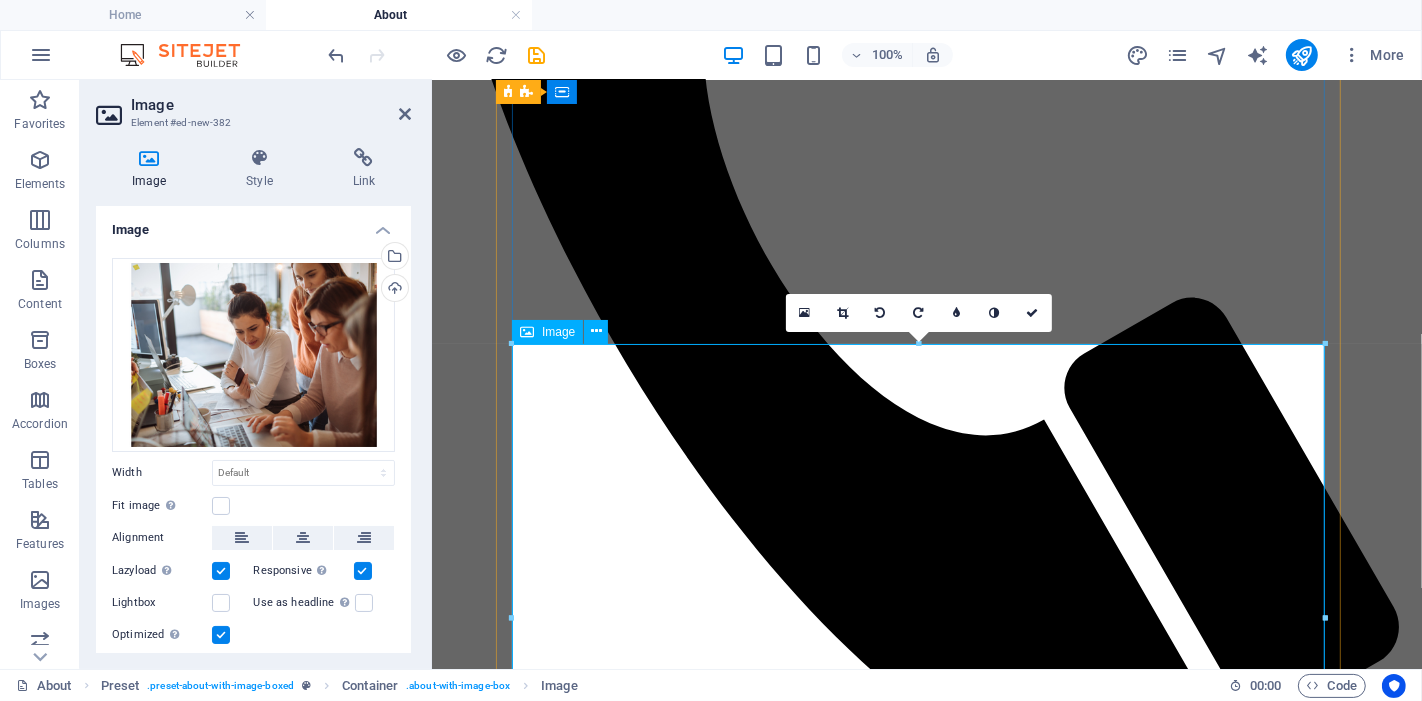 scroll, scrollTop: 942, scrollLeft: 0, axis: vertical 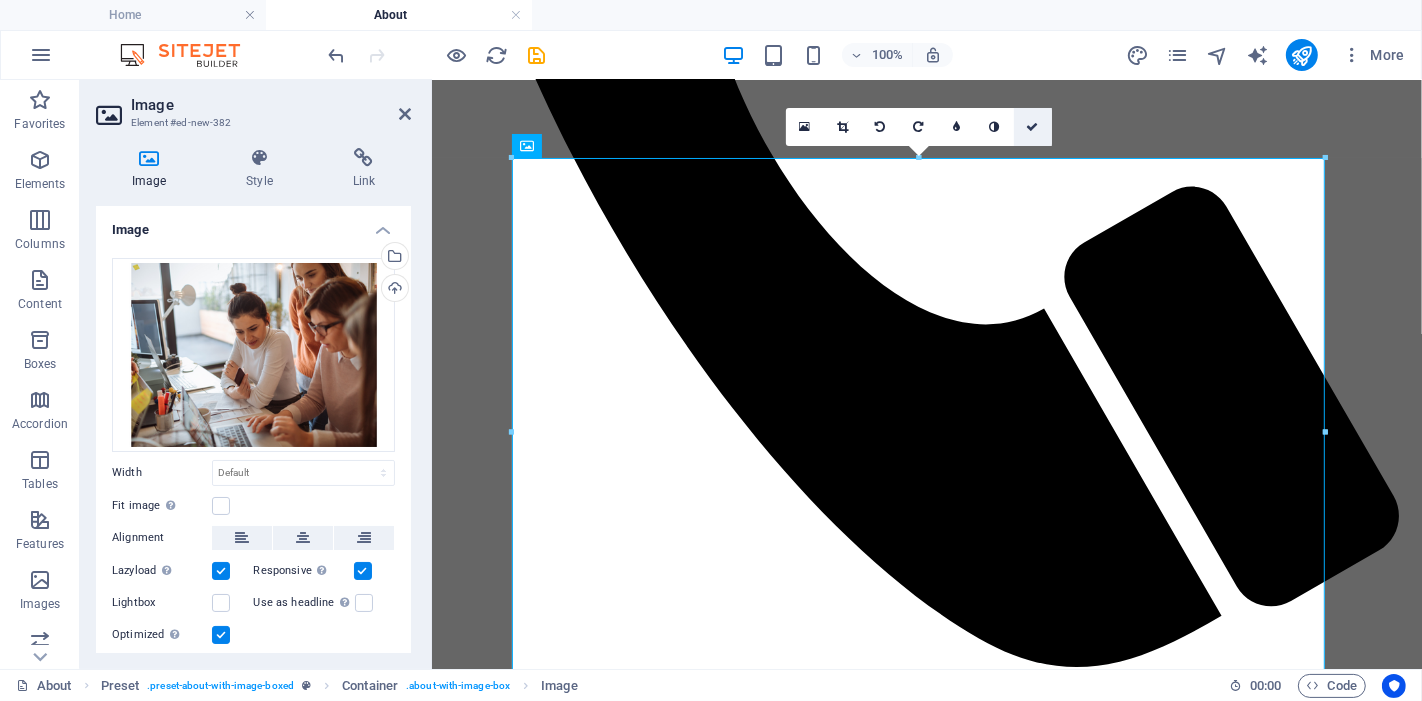 click at bounding box center [1033, 127] 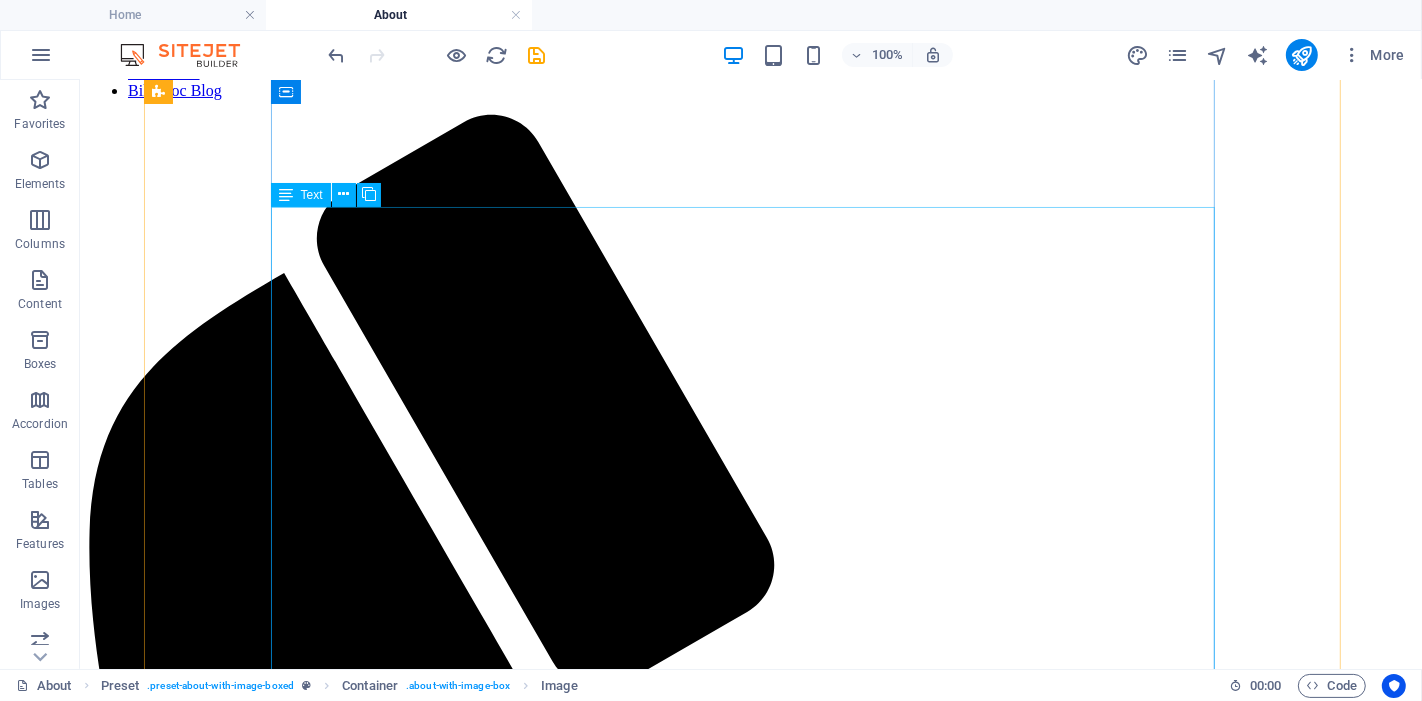 scroll, scrollTop: 0, scrollLeft: 0, axis: both 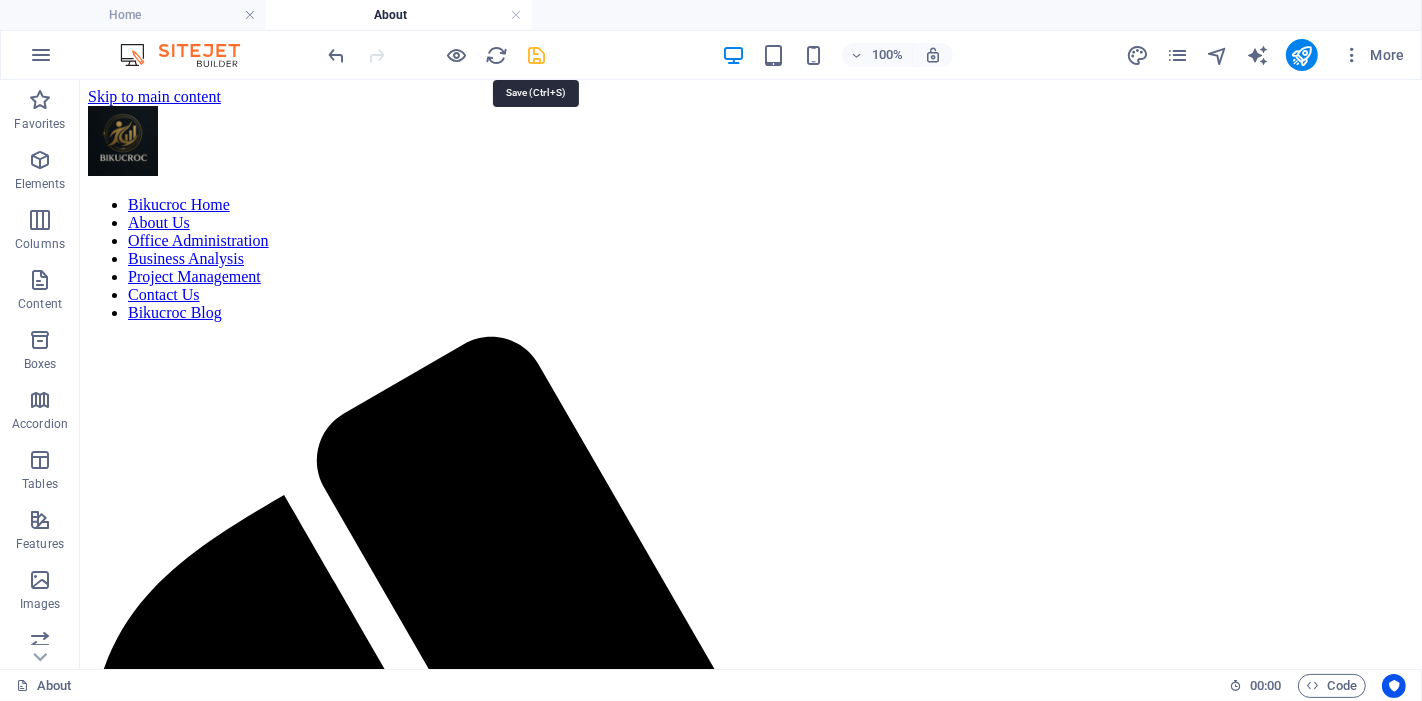 click at bounding box center [537, 55] 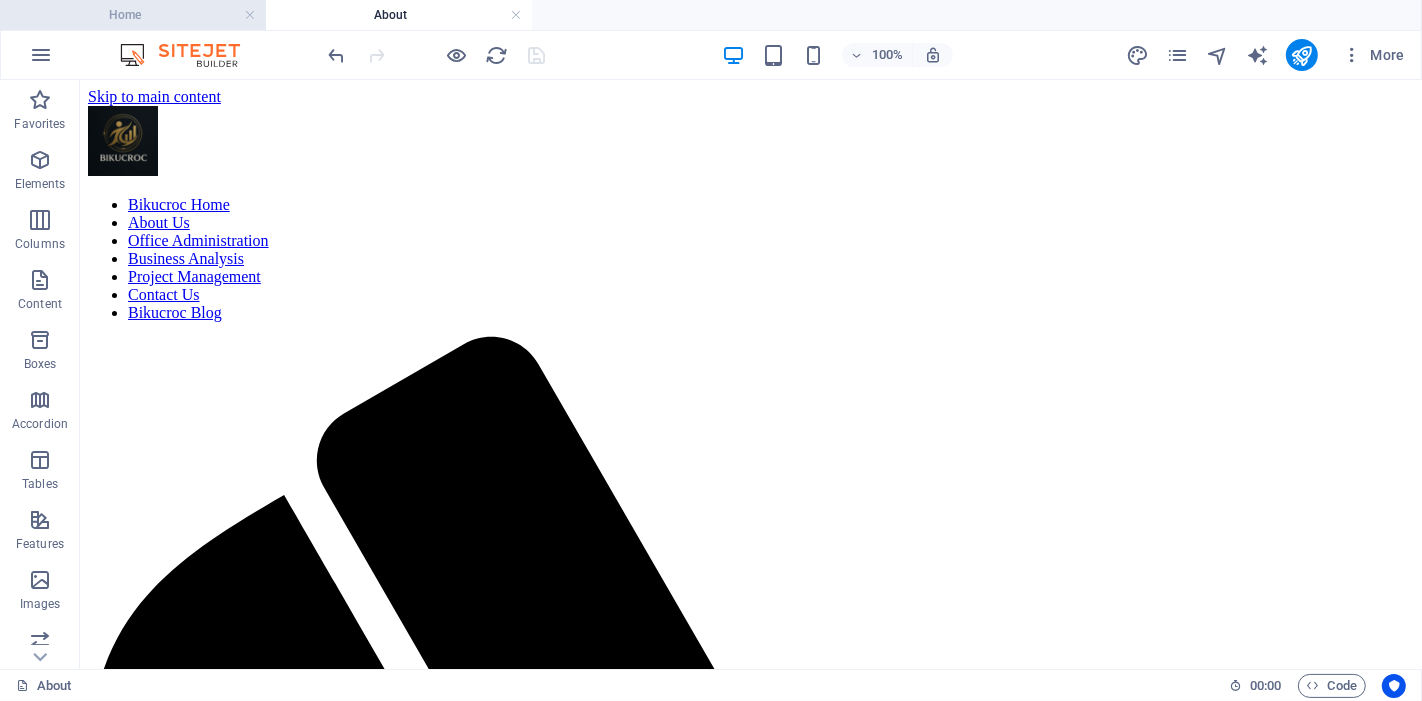 click on "Home" at bounding box center [133, 15] 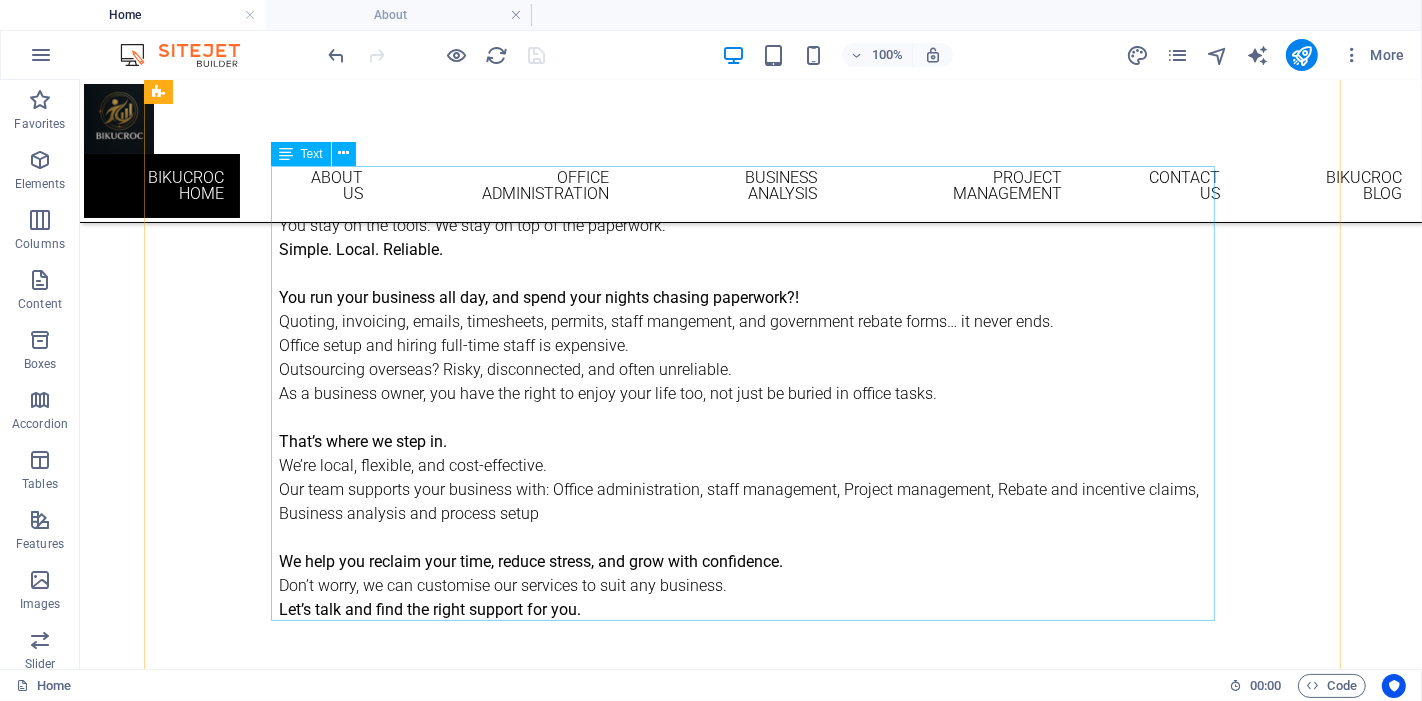scroll, scrollTop: 888, scrollLeft: 0, axis: vertical 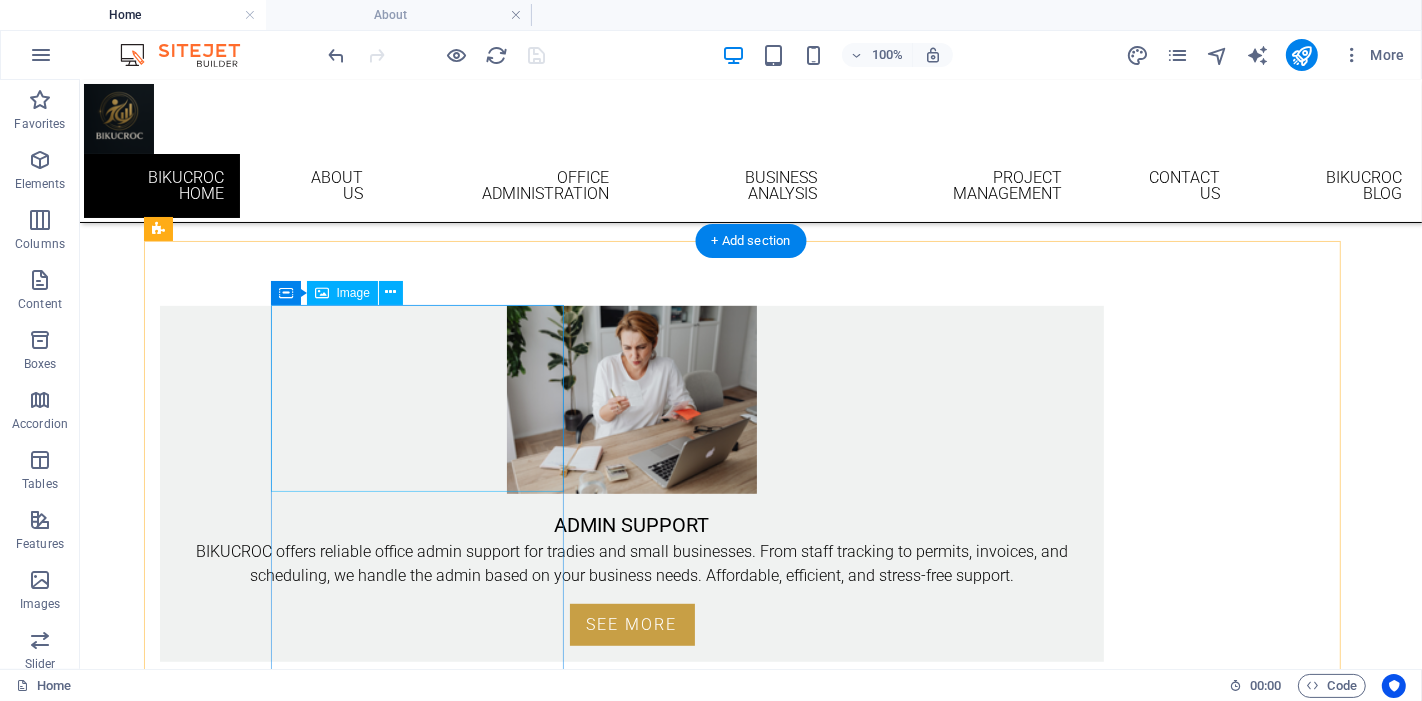 click at bounding box center [631, 399] 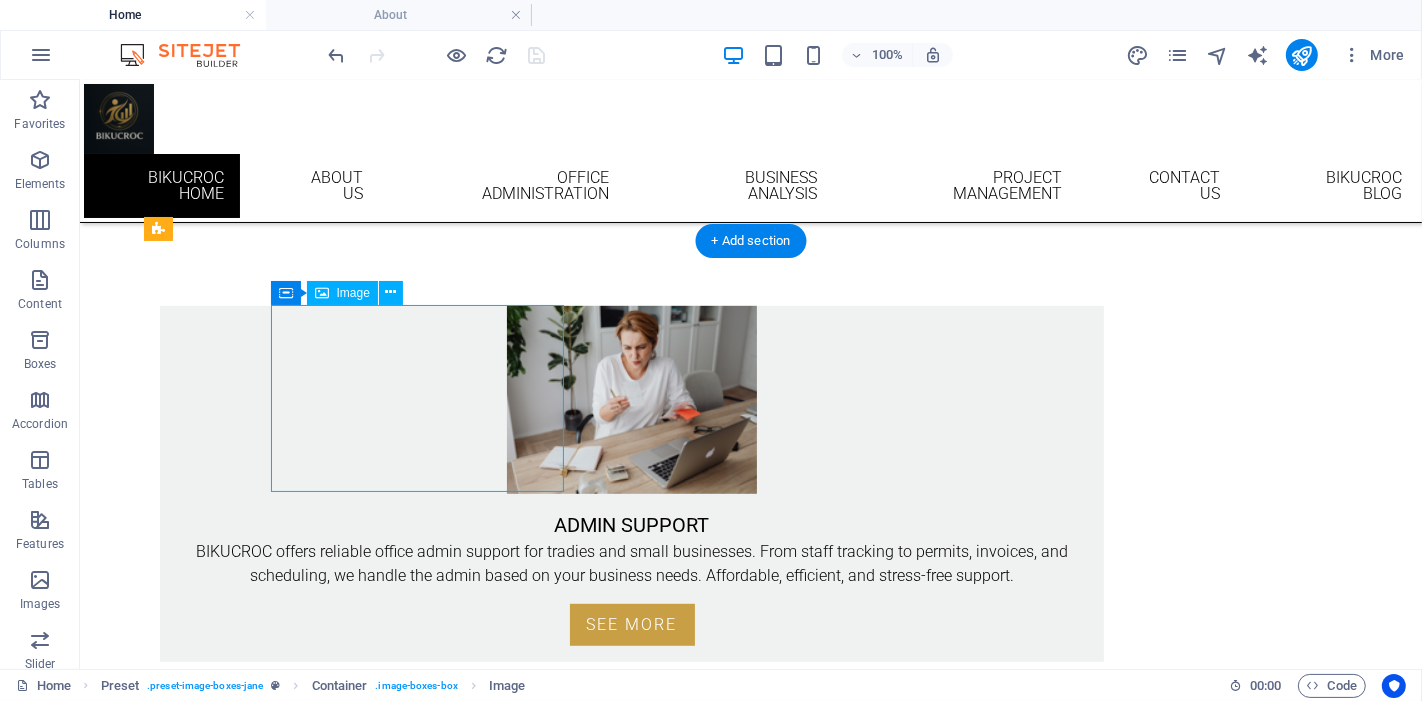 click at bounding box center [631, 399] 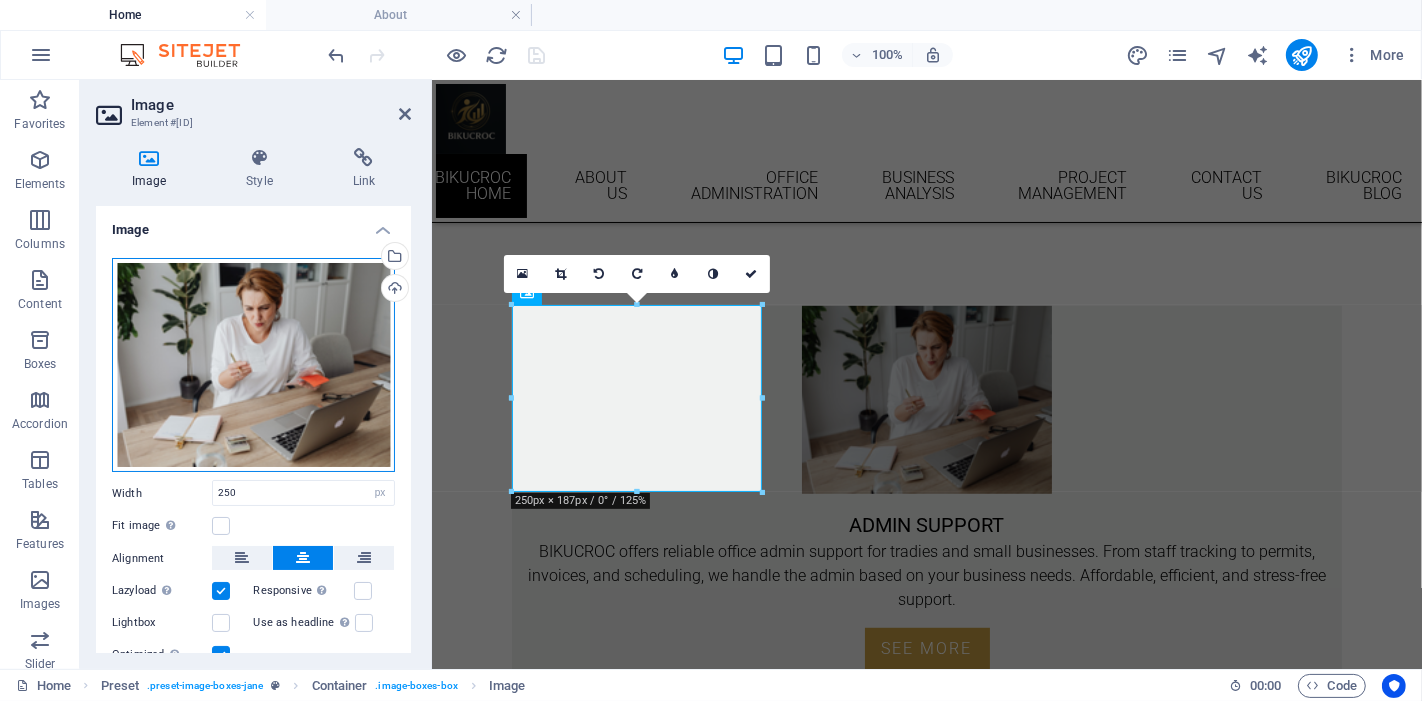 click on "Drag files here, click to choose files or select files from Files or our free stock photos & videos" at bounding box center [253, 365] 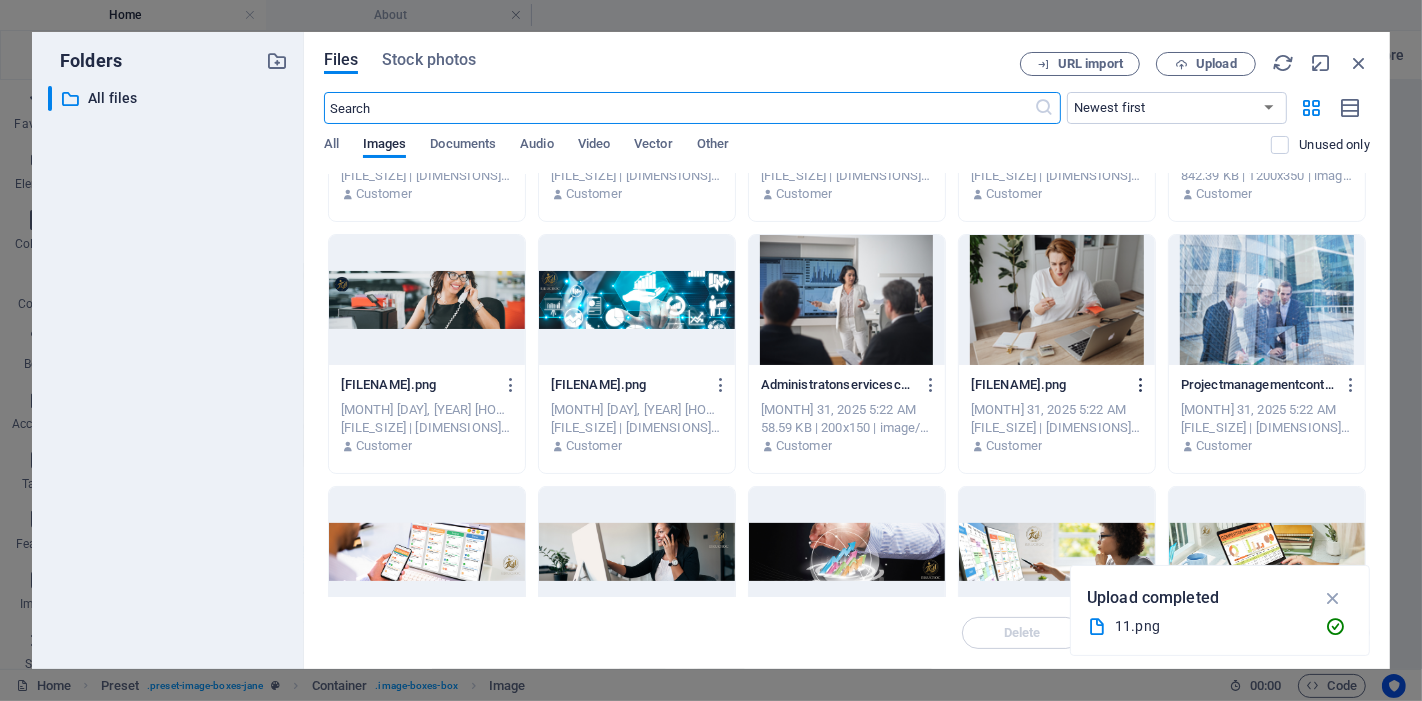 scroll, scrollTop: 0, scrollLeft: 0, axis: both 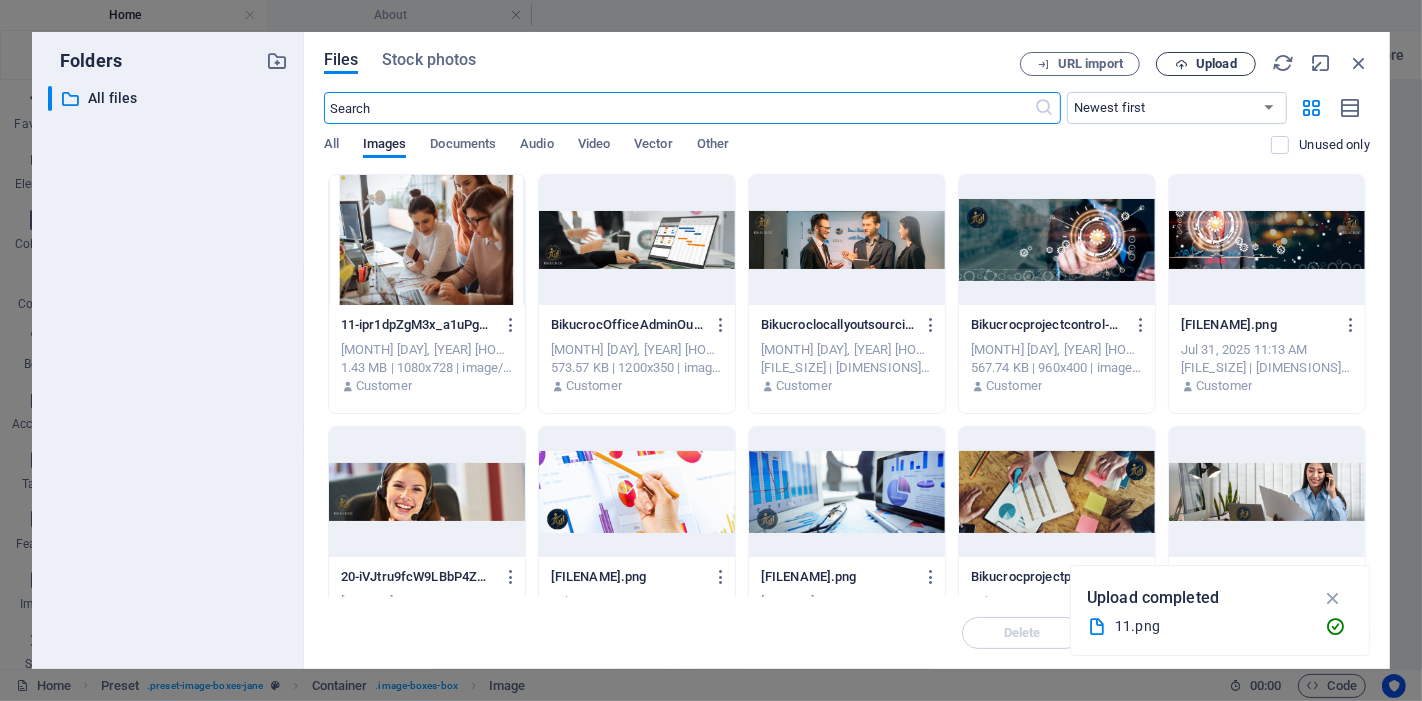 click on "Upload" at bounding box center [1216, 64] 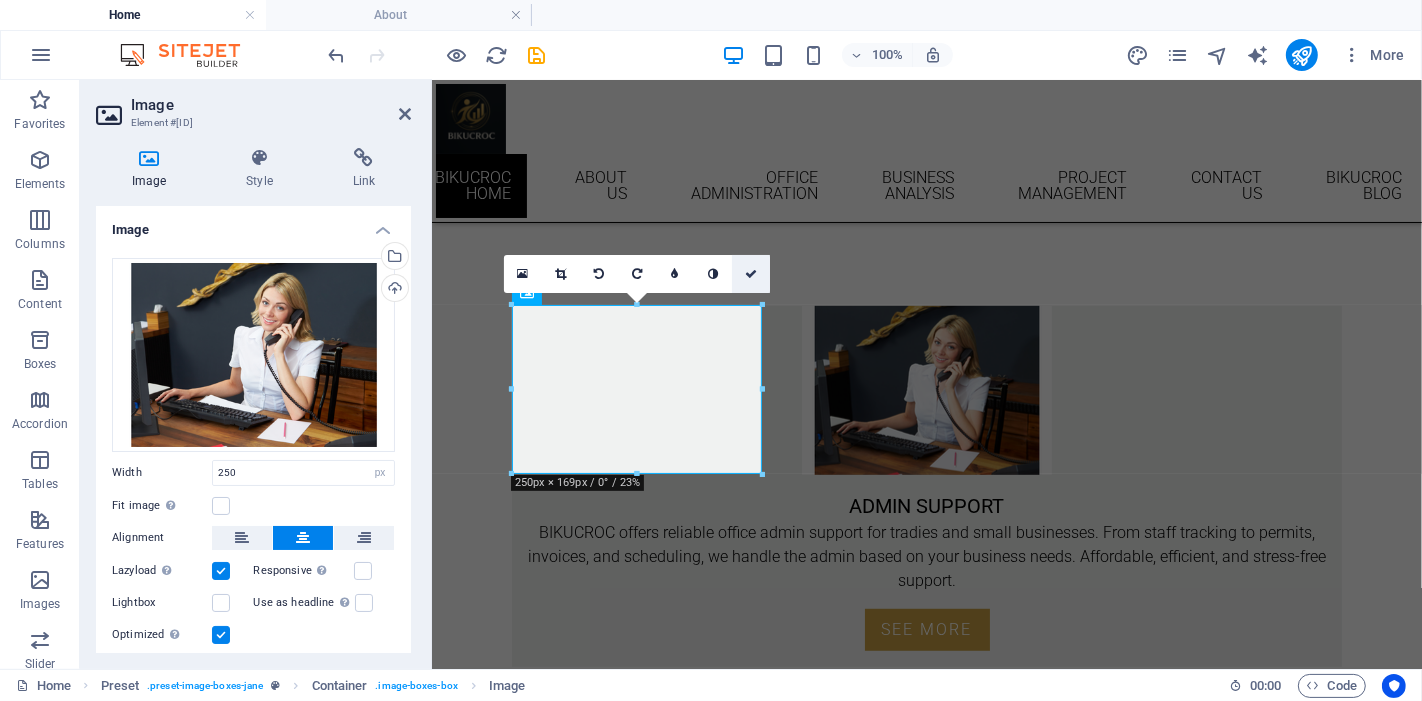 click at bounding box center [751, 274] 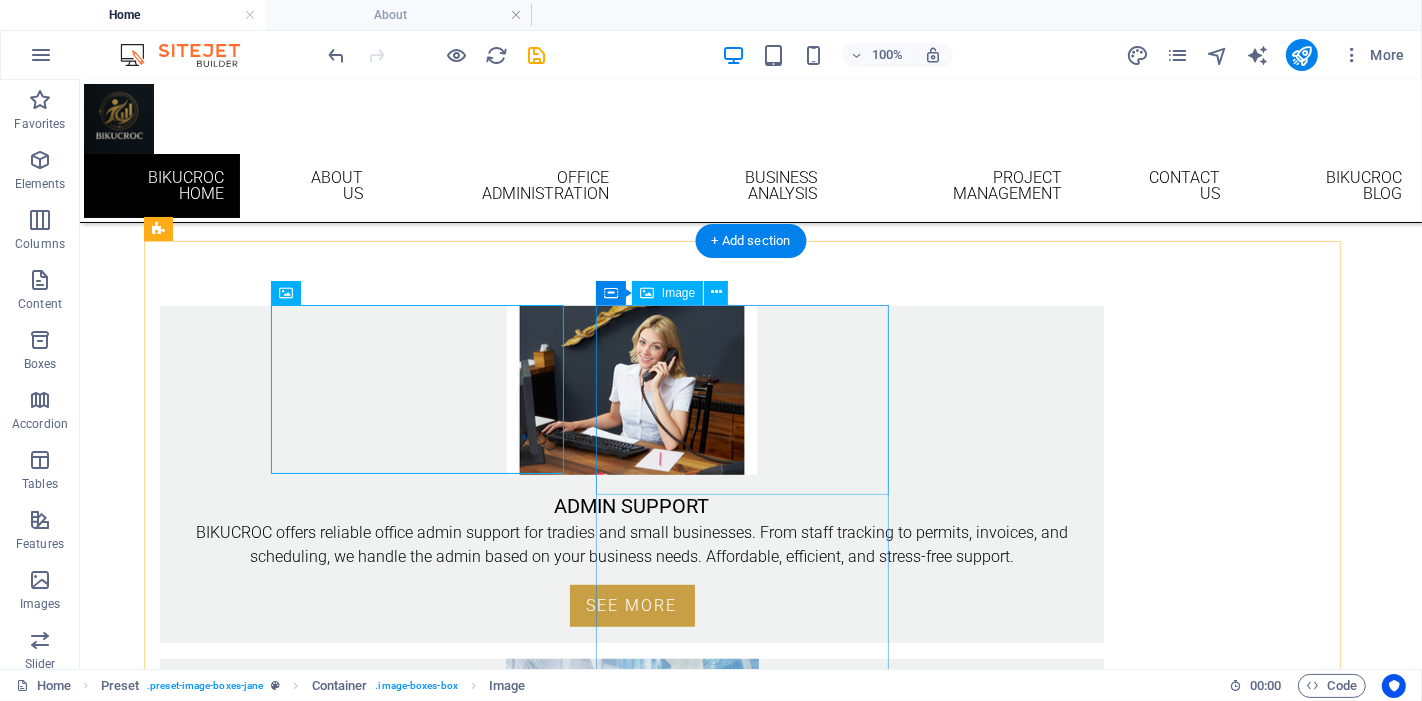 click at bounding box center (631, 753) 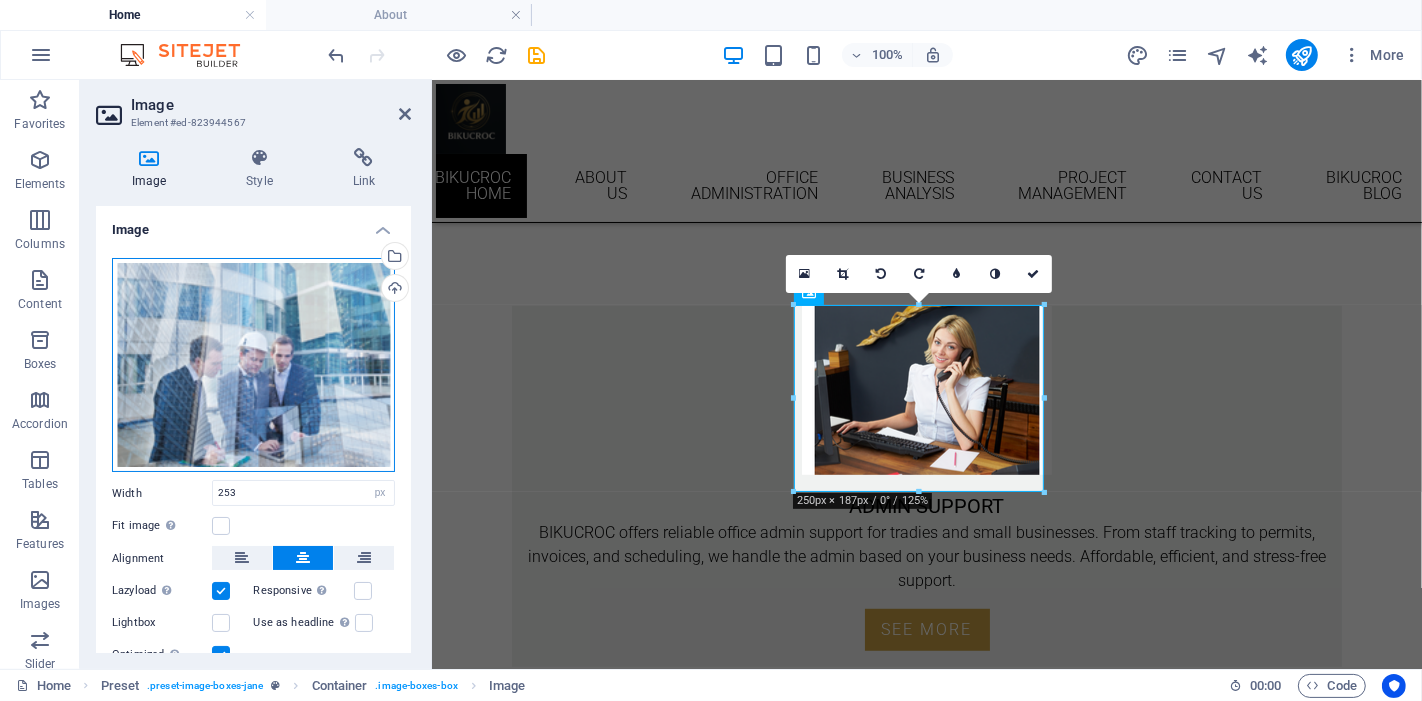 click on "Drag files here, click to choose files or select files from Files or our free stock photos & videos" at bounding box center (253, 365) 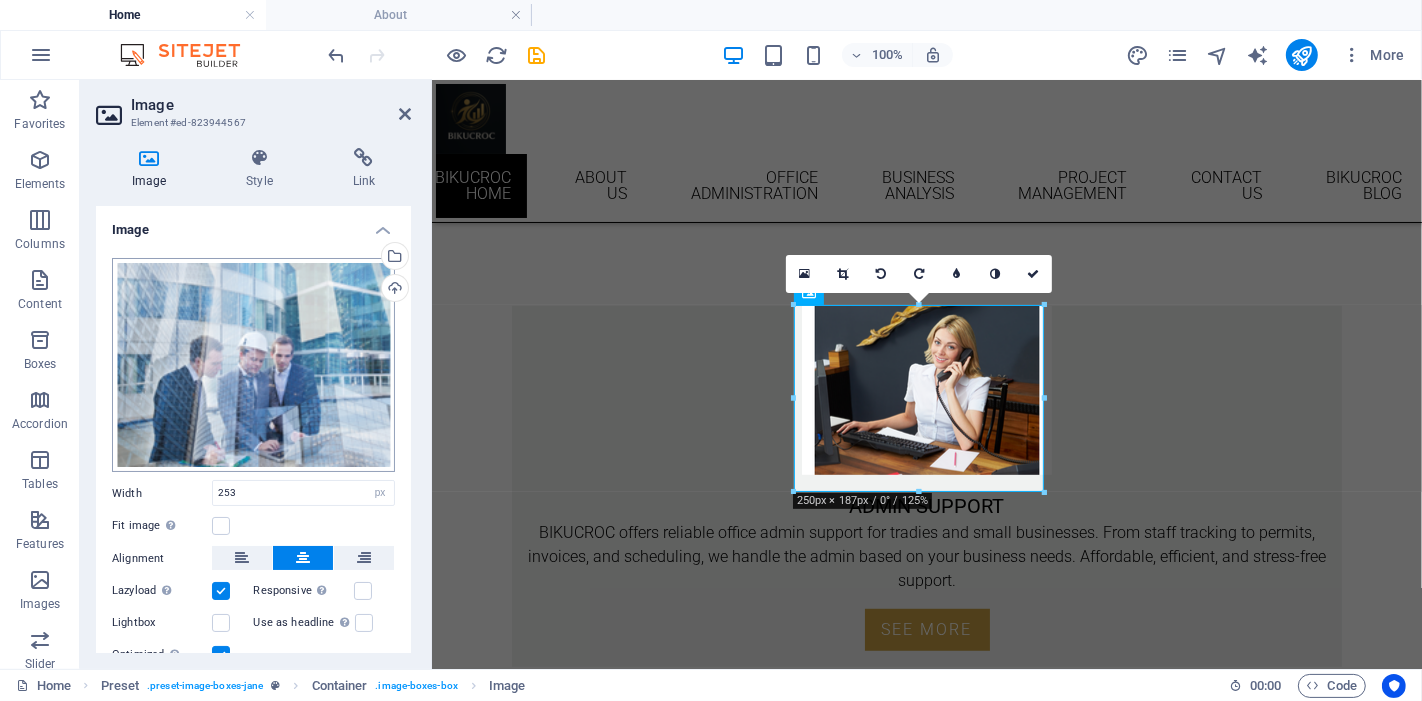 click on "BIKUCROC Home About Favorites Elements Columns Content Boxes Accordion Tables Features Images Slider Header Footer Forms Marketing Collections Image Element #ed-[HASH] Image Style Link Image Drag files here, click to choose files or select files from Files or our free stock photos & videos Select files from the file manager, stock photos, or upload file(s) Upload Width 253 Default auto px rem % em vh vw Fit image Automatically fit image to a fixed width and height Height Default auto px Alignment Lazyload Loading images after the page loads improves page speed. Responsive Automatically load retina image and smartphone optimized sizes. Lightbox Use as headline The image will be wrapped in an H1 headline tag. Useful for giving alternative text the weight of an H1 headline, e.g. for the logo. Leave unchecked if uncertain. Optimized Images are compressed to improve page speed. Position Direction Custom X offset 50 px rem % vh vw %" at bounding box center [711, 350] 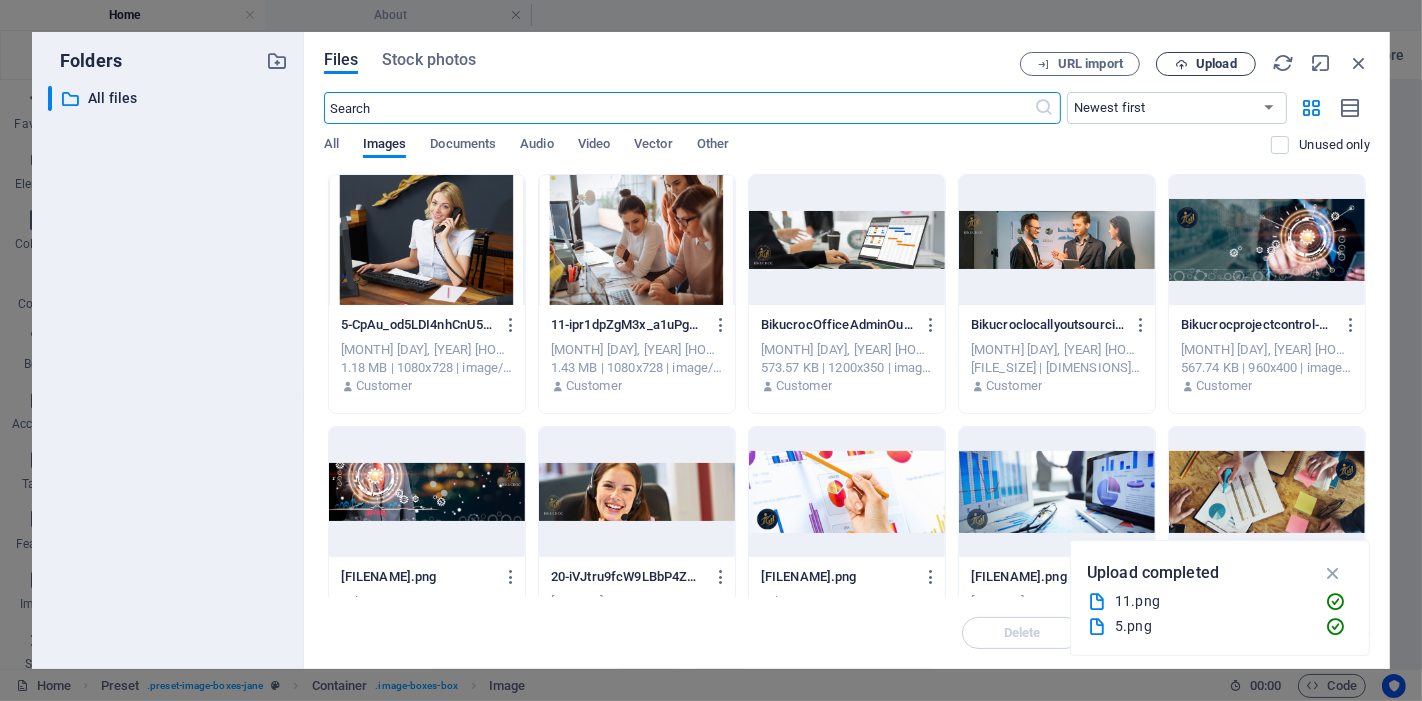 click on "Upload" at bounding box center (1216, 64) 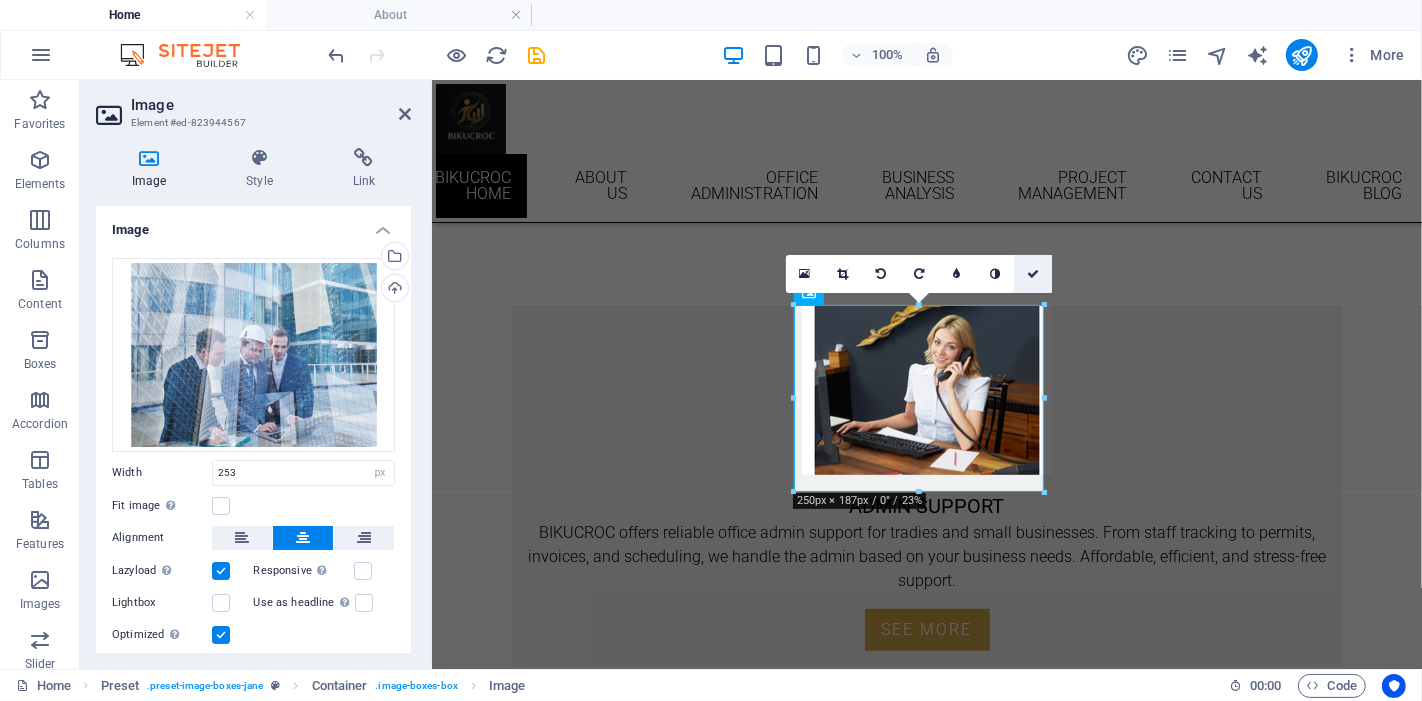 click at bounding box center (1033, 274) 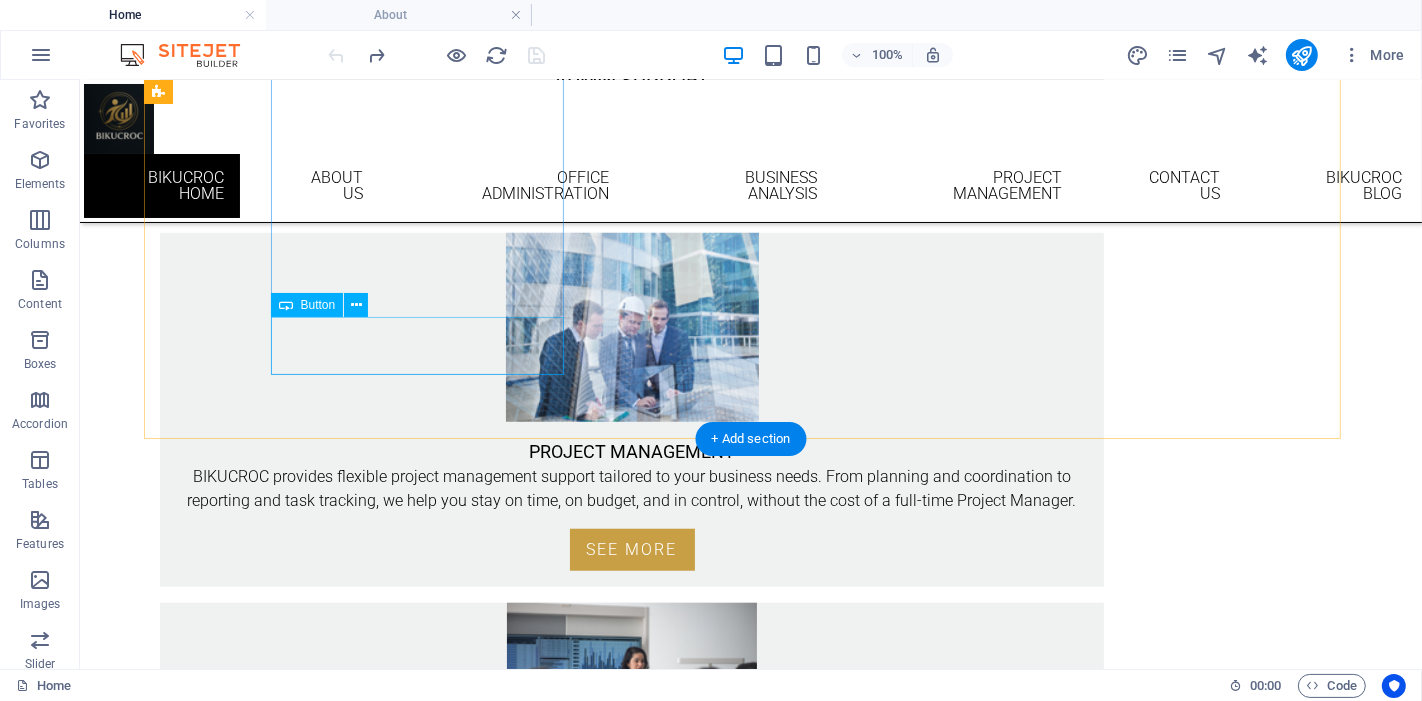 scroll, scrollTop: 1000, scrollLeft: 0, axis: vertical 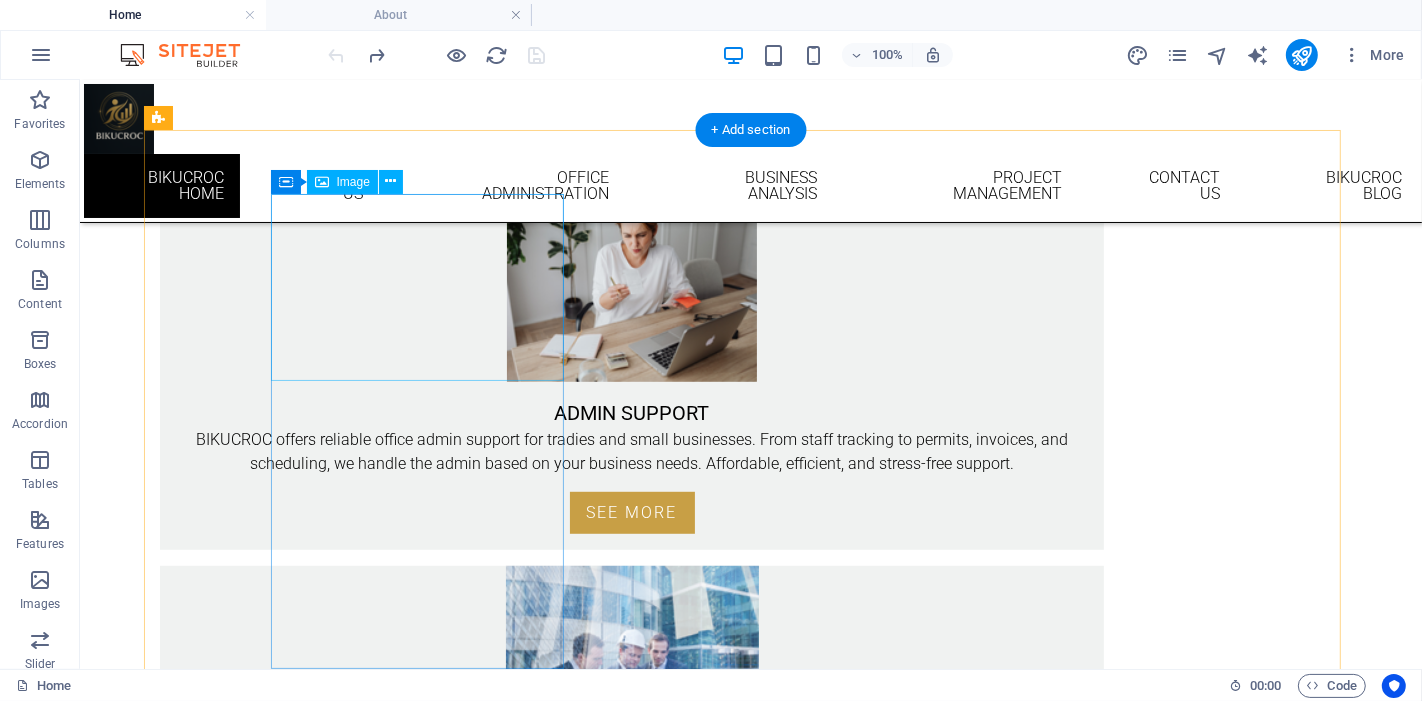 click at bounding box center [631, 287] 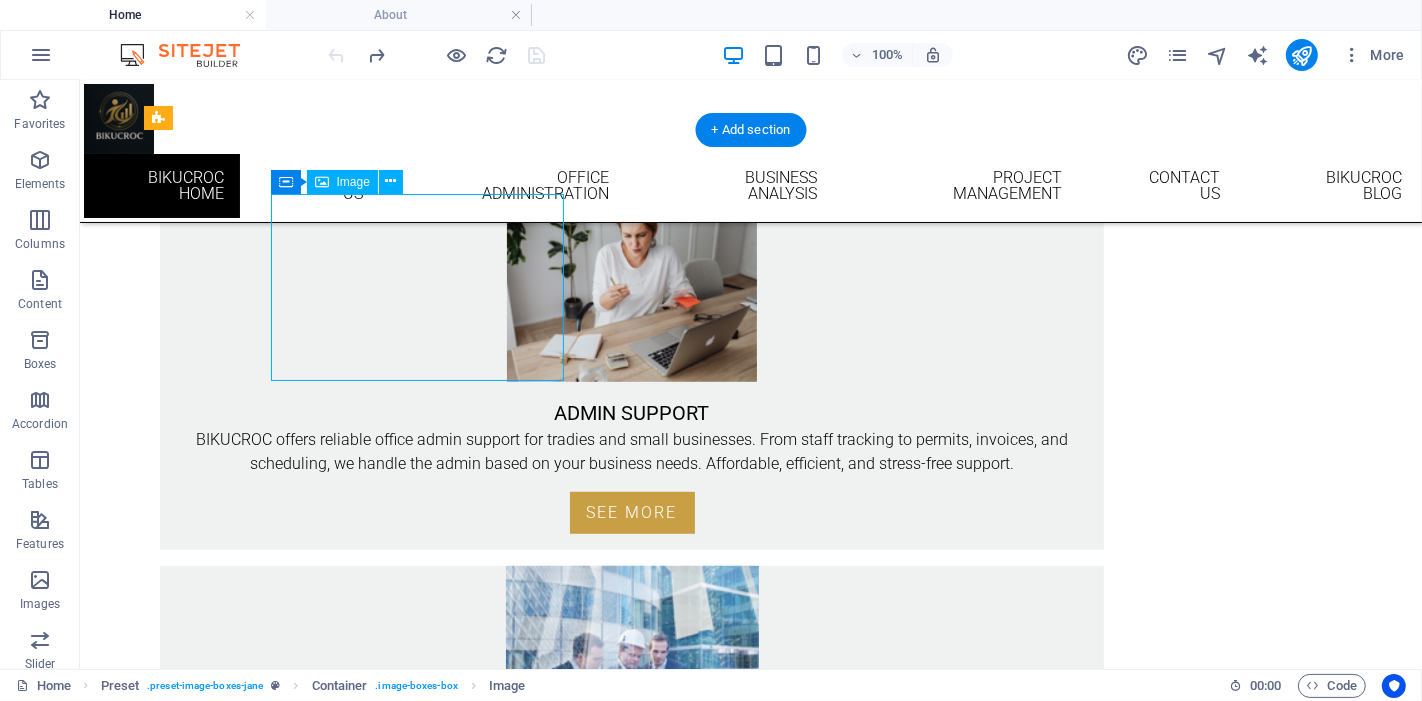 click at bounding box center (631, 287) 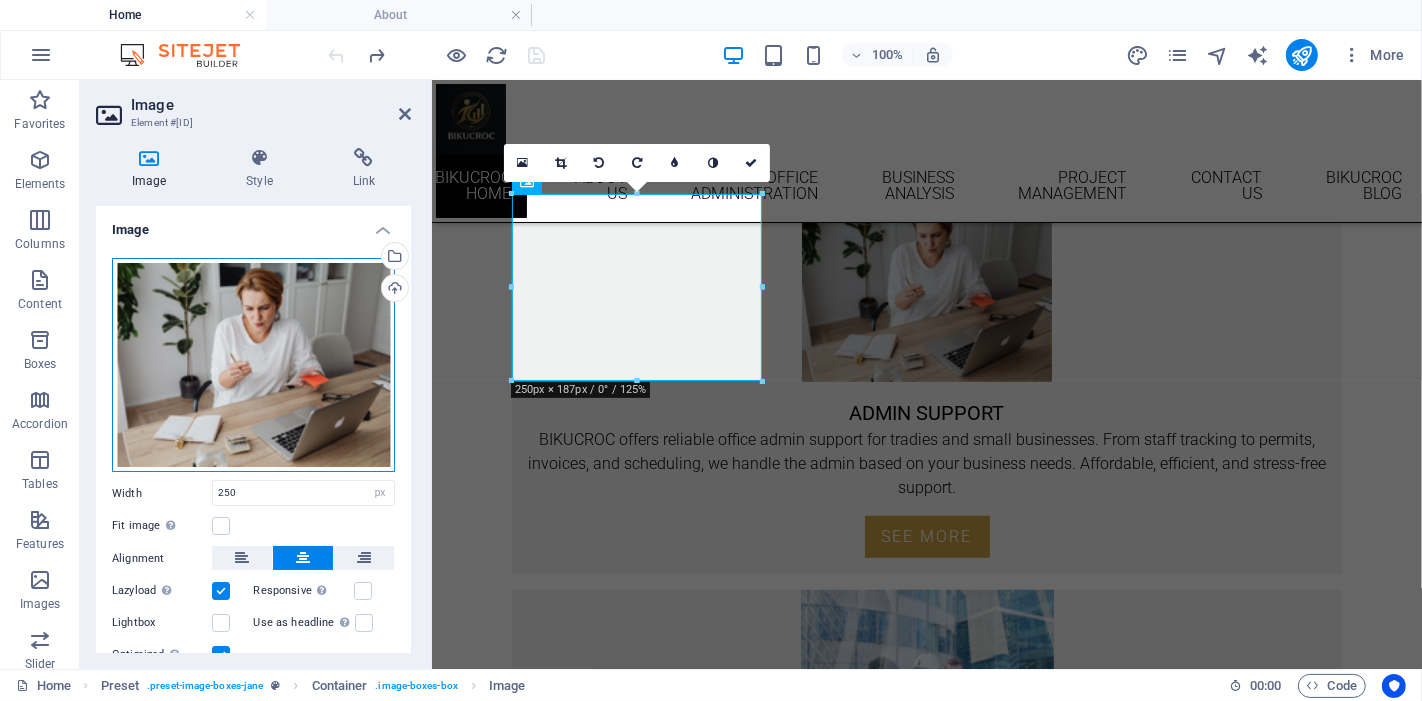 click on "Drag files here, click to choose files or select files from Files or our free stock photos & videos" at bounding box center (253, 365) 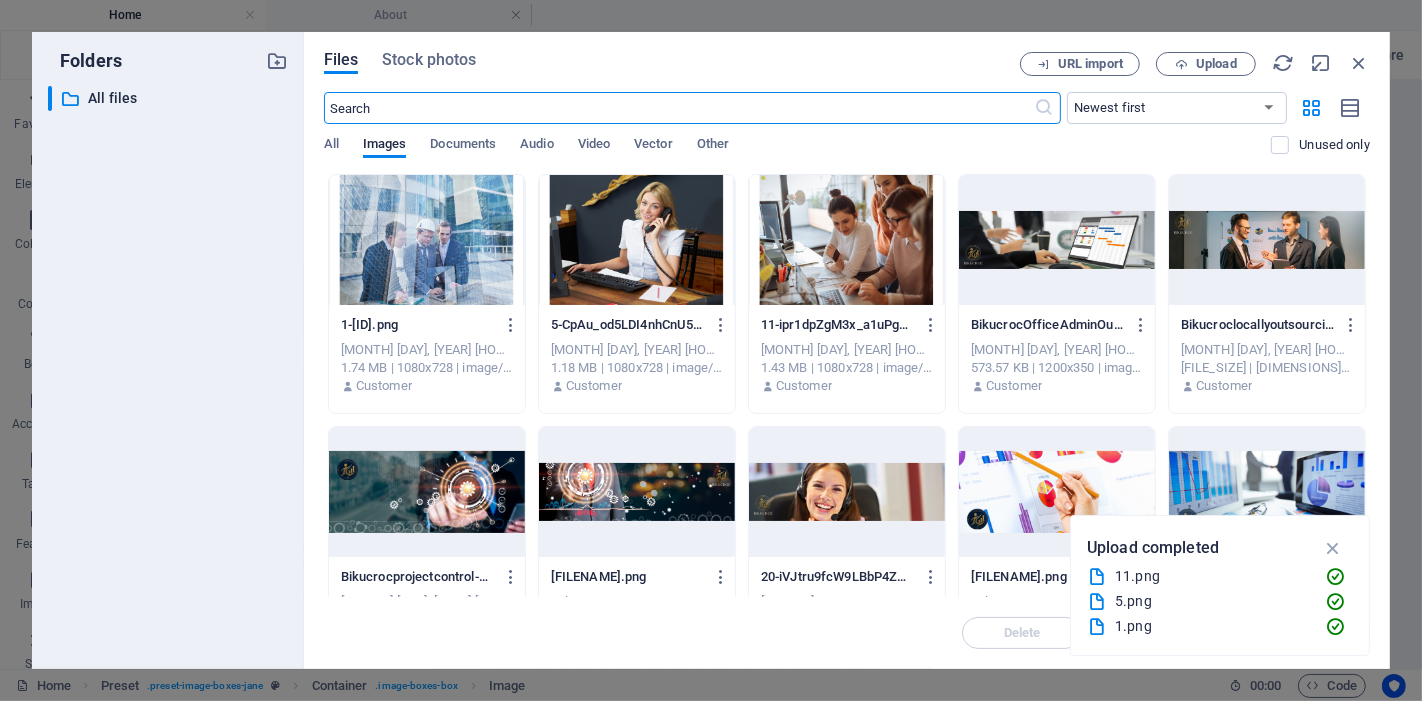 click at bounding box center (427, 240) 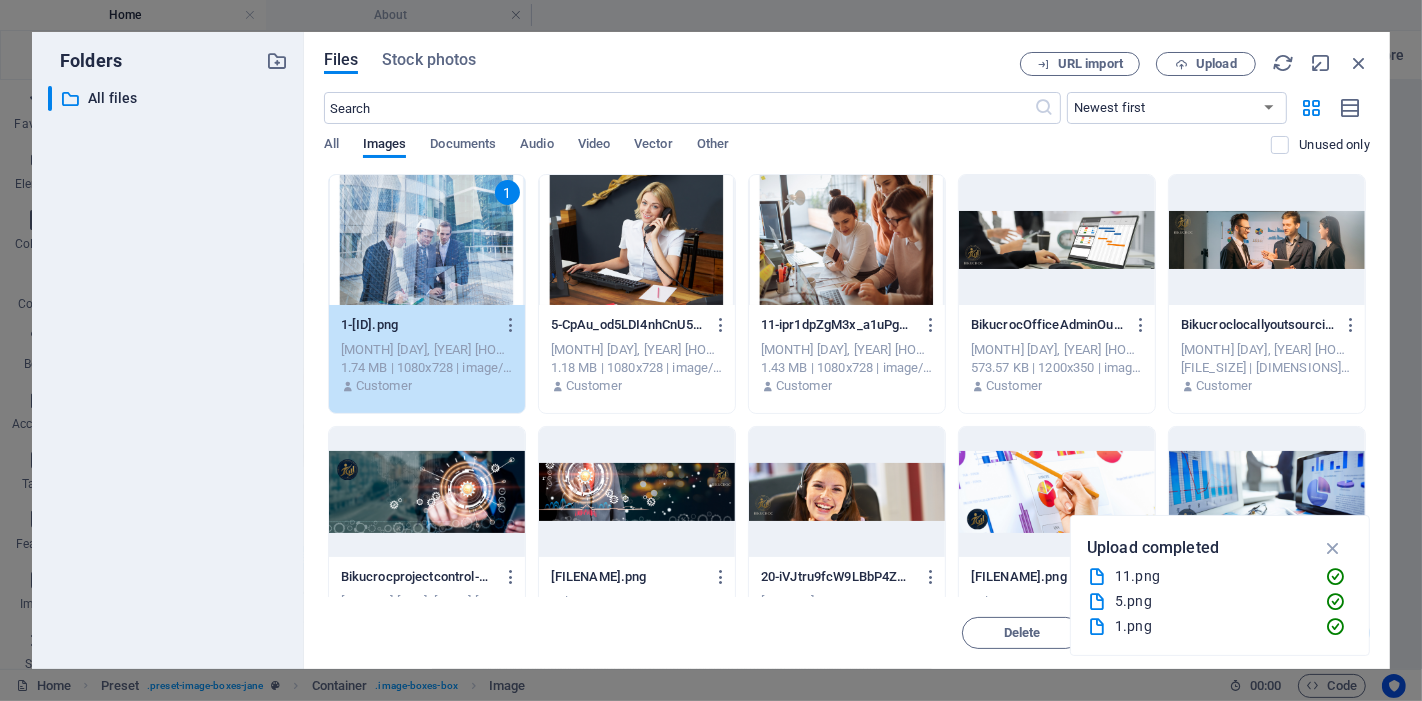 click at bounding box center (637, 240) 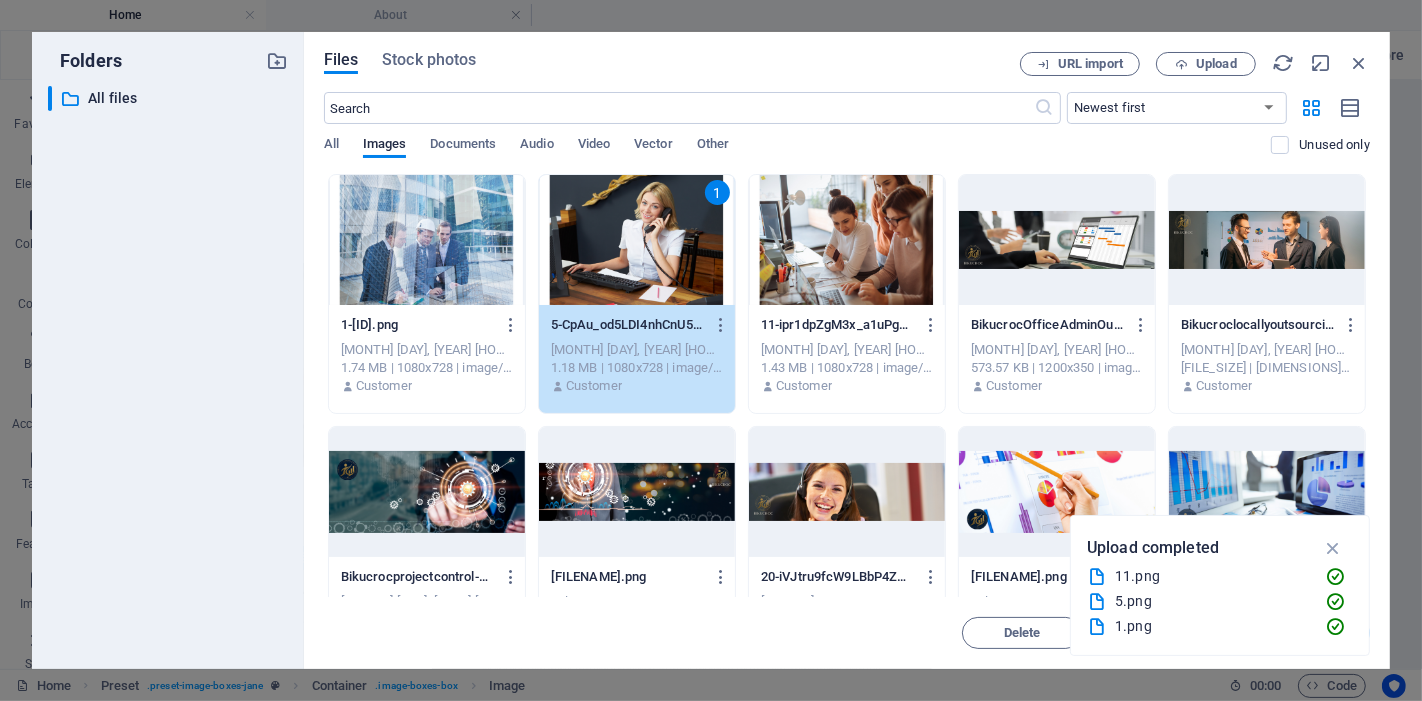 click at bounding box center [427, 240] 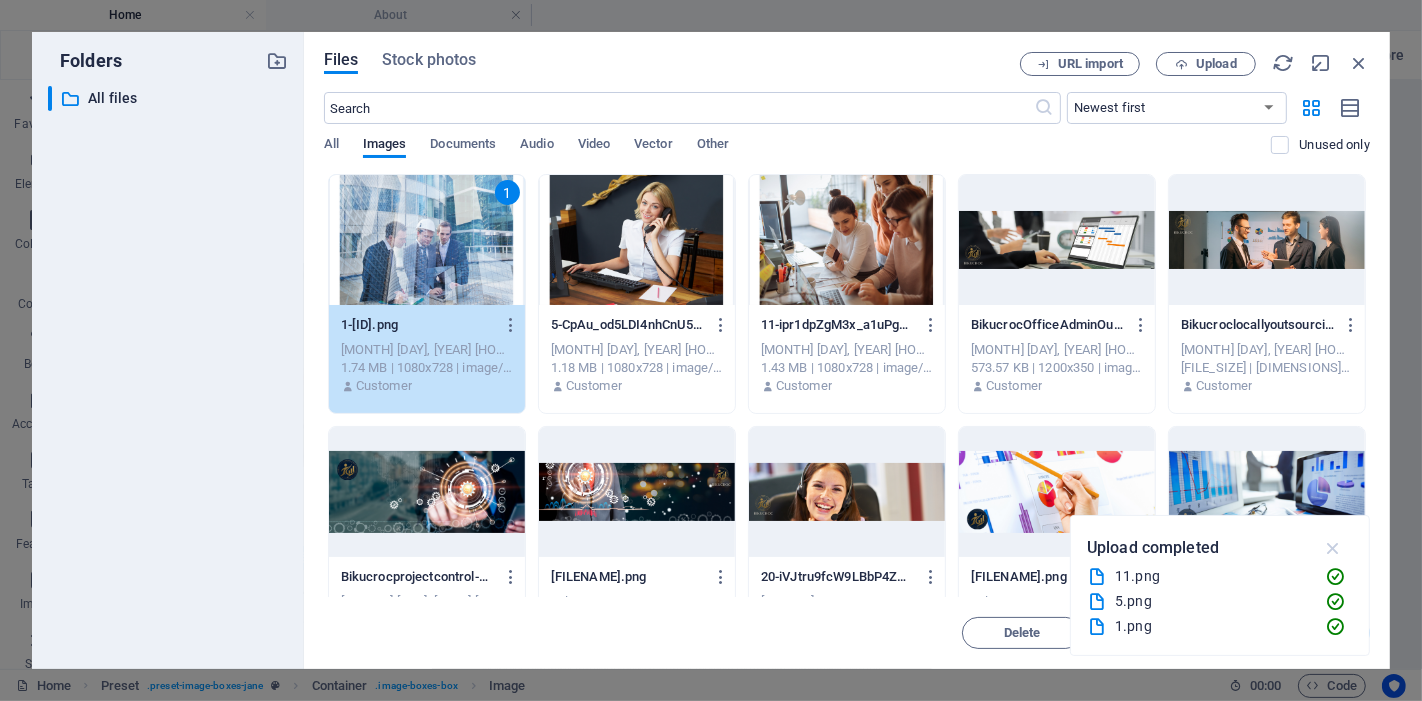 click at bounding box center (1333, 548) 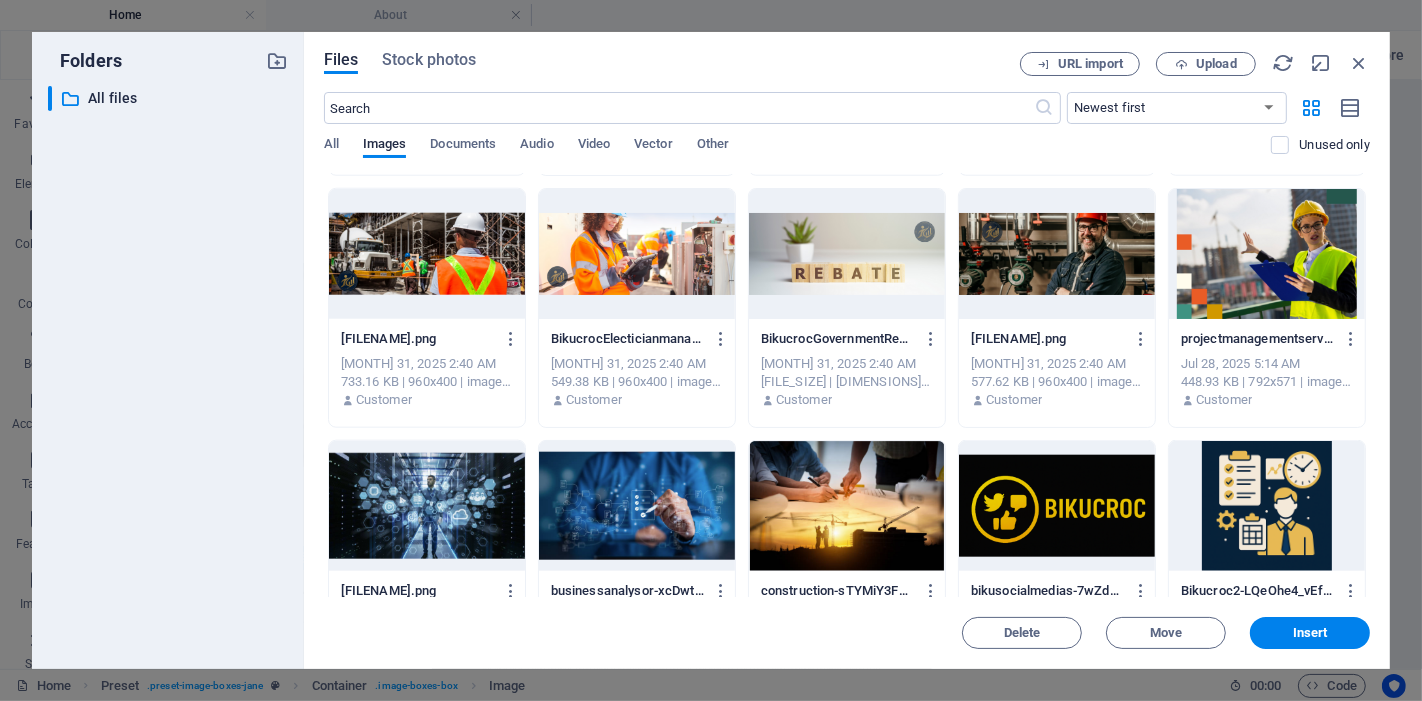 scroll, scrollTop: 2083, scrollLeft: 0, axis: vertical 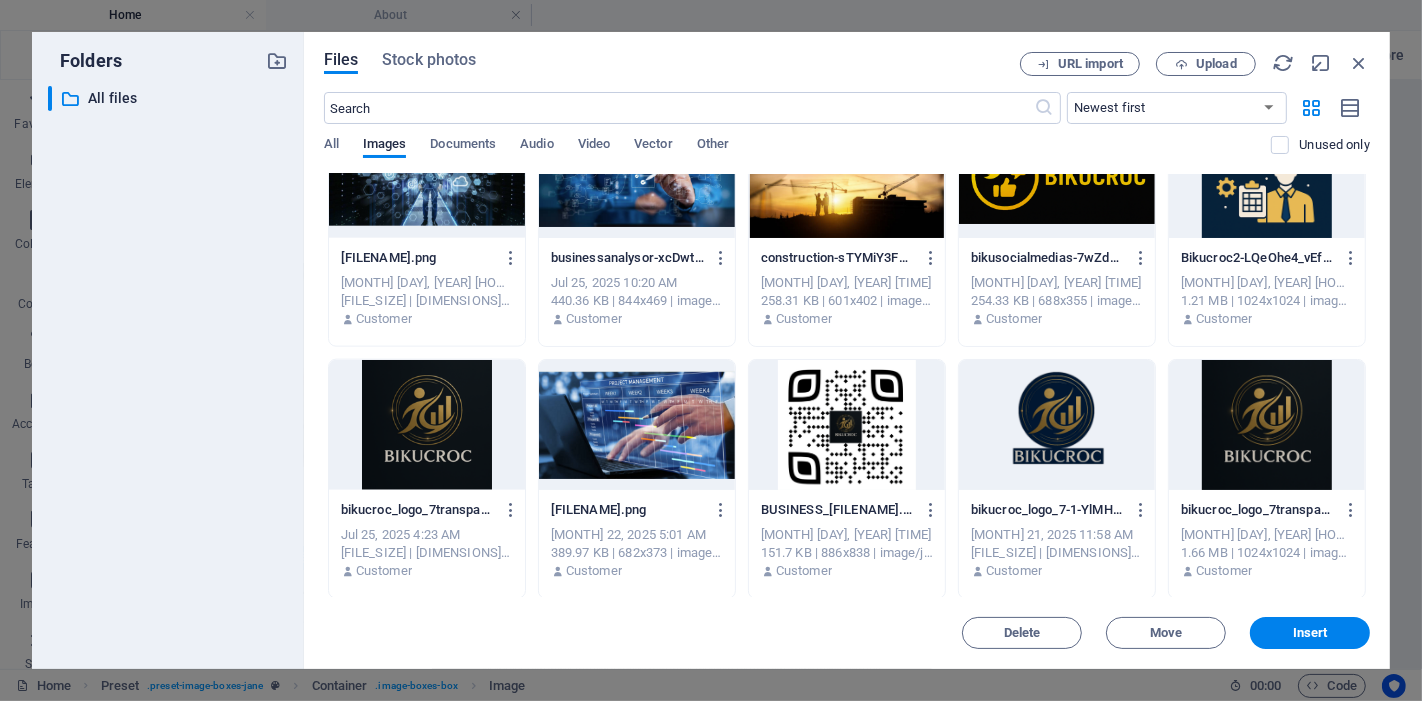 click at bounding box center [637, 425] 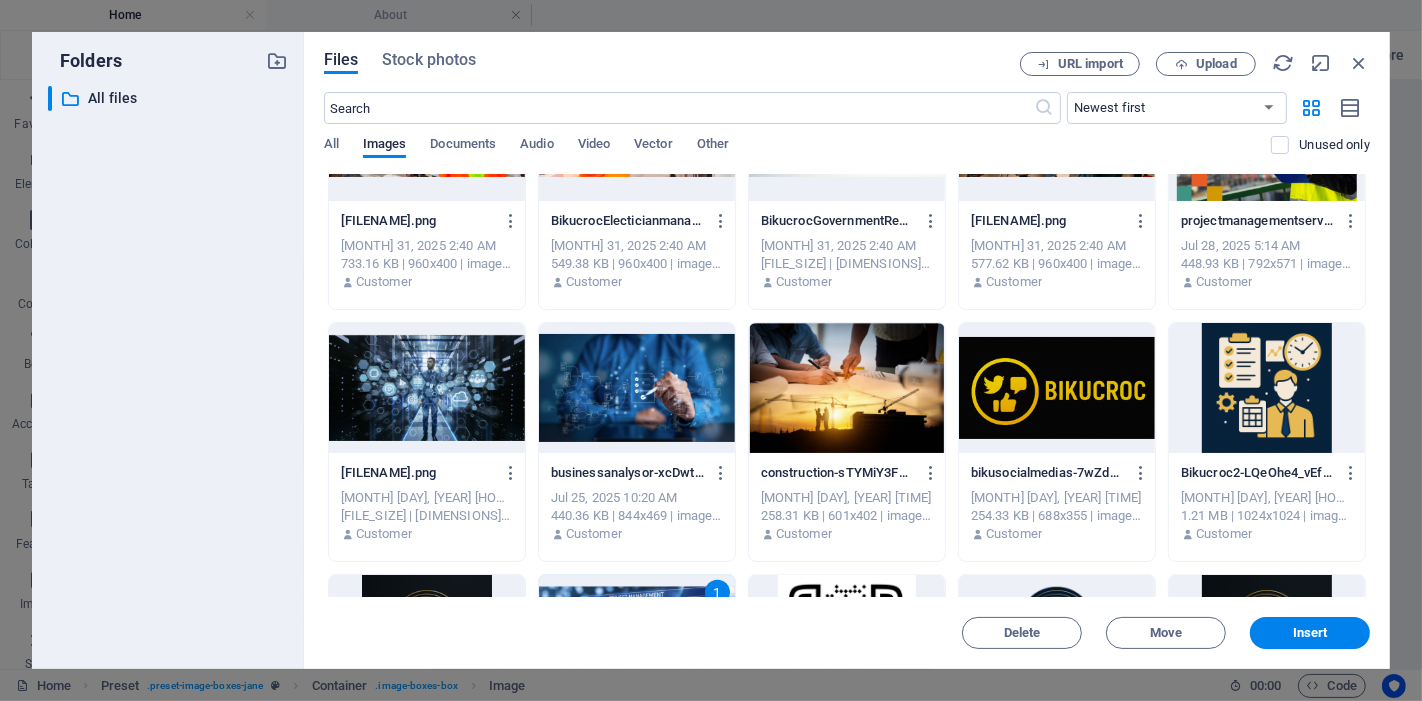 scroll, scrollTop: 1861, scrollLeft: 0, axis: vertical 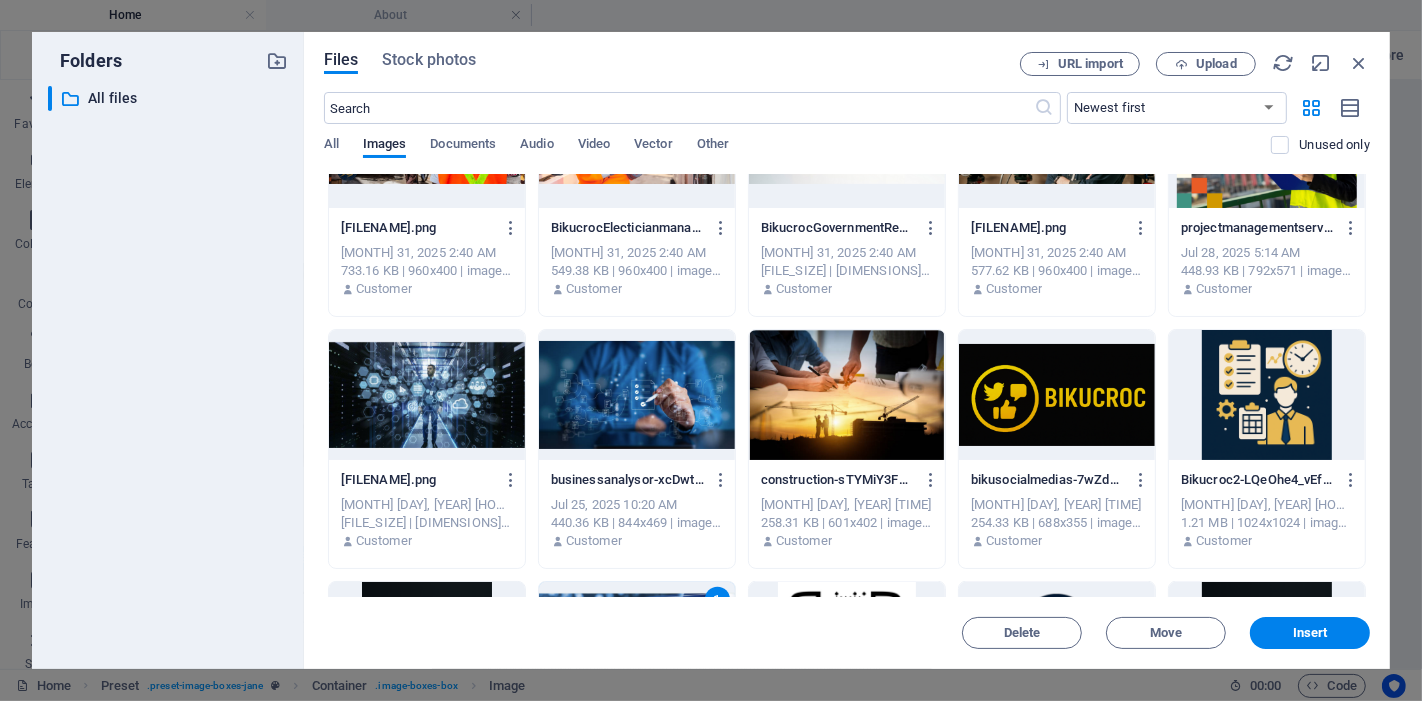 click at bounding box center (427, 395) 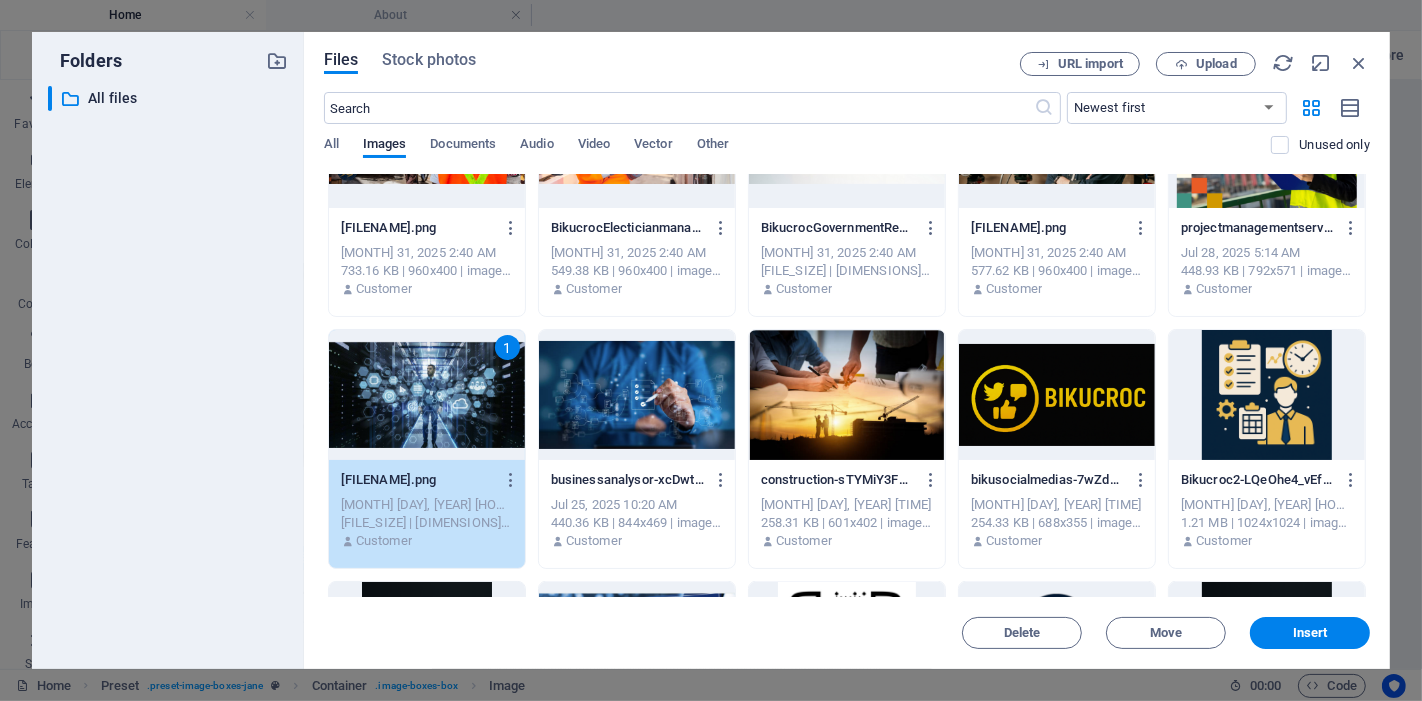 click at bounding box center [637, 395] 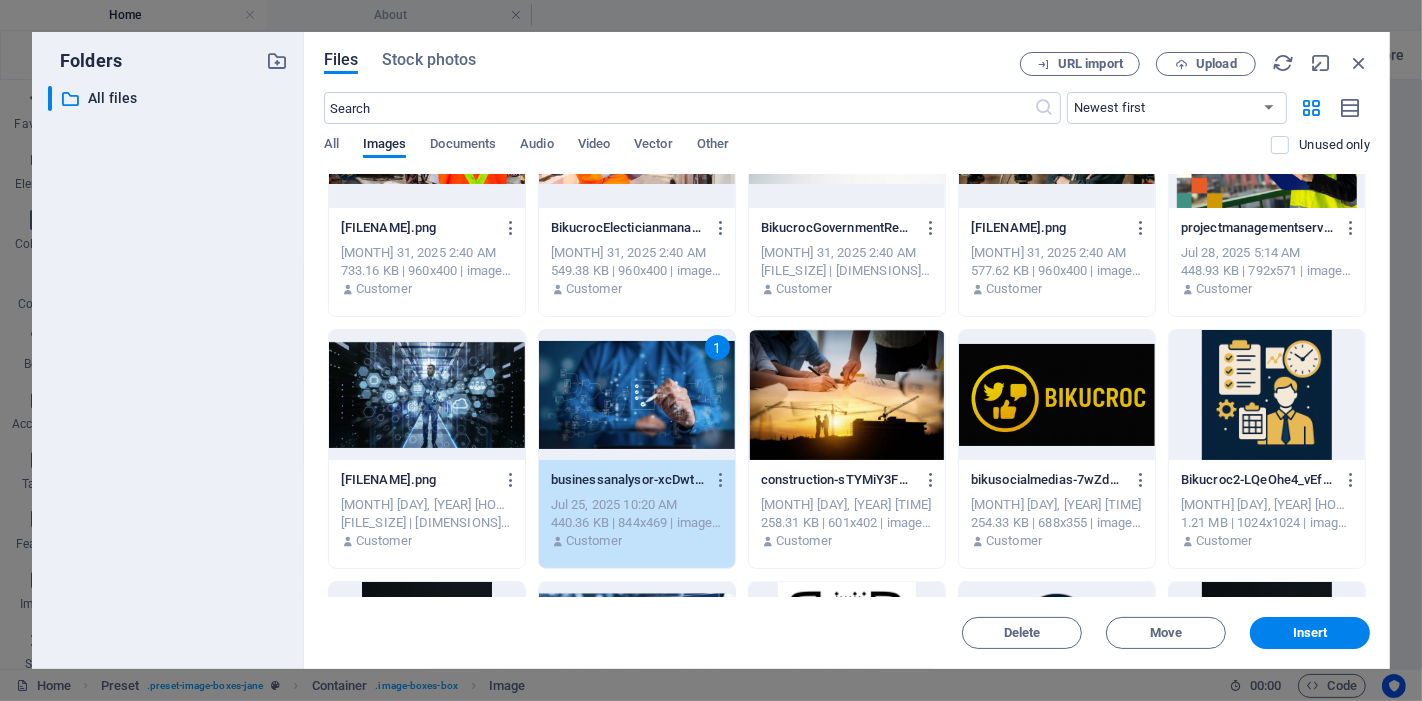 click at bounding box center [427, 395] 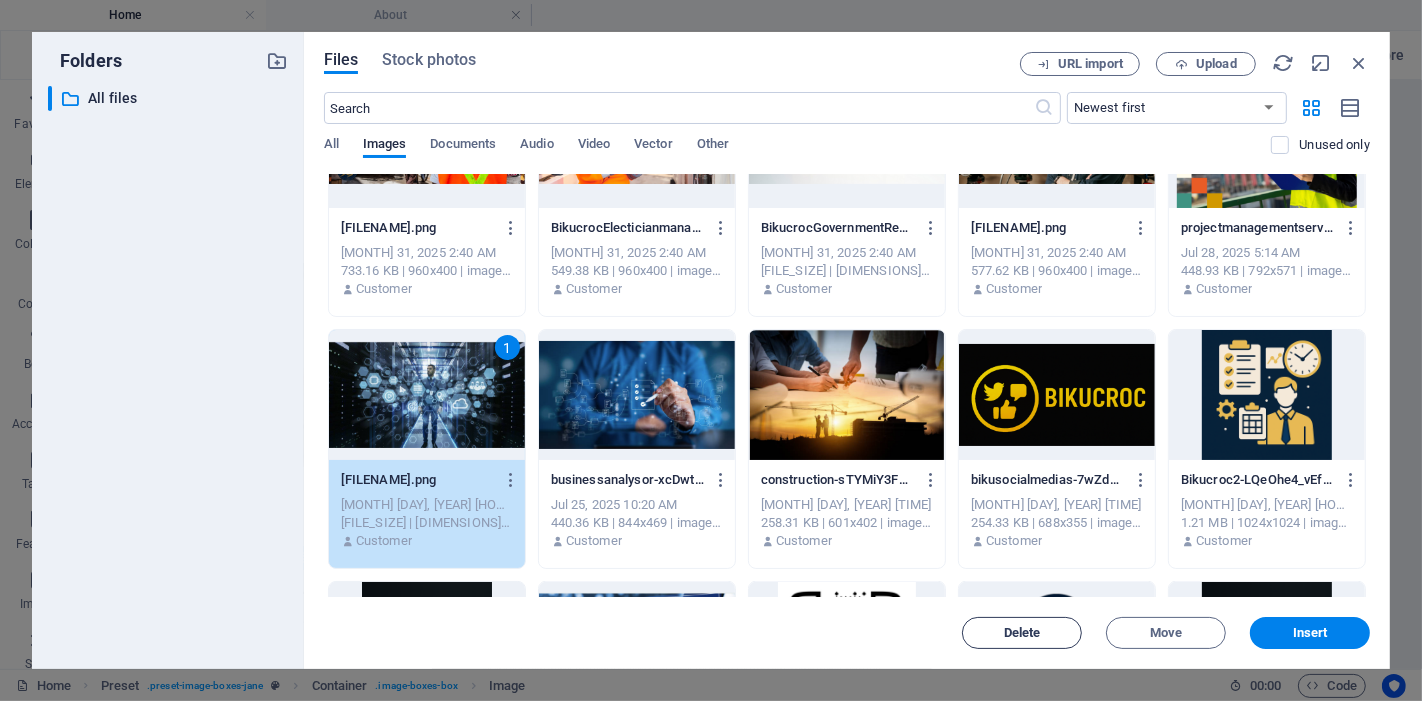 click on "Delete" at bounding box center [1022, 633] 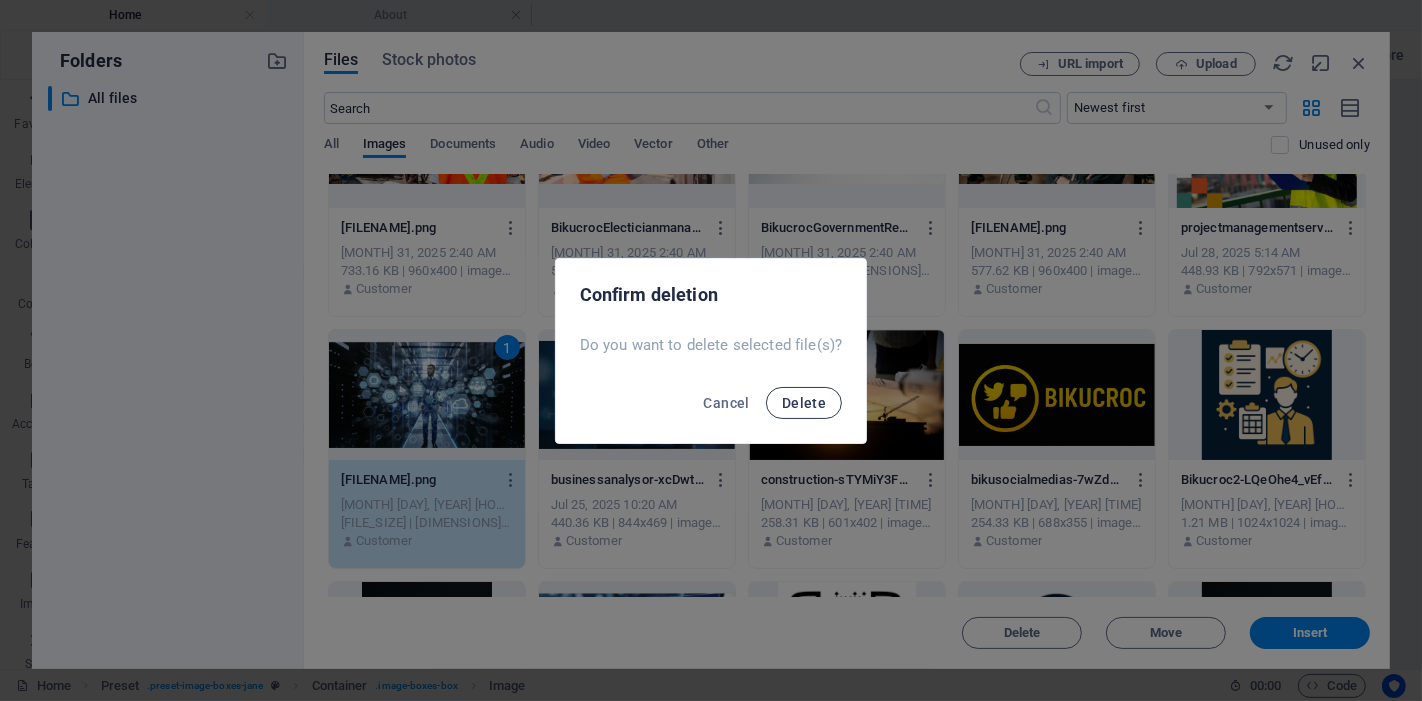 click on "Delete" at bounding box center (804, 403) 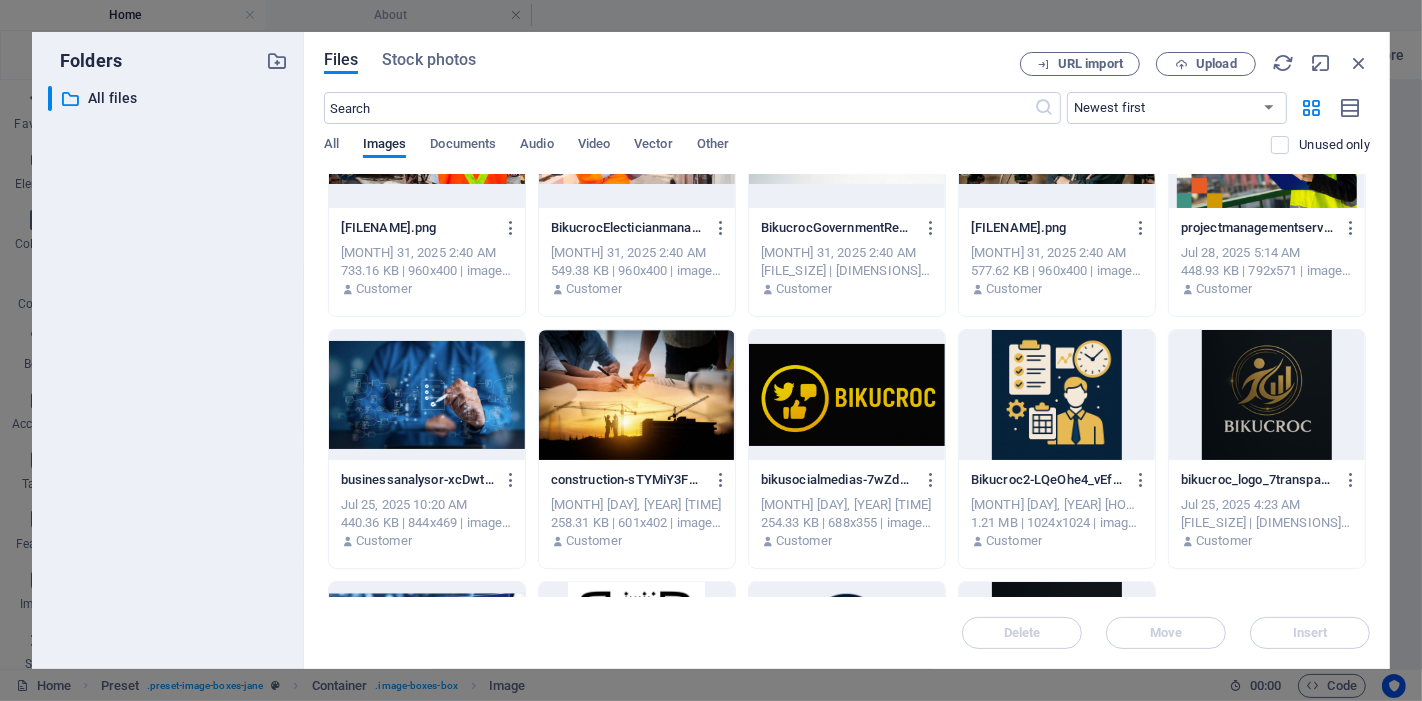 click at bounding box center [427, 395] 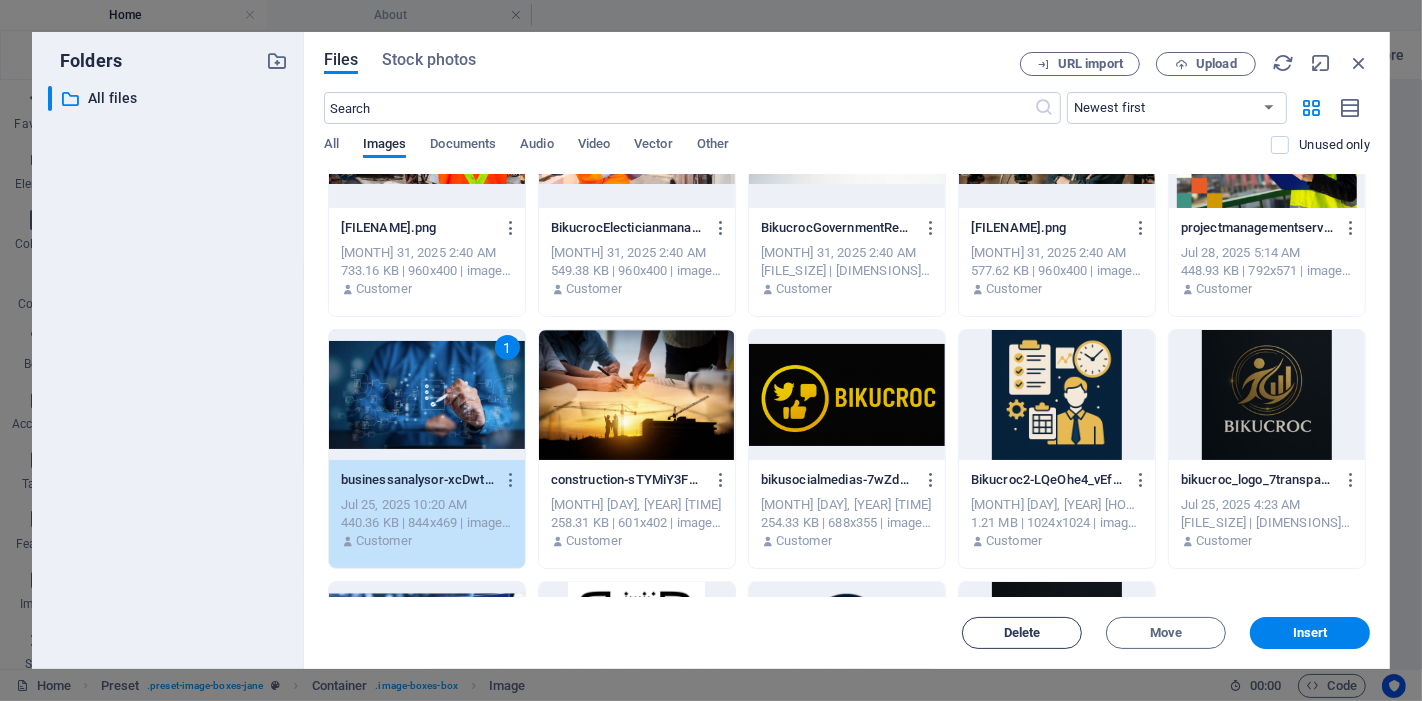 click on "Delete" at bounding box center (1022, 633) 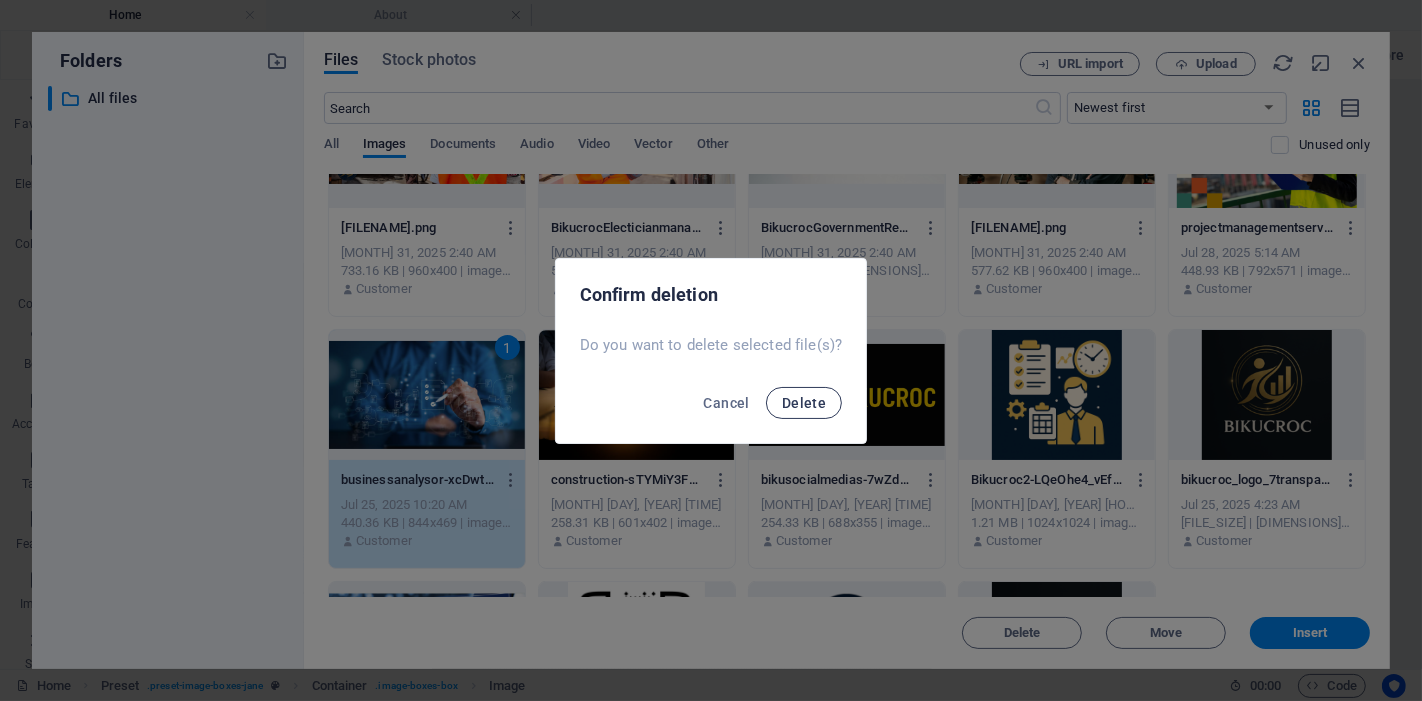 click on "Delete" at bounding box center [804, 403] 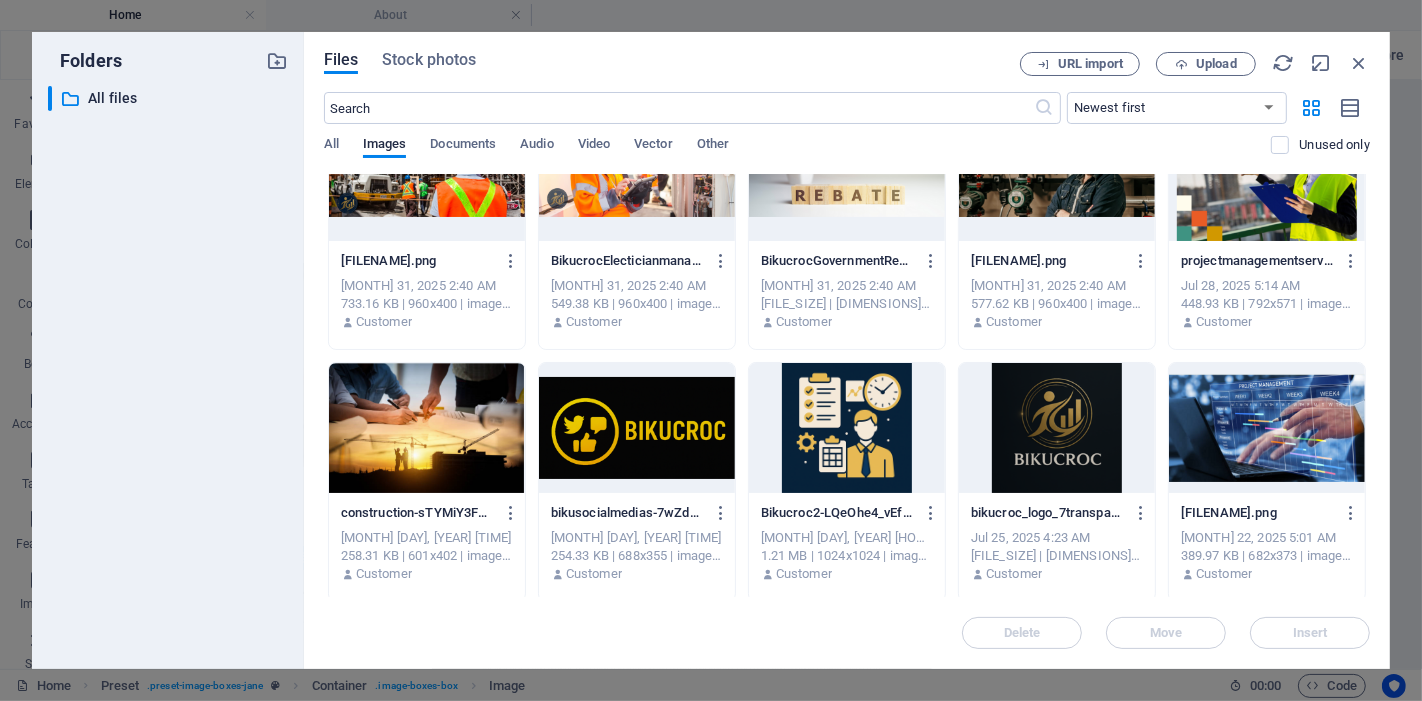 scroll, scrollTop: 1750, scrollLeft: 0, axis: vertical 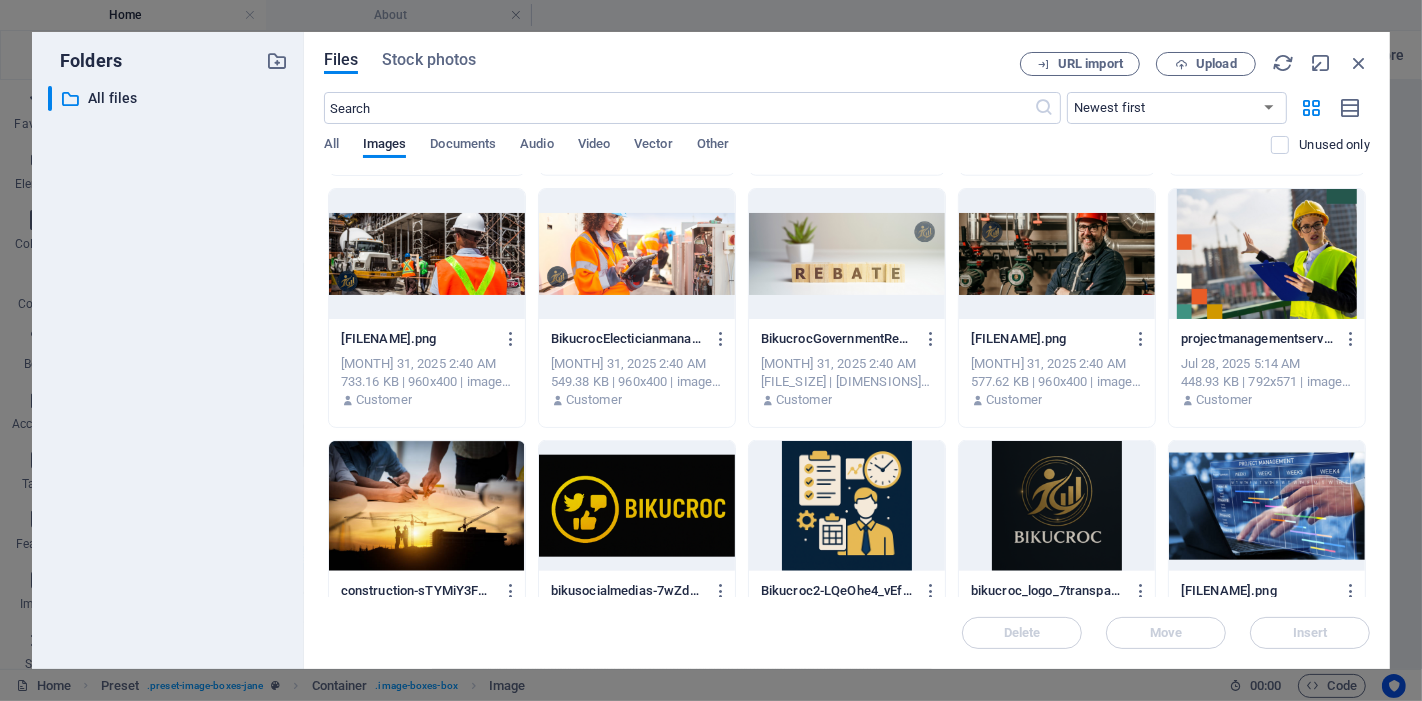 click at bounding box center (1267, 506) 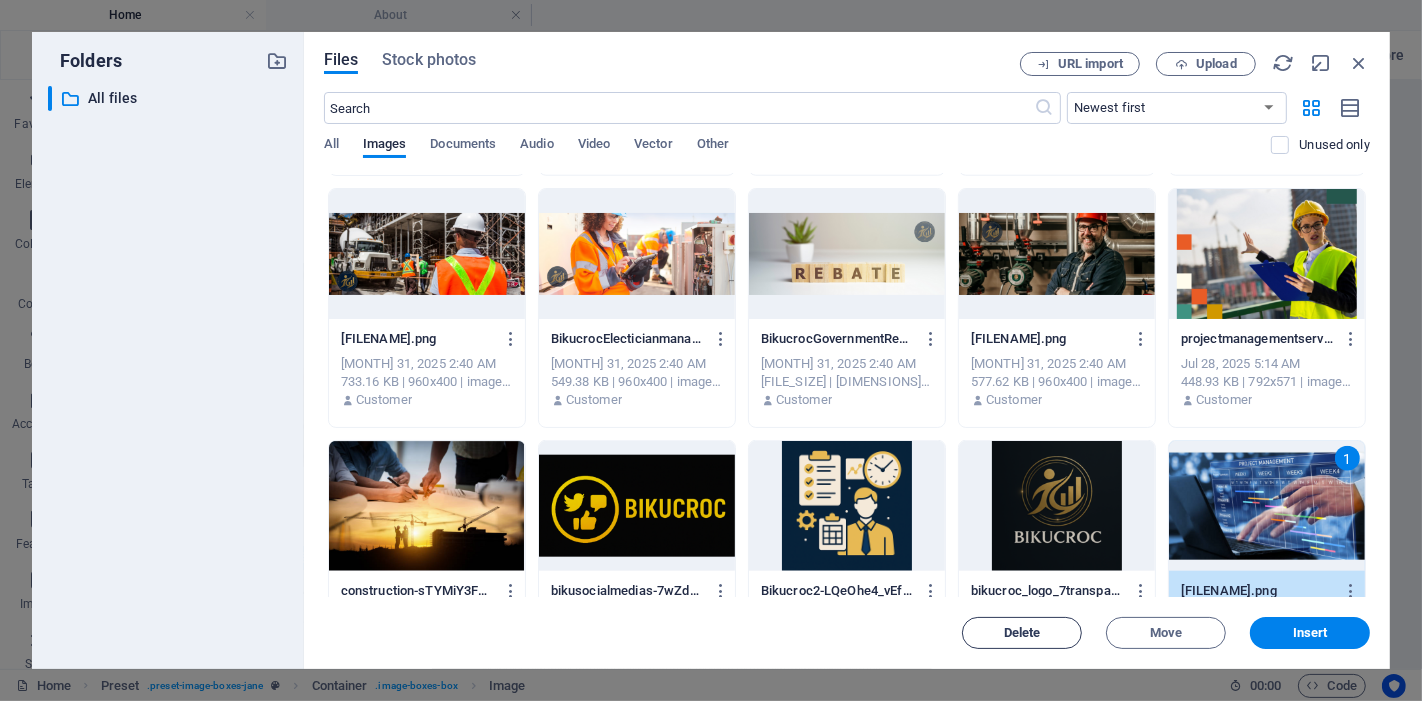 click on "Delete" at bounding box center (1022, 633) 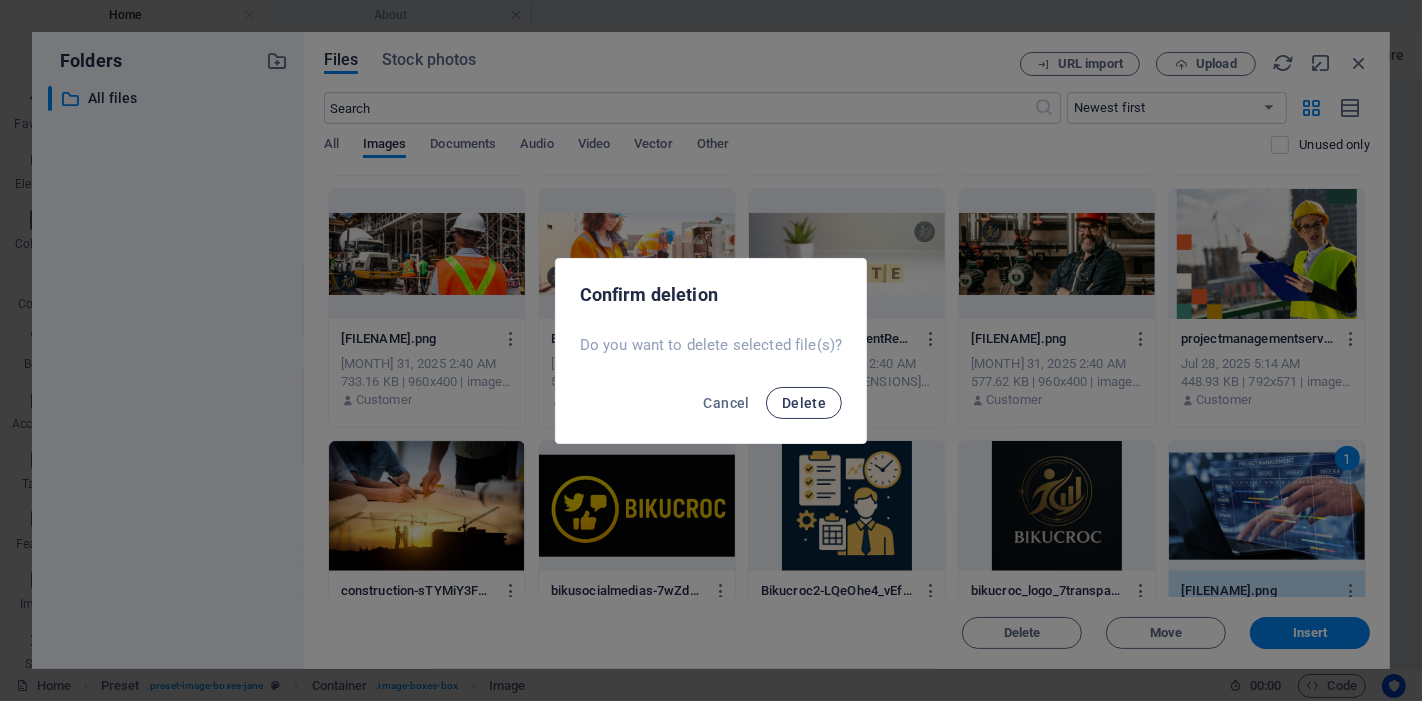 click on "Delete" at bounding box center (804, 403) 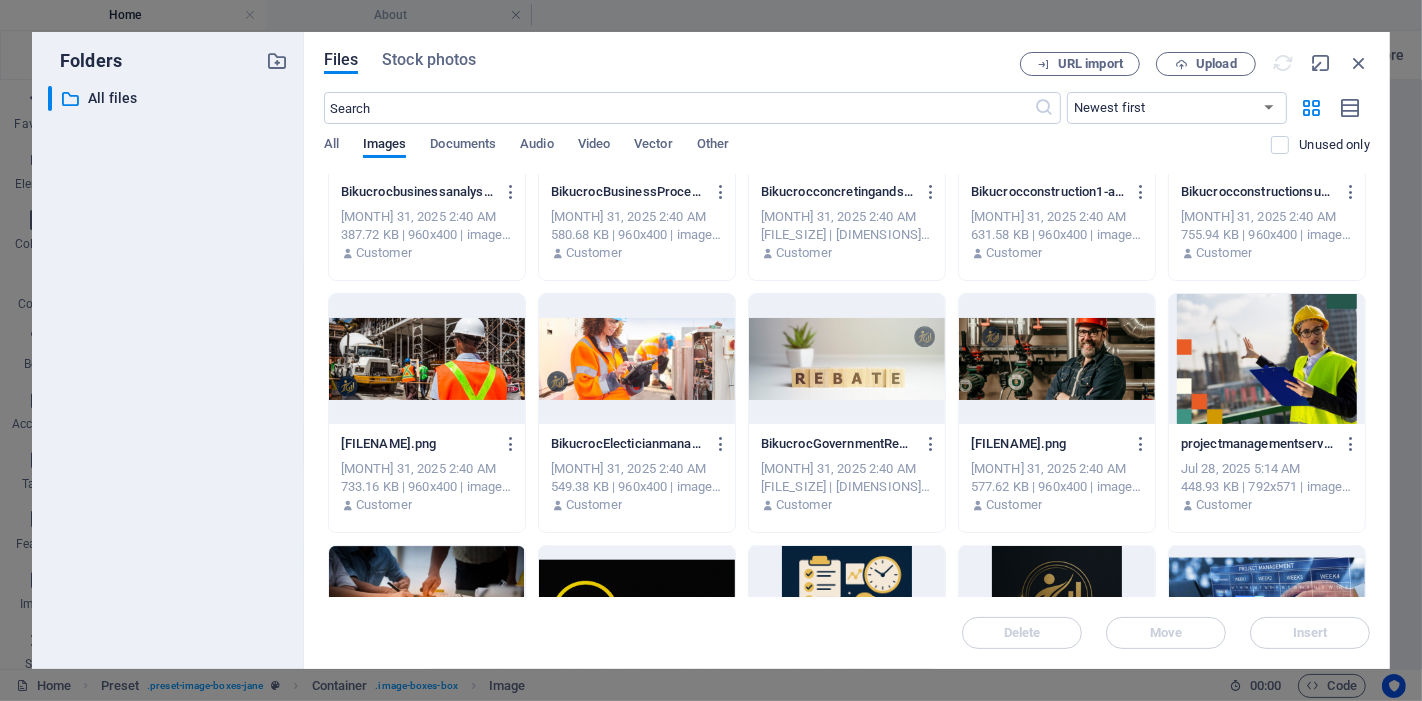 scroll, scrollTop: 1528, scrollLeft: 0, axis: vertical 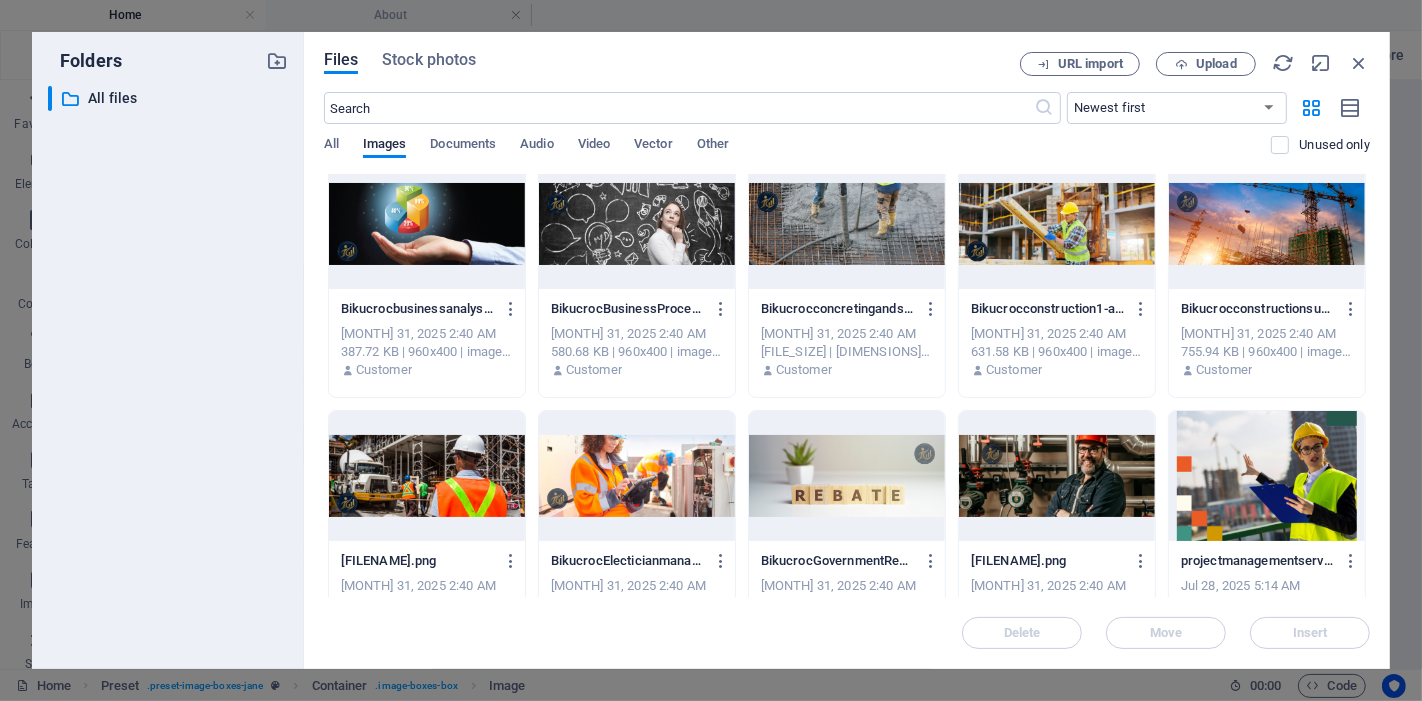 click at bounding box center (1267, 476) 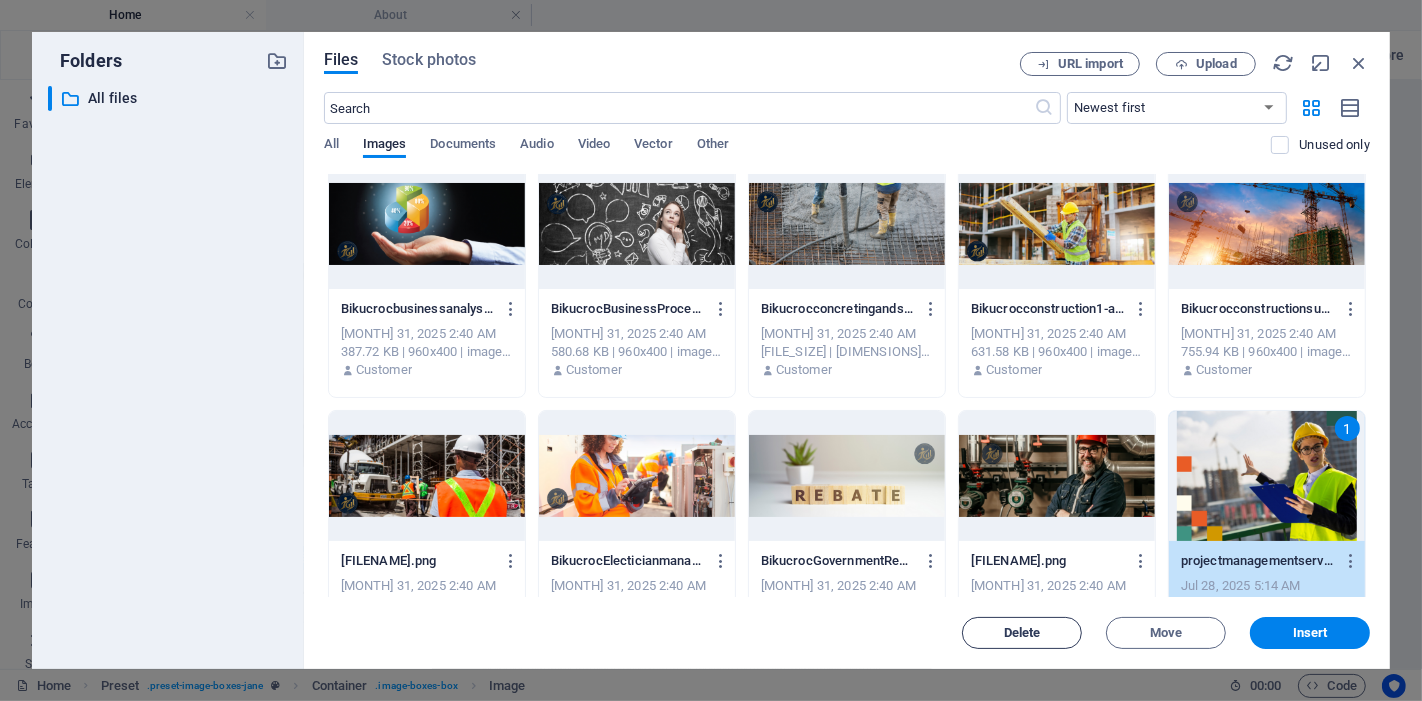 click on "Delete" at bounding box center (1022, 633) 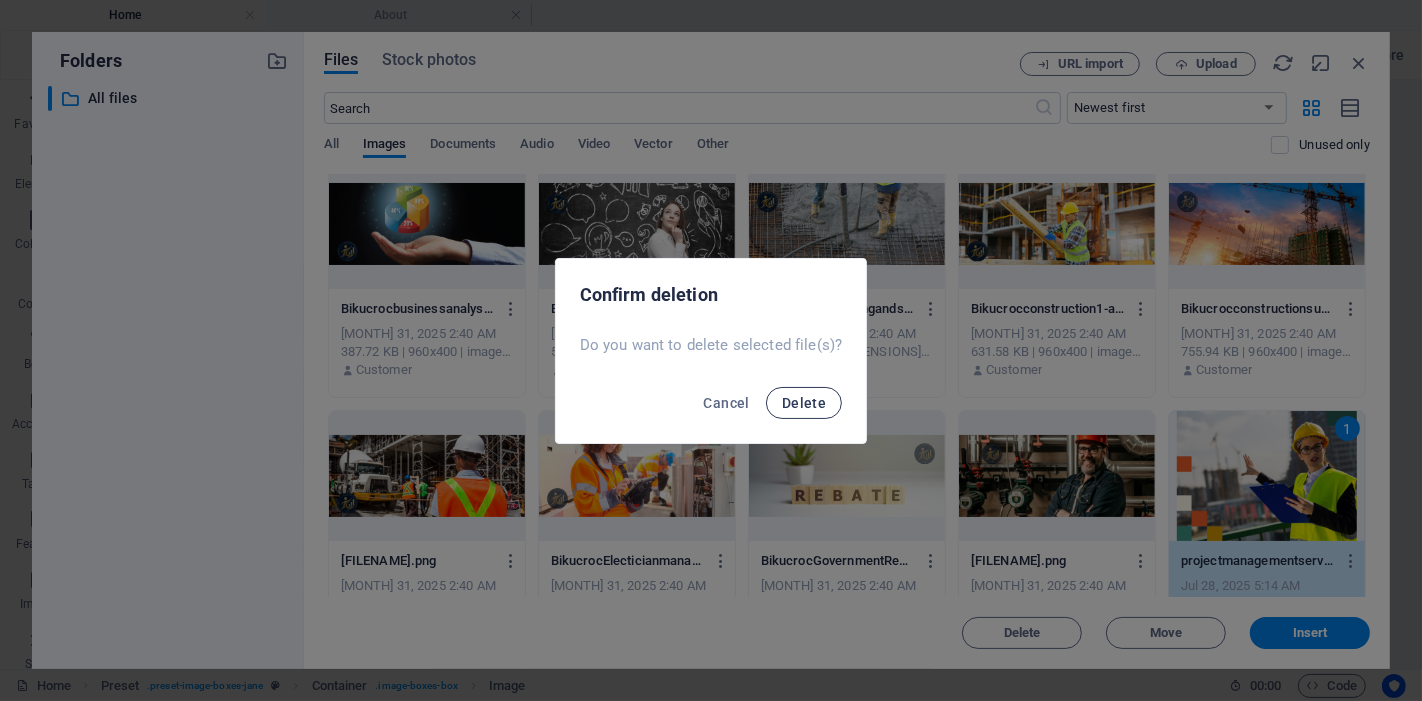 click on "Delete" at bounding box center [804, 403] 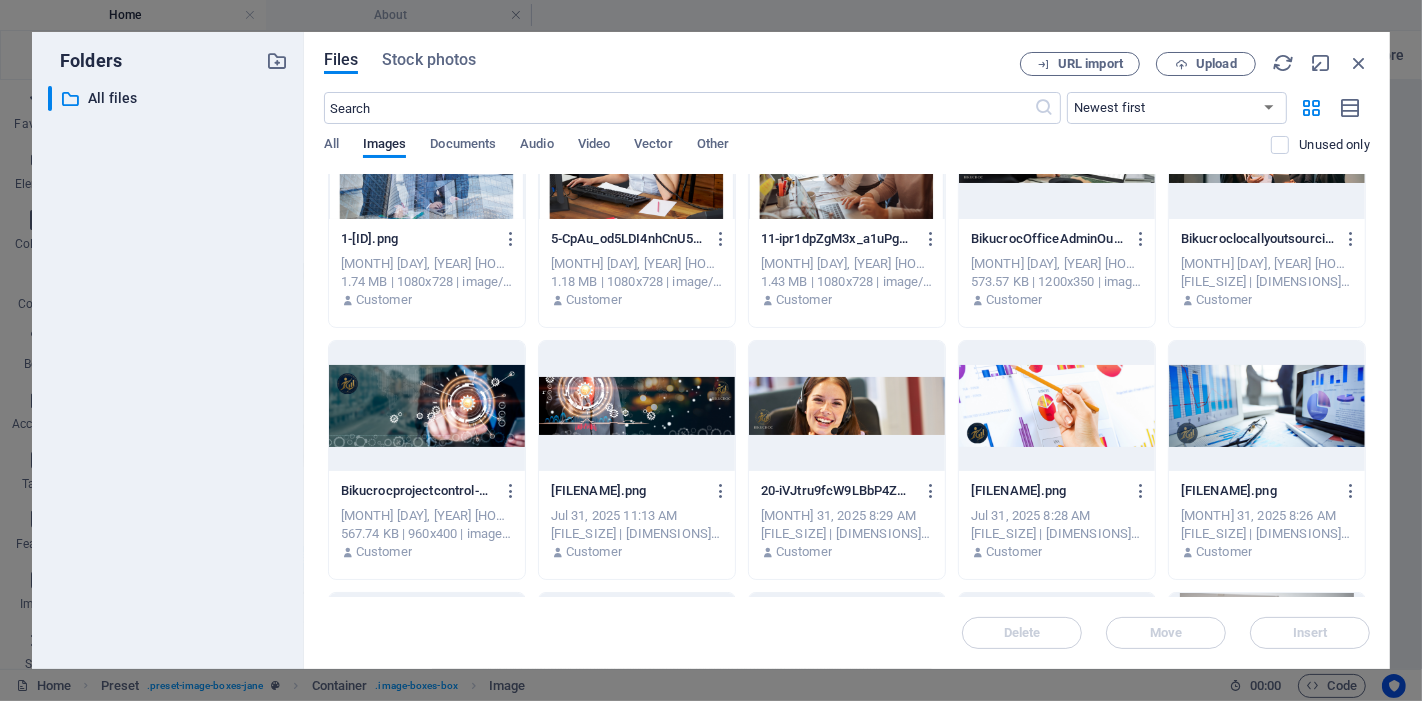 scroll, scrollTop: 0, scrollLeft: 0, axis: both 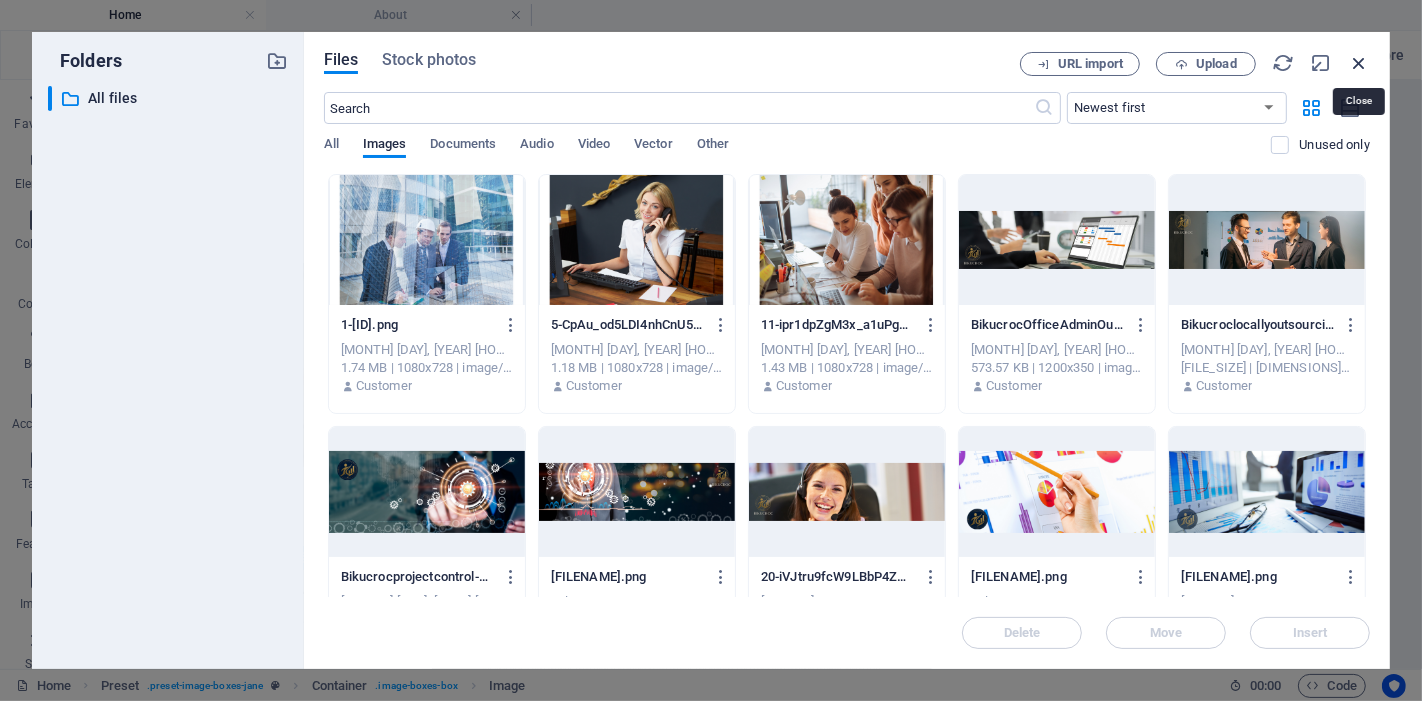 click at bounding box center (1359, 63) 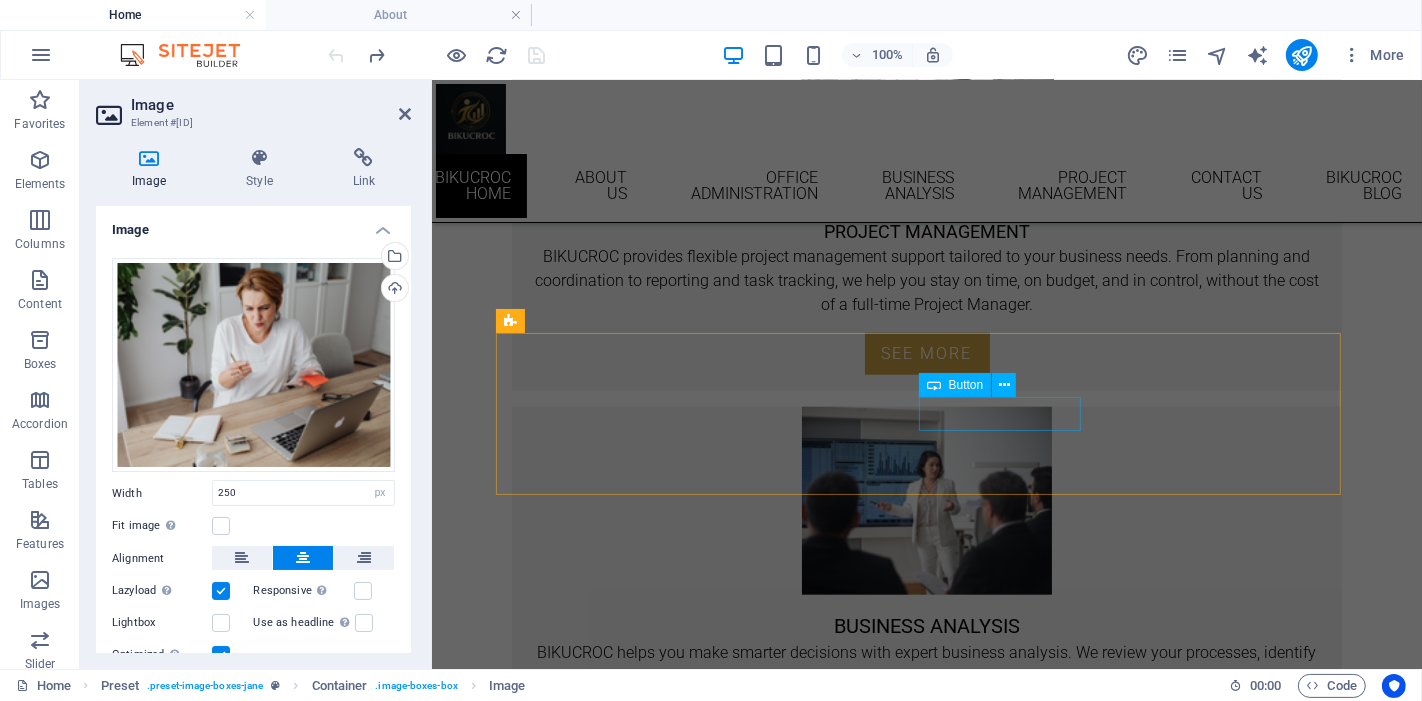 scroll, scrollTop: 1607, scrollLeft: 0, axis: vertical 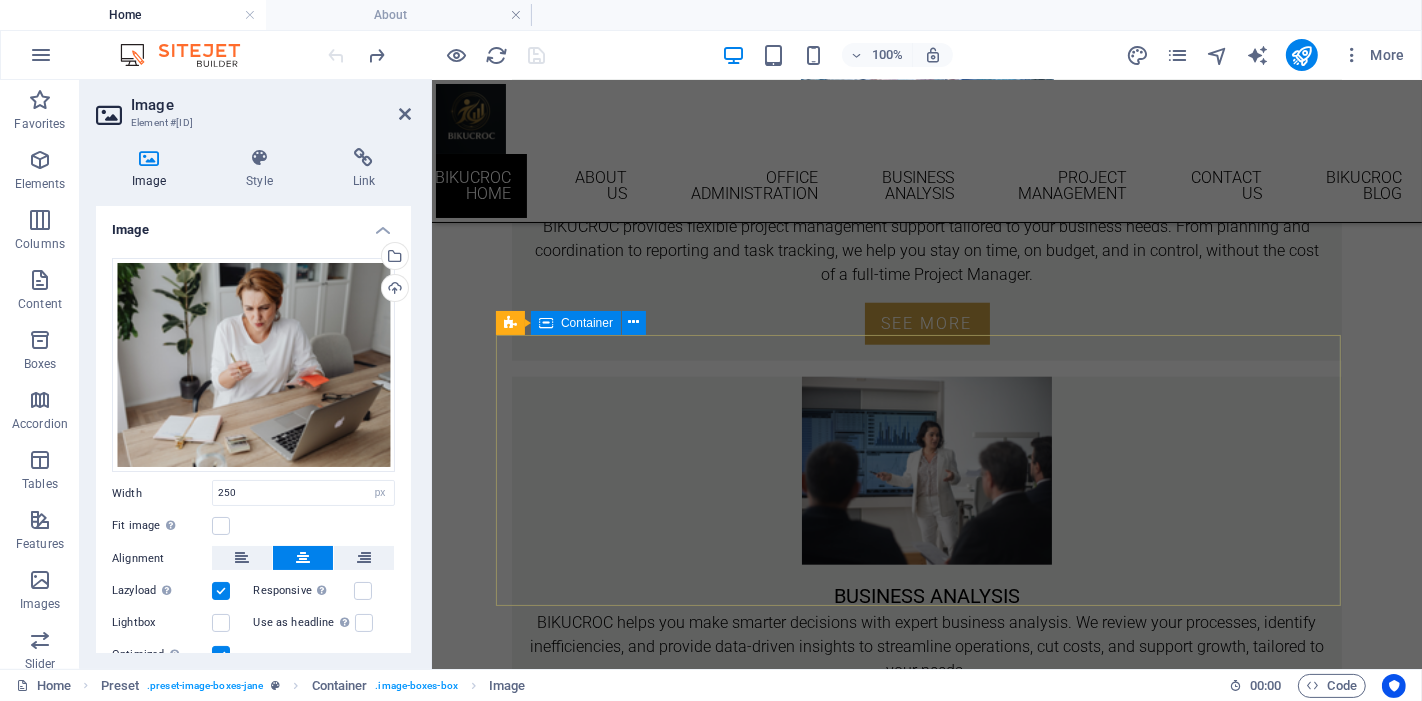 click on "Social Facebook Instagram linkedin CONTACT Email:   info@bikucroc.com.au Phone VIC:          [PHONE] Phone QLD:         [PHONE] Mobile:                 [PHONE] ADDRESS 1 Vista Rd, Newtown, [POSTAL_CODE] 46 Cavill Ave Surfers  Paradise  QLD [POSTAL_CODE]" at bounding box center [926, 1447] 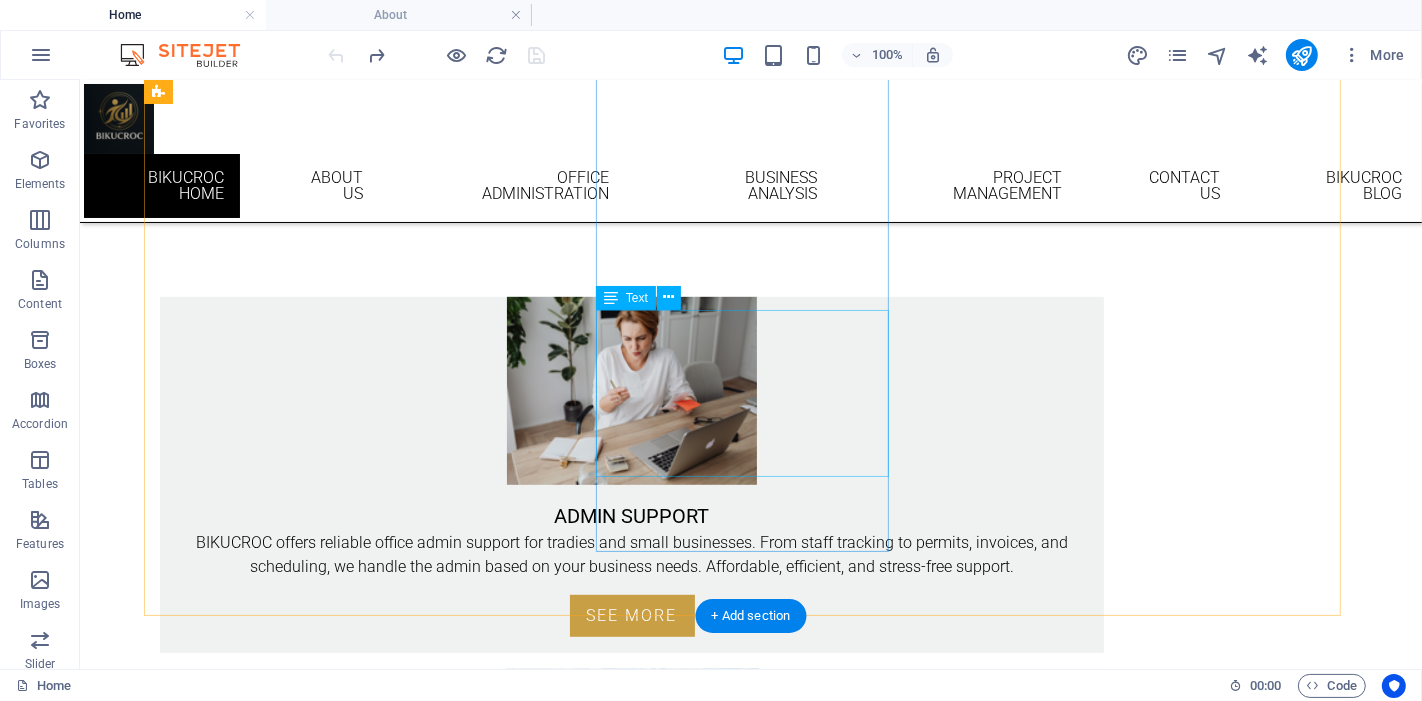 scroll, scrollTop: 781, scrollLeft: 0, axis: vertical 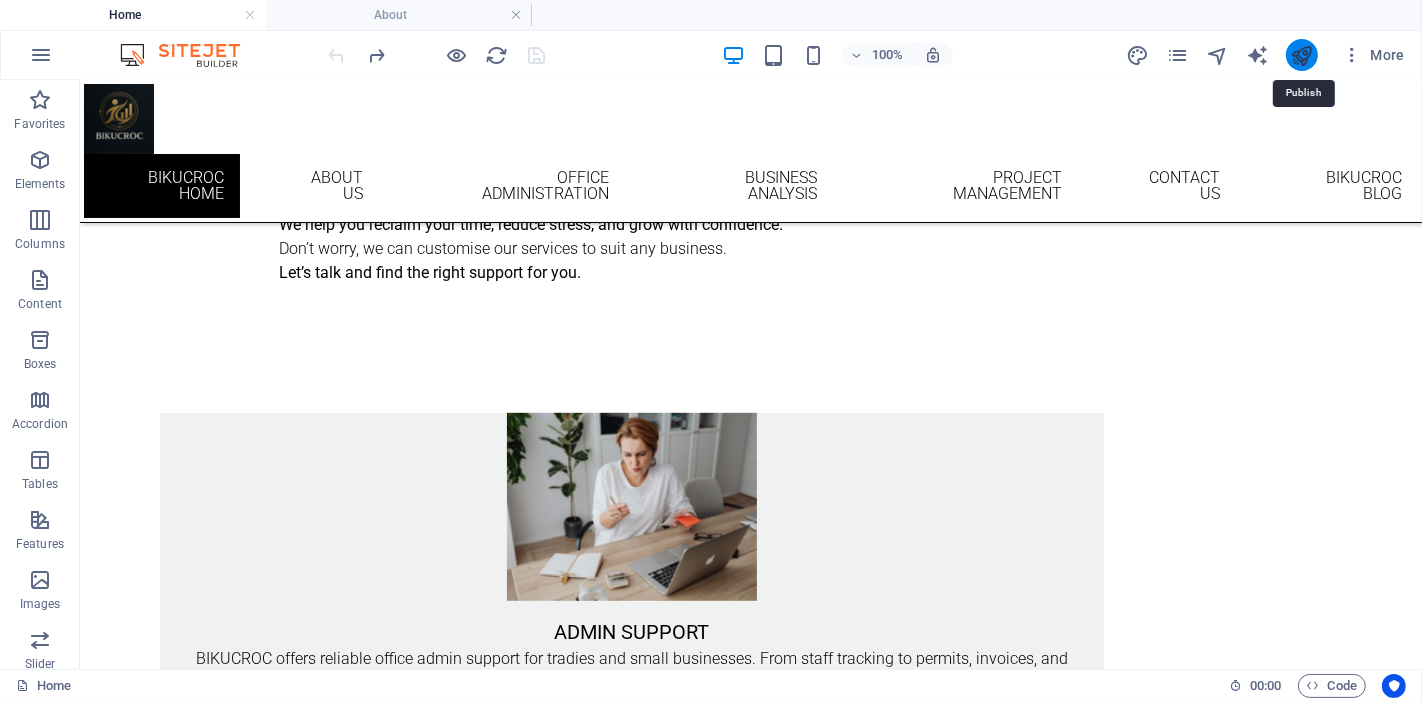 click at bounding box center (1301, 55) 